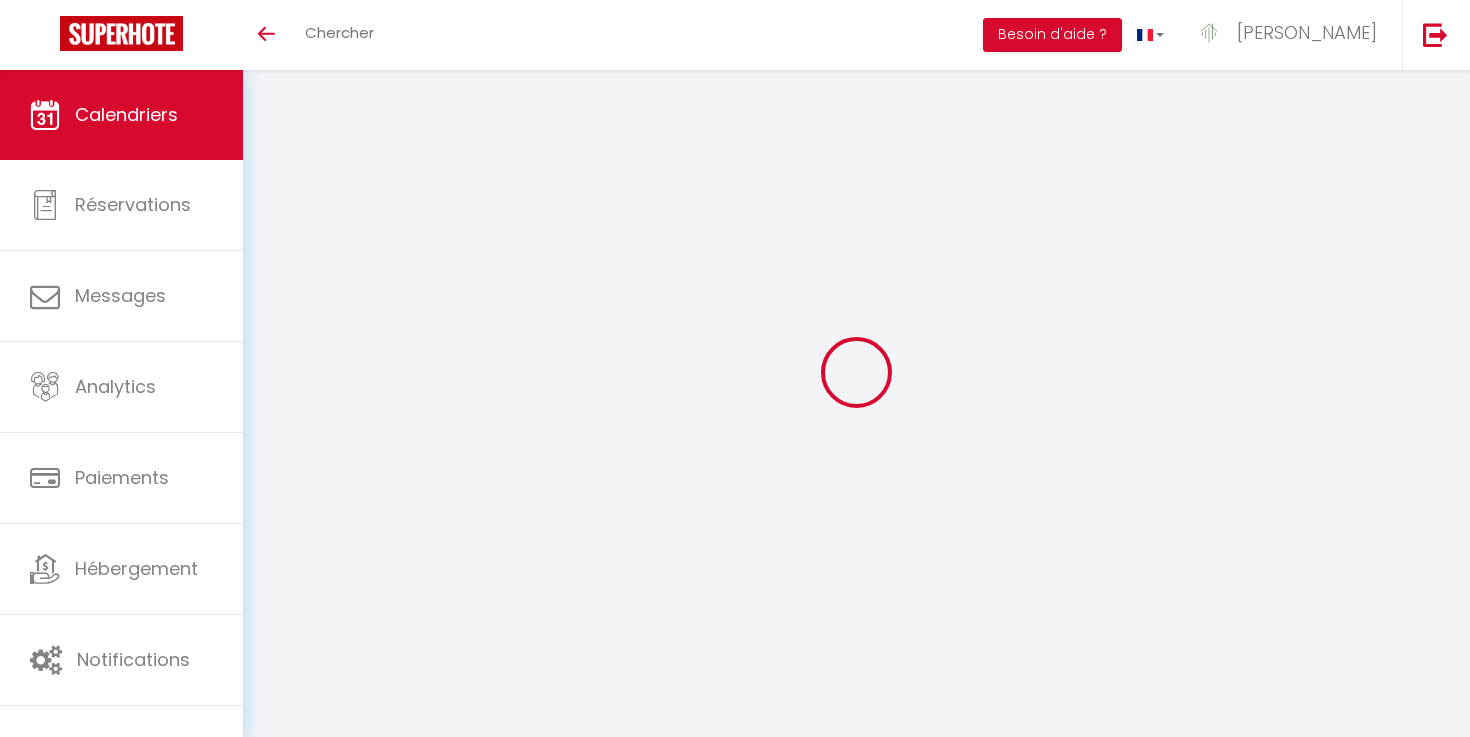 scroll, scrollTop: 0, scrollLeft: 0, axis: both 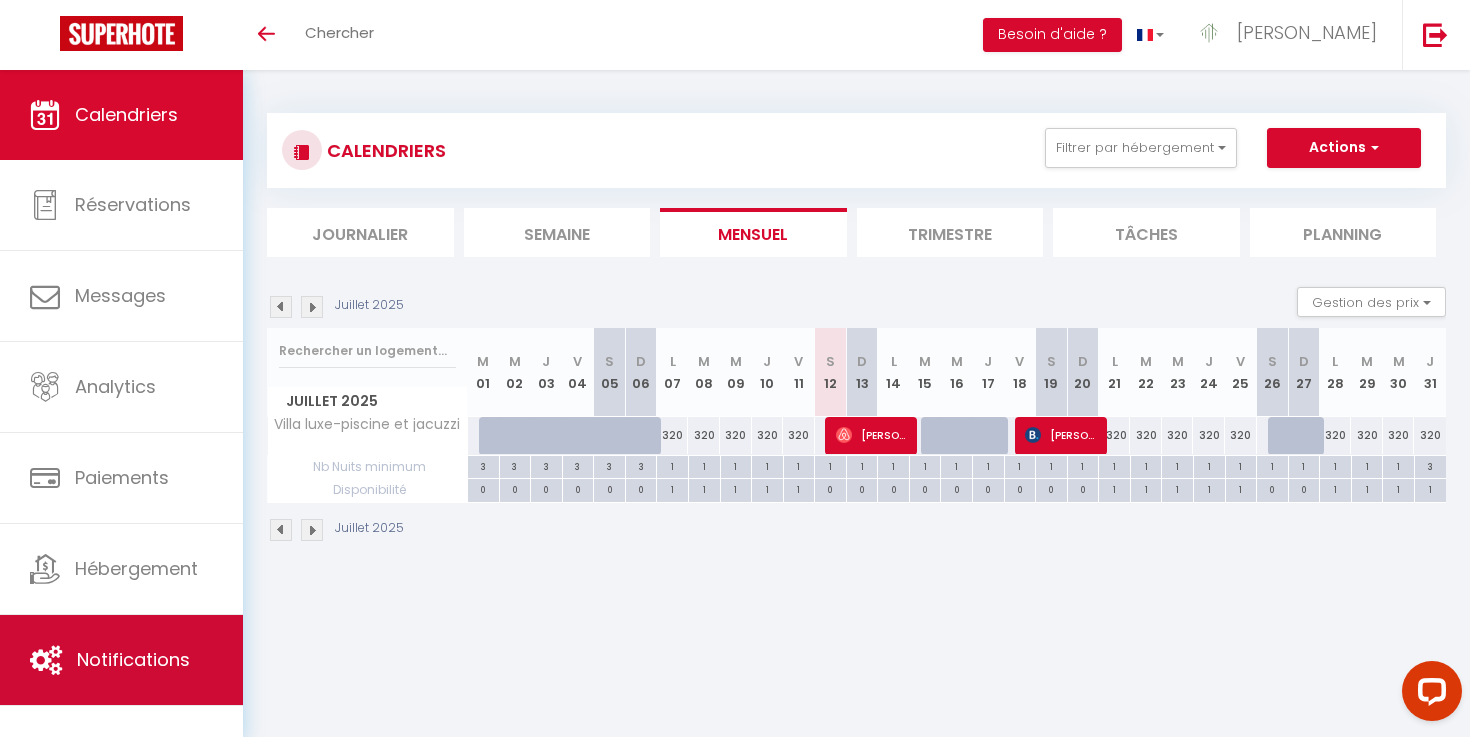 click on "Notifications" at bounding box center [121, 660] 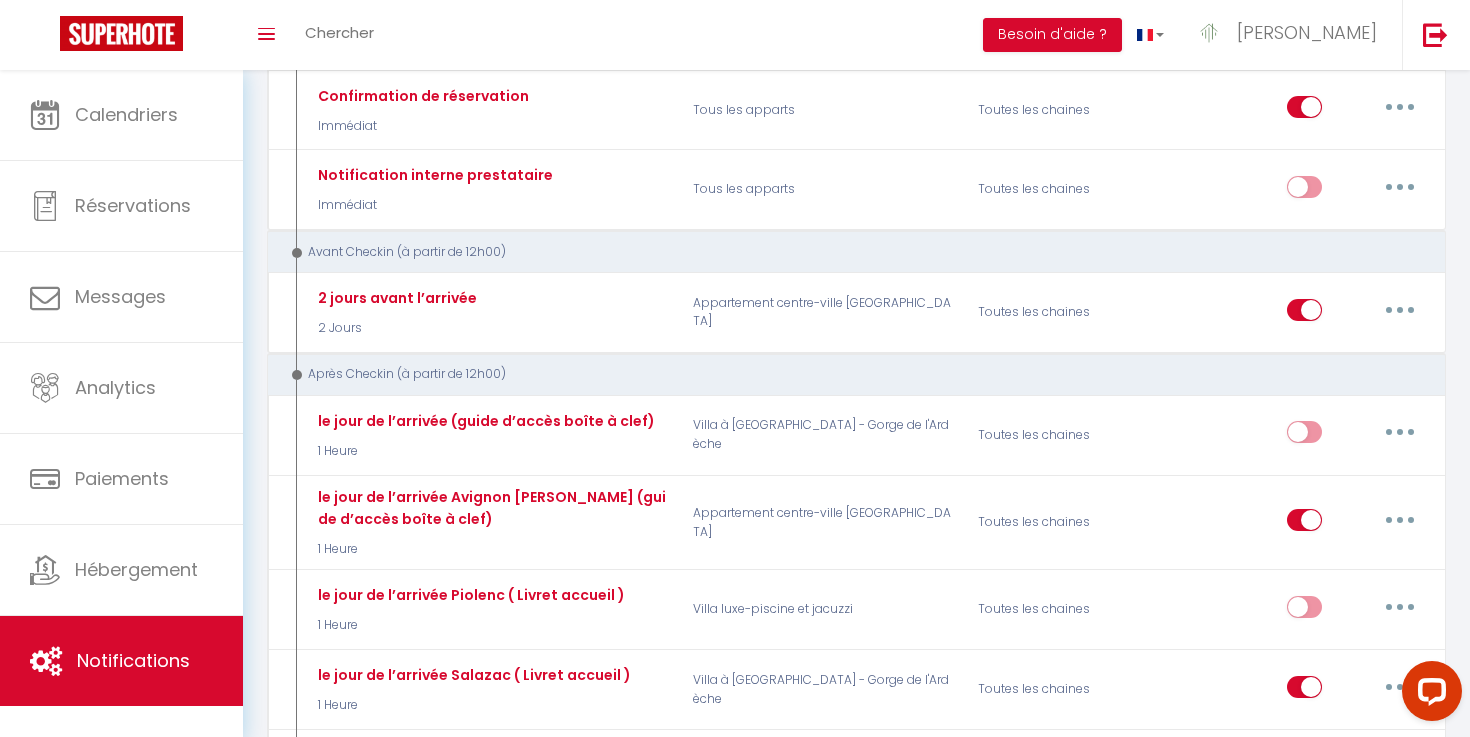 scroll, scrollTop: 362, scrollLeft: 0, axis: vertical 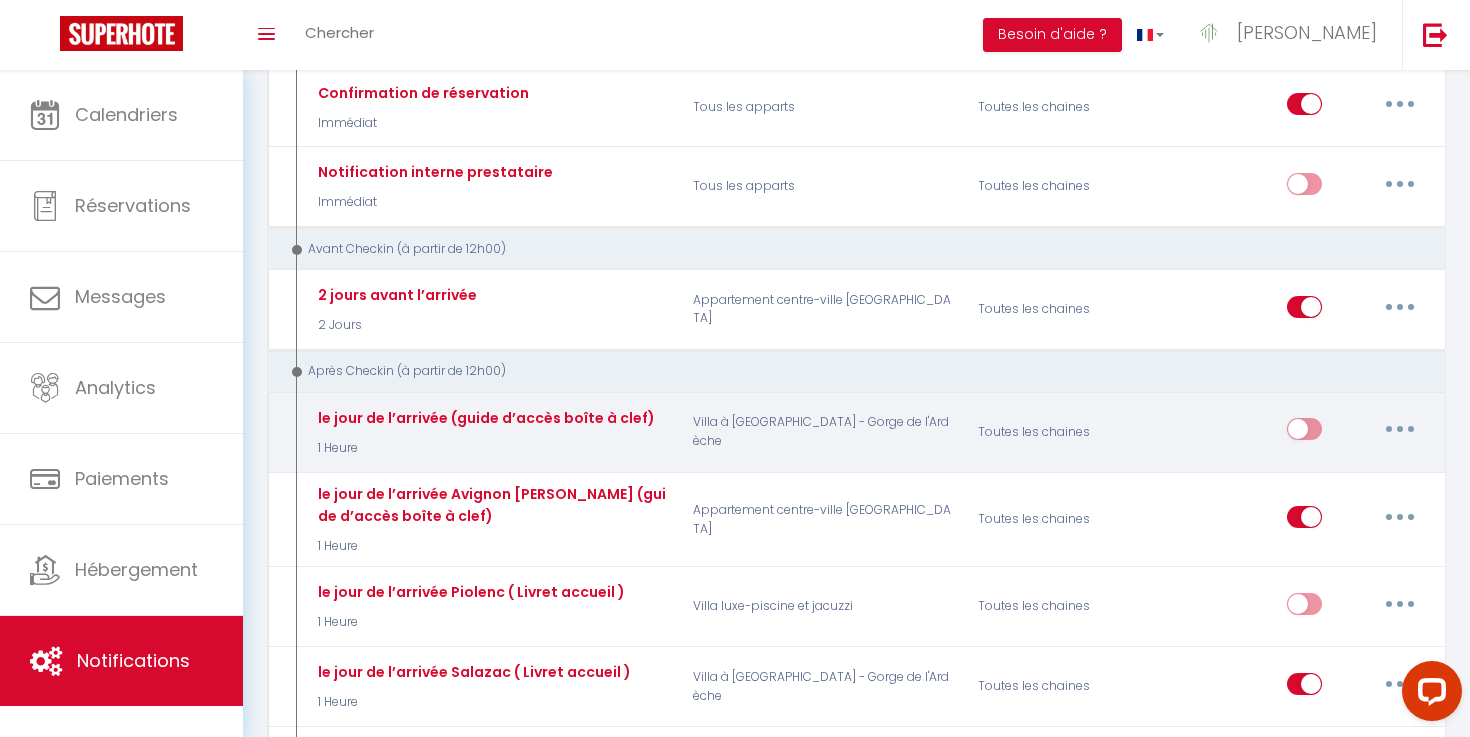 click at bounding box center [1400, 429] 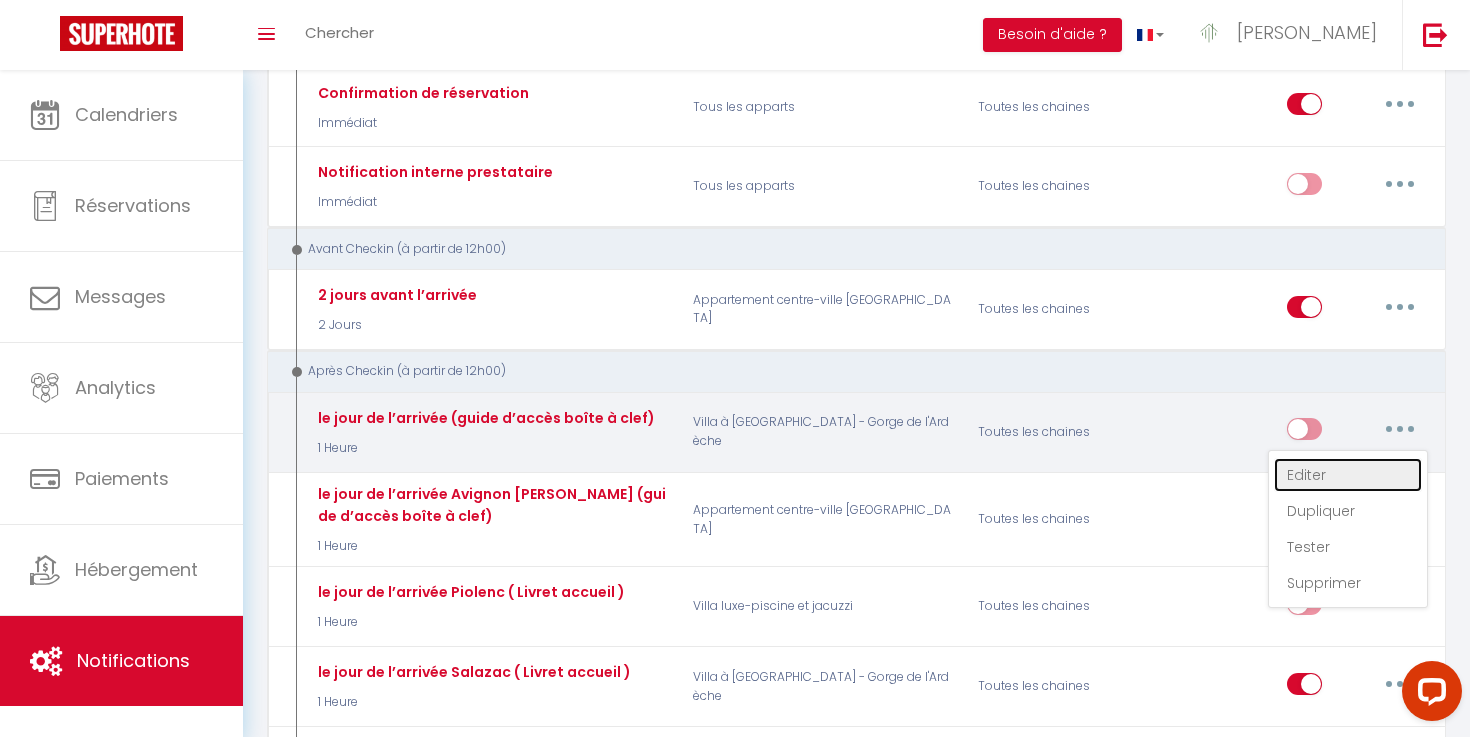 click on "Editer" at bounding box center [1348, 475] 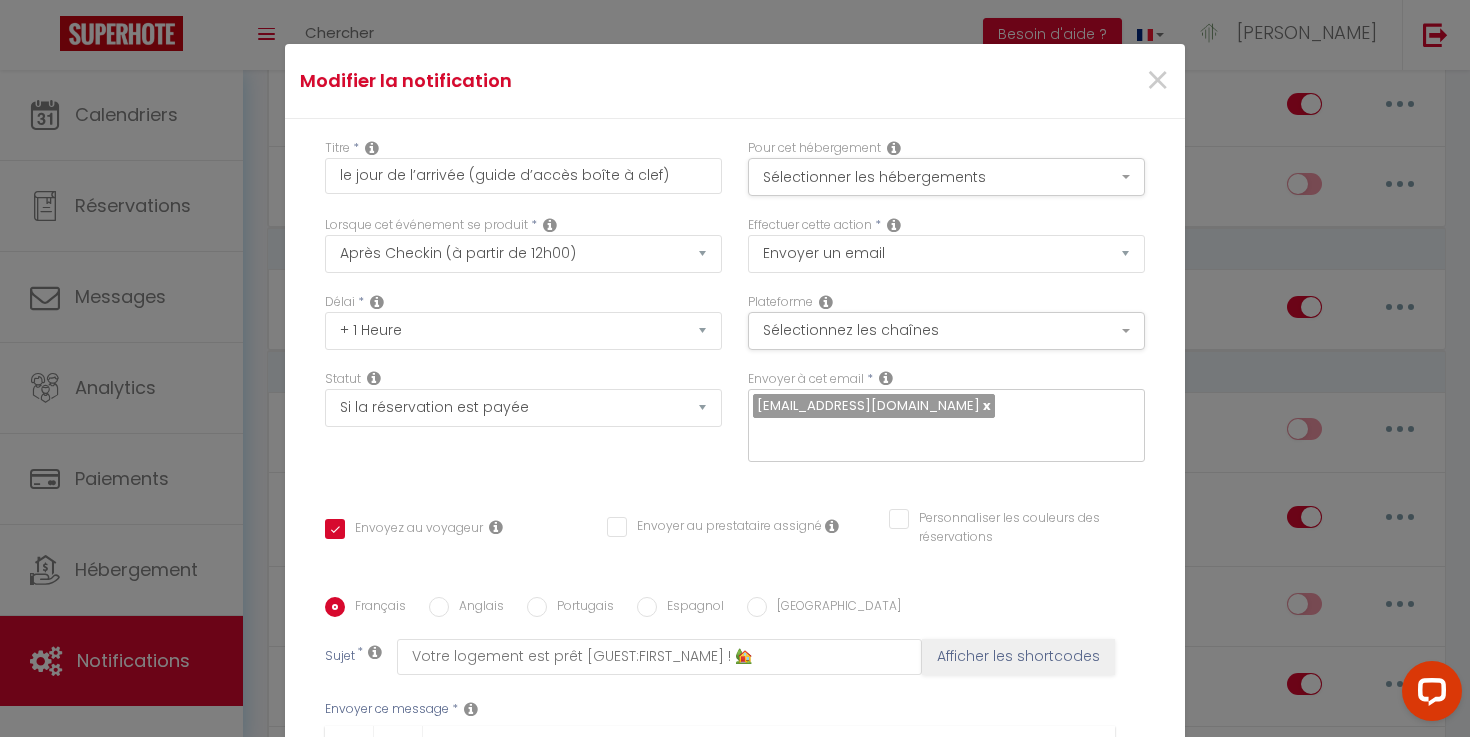 scroll, scrollTop: 356, scrollLeft: 0, axis: vertical 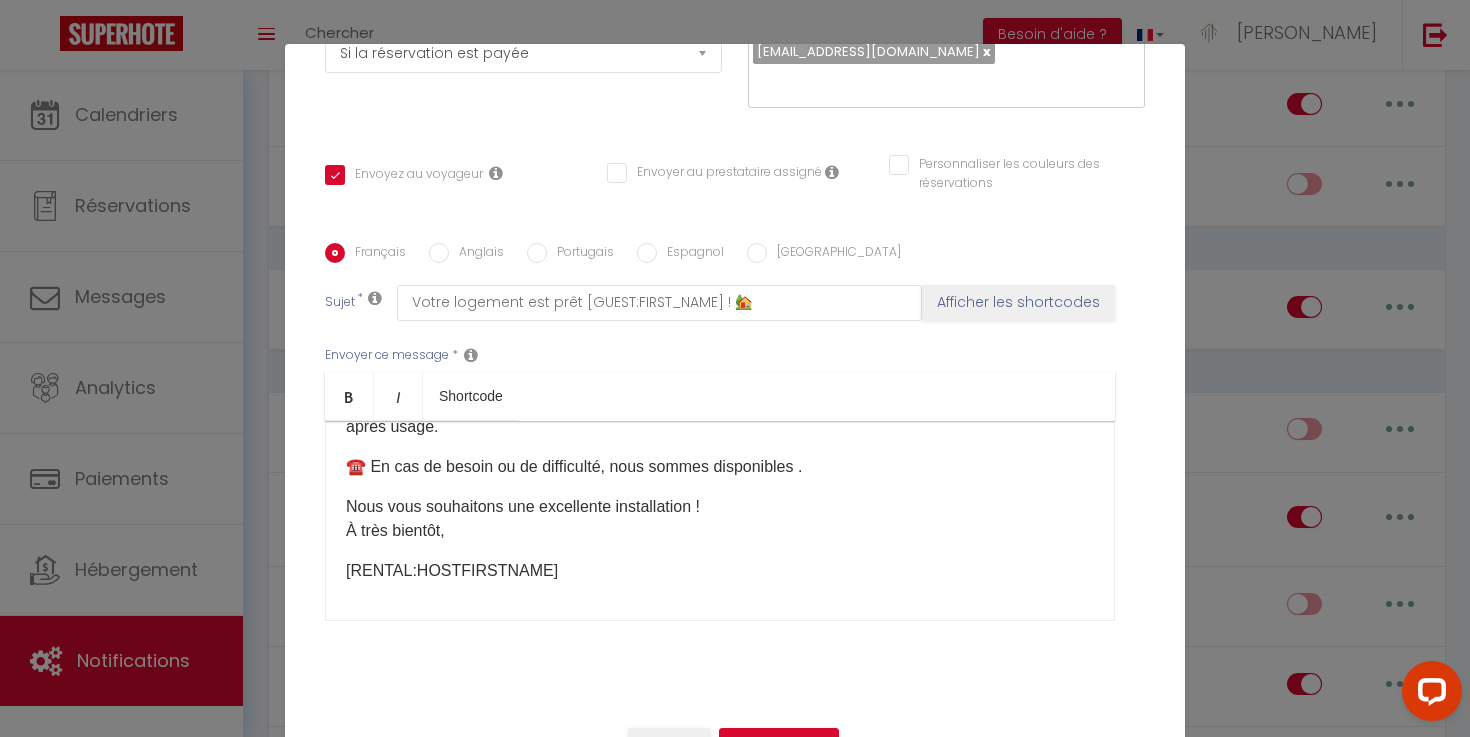 click on "Modifier la notification   ×   Titre   *     le jour de l’arrivée (guide d’accès boîte à clef)   Pour cet hébergement
Sélectionner les hébergements
Tous les apparts
Autres
Appartement centre-ville Avignon
Villa luxe-piscine et jacuzzi
Villa à Salazac - Piscine - Gorge de l'Ardèche
Lorsque cet événement se produit   *      Après la réservation   Avant Checkin (à partir de 12h00)   Après Checkin (à partir de 12h00)   Avant Checkout (à partir de 12h00)   Après Checkout (à partir de 12h00)   Température   Co2   Bruit sonore   Après visualisation lien paiement   Après Paiement Lien KO      *" at bounding box center [735, 368] 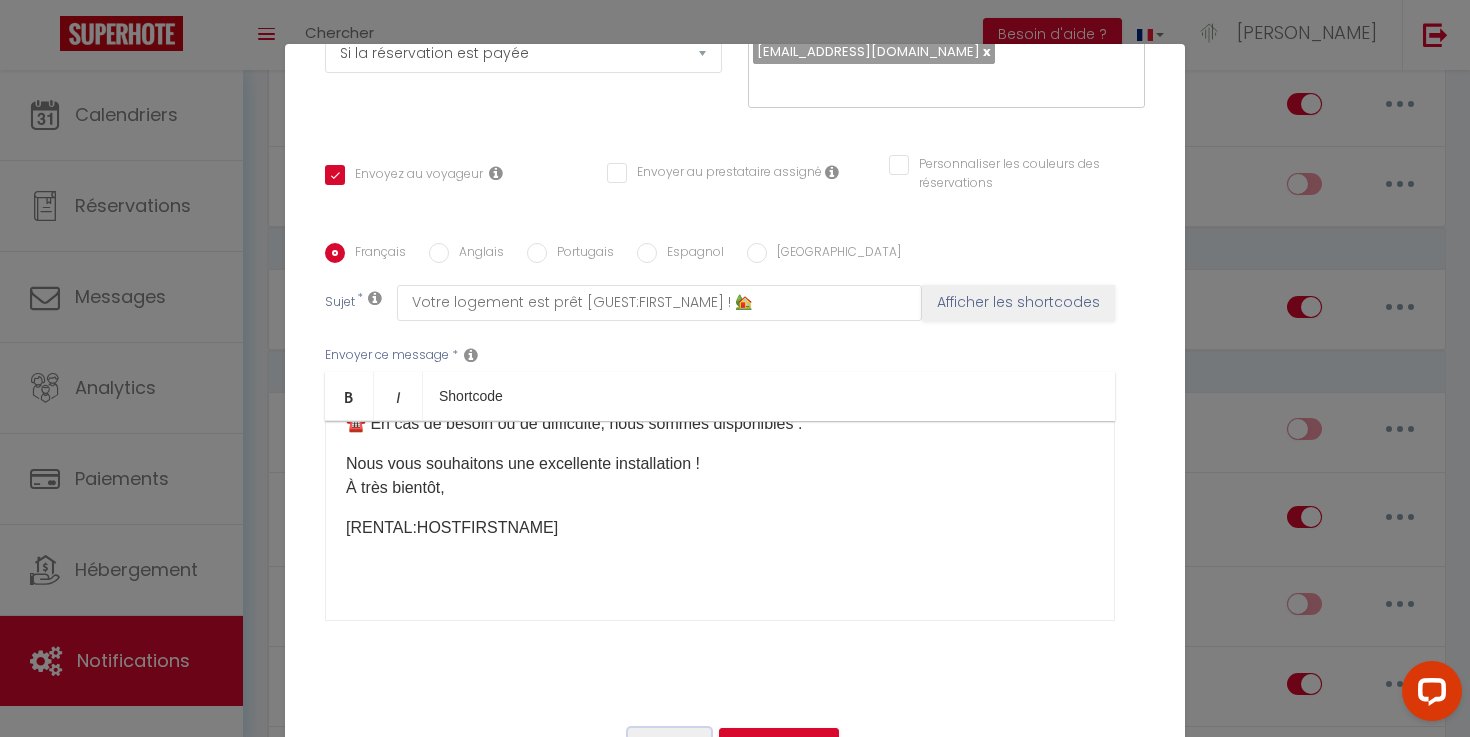 click on "Annuler" at bounding box center (669, 745) 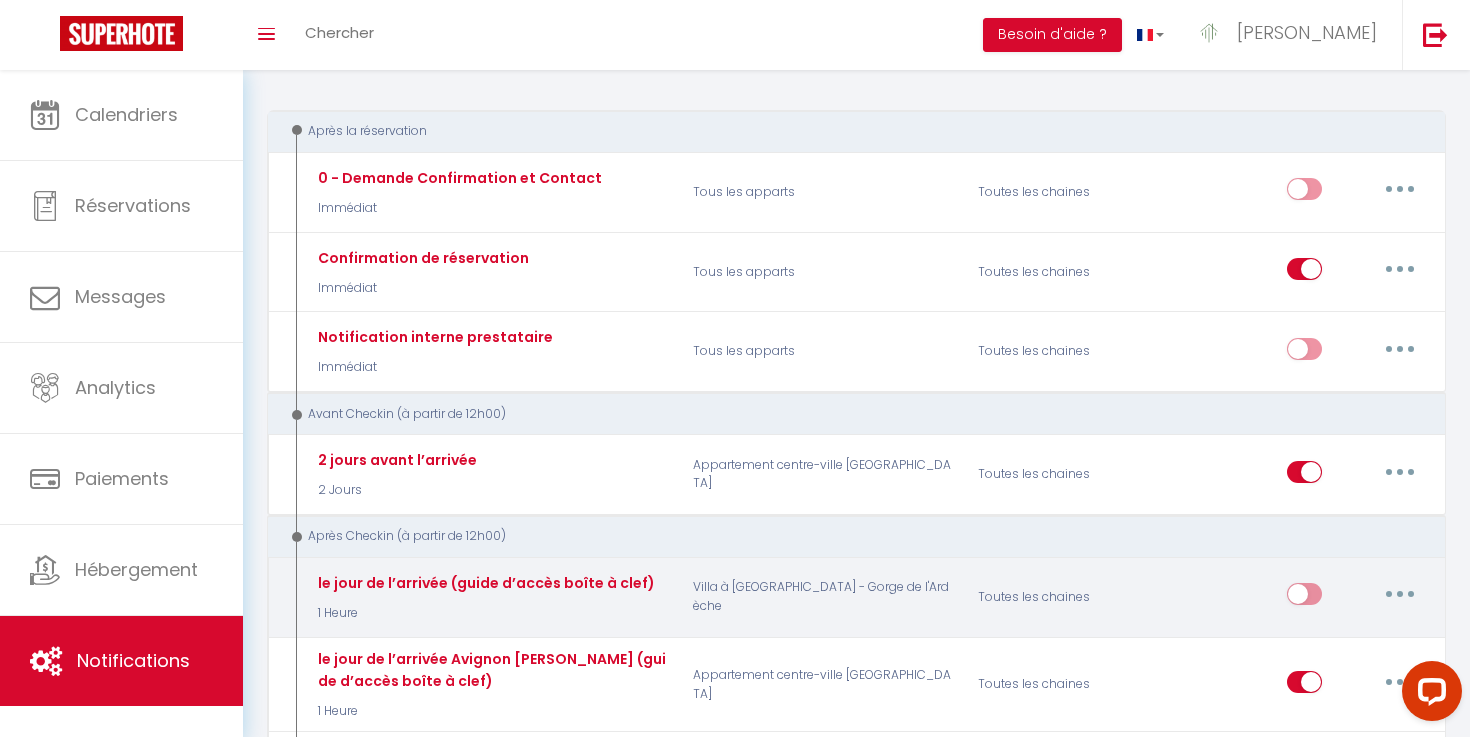 scroll, scrollTop: 196, scrollLeft: 0, axis: vertical 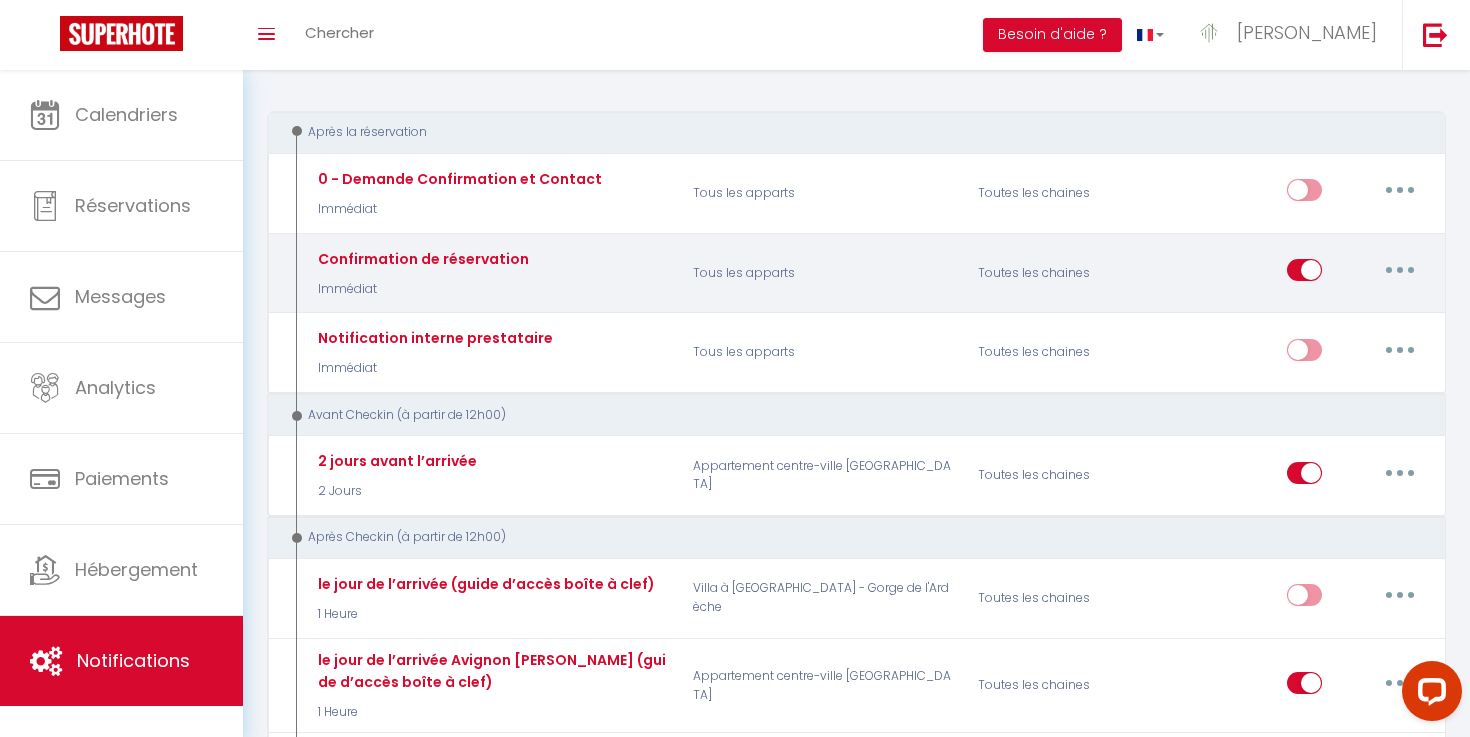 click at bounding box center (1400, 270) 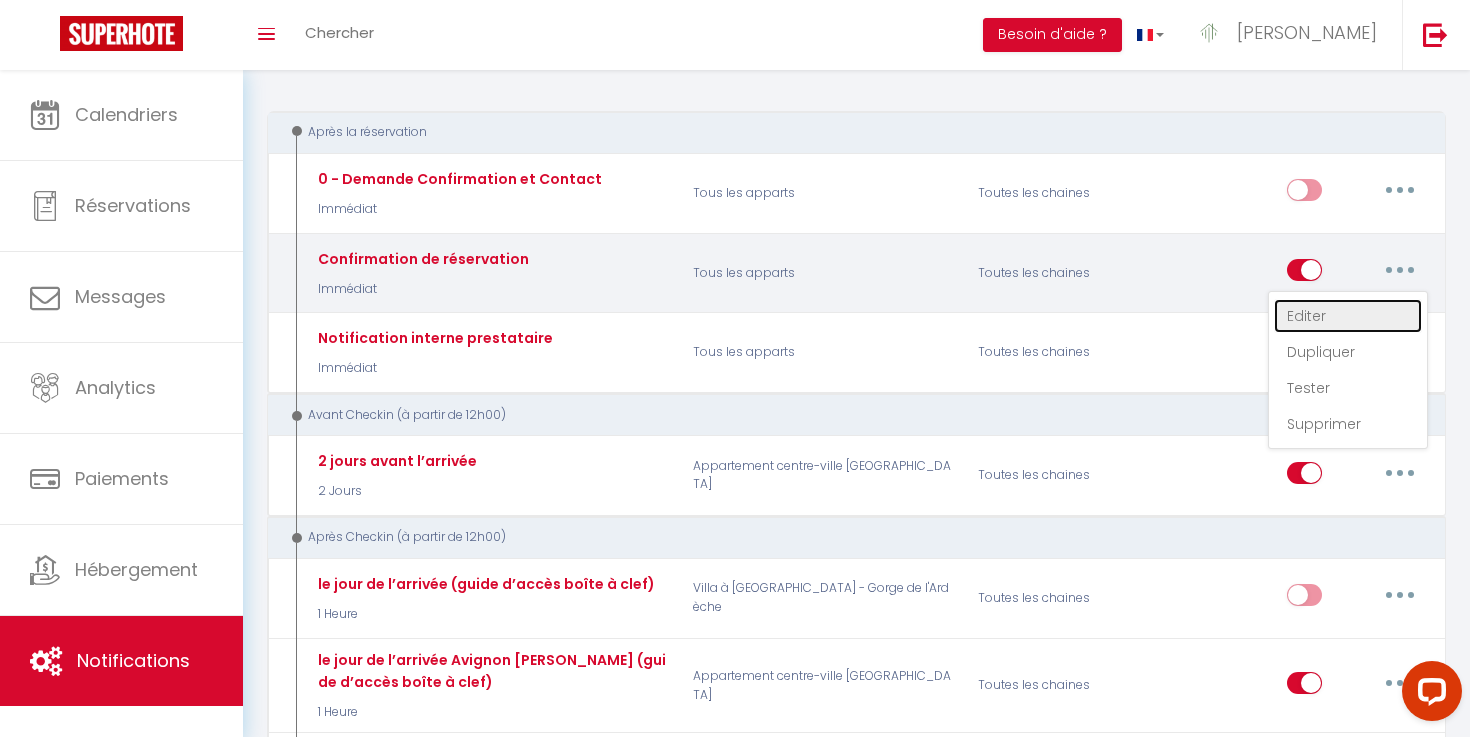 click on "Editer" at bounding box center (1348, 316) 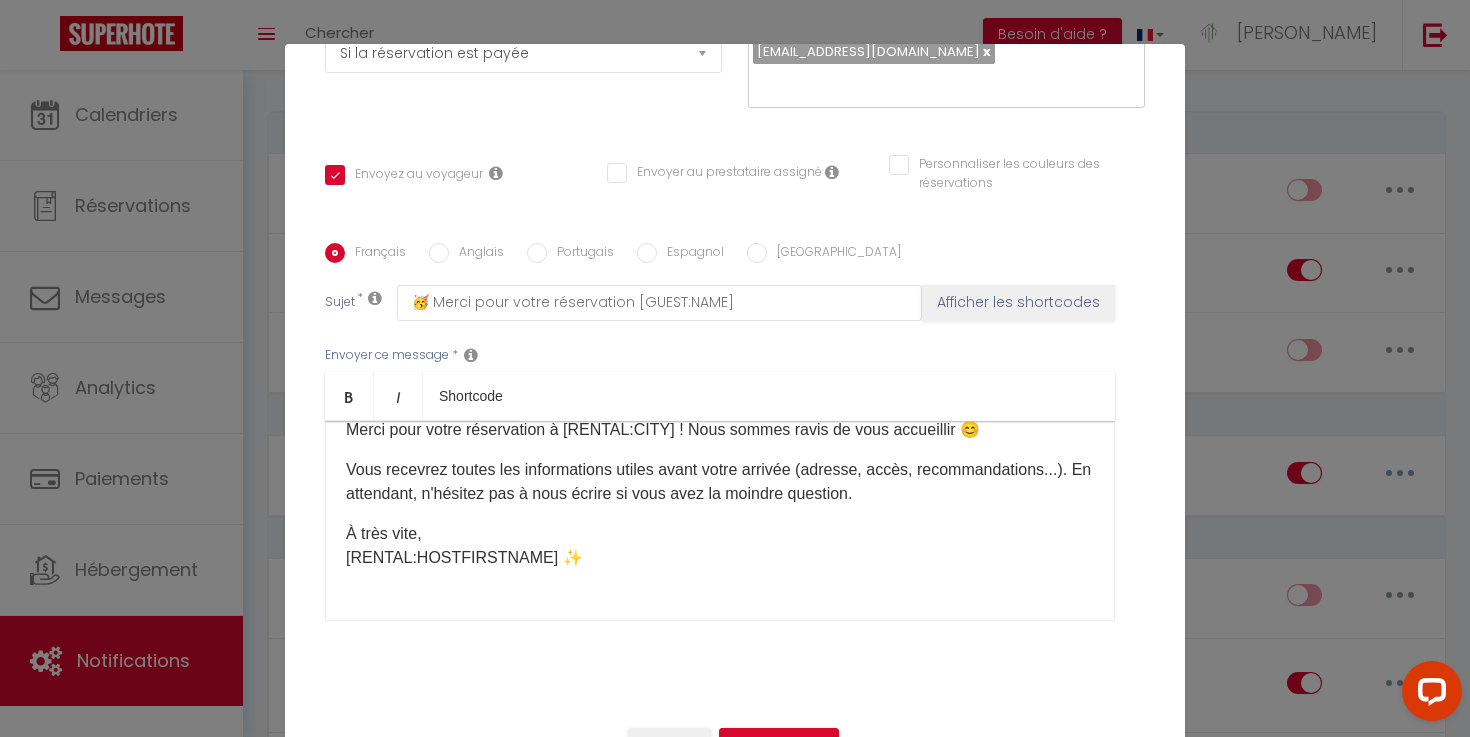 scroll, scrollTop: 78, scrollLeft: 0, axis: vertical 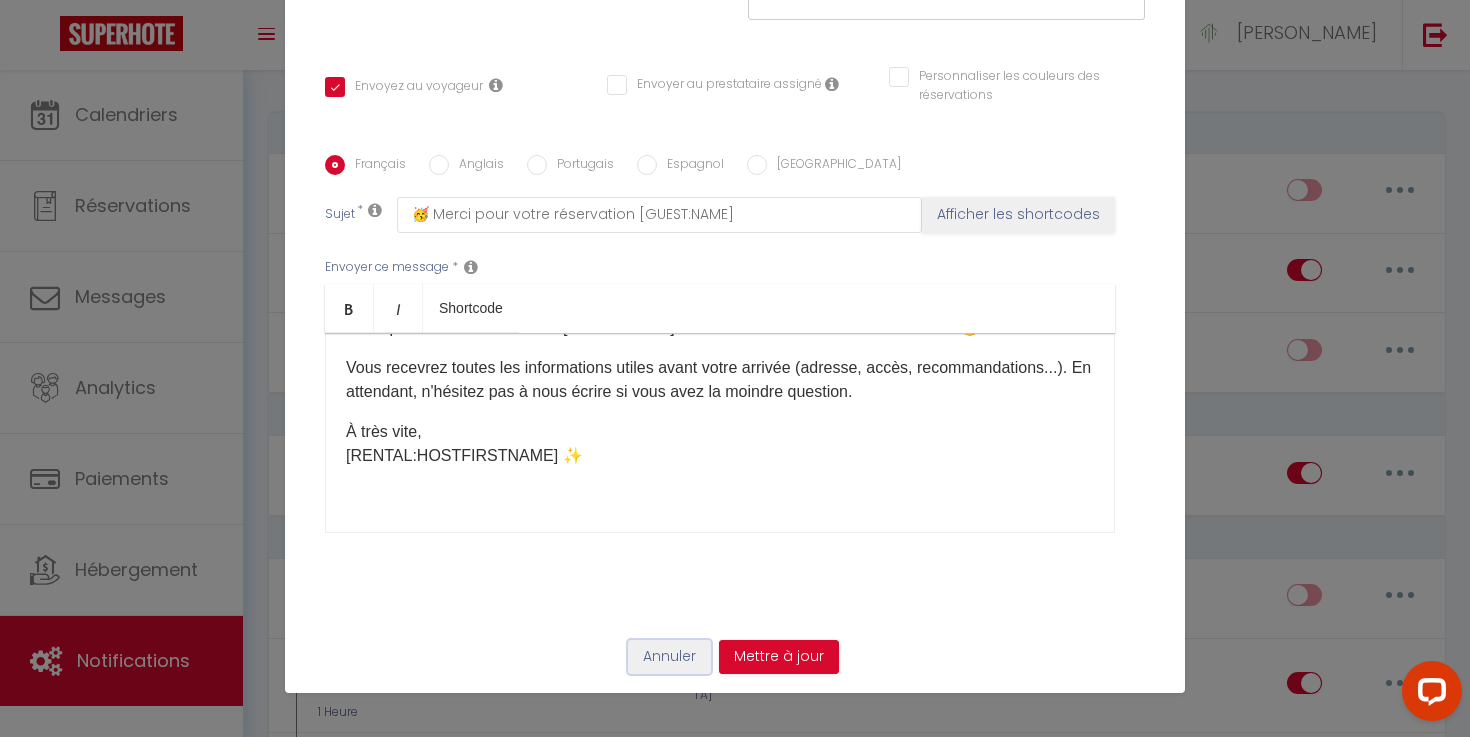 click on "Annuler" at bounding box center (669, 657) 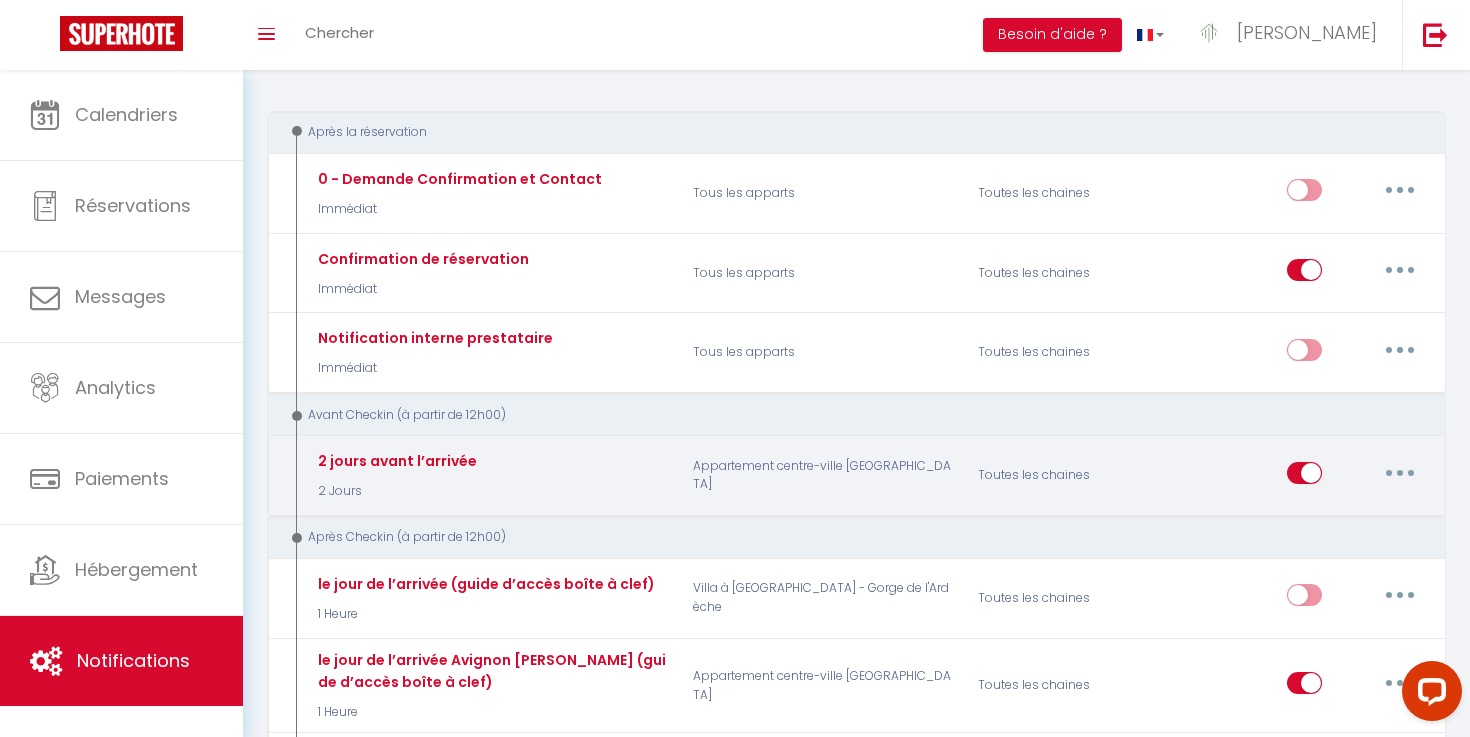 click on "Editer   Dupliquer   Tester   Supprimer" at bounding box center (1357, 476) 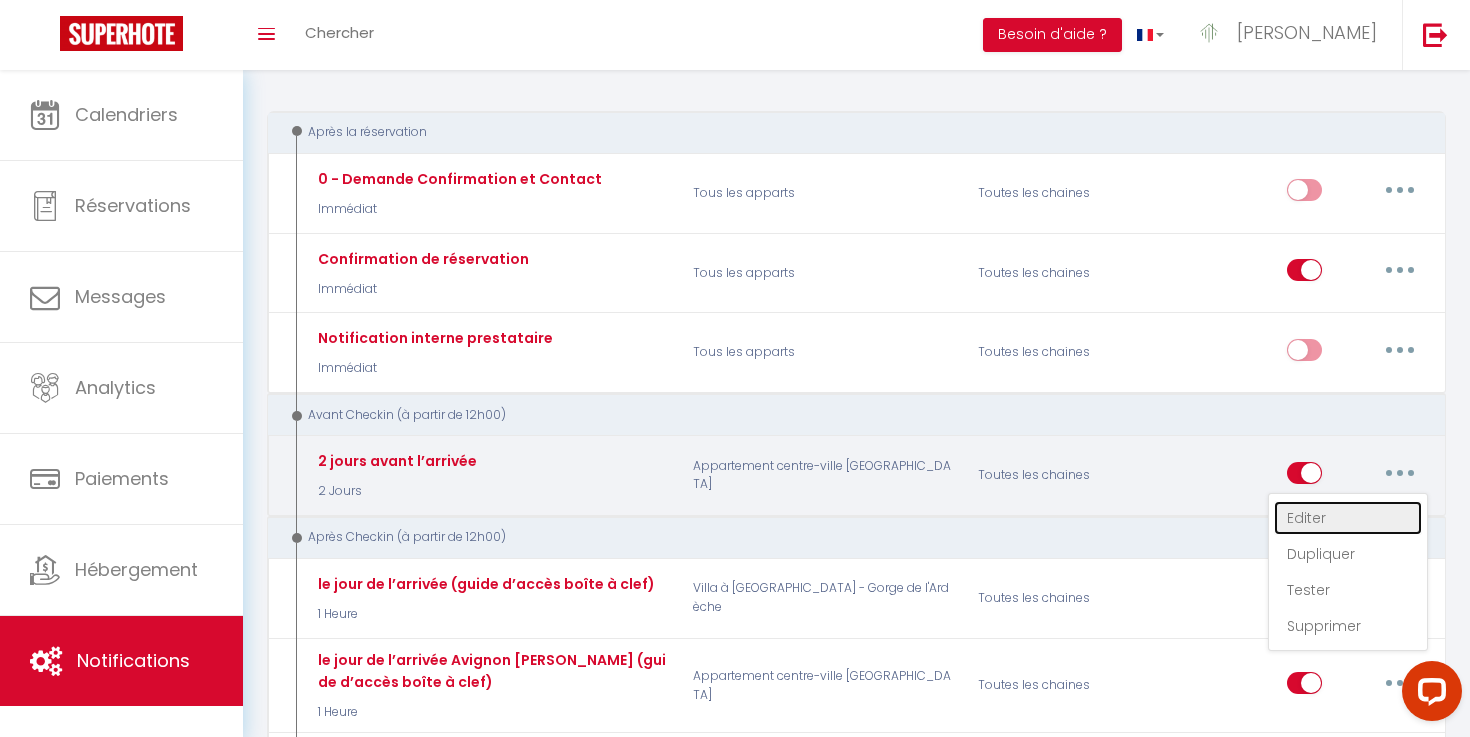 click on "Editer" at bounding box center (1348, 518) 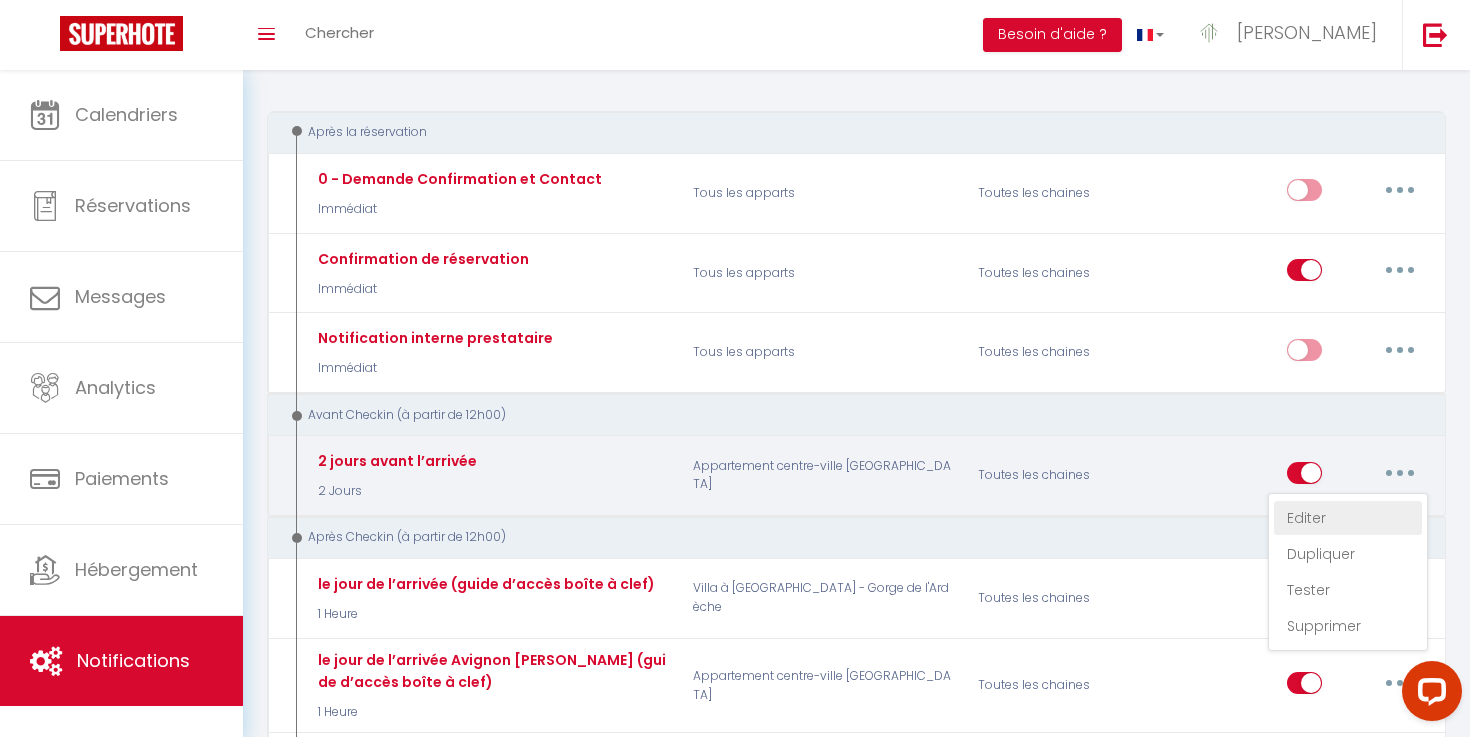 type on "2 jours avant l’arrivée" 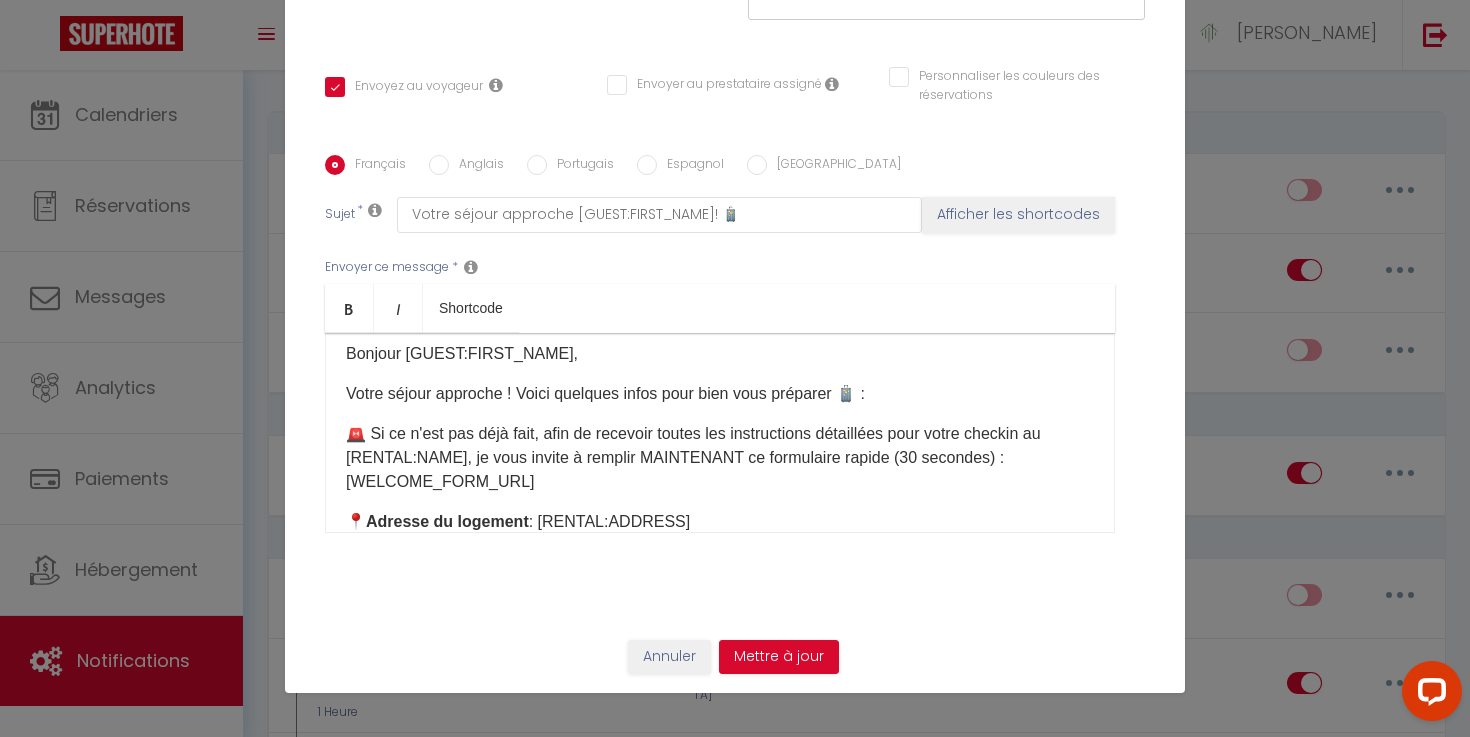 scroll, scrollTop: 9, scrollLeft: 0, axis: vertical 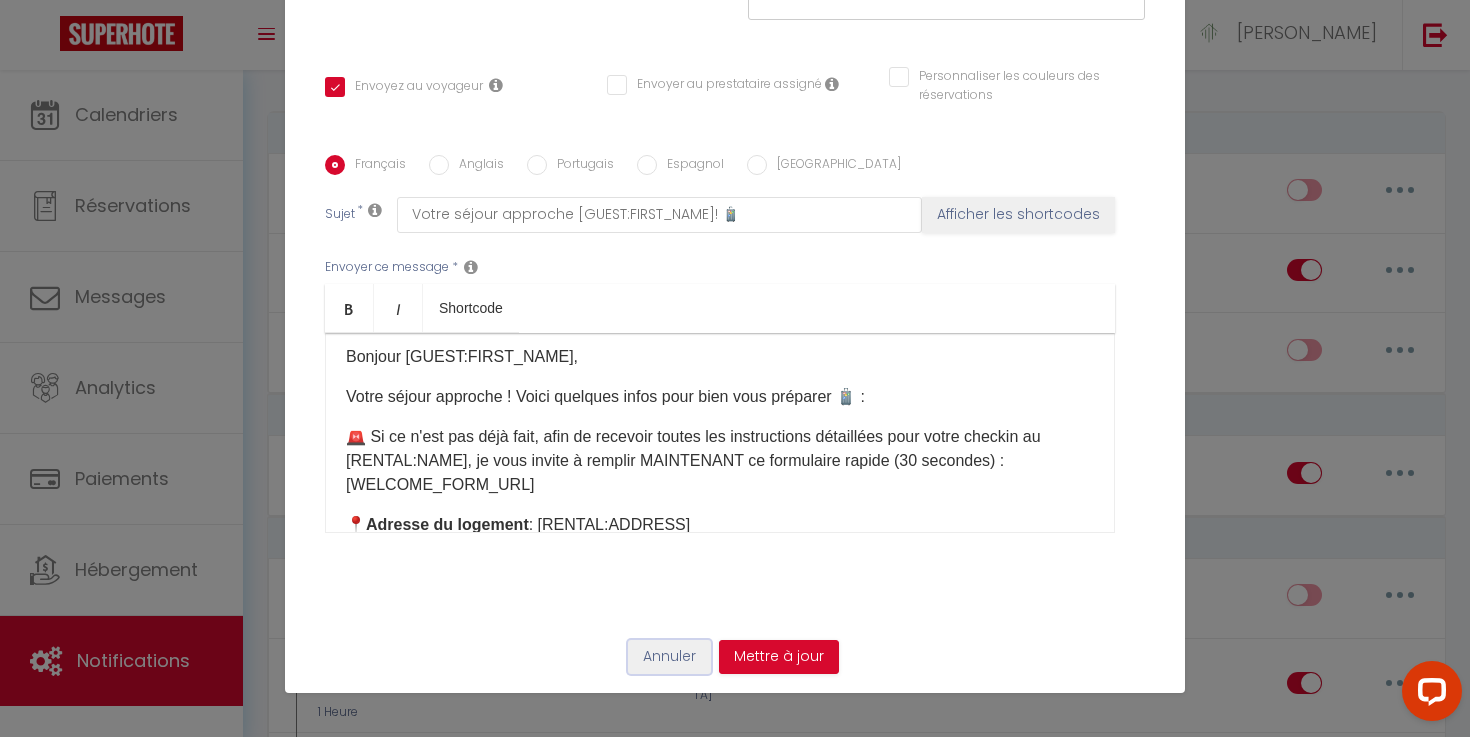click on "Annuler" at bounding box center (669, 657) 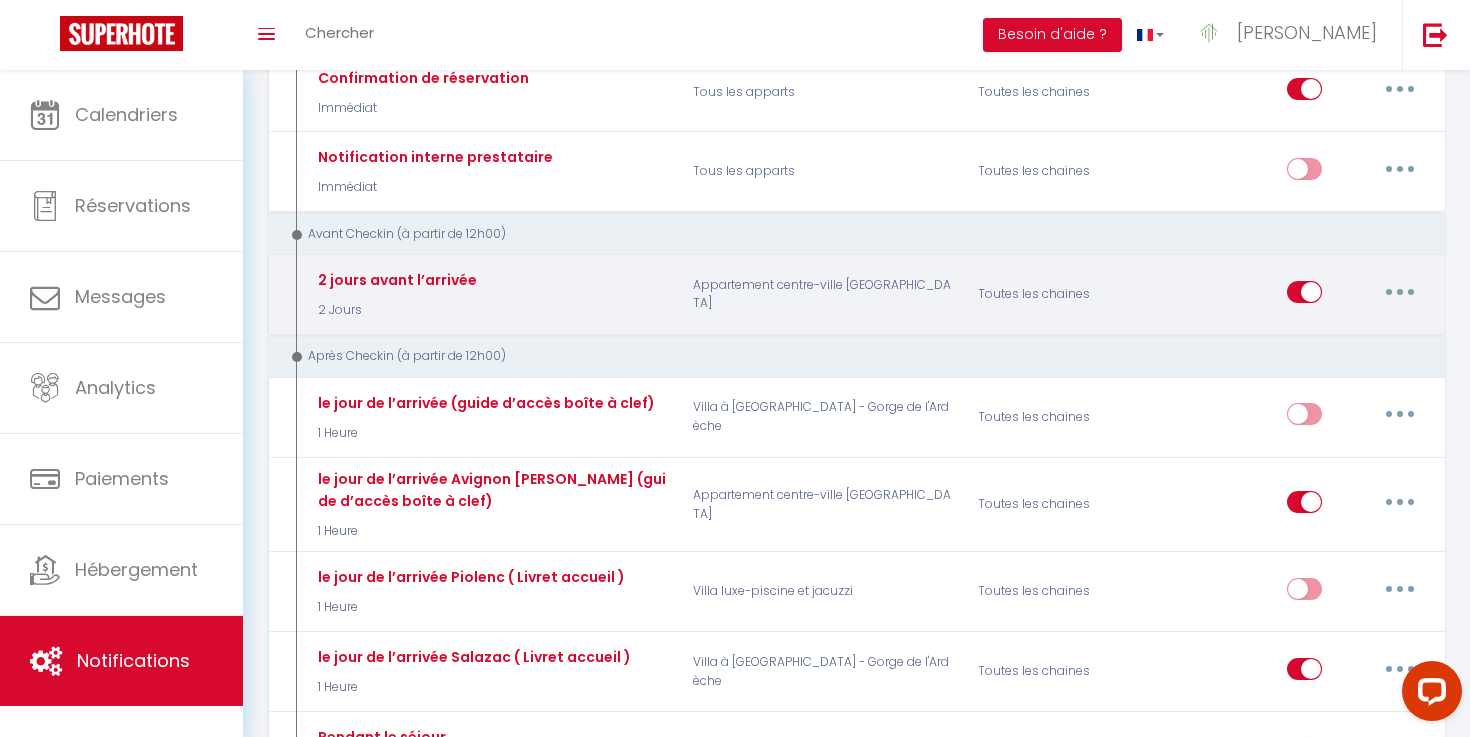scroll, scrollTop: 378, scrollLeft: 0, axis: vertical 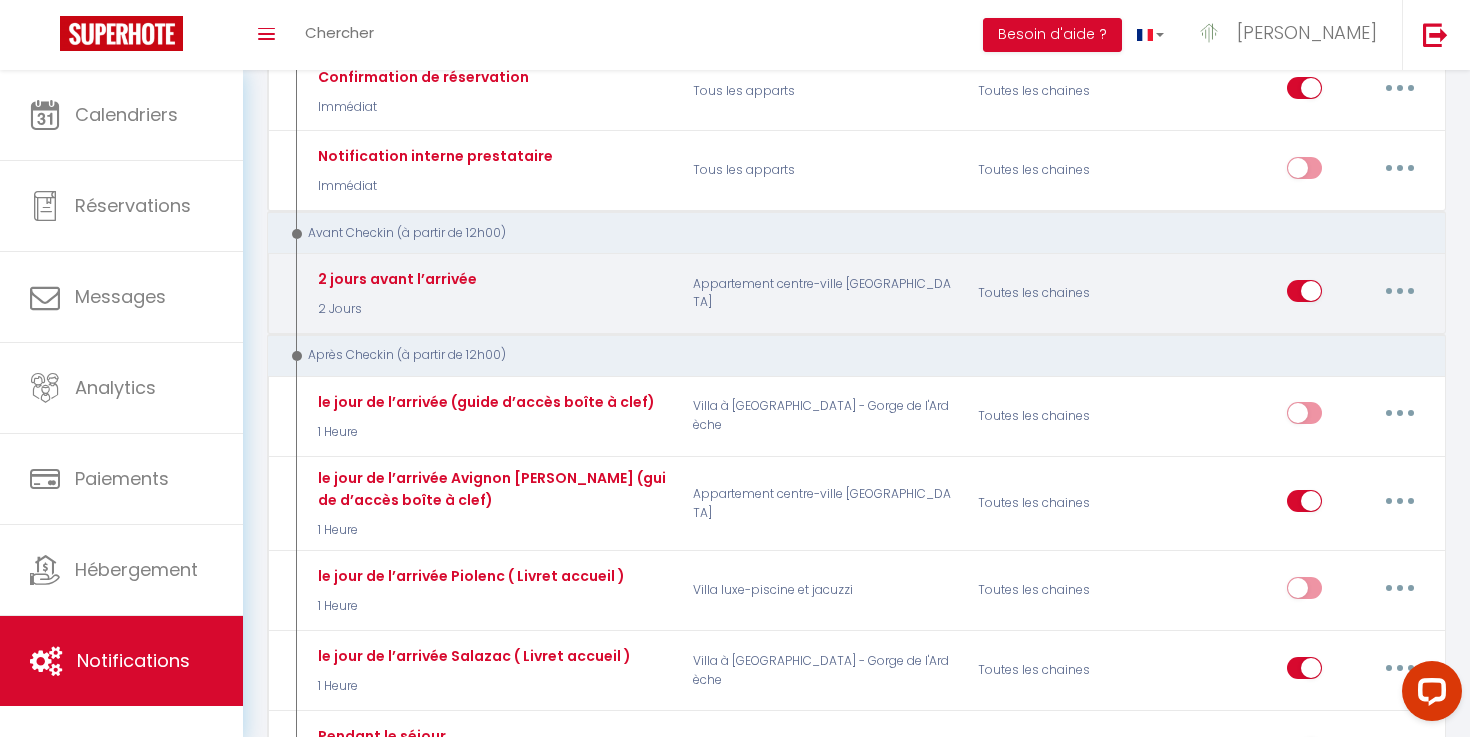 click at bounding box center (1400, 291) 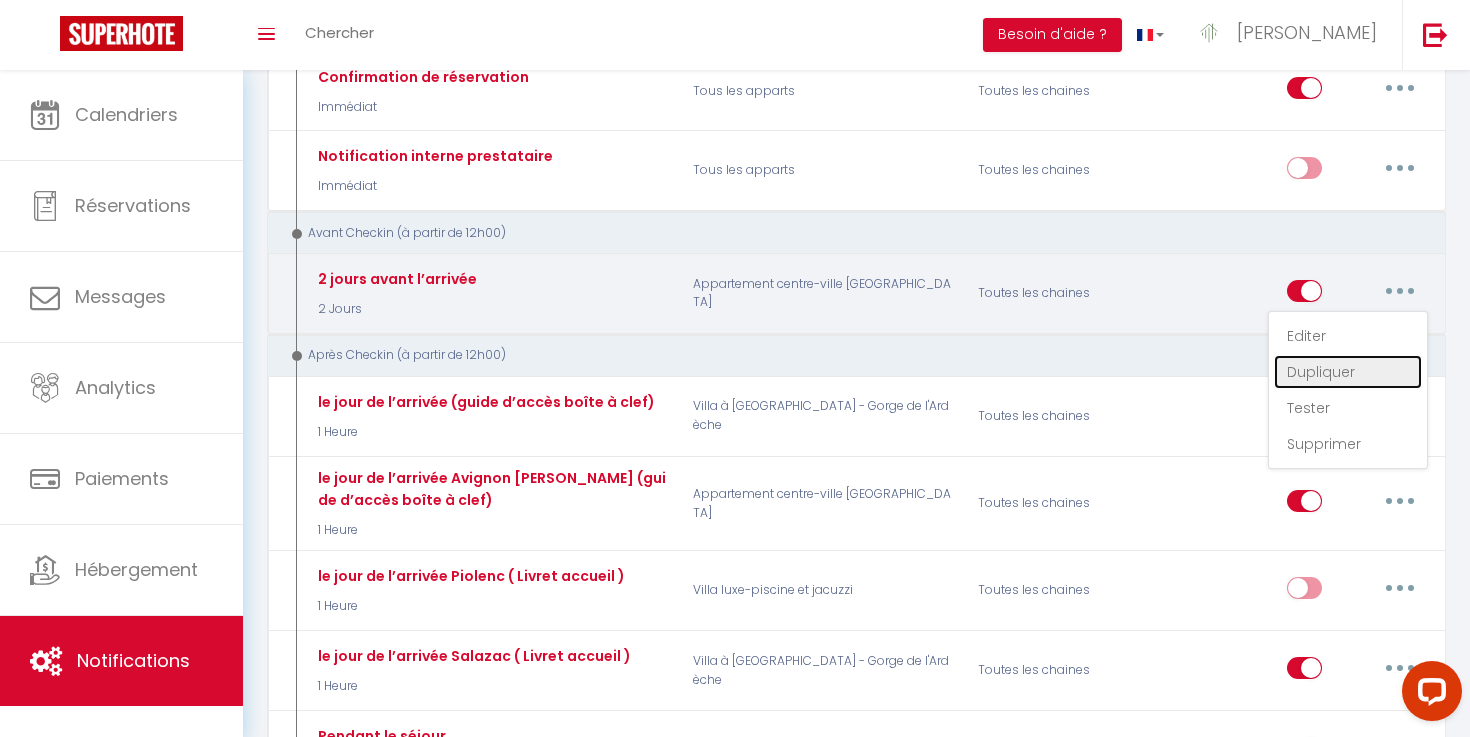 click on "Dupliquer" at bounding box center (1348, 372) 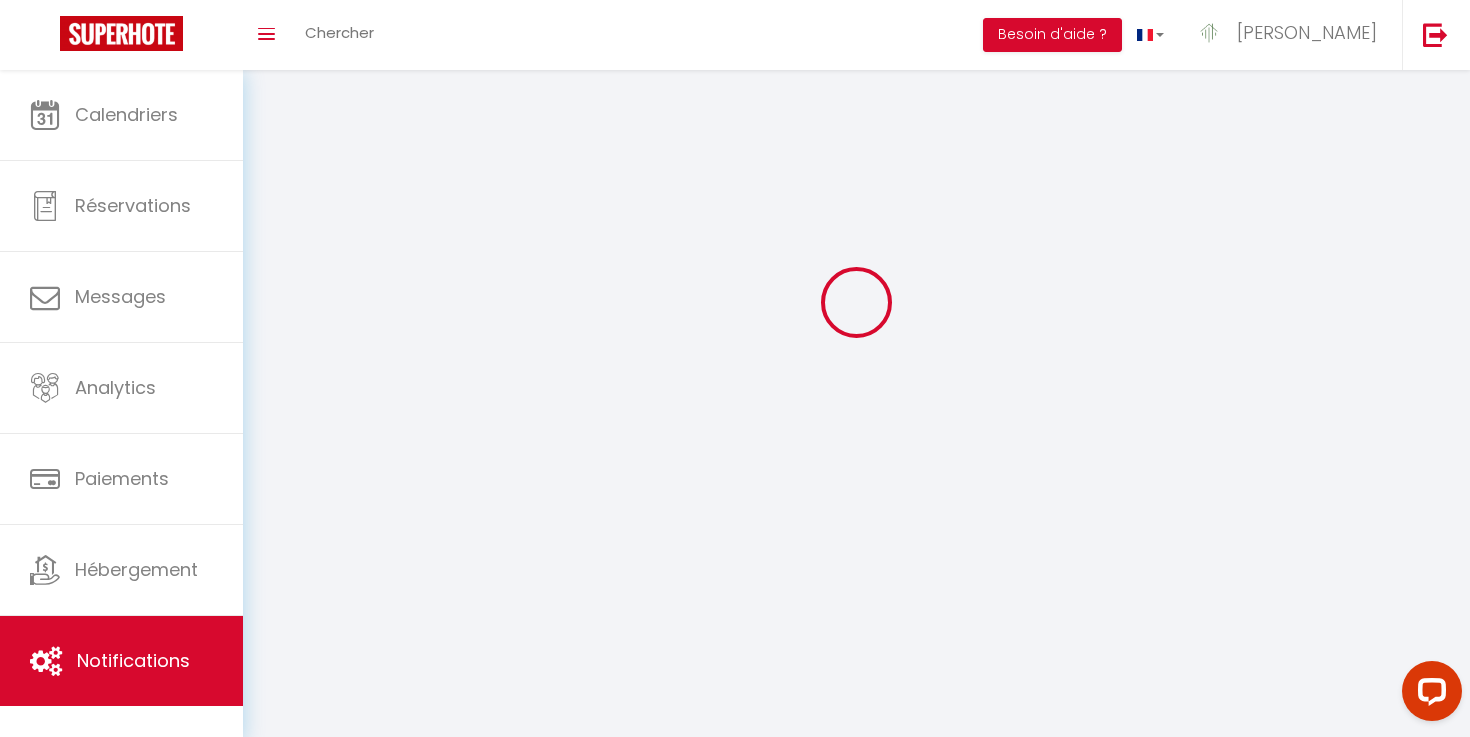 scroll, scrollTop: 378, scrollLeft: 0, axis: vertical 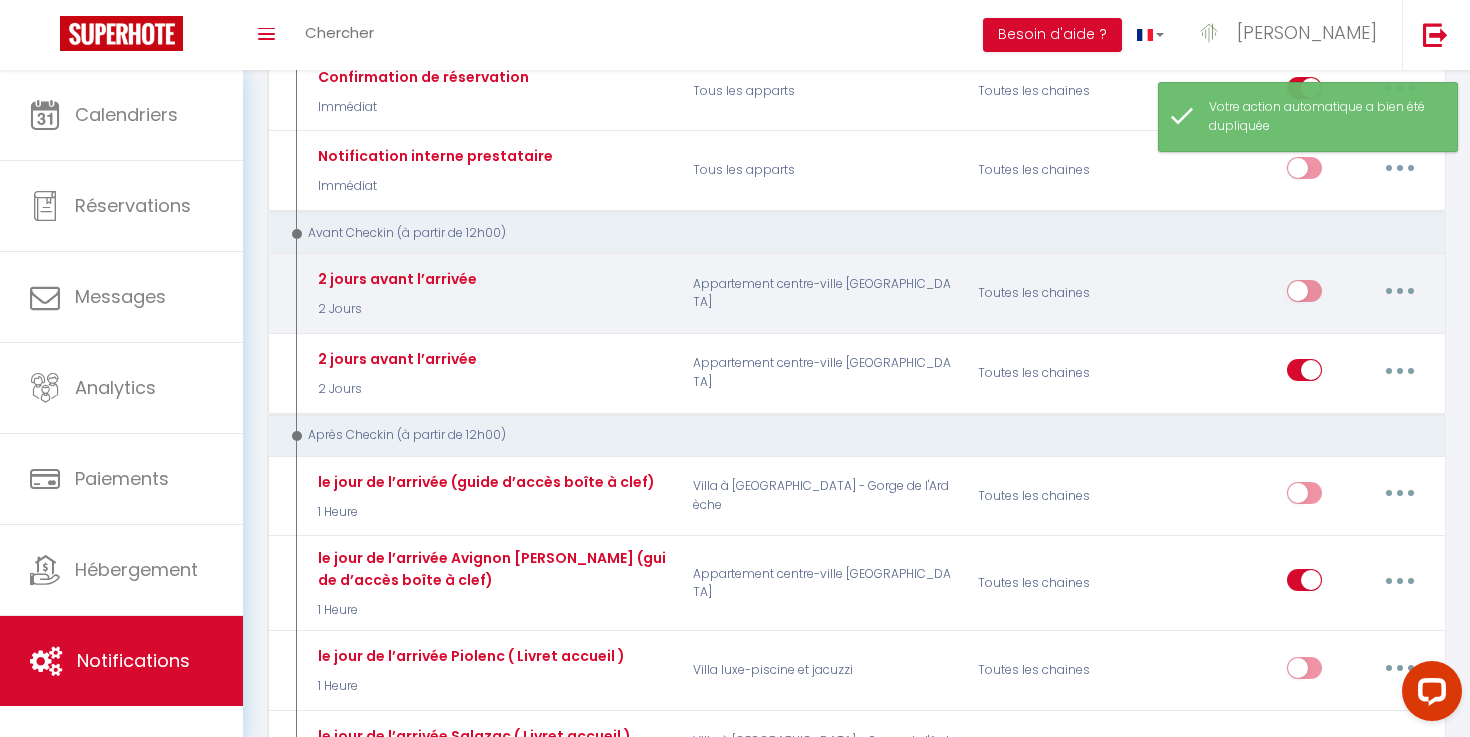 click at bounding box center [1400, 291] 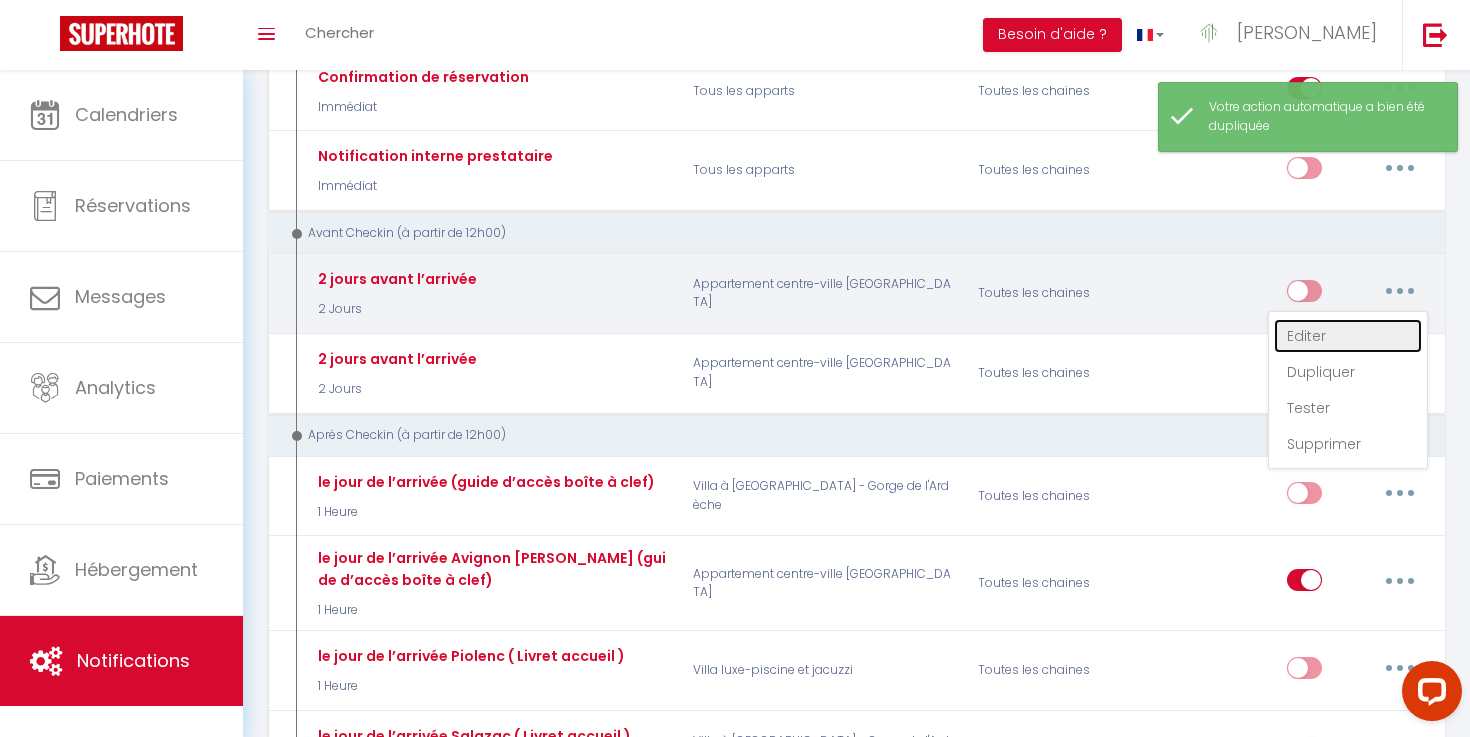 click on "Editer" at bounding box center [1348, 336] 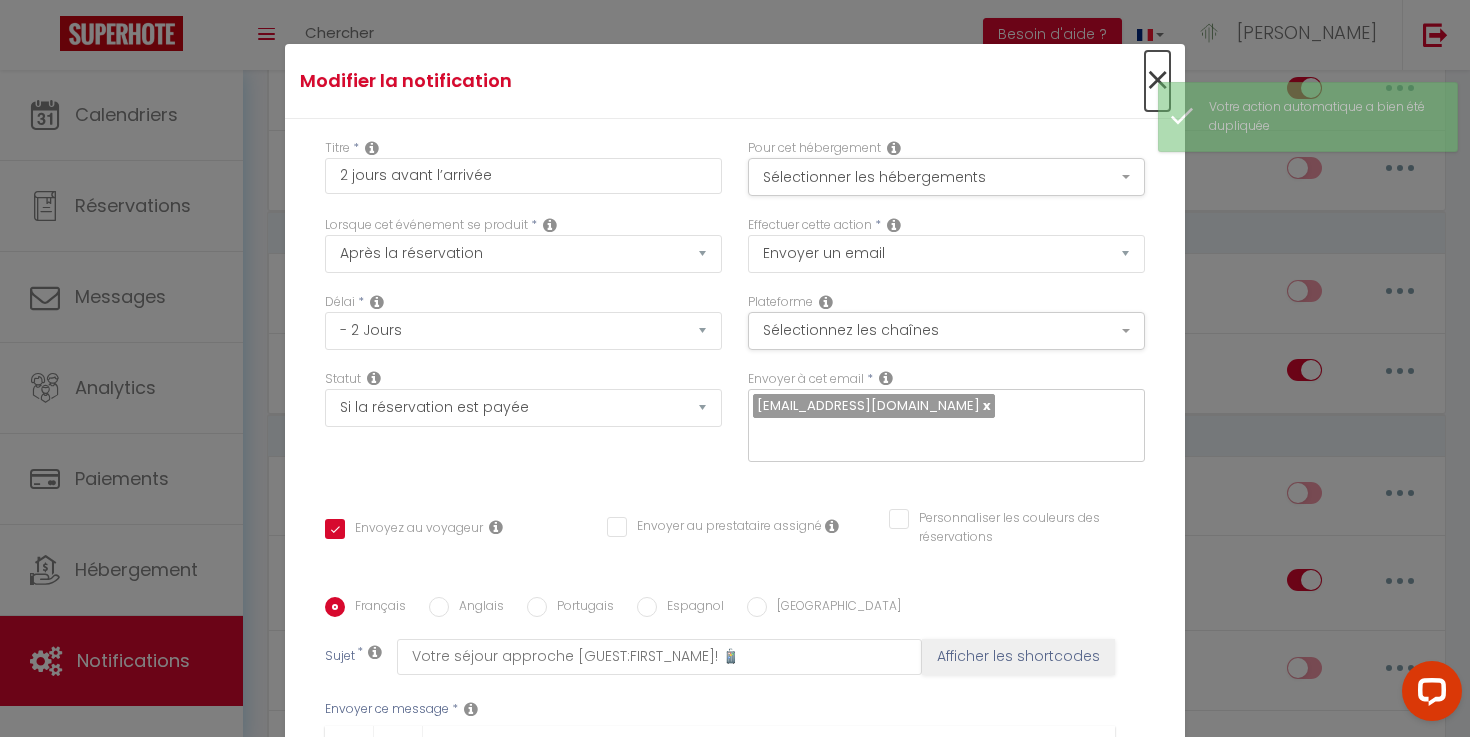 click on "×" at bounding box center [1157, 81] 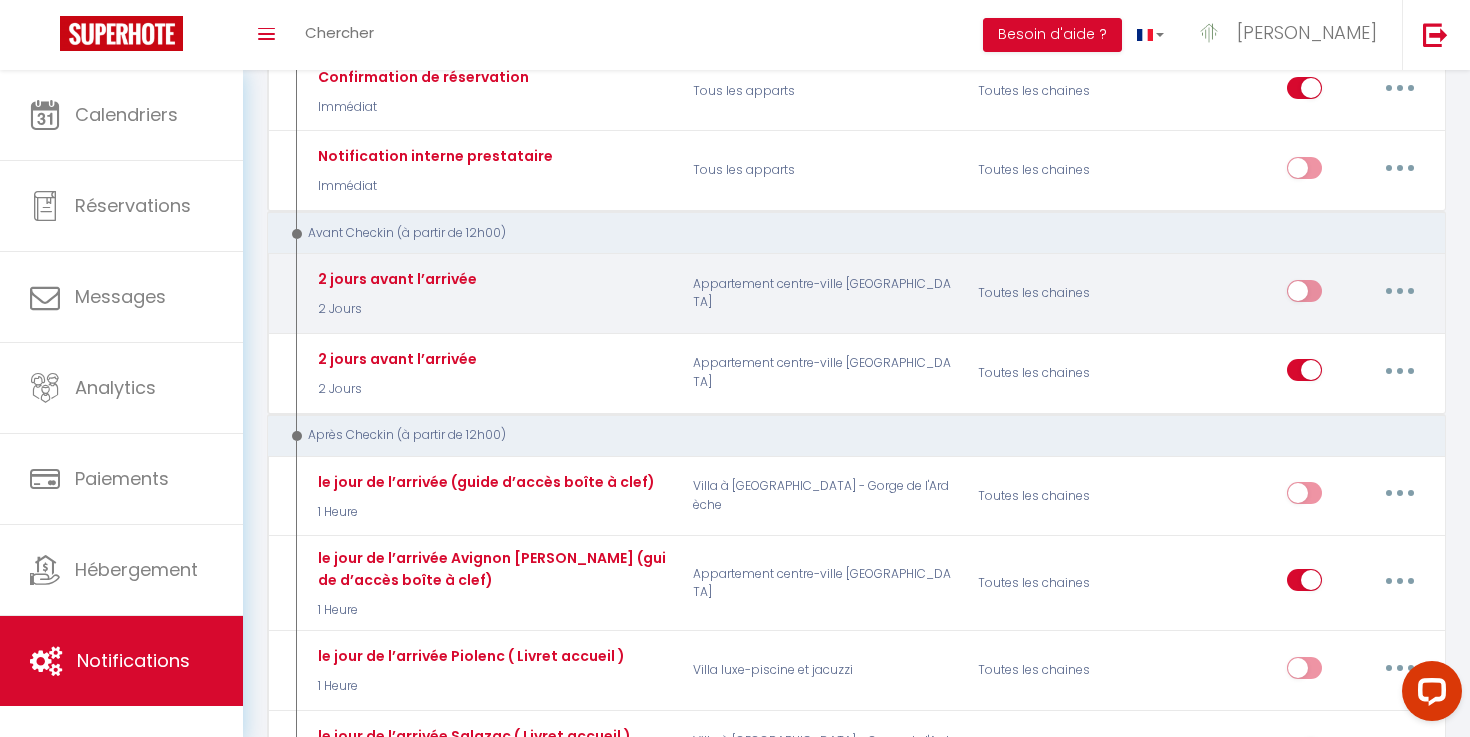 click on "Editer   Dupliquer   Tester   Supprimer" at bounding box center [1357, 294] 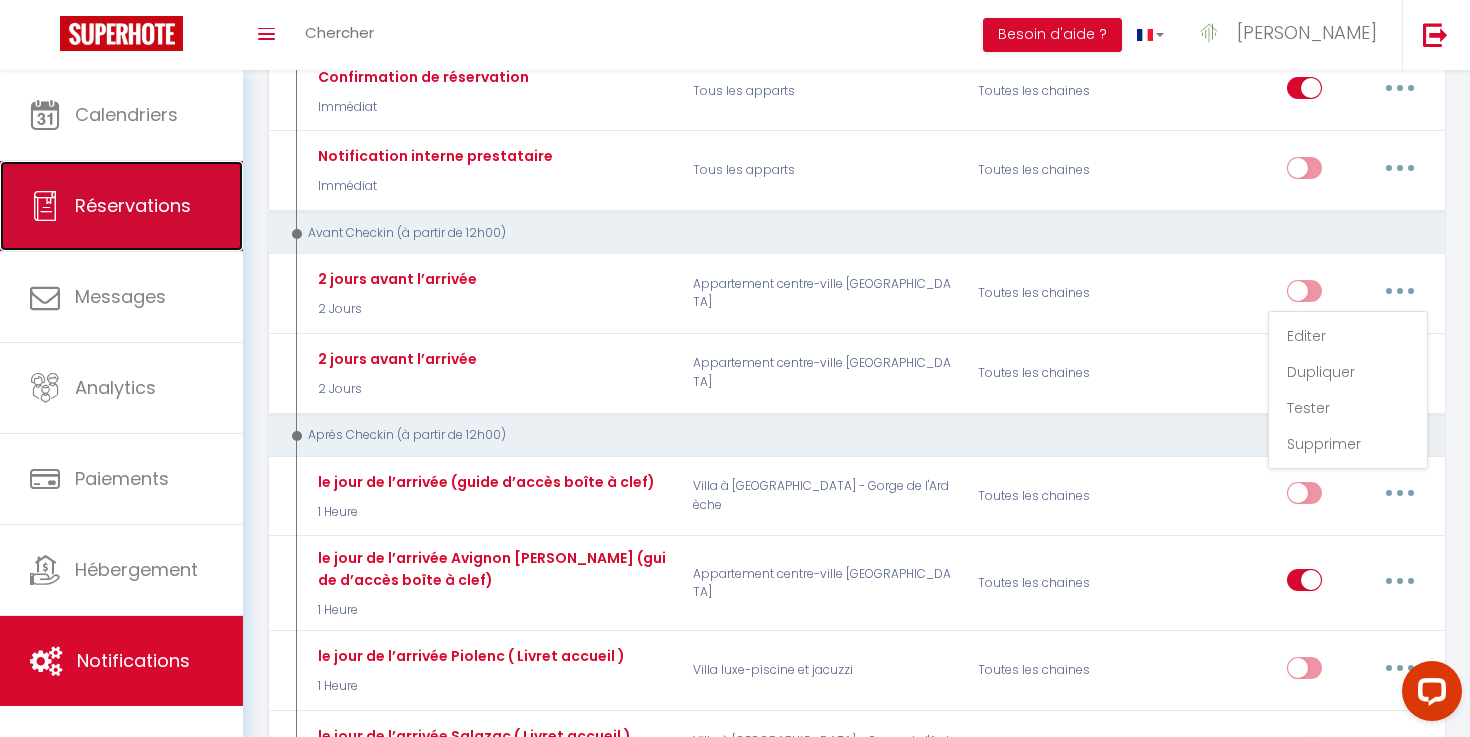 click on "Réservations" at bounding box center [121, 206] 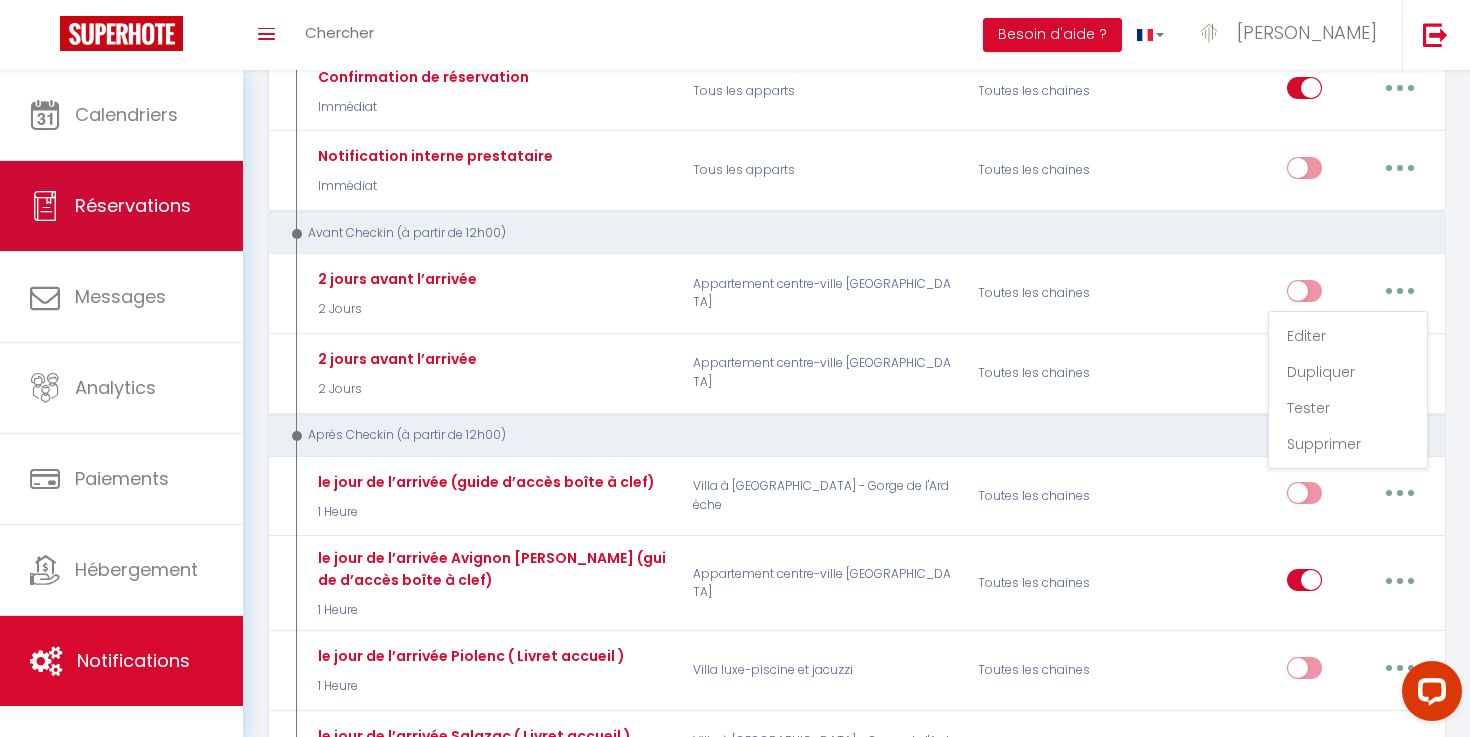 select on "not_cancelled" 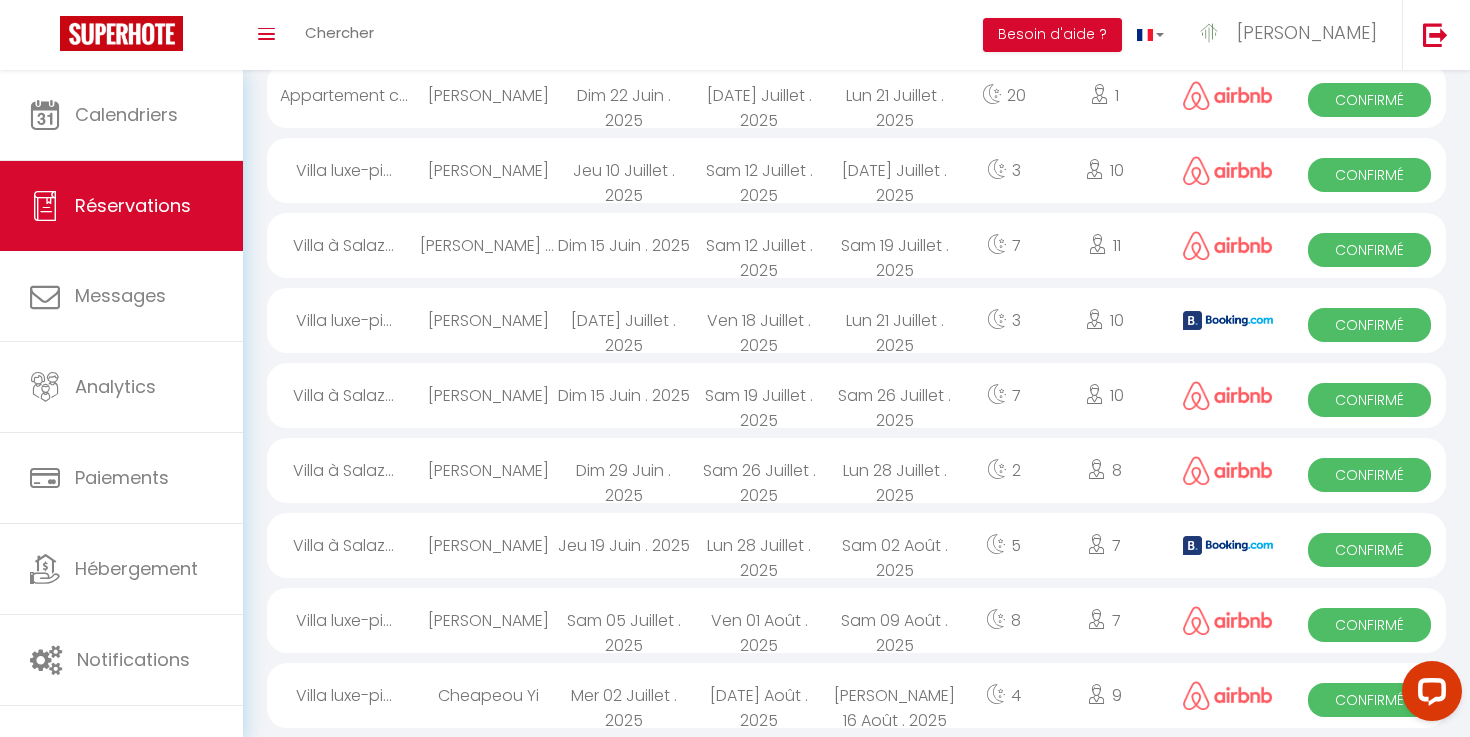scroll, scrollTop: 0, scrollLeft: 0, axis: both 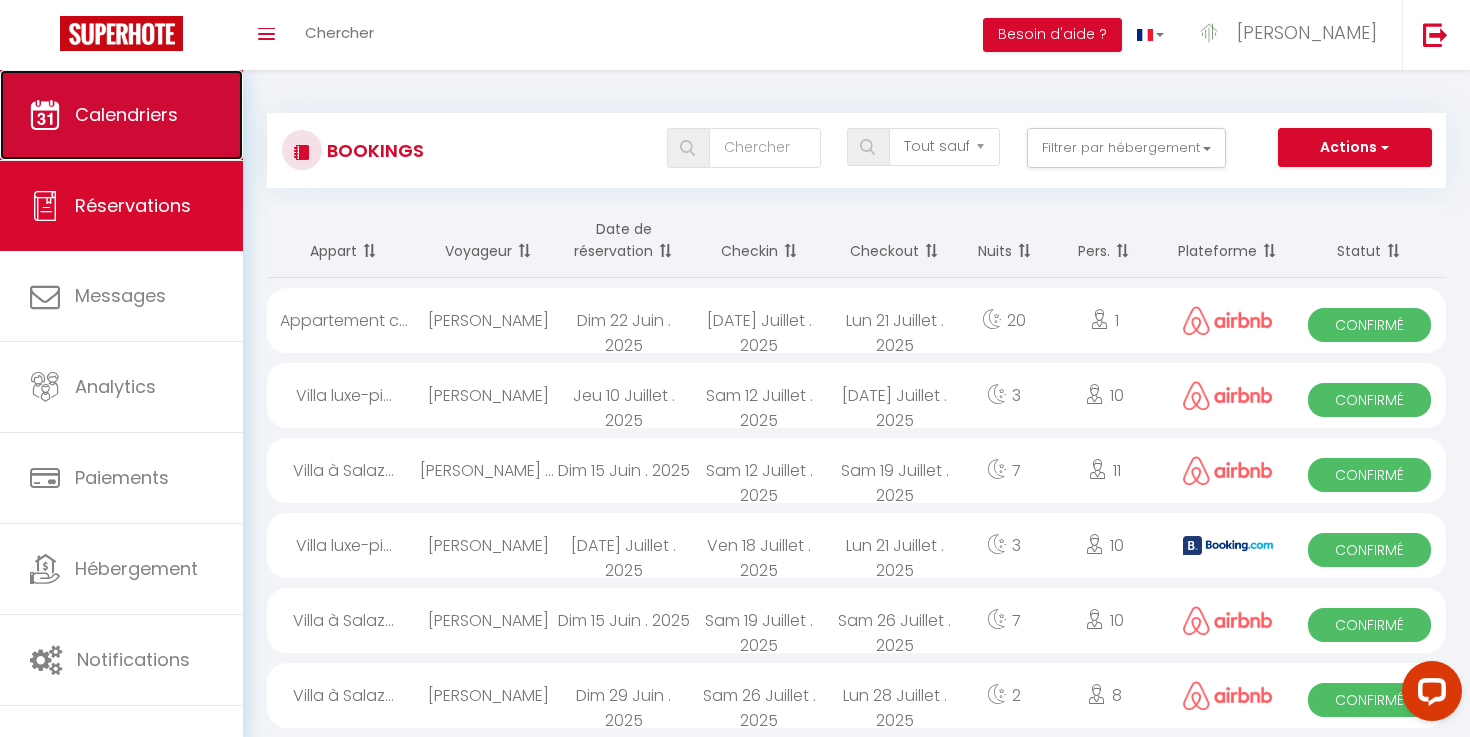 click on "Calendriers" at bounding box center (121, 115) 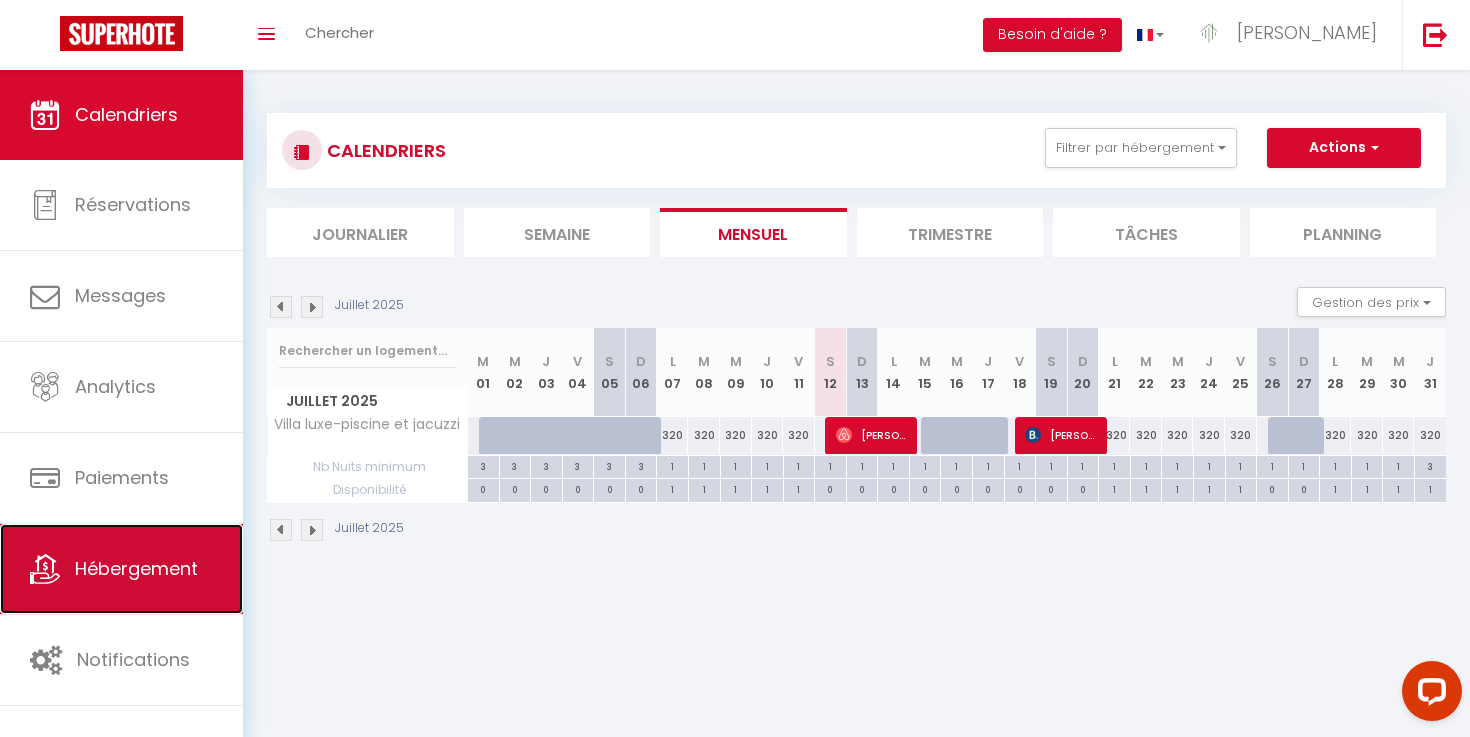 click on "Hébergement" at bounding box center [121, 569] 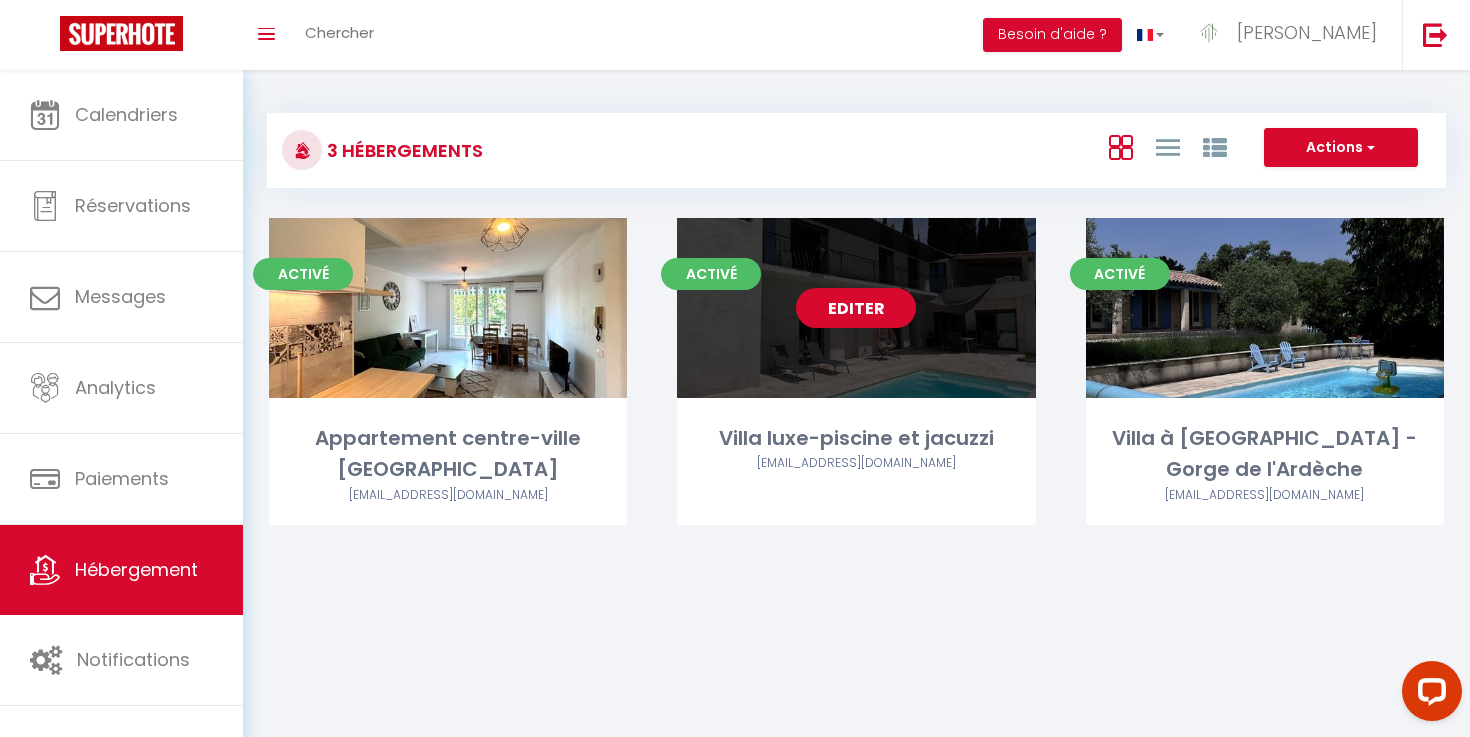click on "Editer" at bounding box center (856, 308) 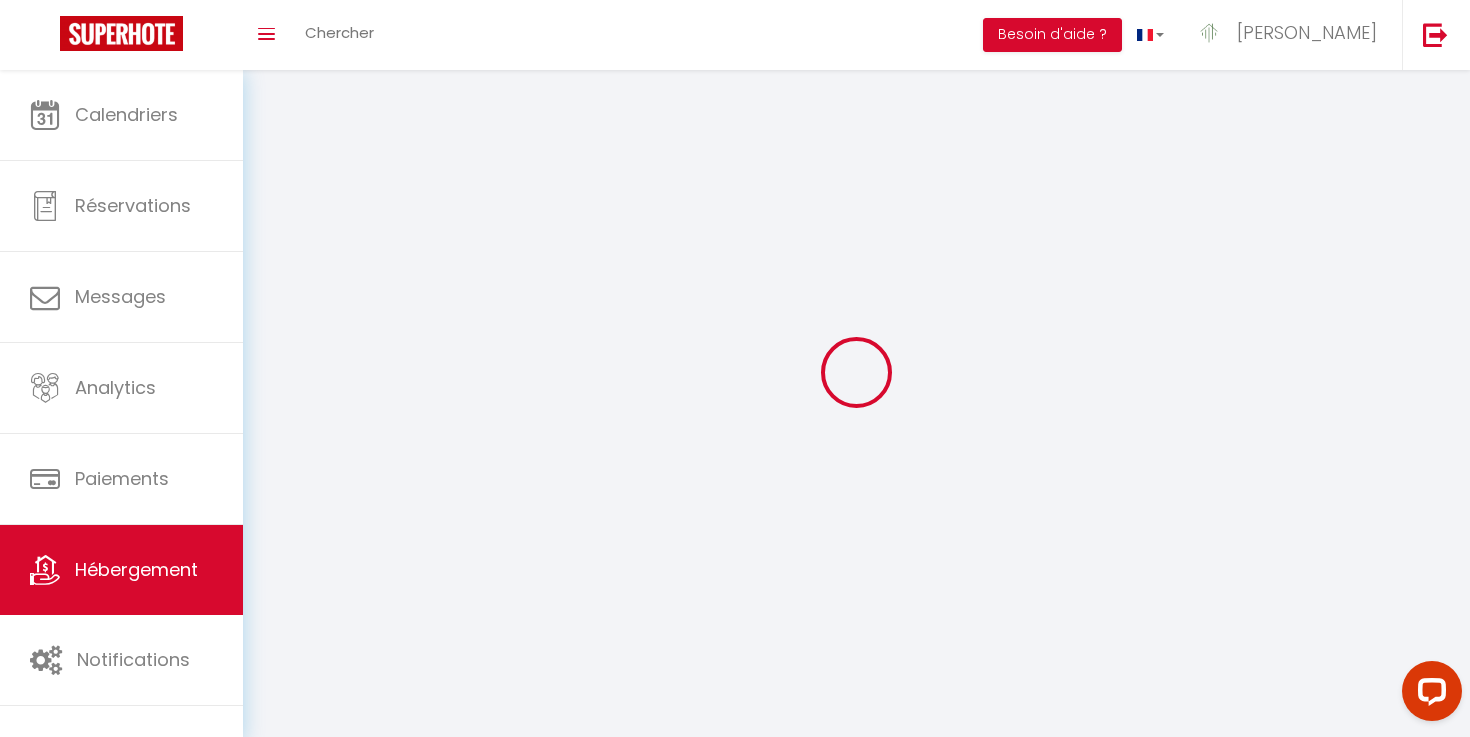 select 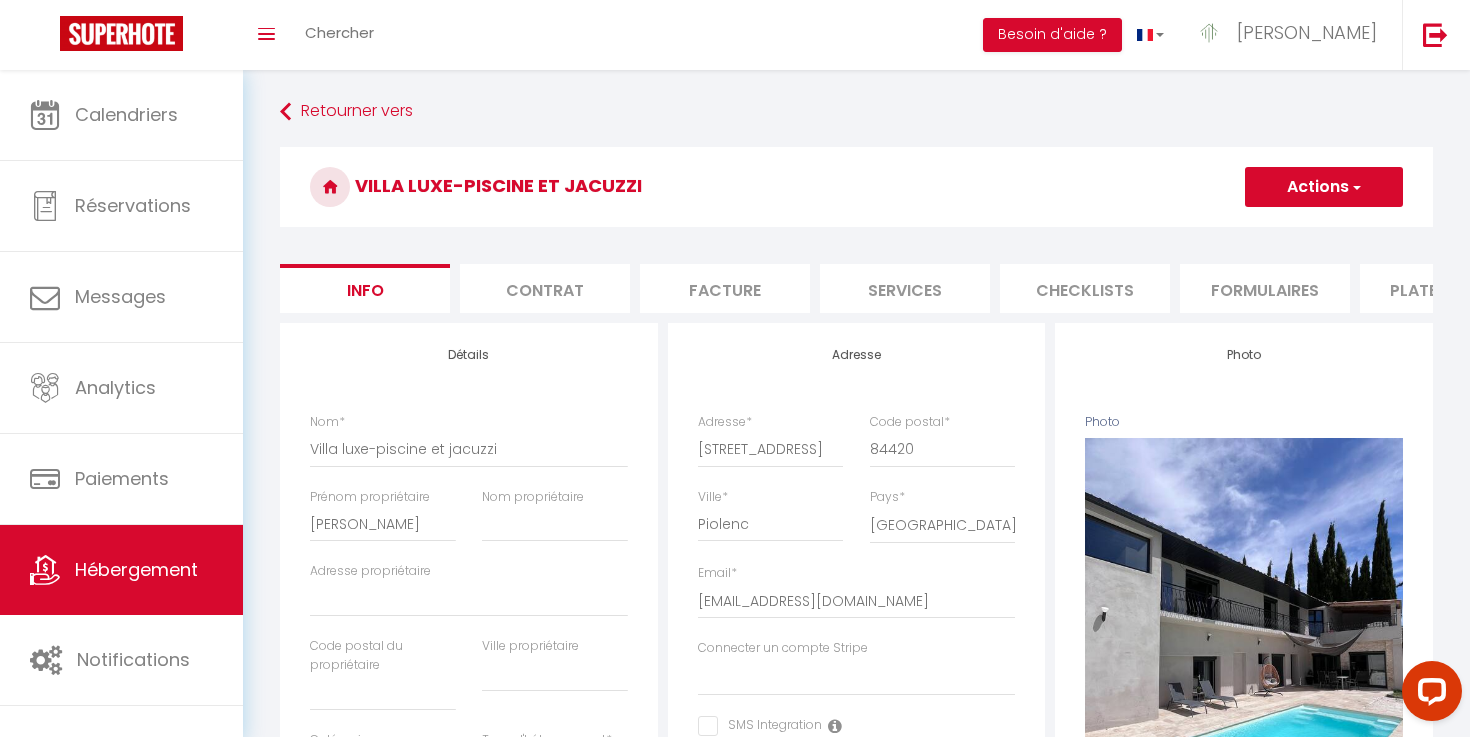 select 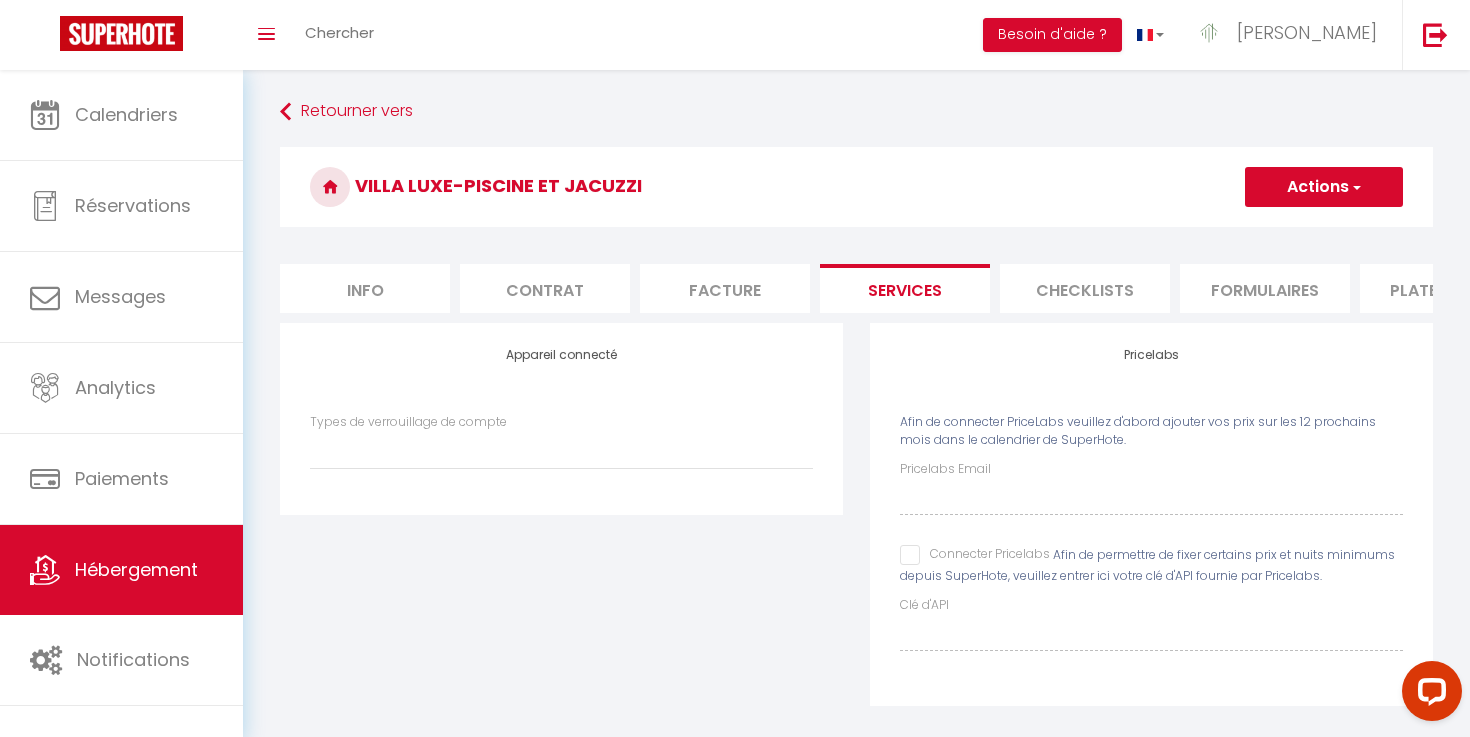 click on "Checklists" at bounding box center [1085, 288] 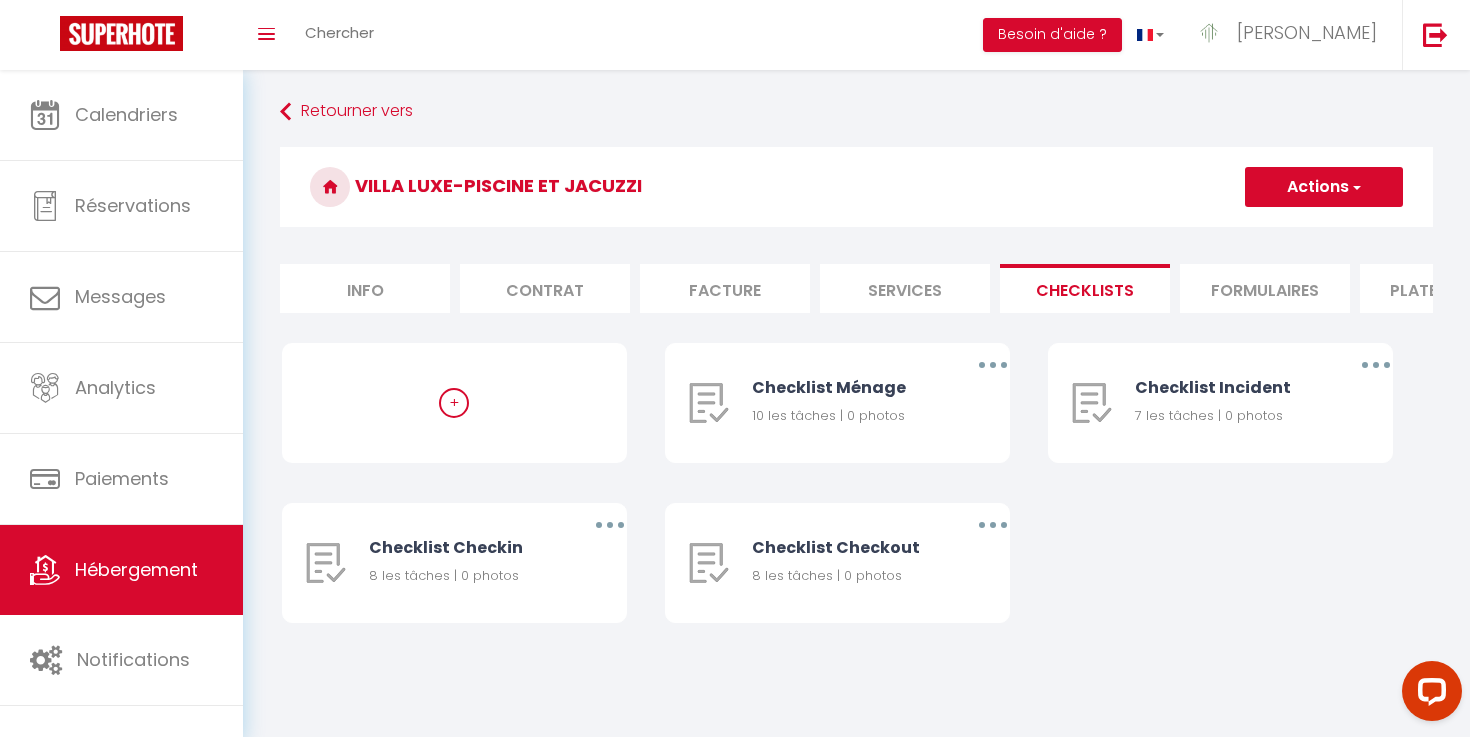 click on "Formulaires" at bounding box center [1265, 288] 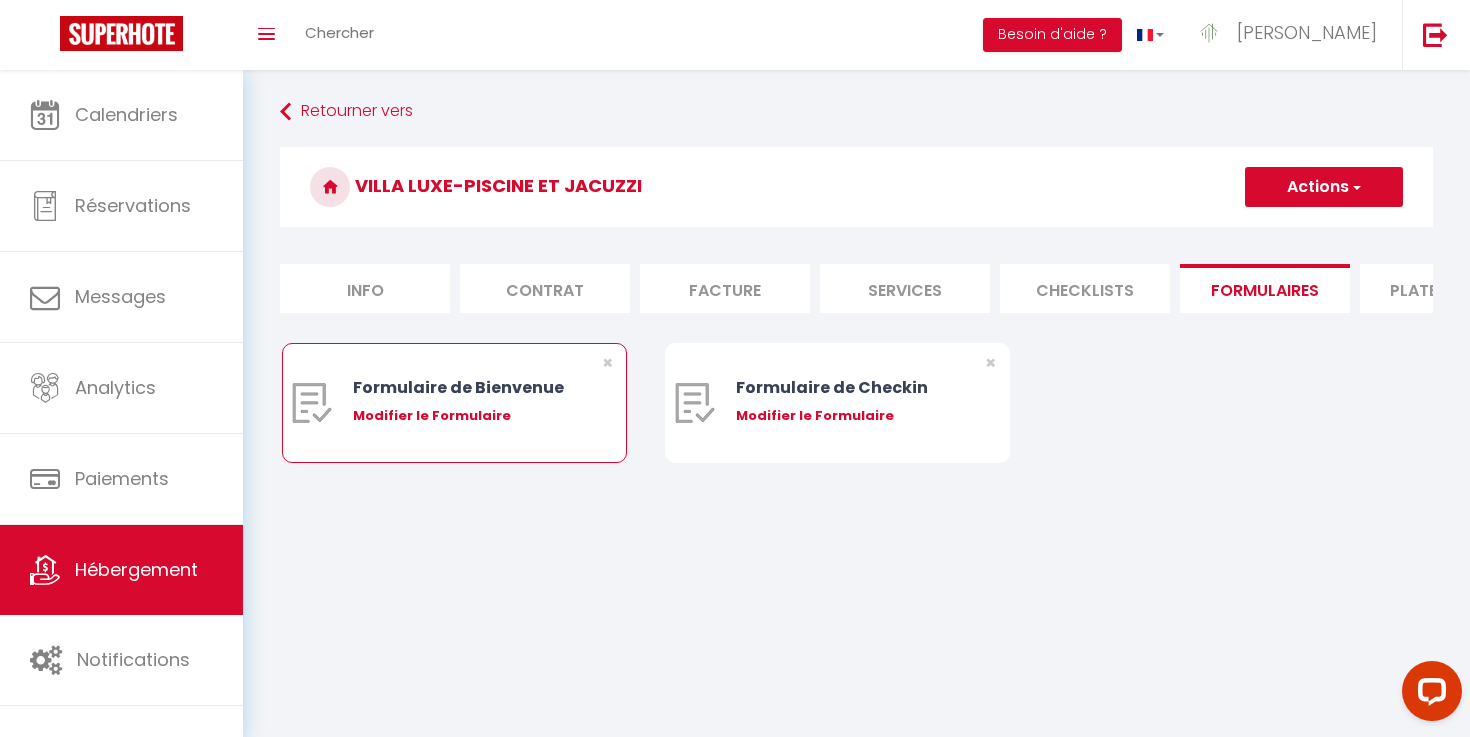 click on "Modifier le Formulaire" at bounding box center [468, 416] 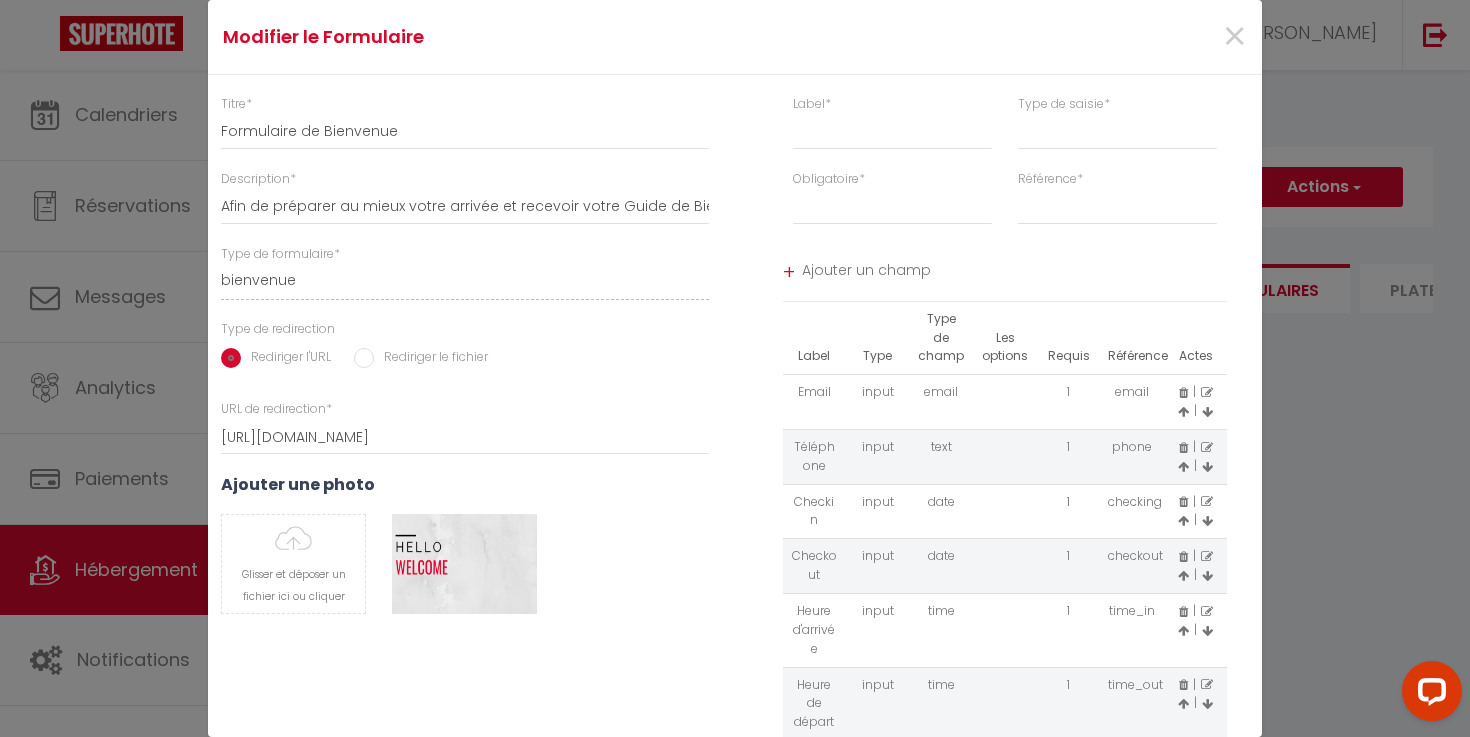 click on "Rediriger le fichier" at bounding box center (431, 359) 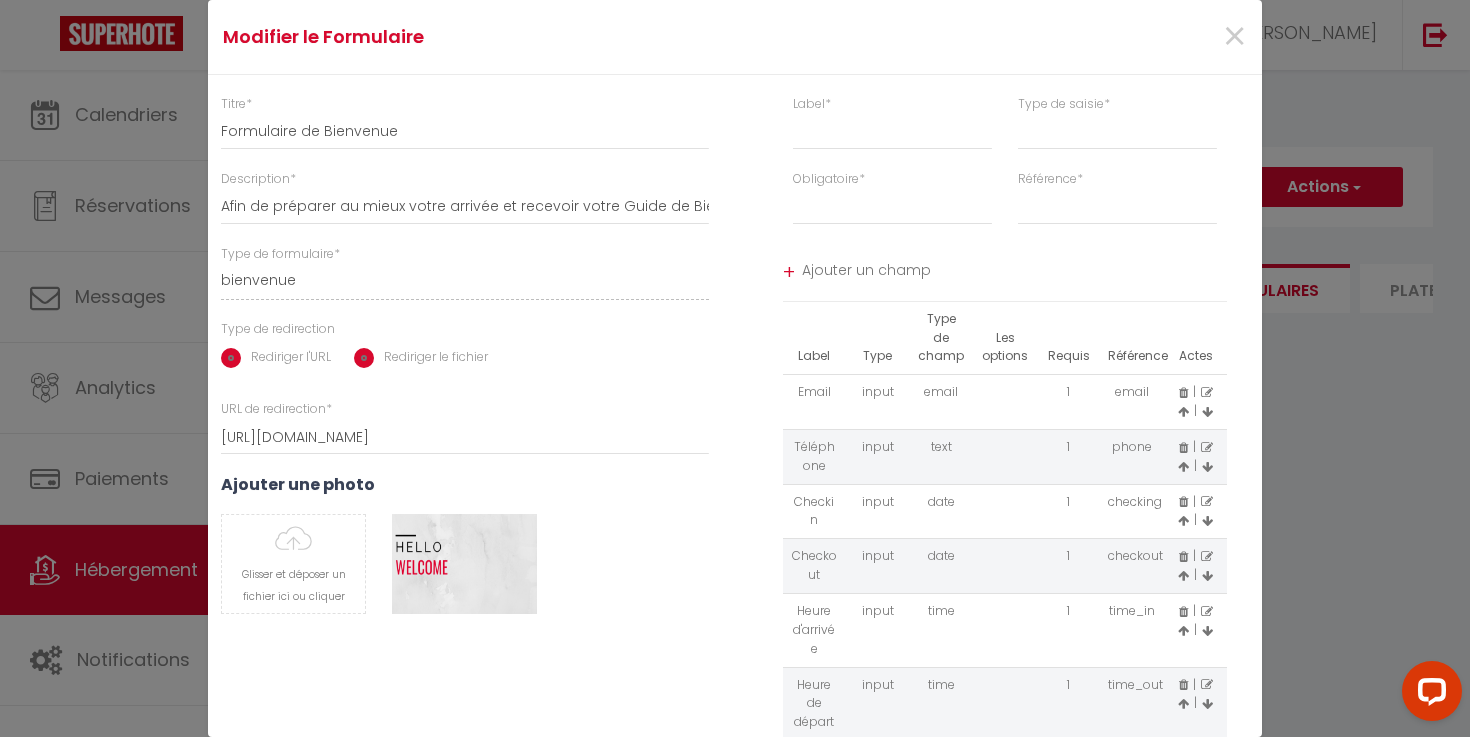 radio on "false" 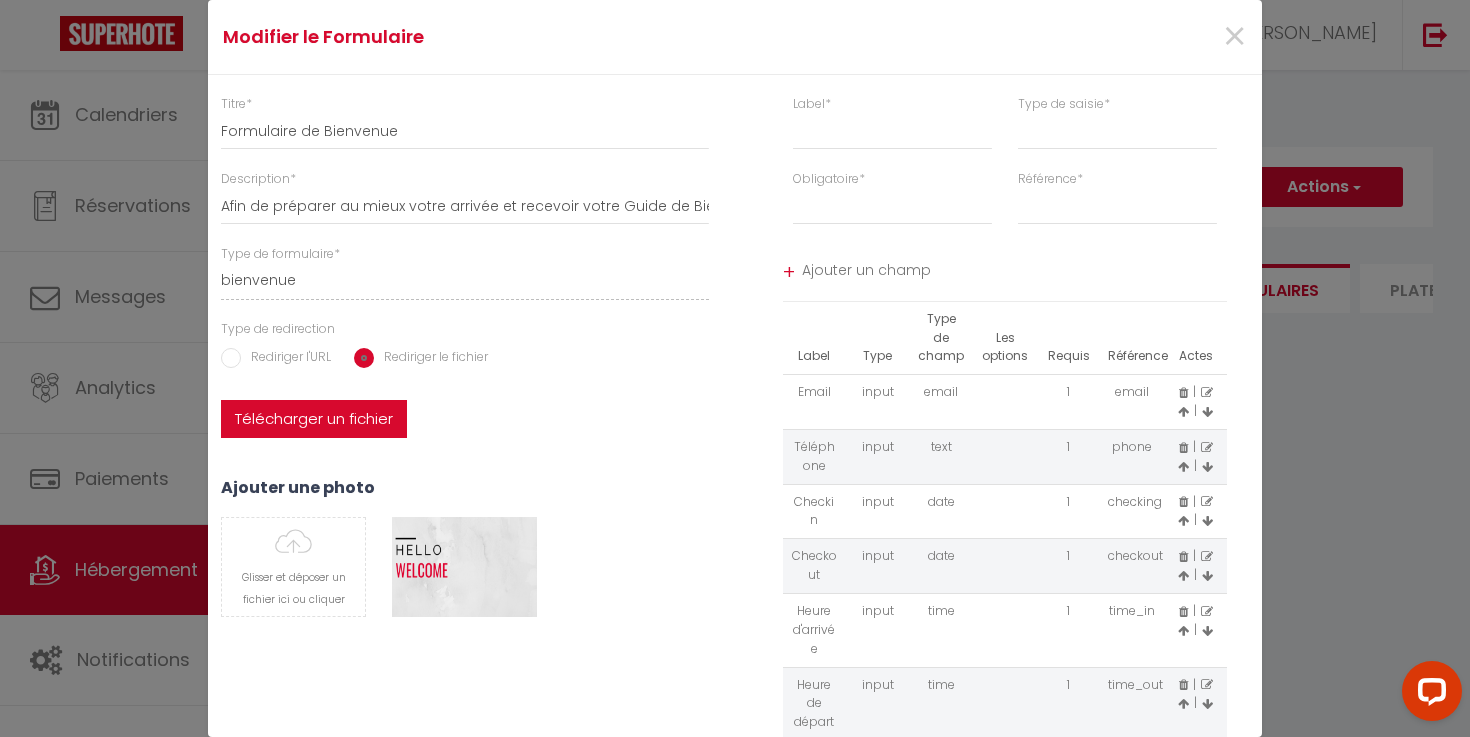 click on "Télécharger un fichier" at bounding box center [314, 419] 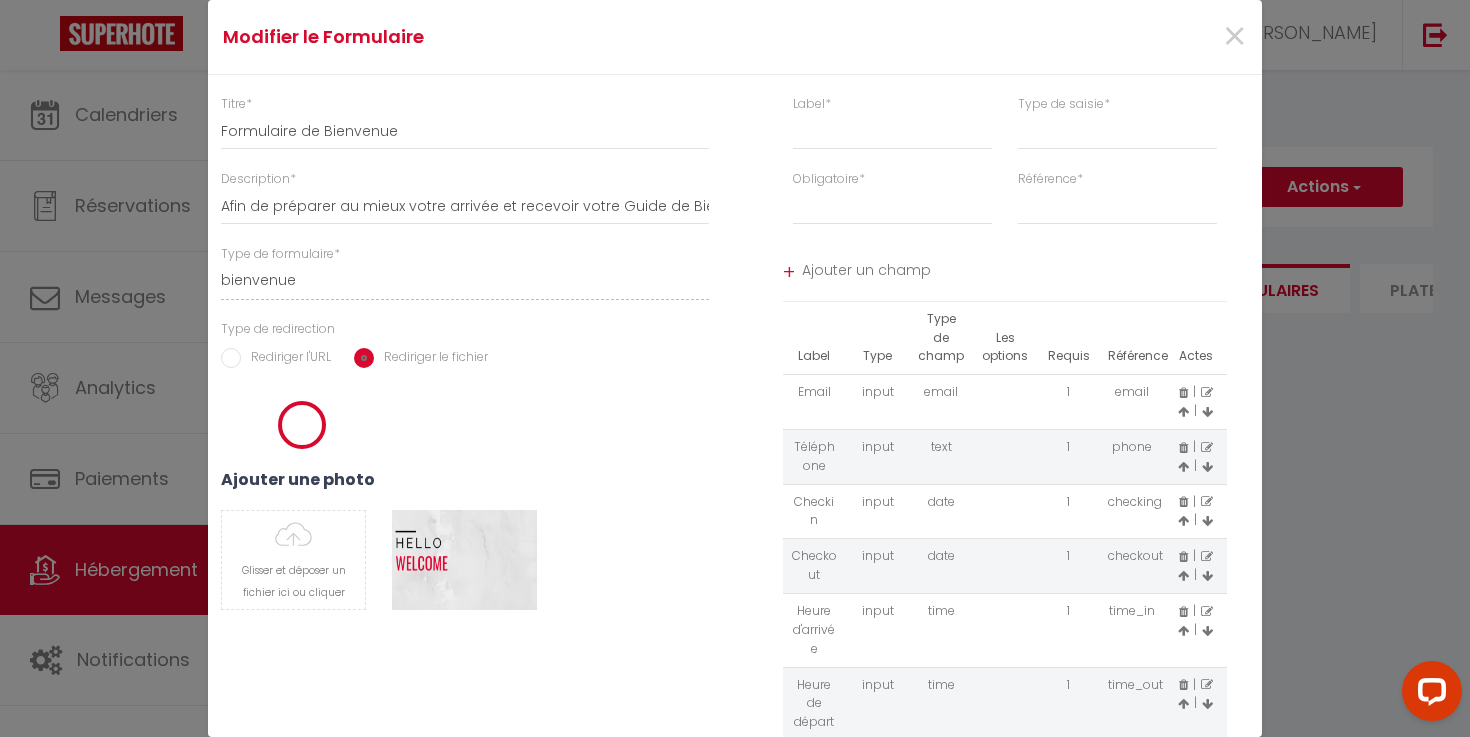 select 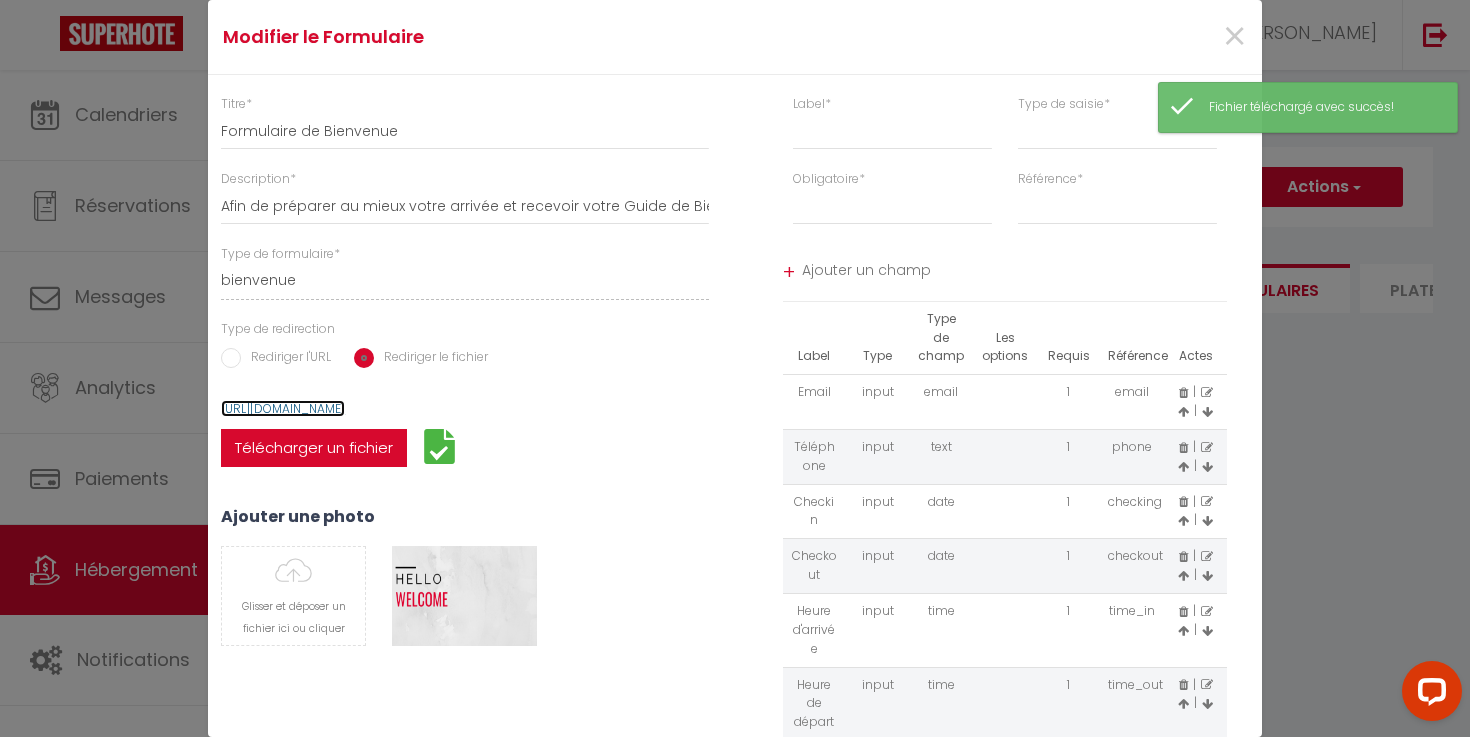 click on "https://supermanager-img.s3.amazonaws.com/forms/1752278016711.pdf" at bounding box center (283, 408) 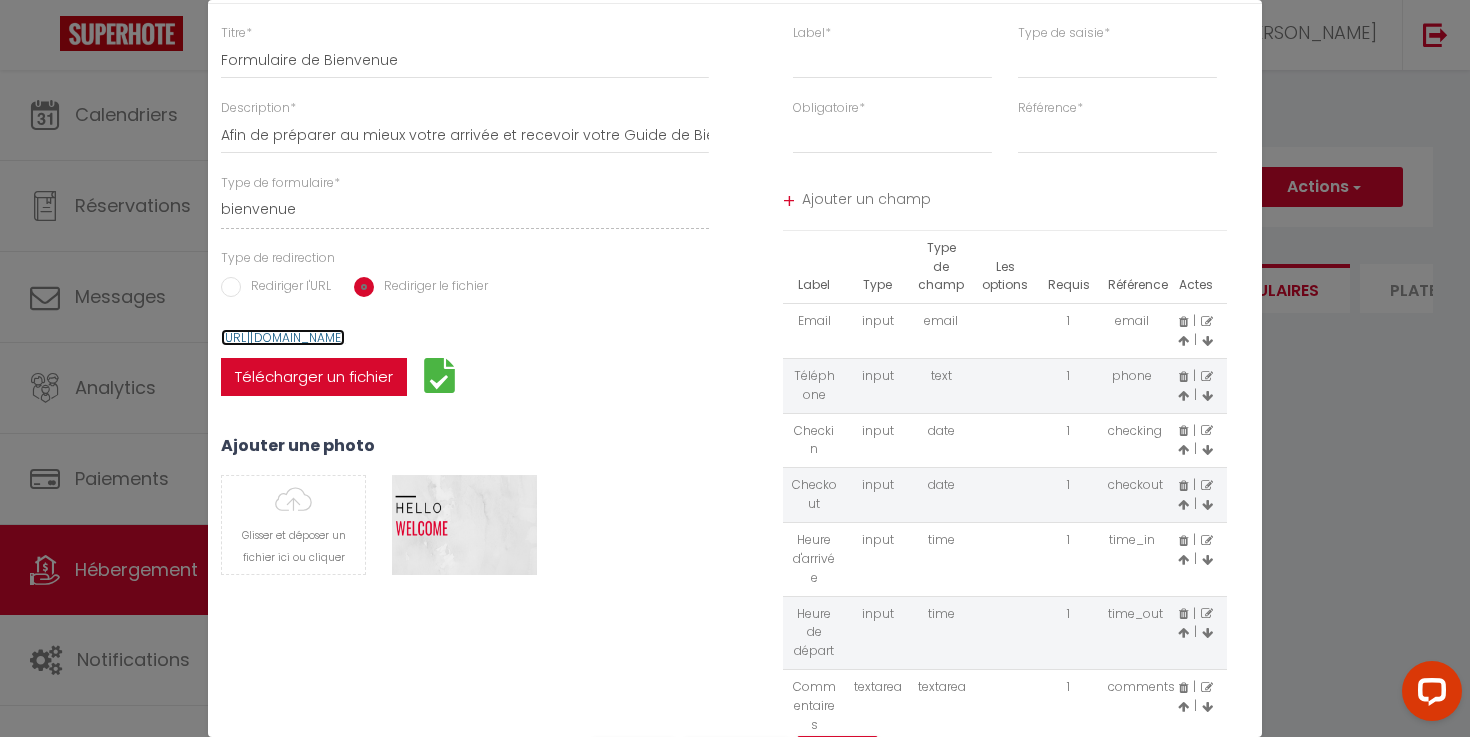 scroll, scrollTop: 125, scrollLeft: 0, axis: vertical 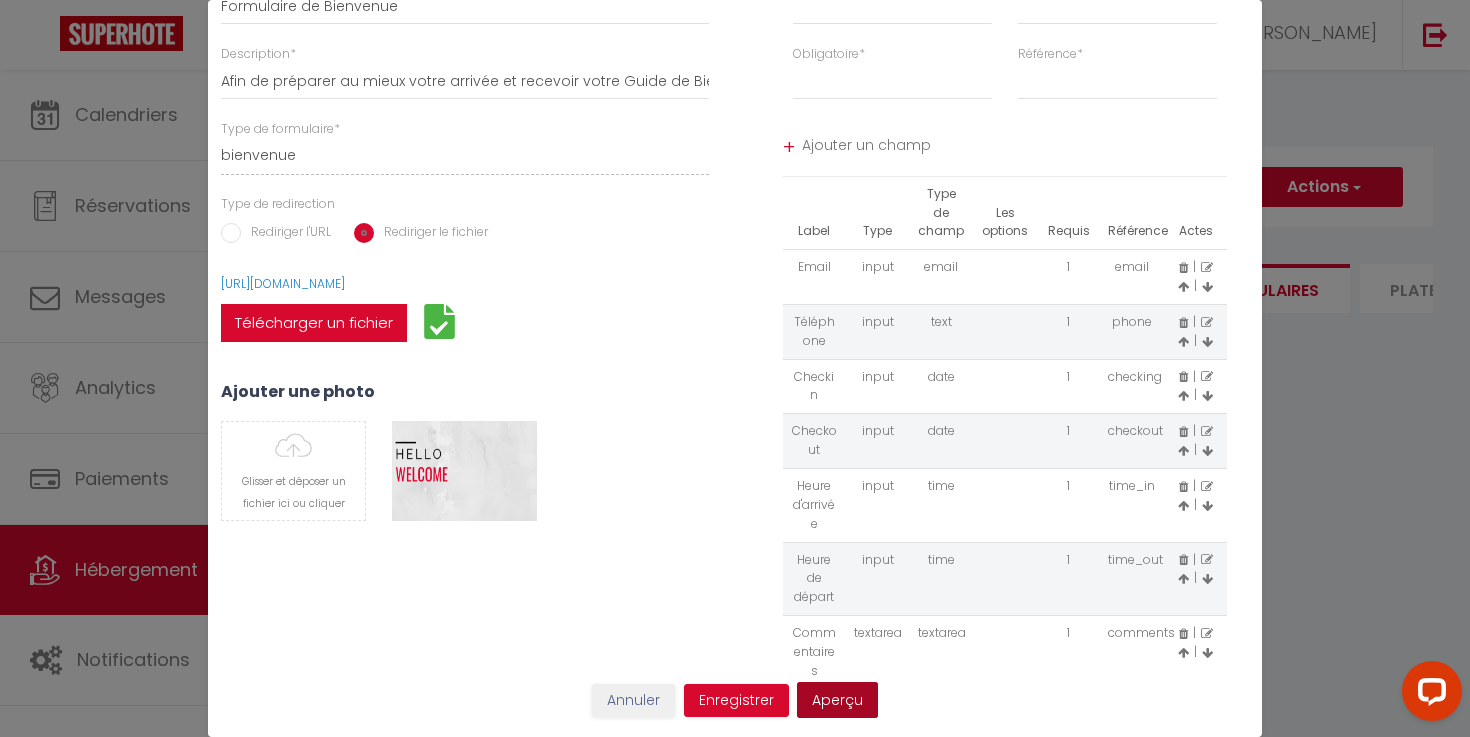 click on "Aperçu" at bounding box center (837, 700) 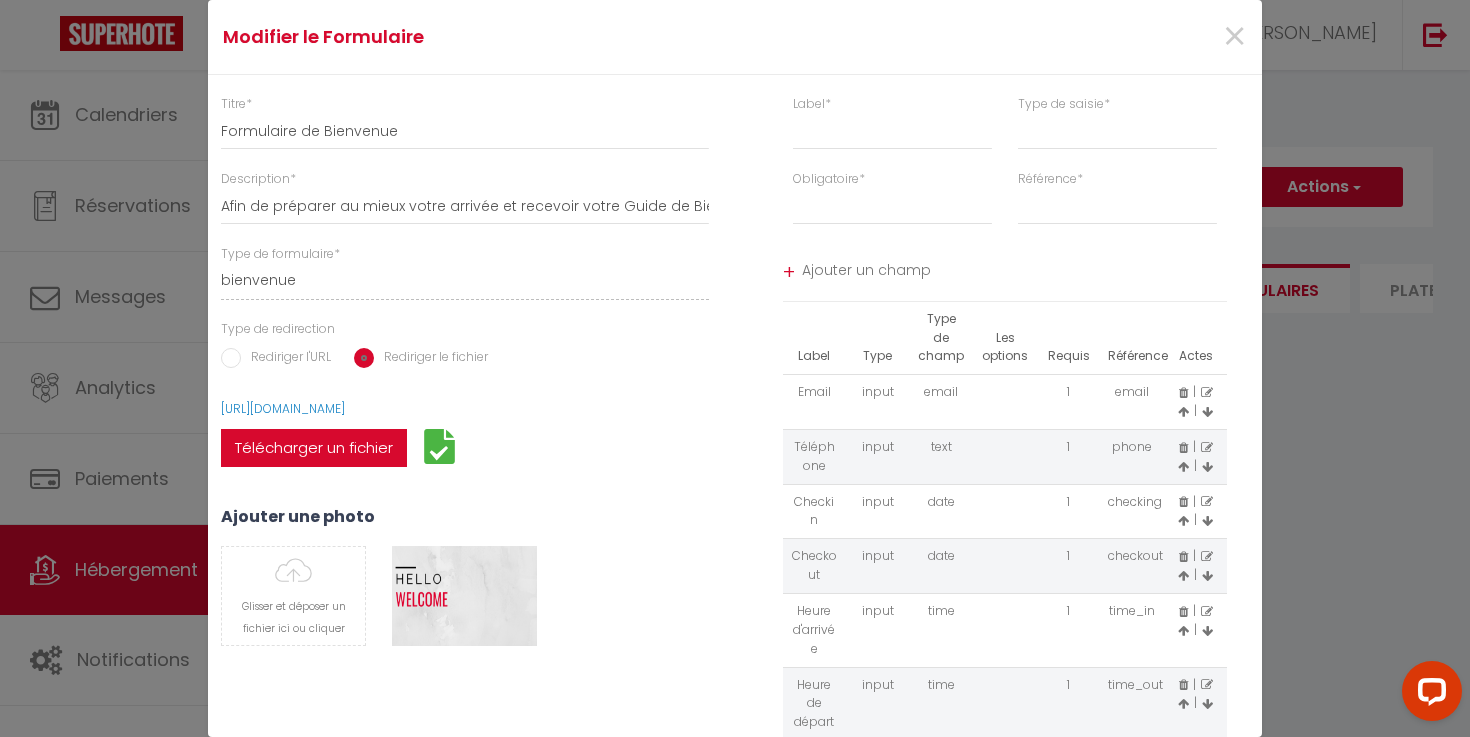 scroll, scrollTop: 0, scrollLeft: 0, axis: both 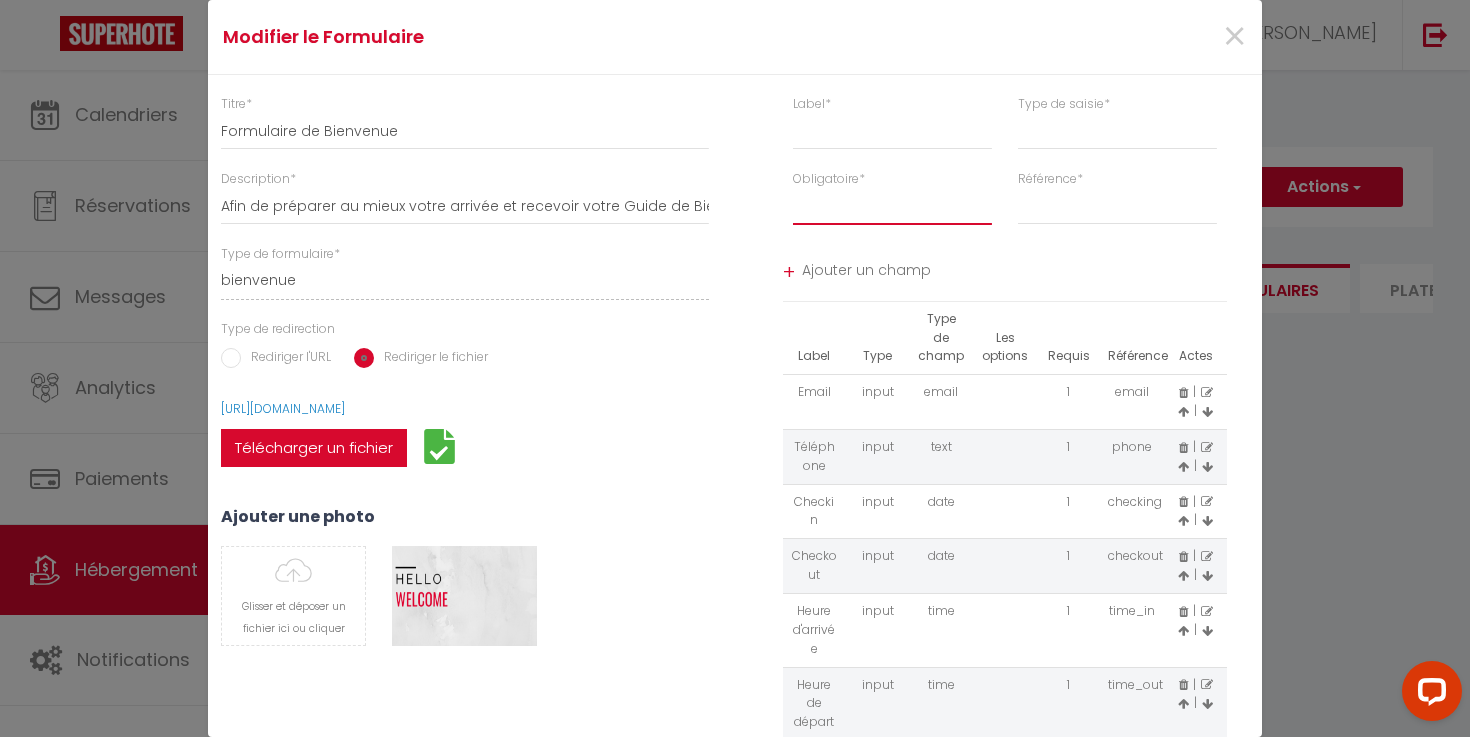 click on "Requis
Optionnel" at bounding box center (892, 207) 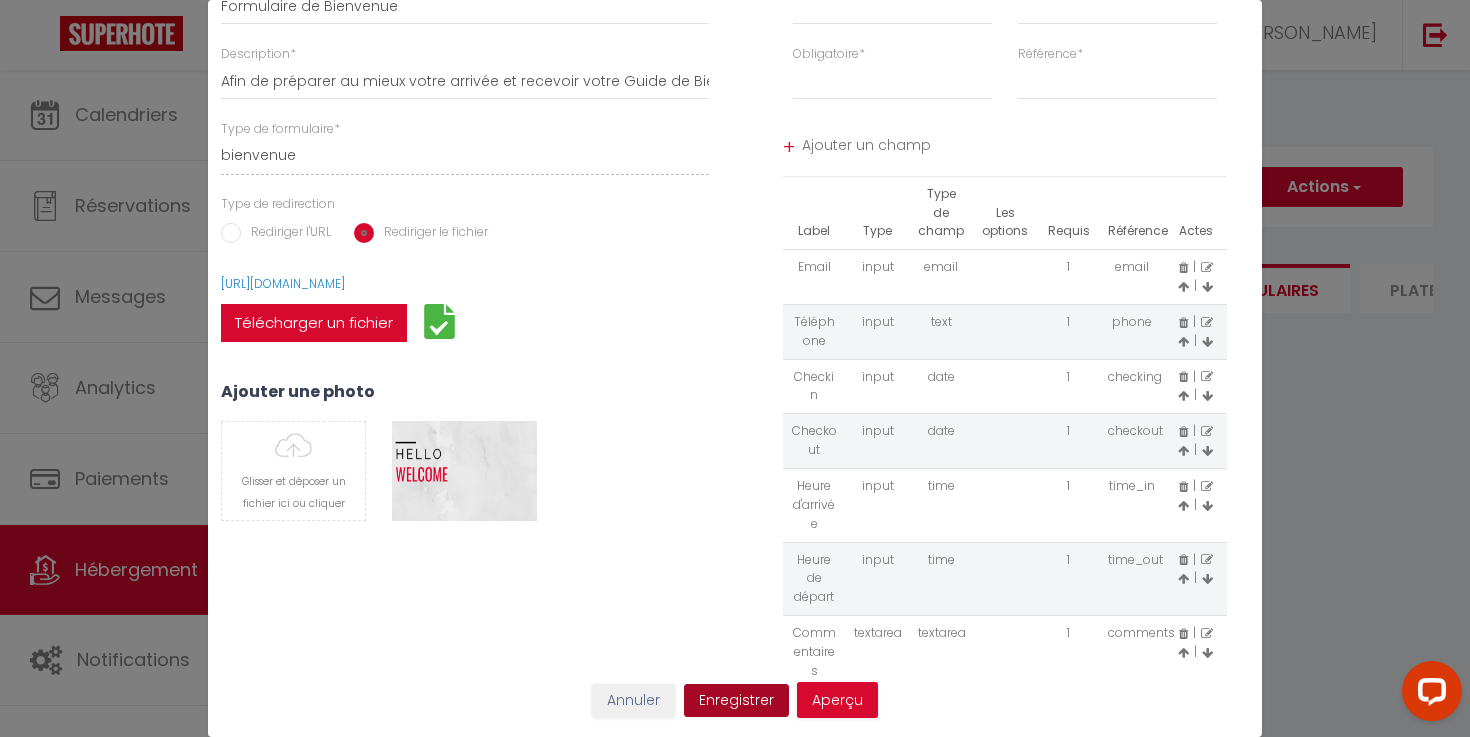 click on "Enregistrer" at bounding box center [736, 701] 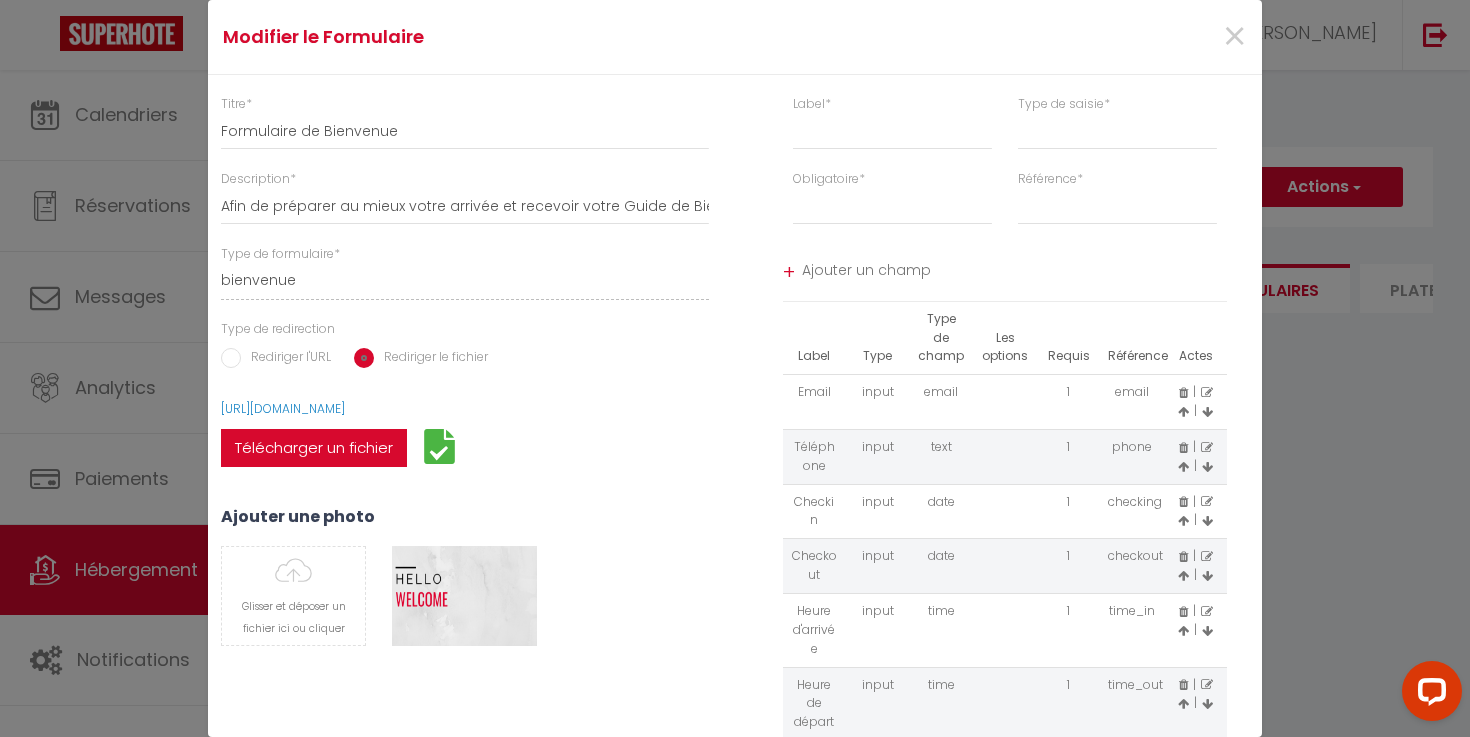 type 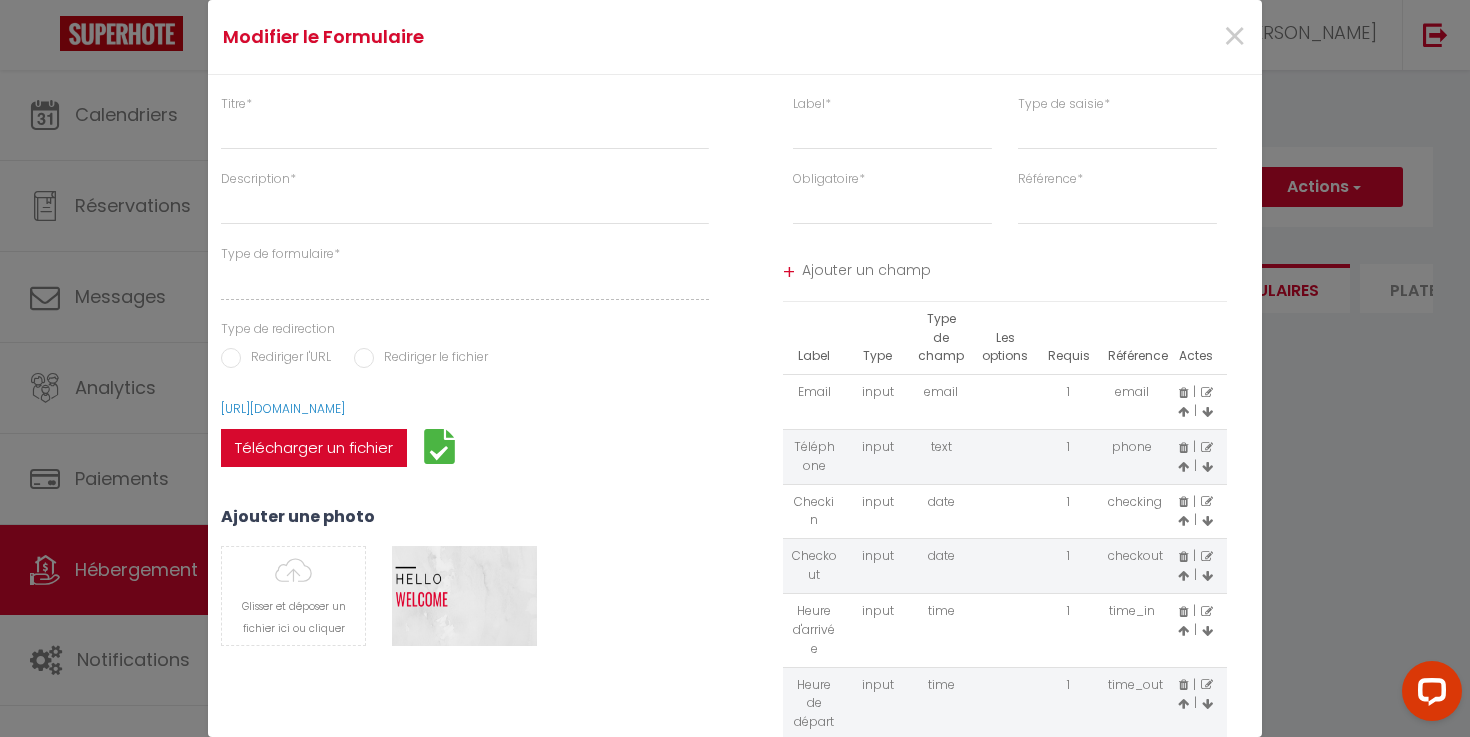 select 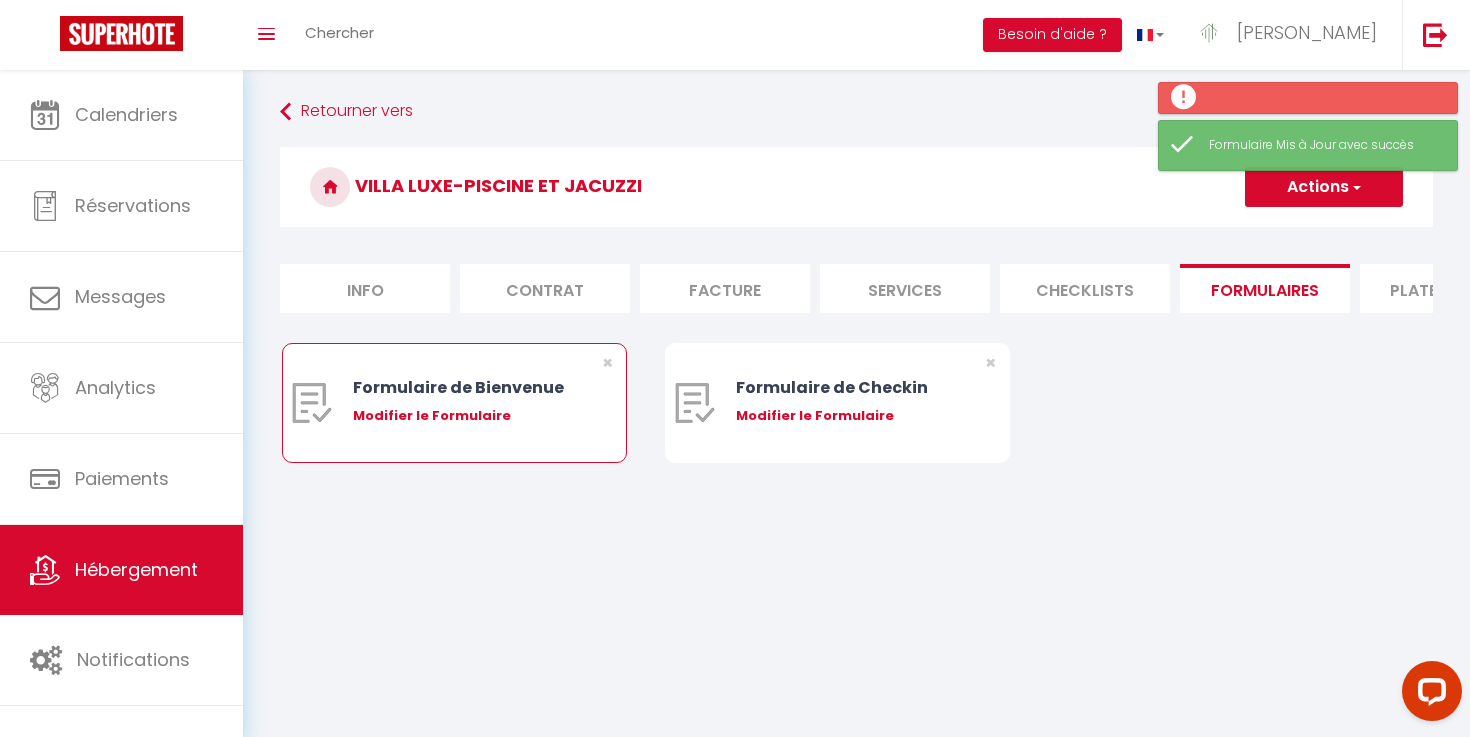 click on "Modifier le Formulaire" at bounding box center [468, 416] 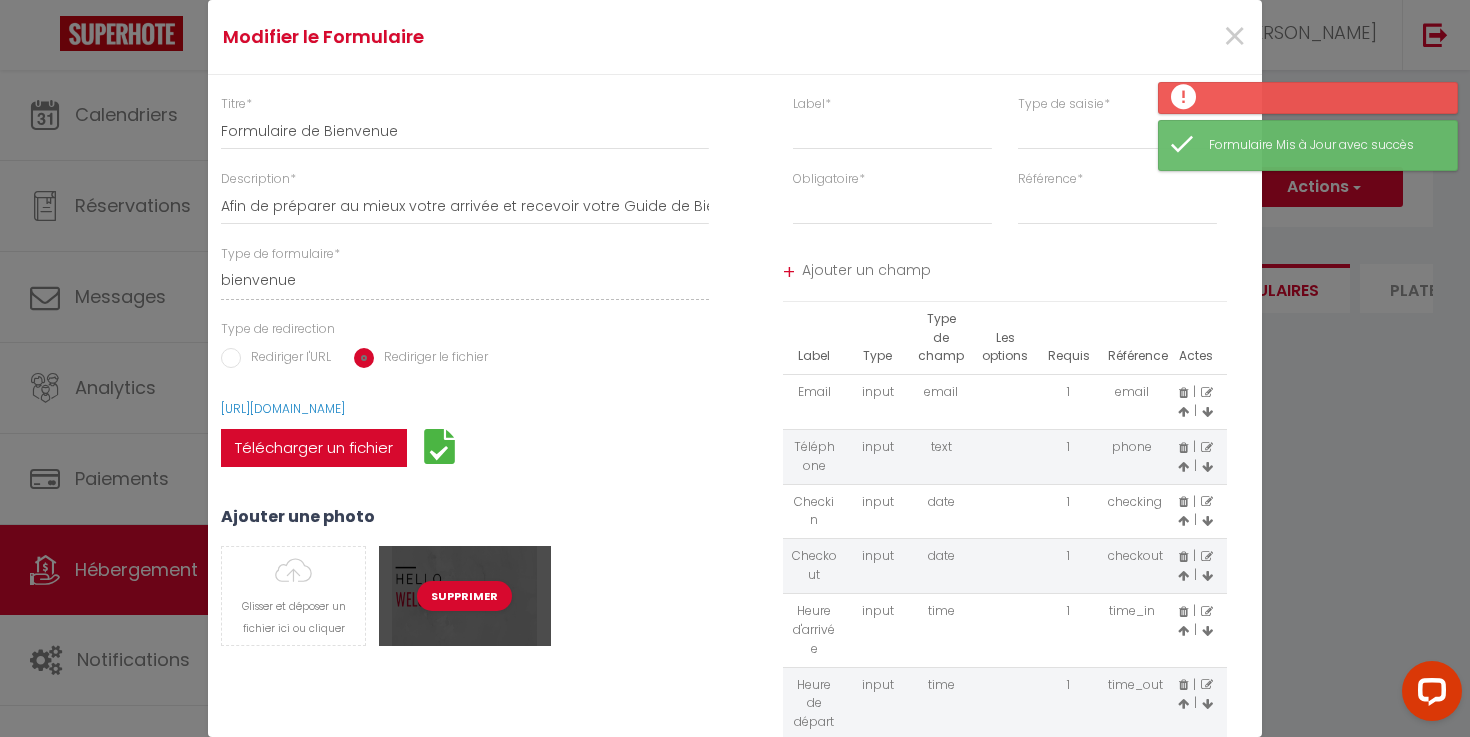 scroll, scrollTop: 125, scrollLeft: 0, axis: vertical 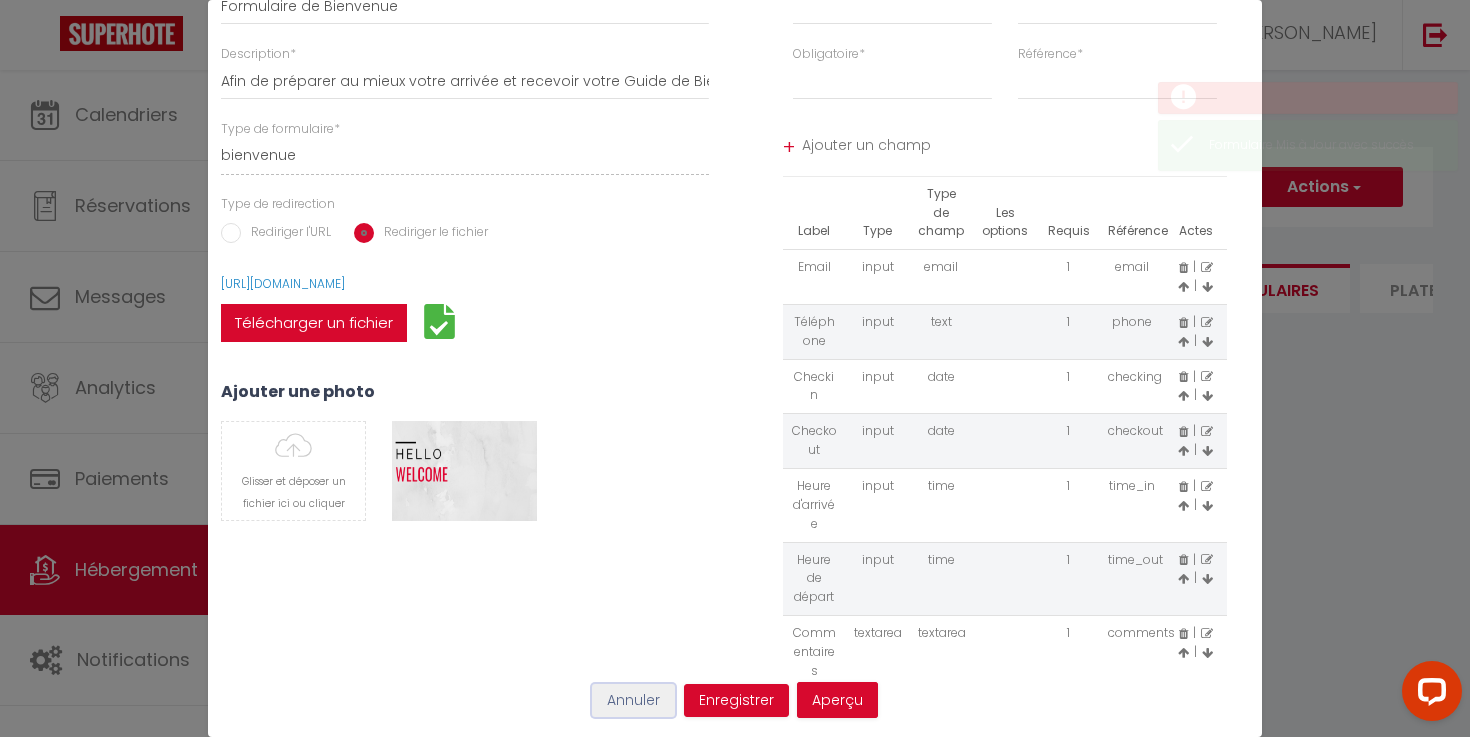 click on "Annuler" at bounding box center [633, 701] 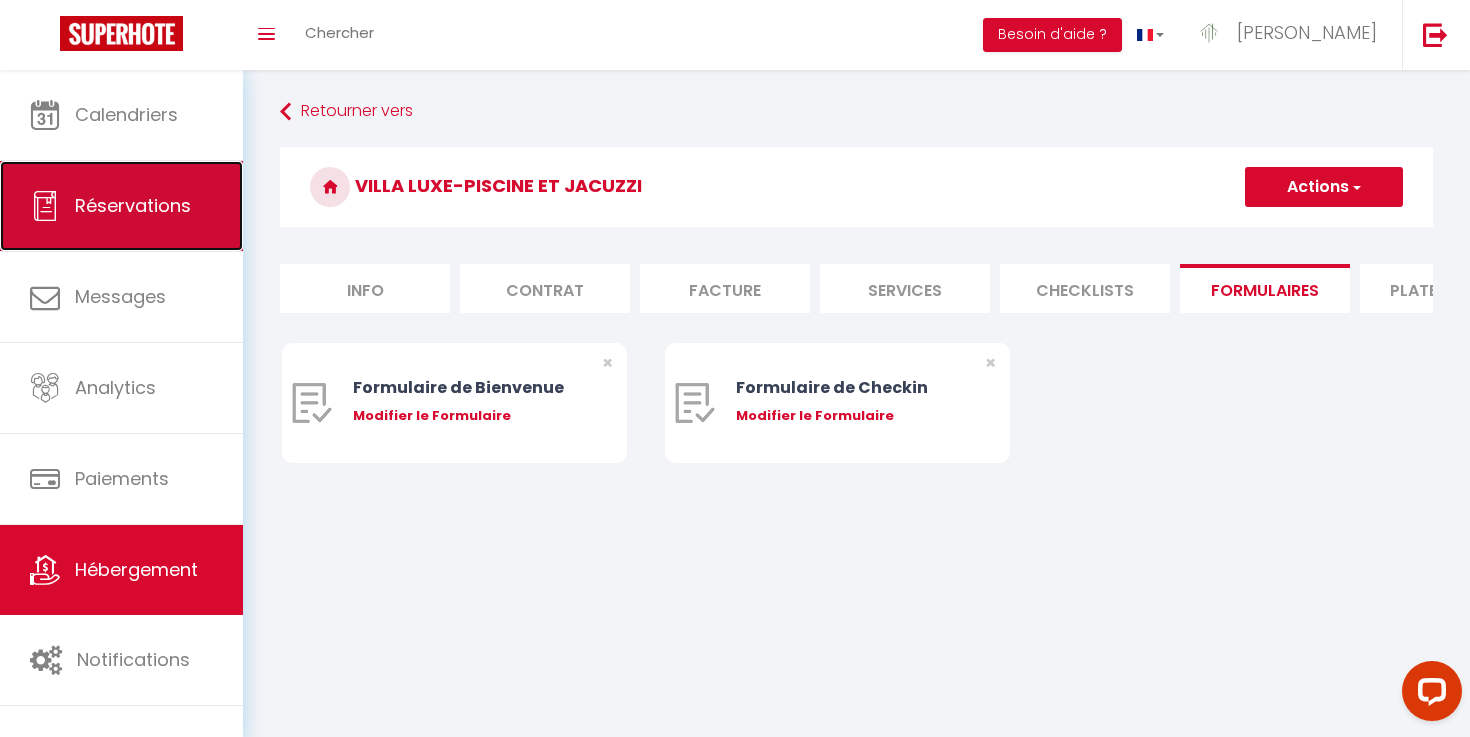 click on "Réservations" at bounding box center (121, 206) 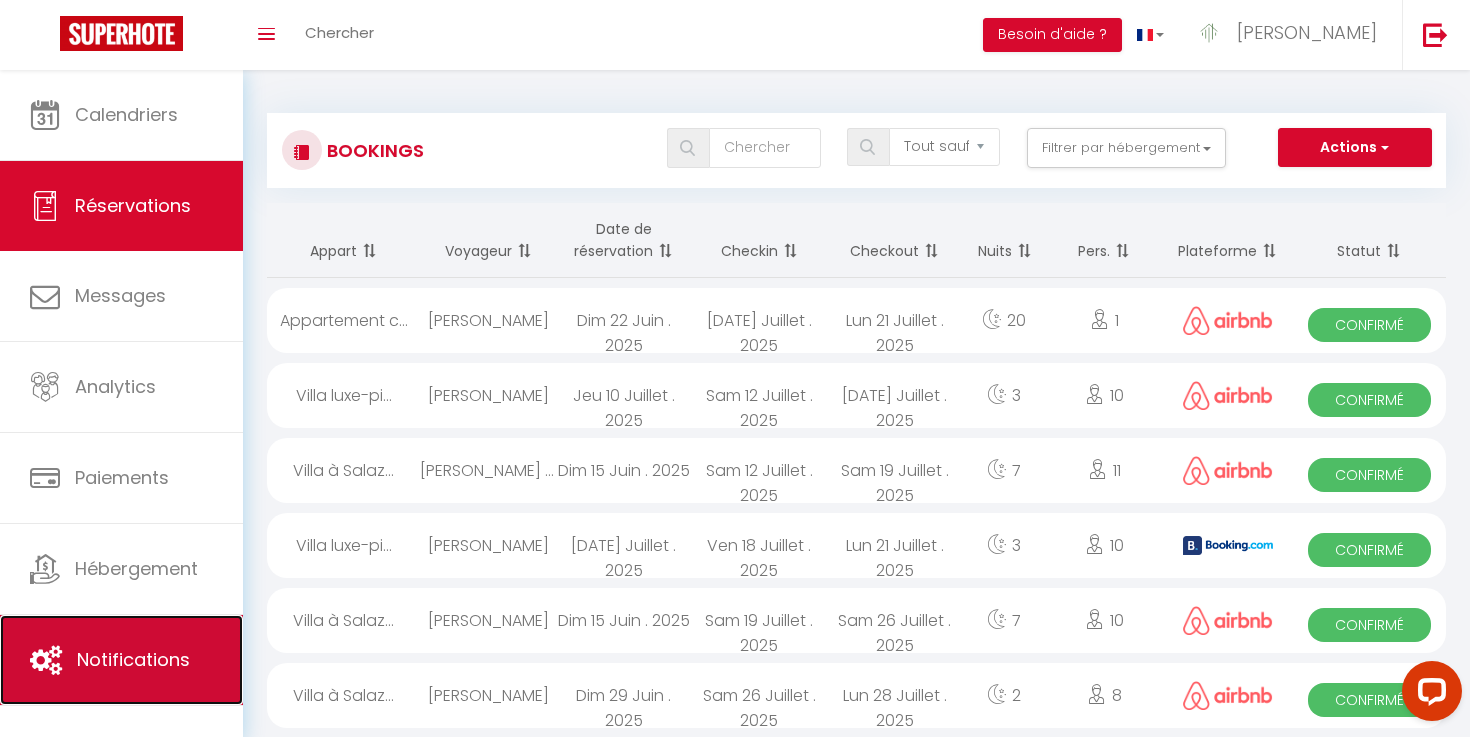 click on "Notifications" at bounding box center (121, 660) 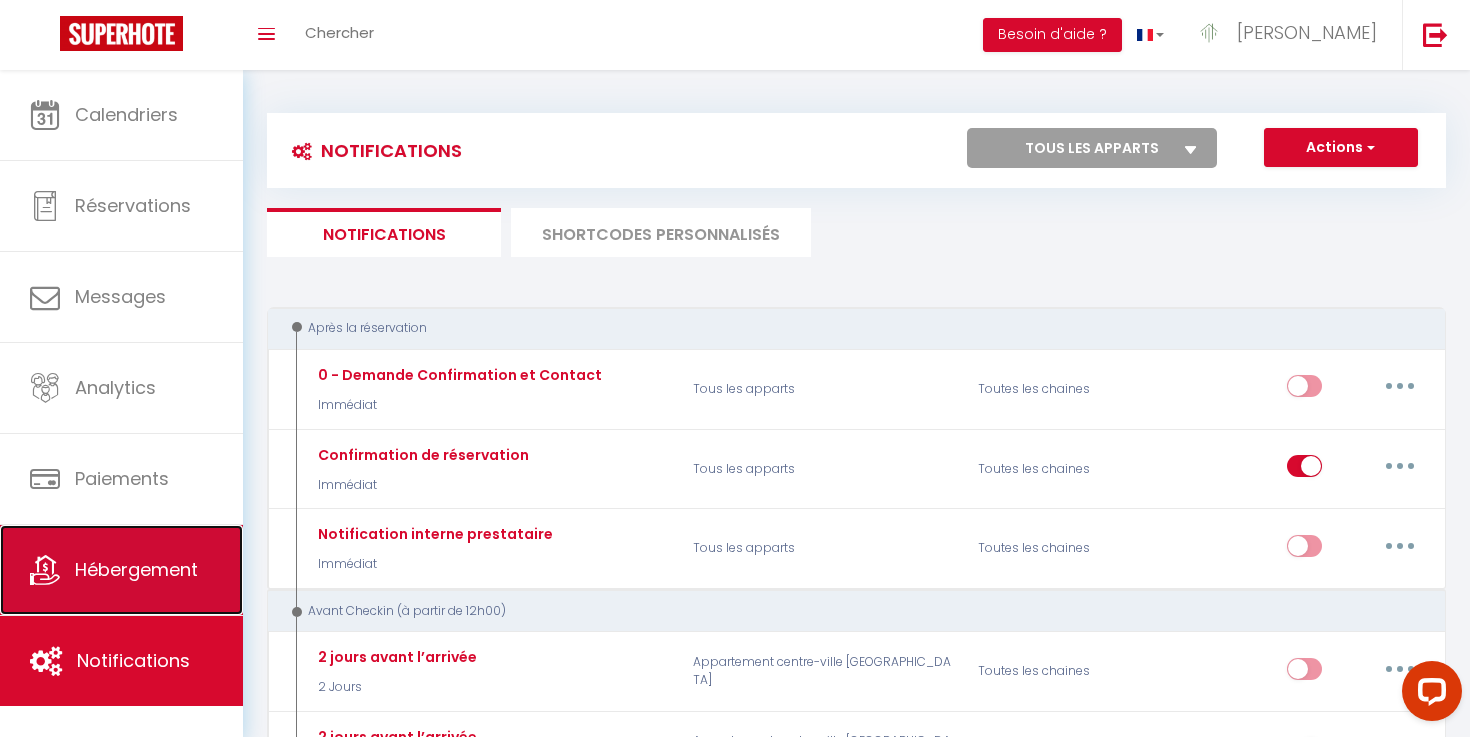 click on "Hébergement" at bounding box center [136, 569] 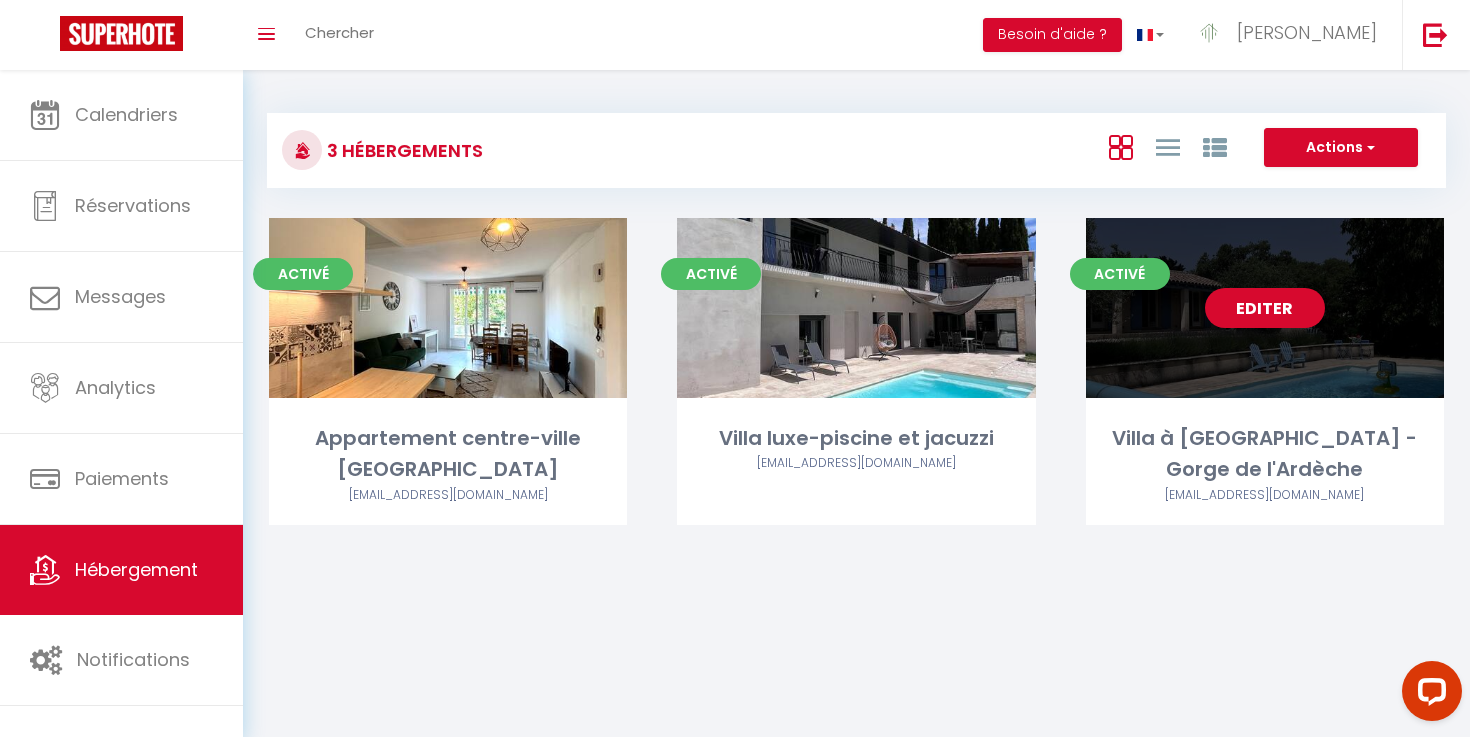 click on "Editer" at bounding box center (1265, 308) 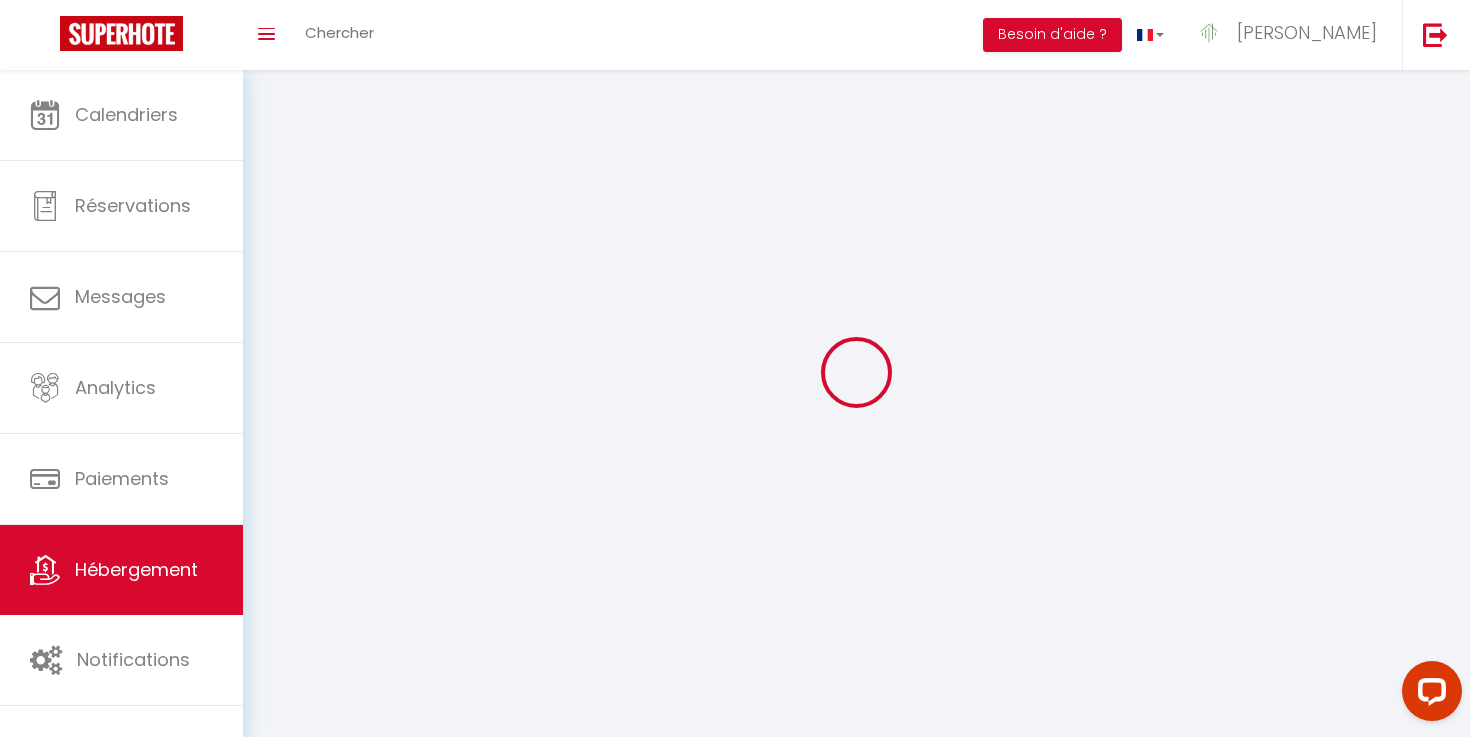 select 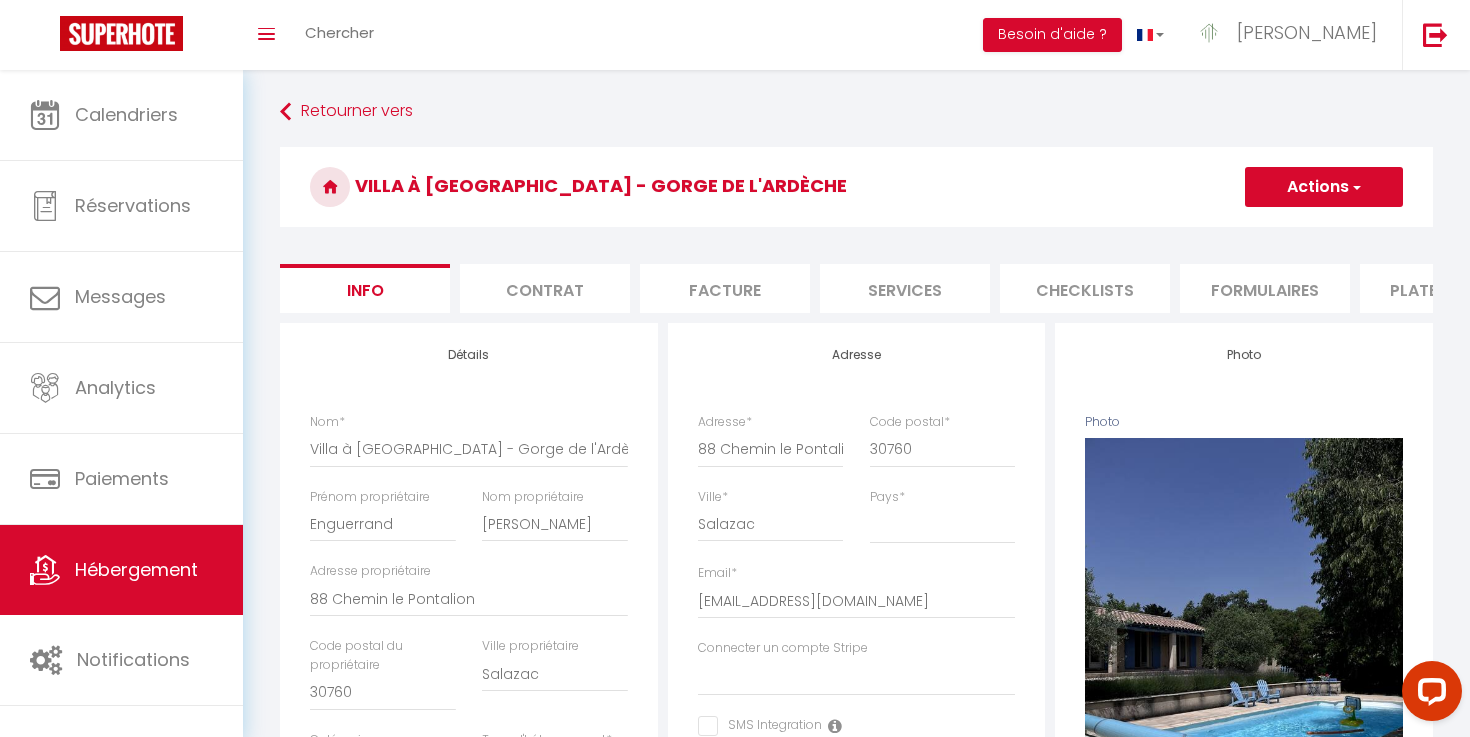 select 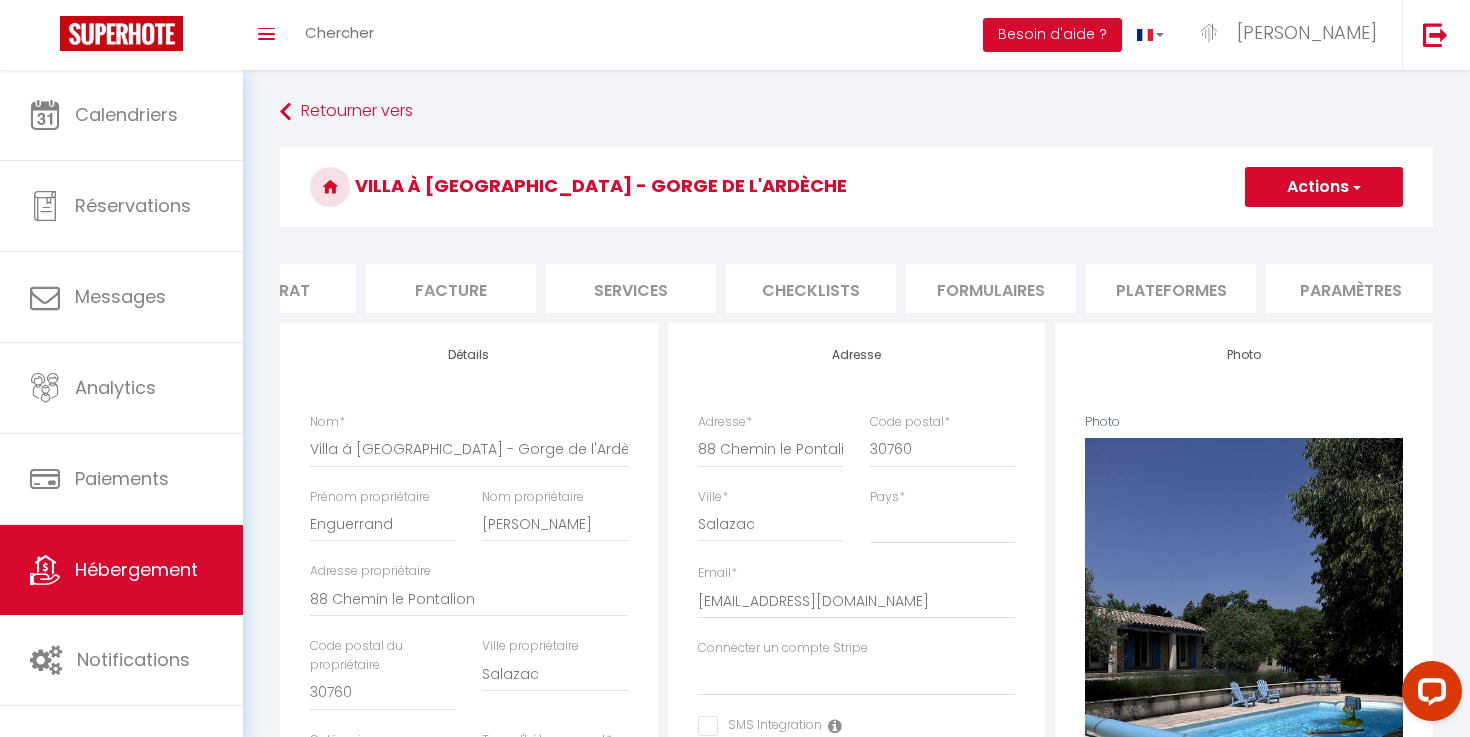 scroll, scrollTop: 0, scrollLeft: 464, axis: horizontal 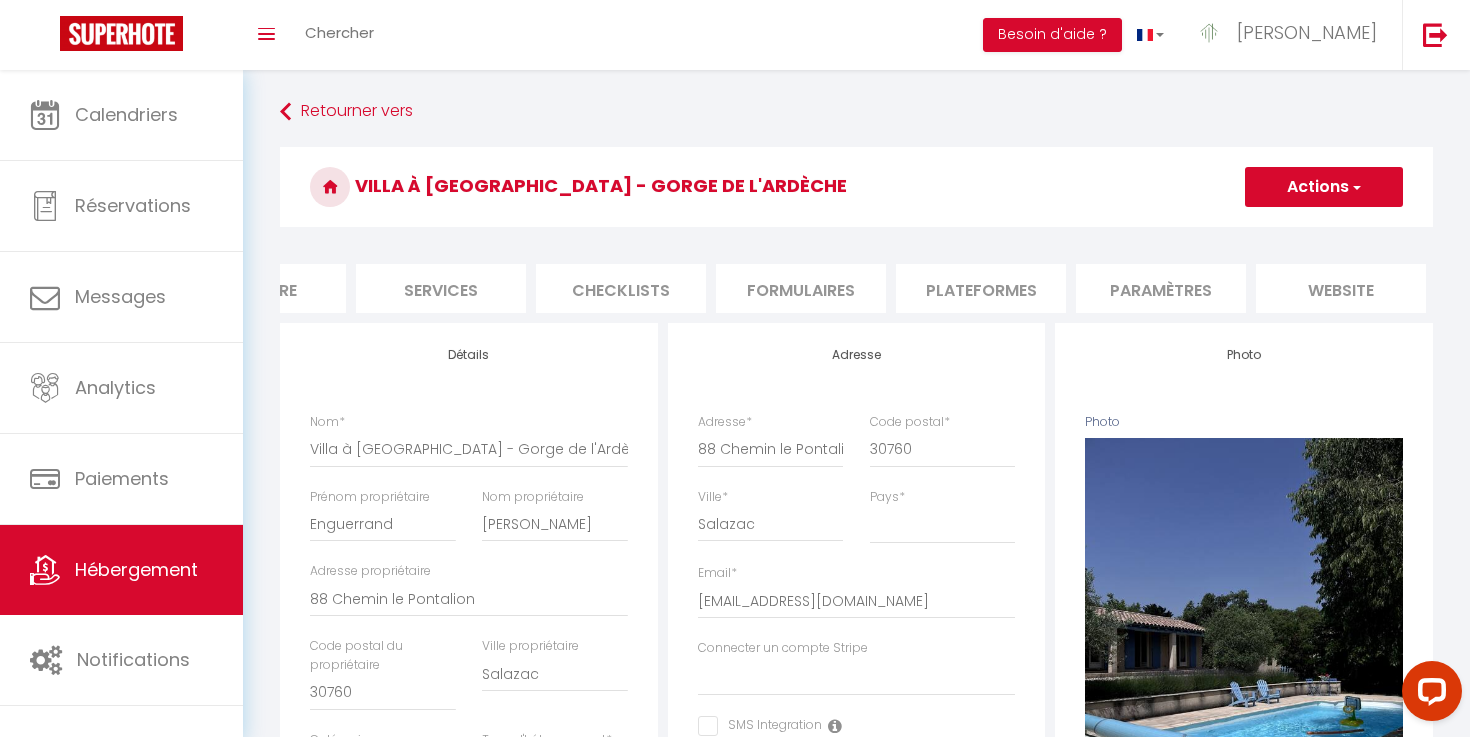 click on "Formulaires" at bounding box center (801, 288) 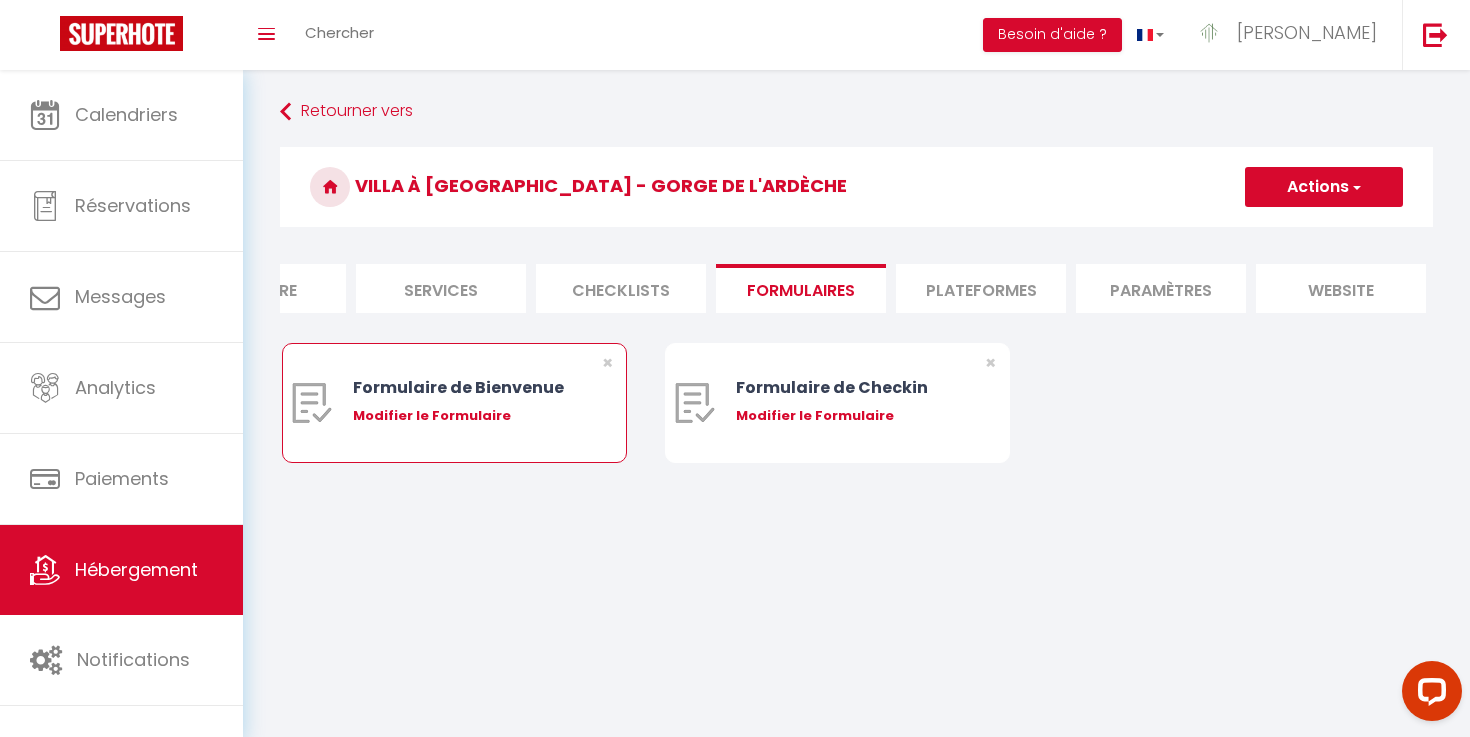 click on "Modifier le Formulaire" at bounding box center [468, 416] 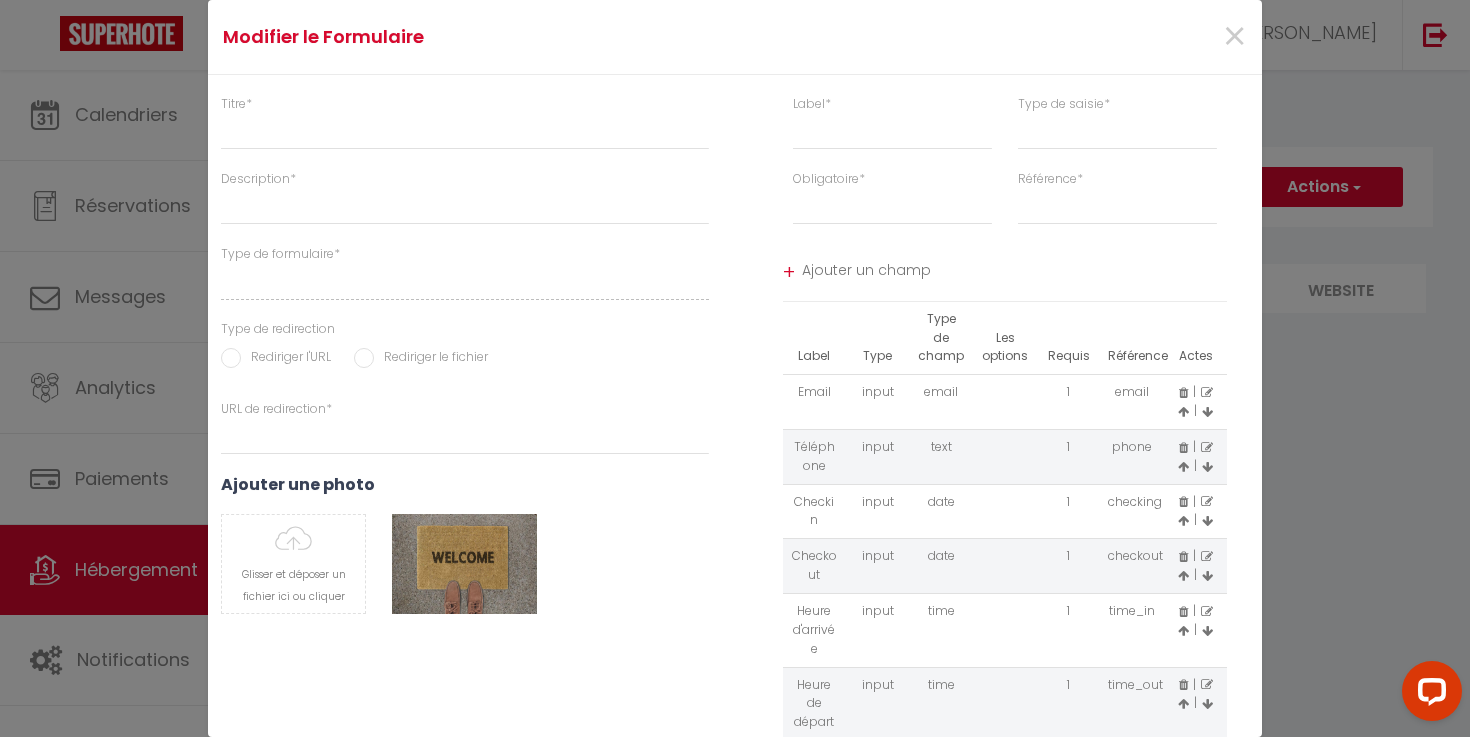 type on "Formulaire de Bienvenue" 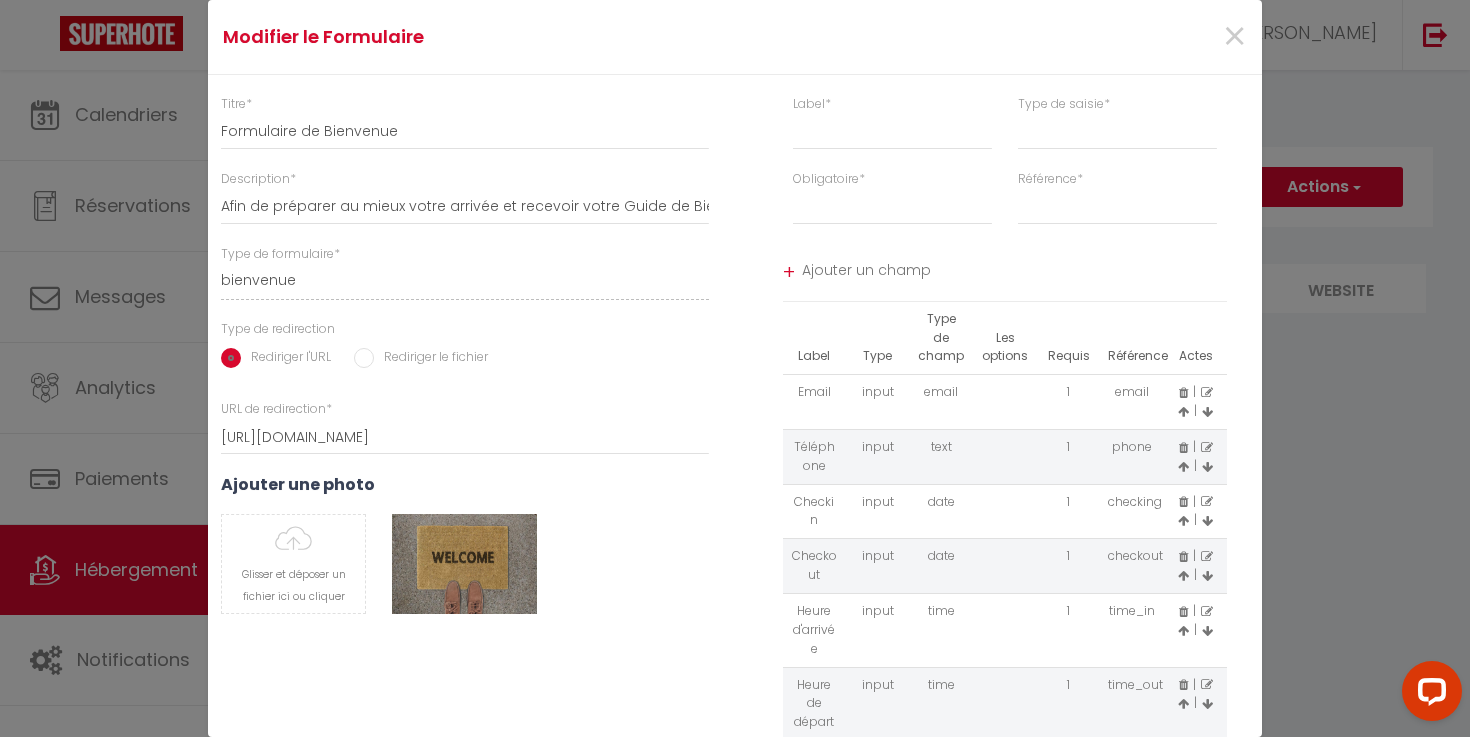 click on "Rediriger l'URL     Rediriger le fichier" at bounding box center (465, 359) 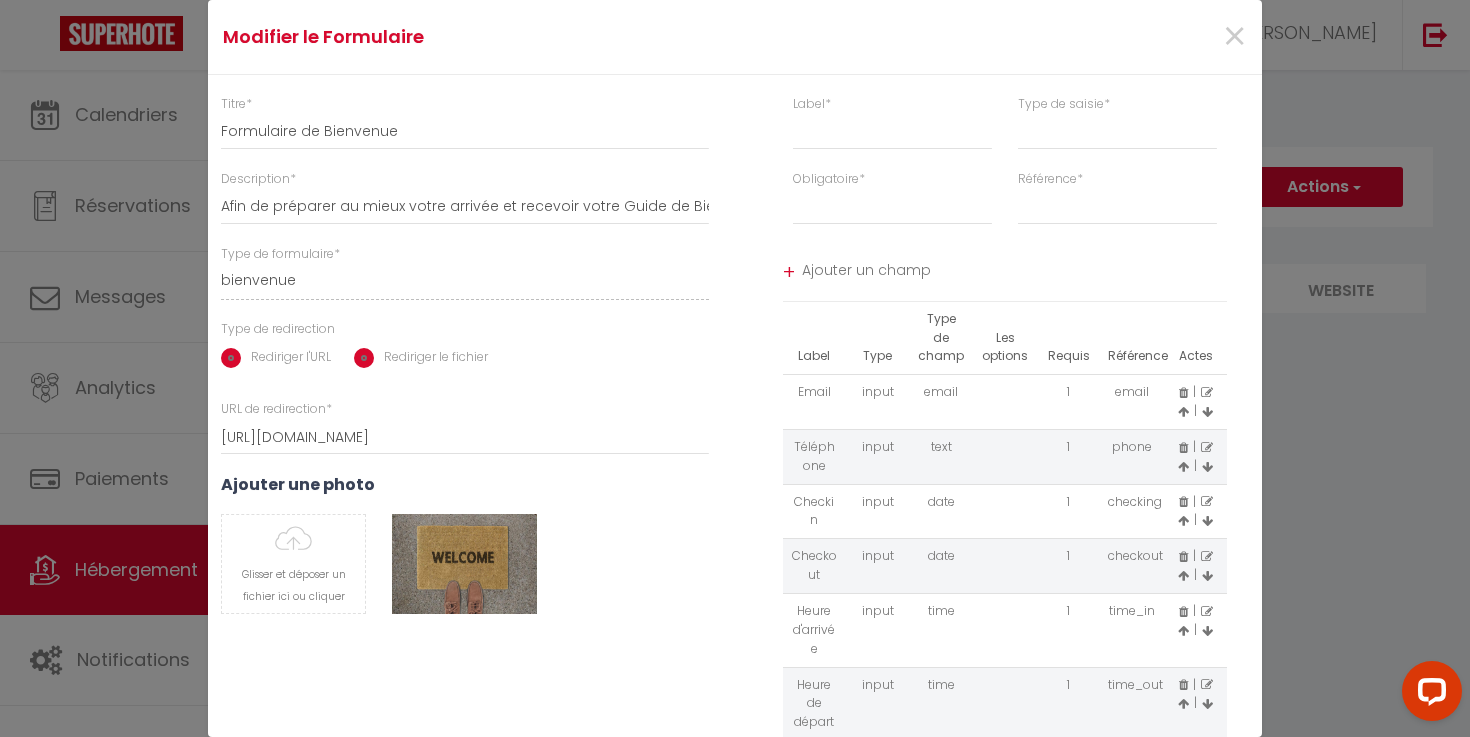radio on "false" 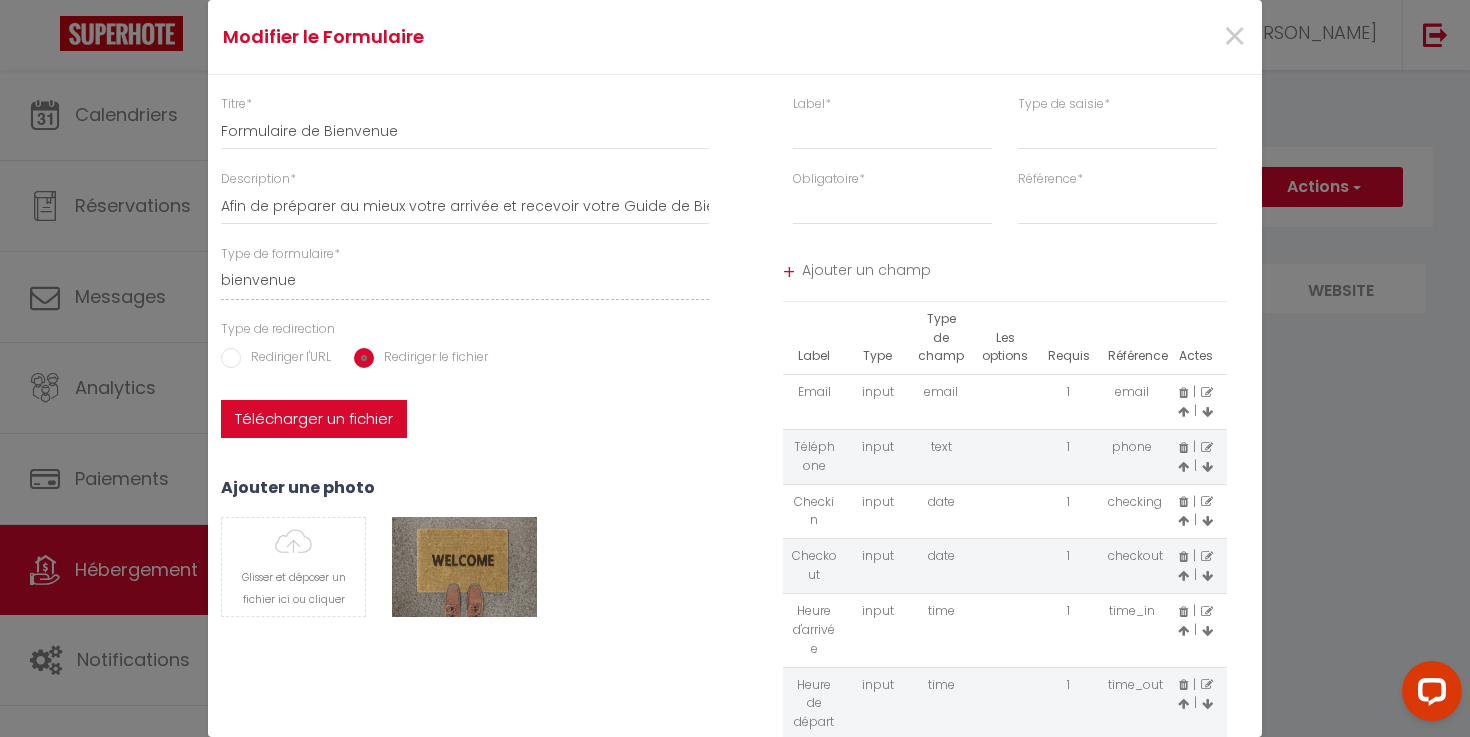 click on "Télécharger un fichier" at bounding box center [314, 419] 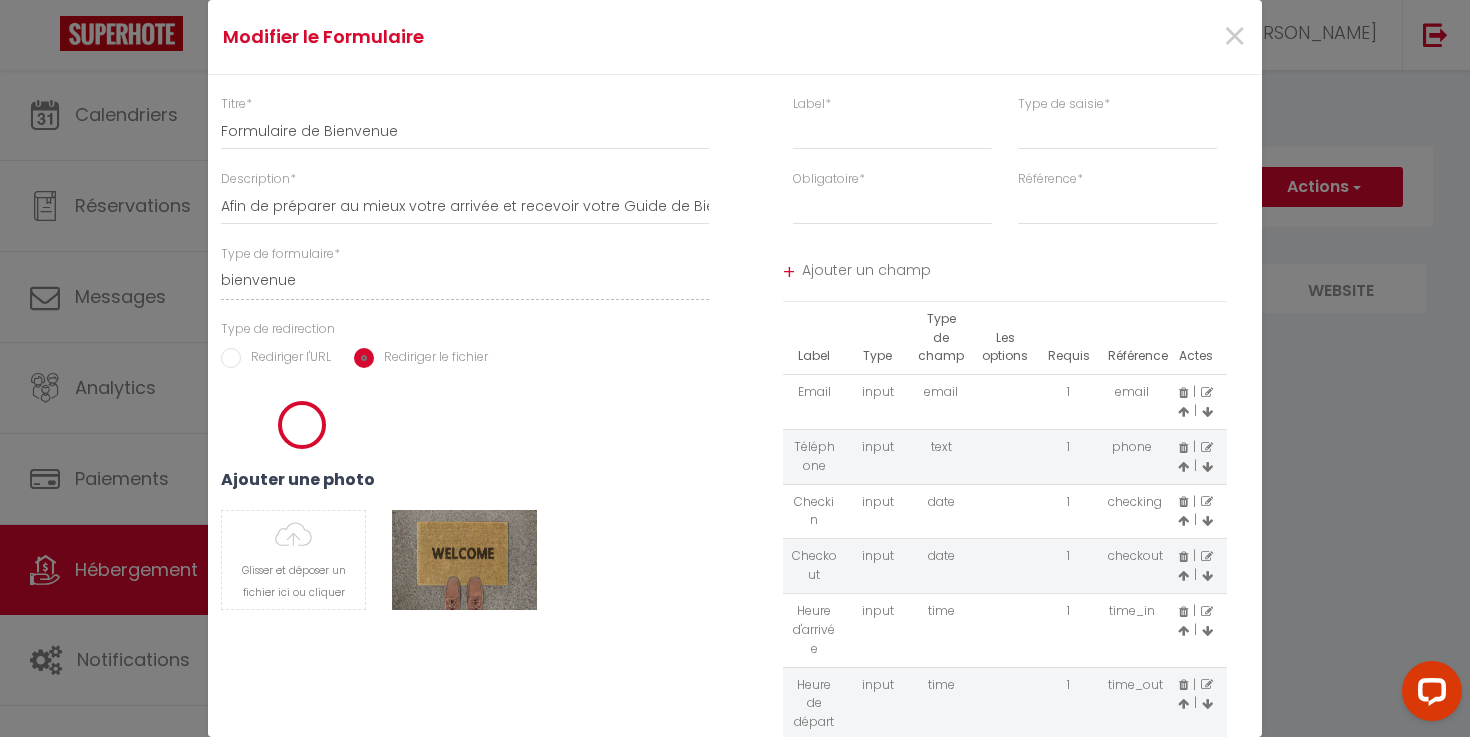 select 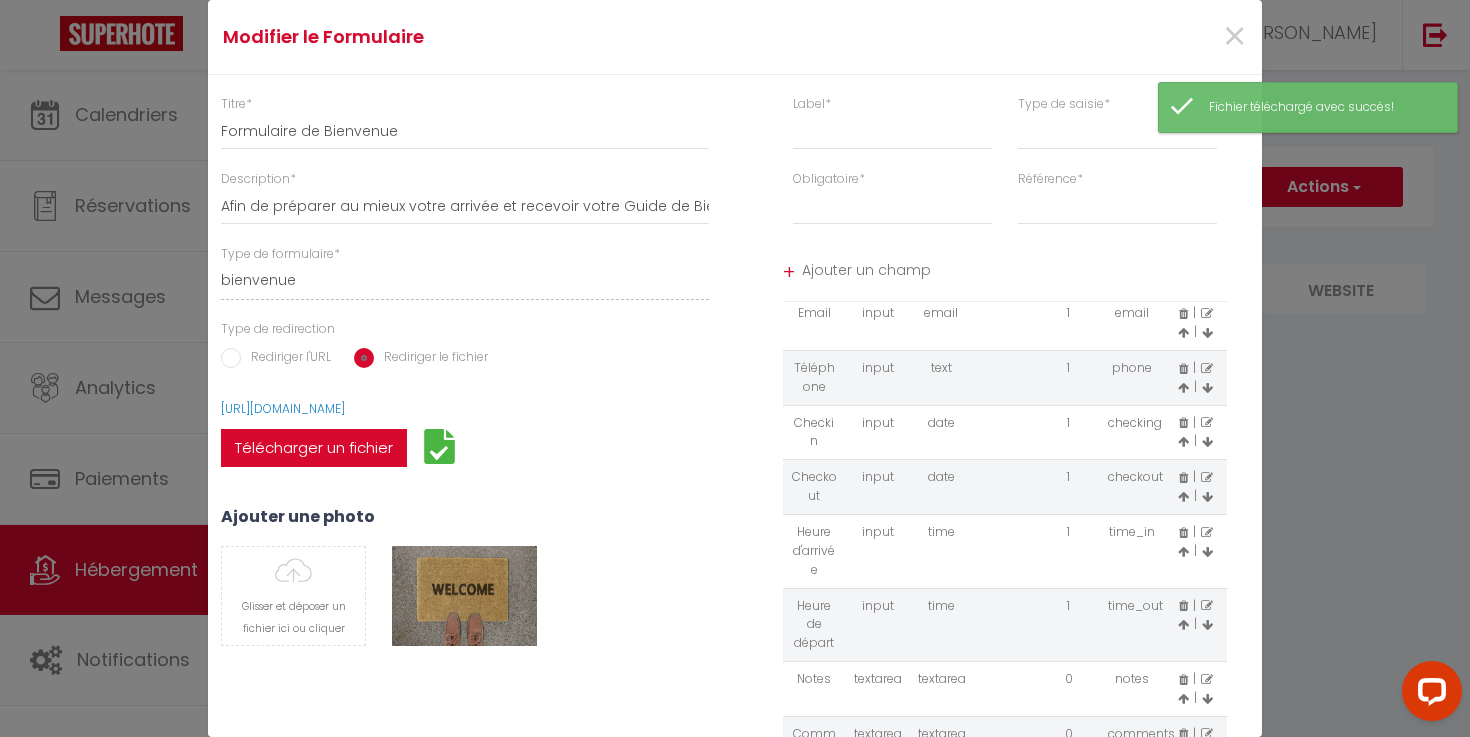 scroll, scrollTop: 105, scrollLeft: 0, axis: vertical 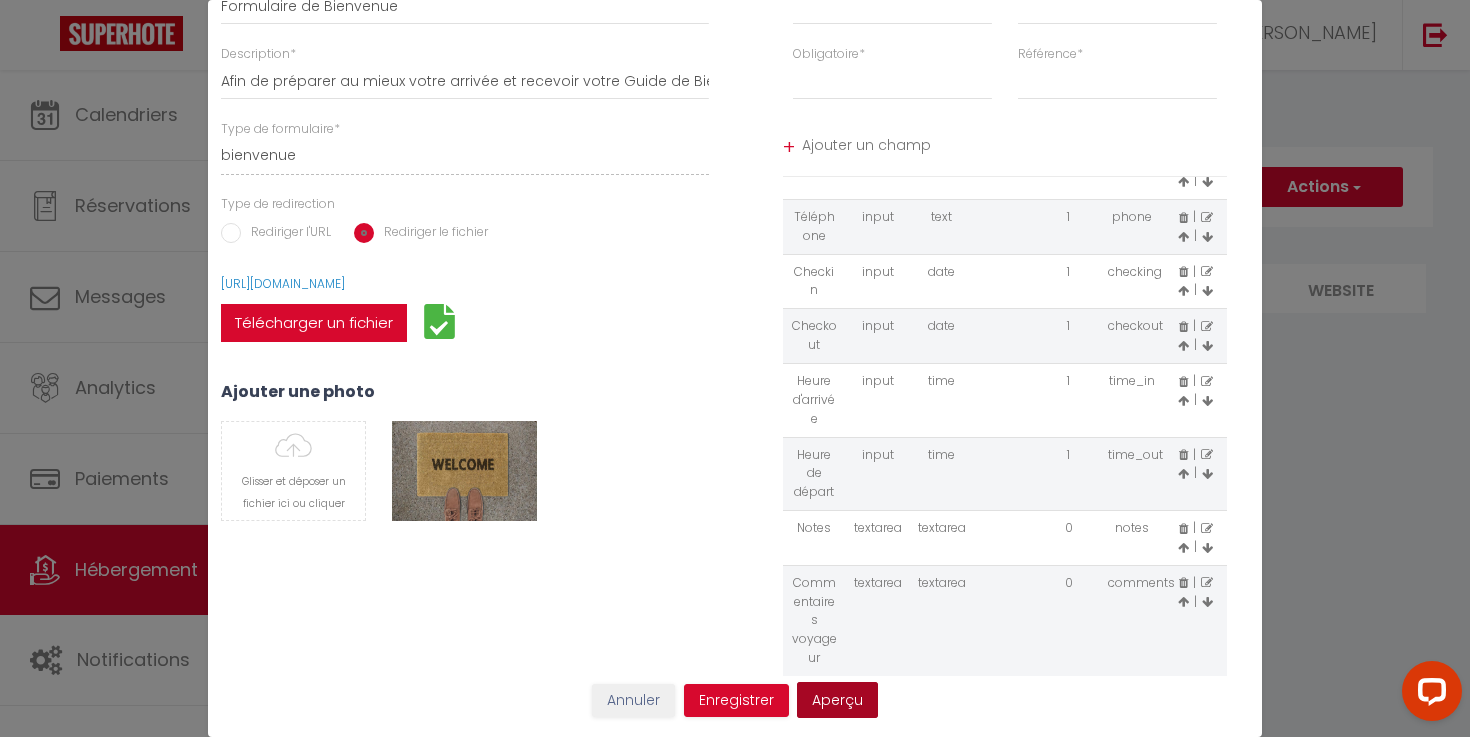 click on "Aperçu" at bounding box center [837, 700] 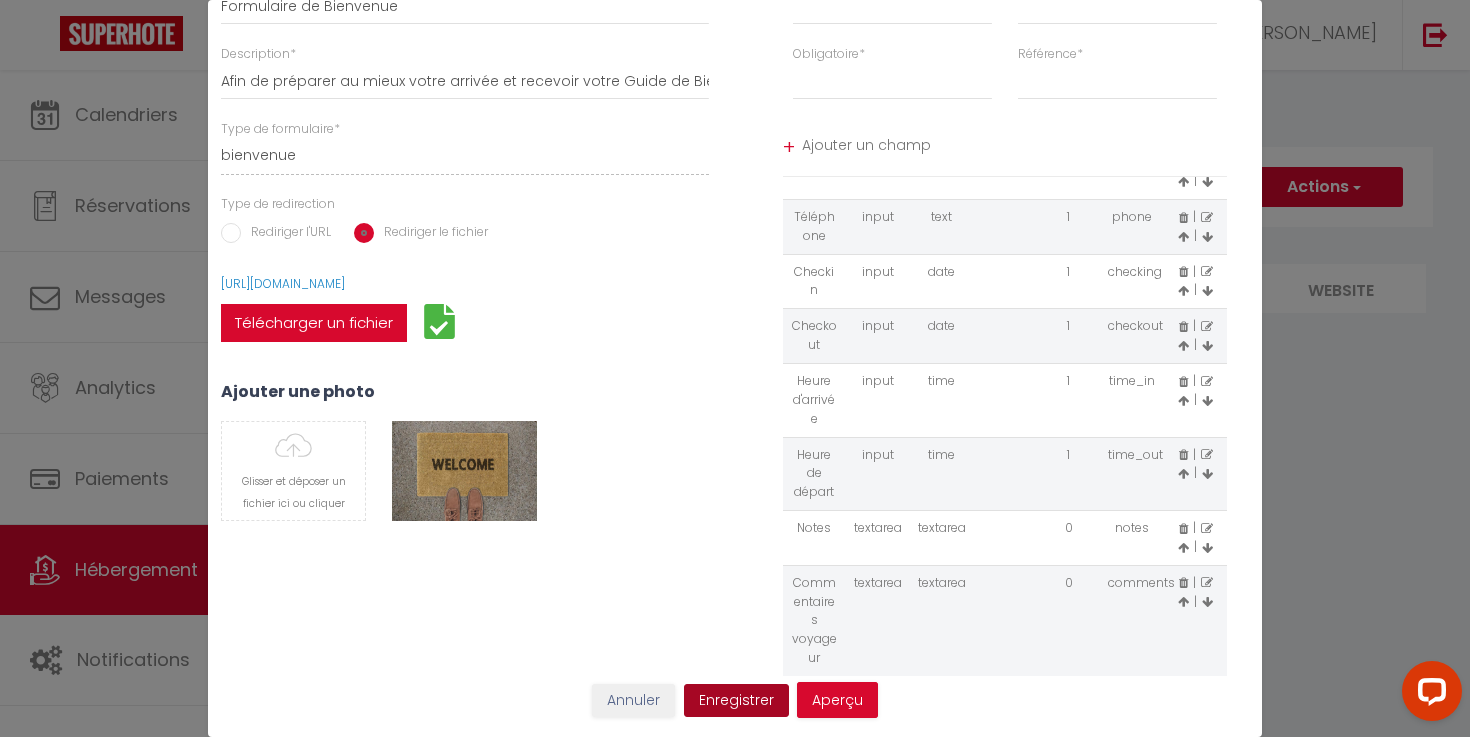 click on "Enregistrer" at bounding box center [736, 701] 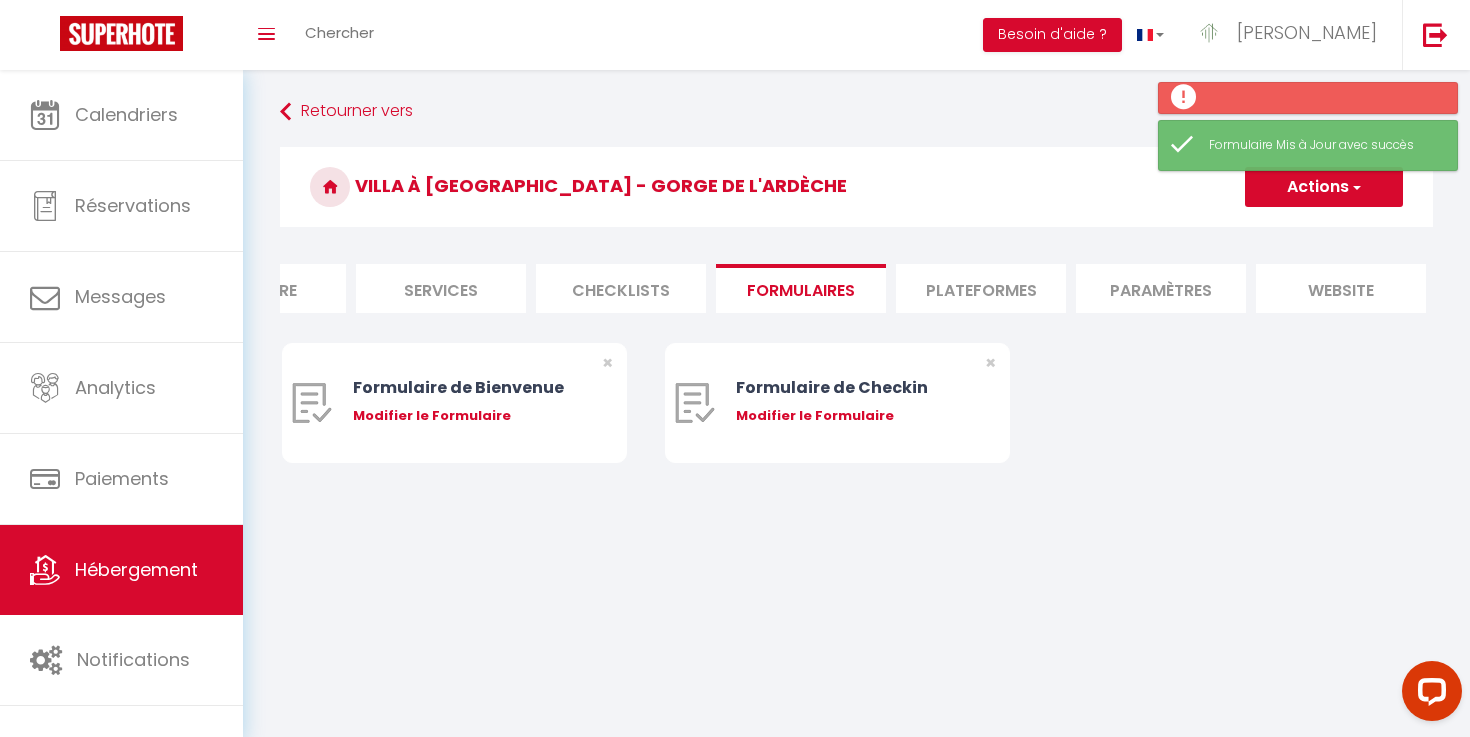 click on "Checklists" at bounding box center [621, 288] 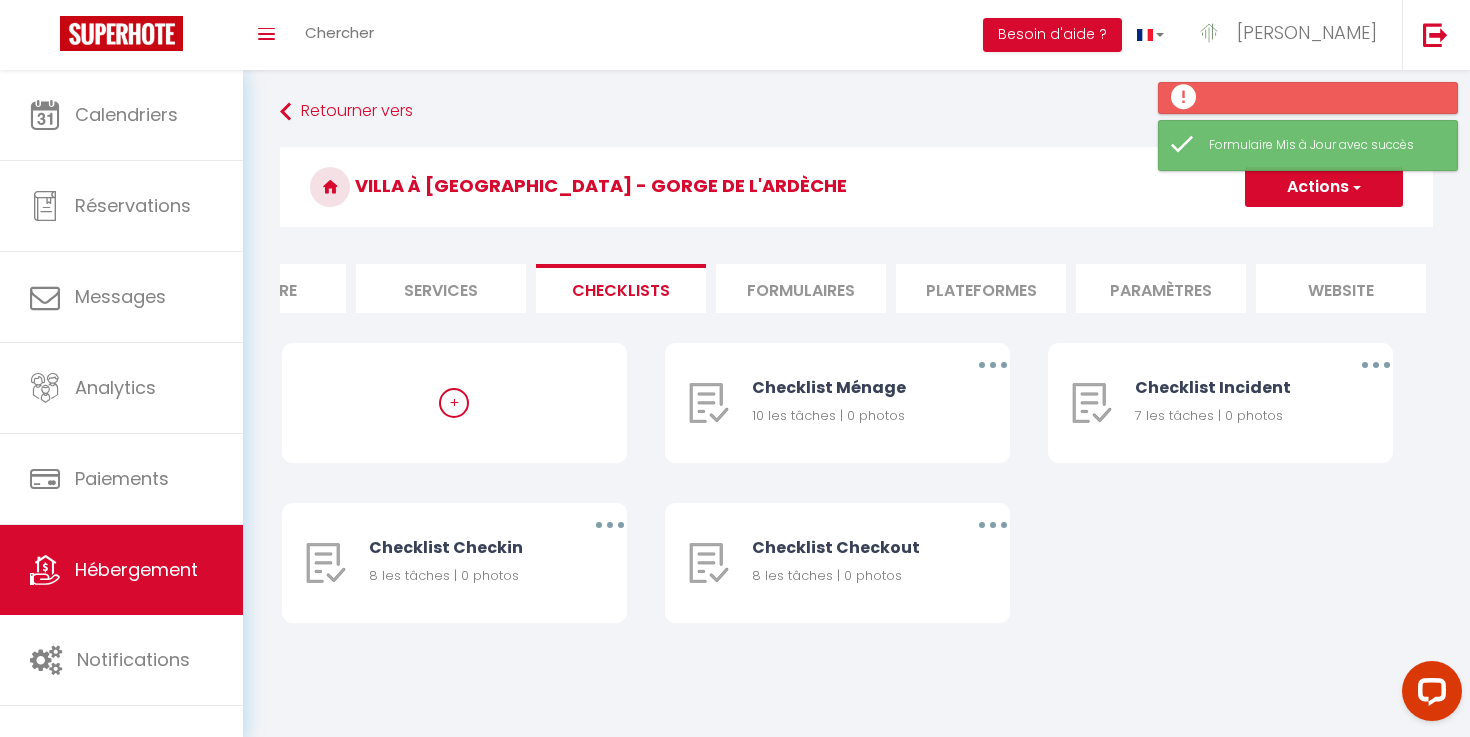 click on "Services" at bounding box center [441, 288] 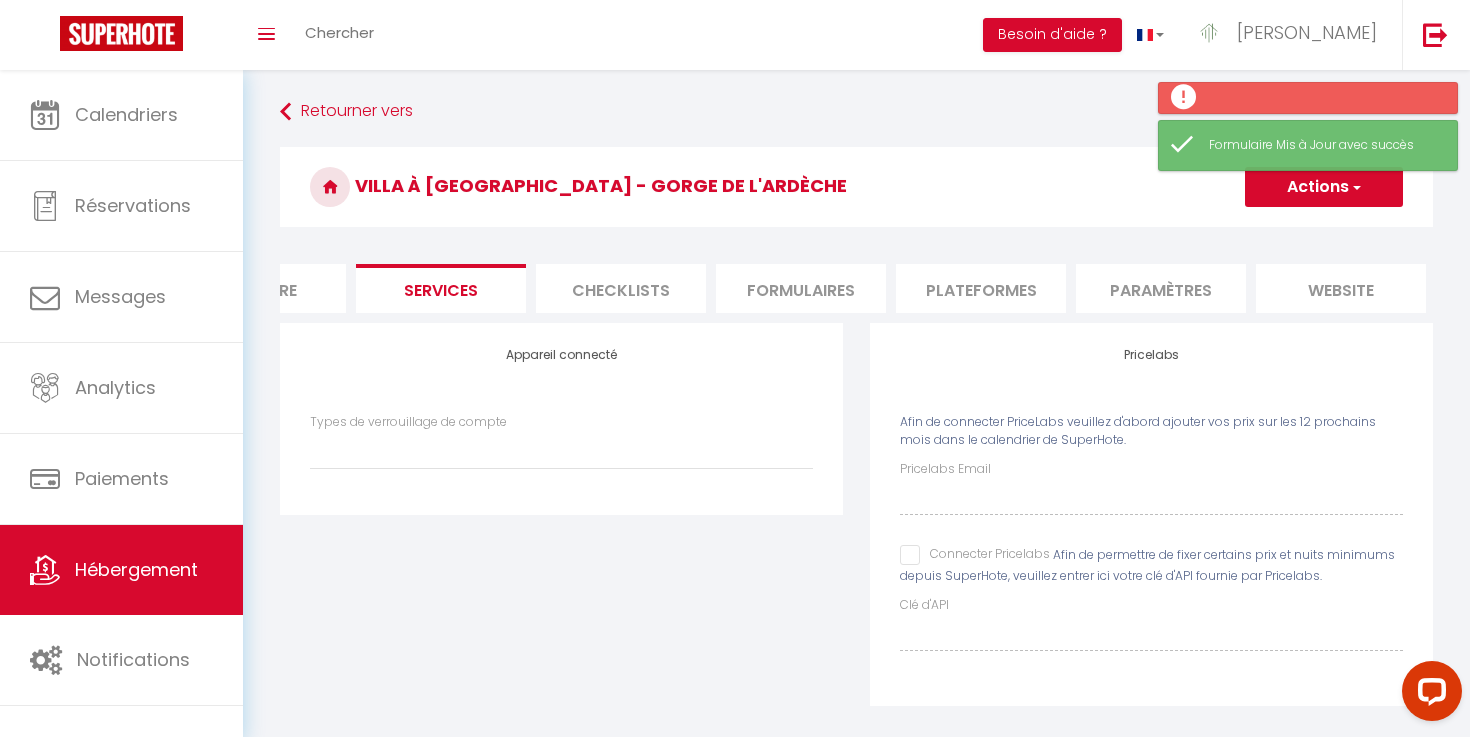 click on "Facture" at bounding box center [261, 288] 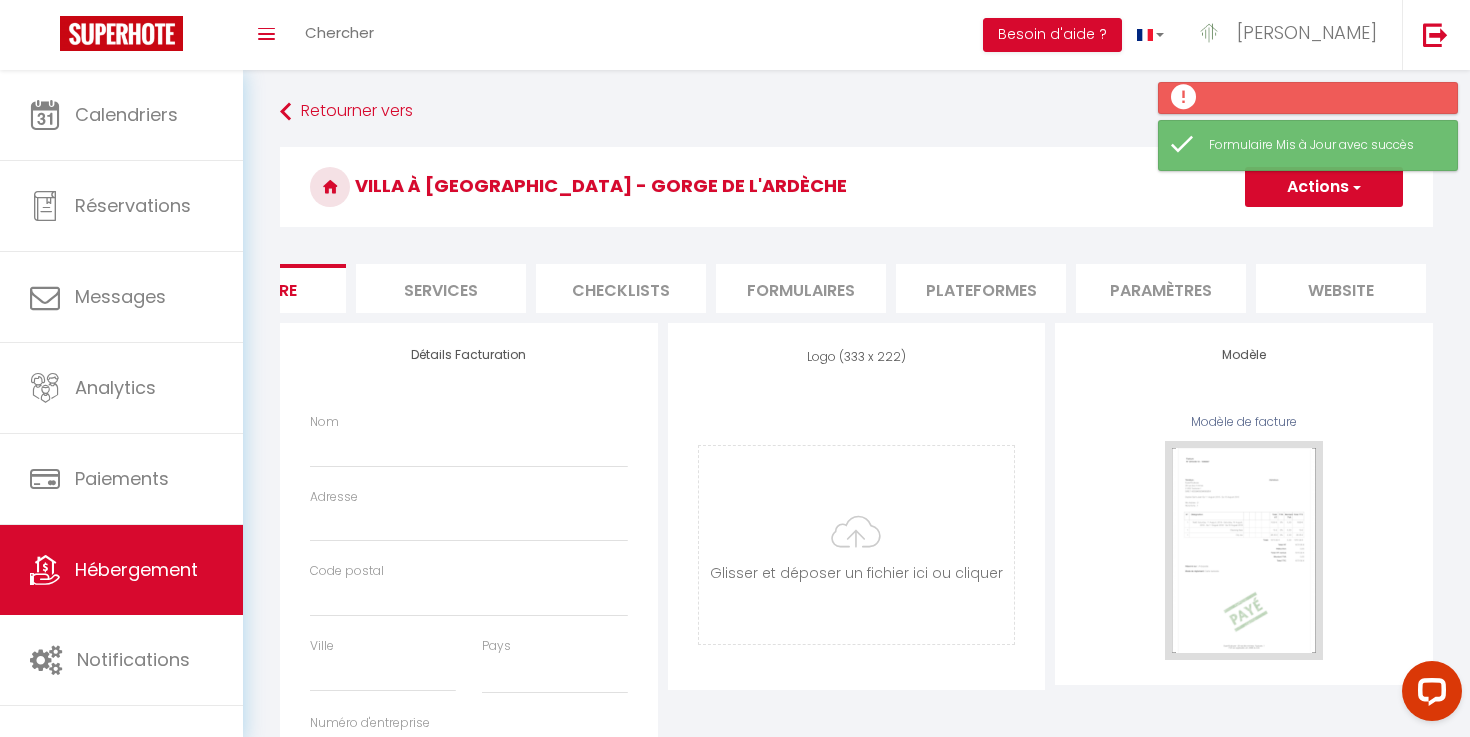 select 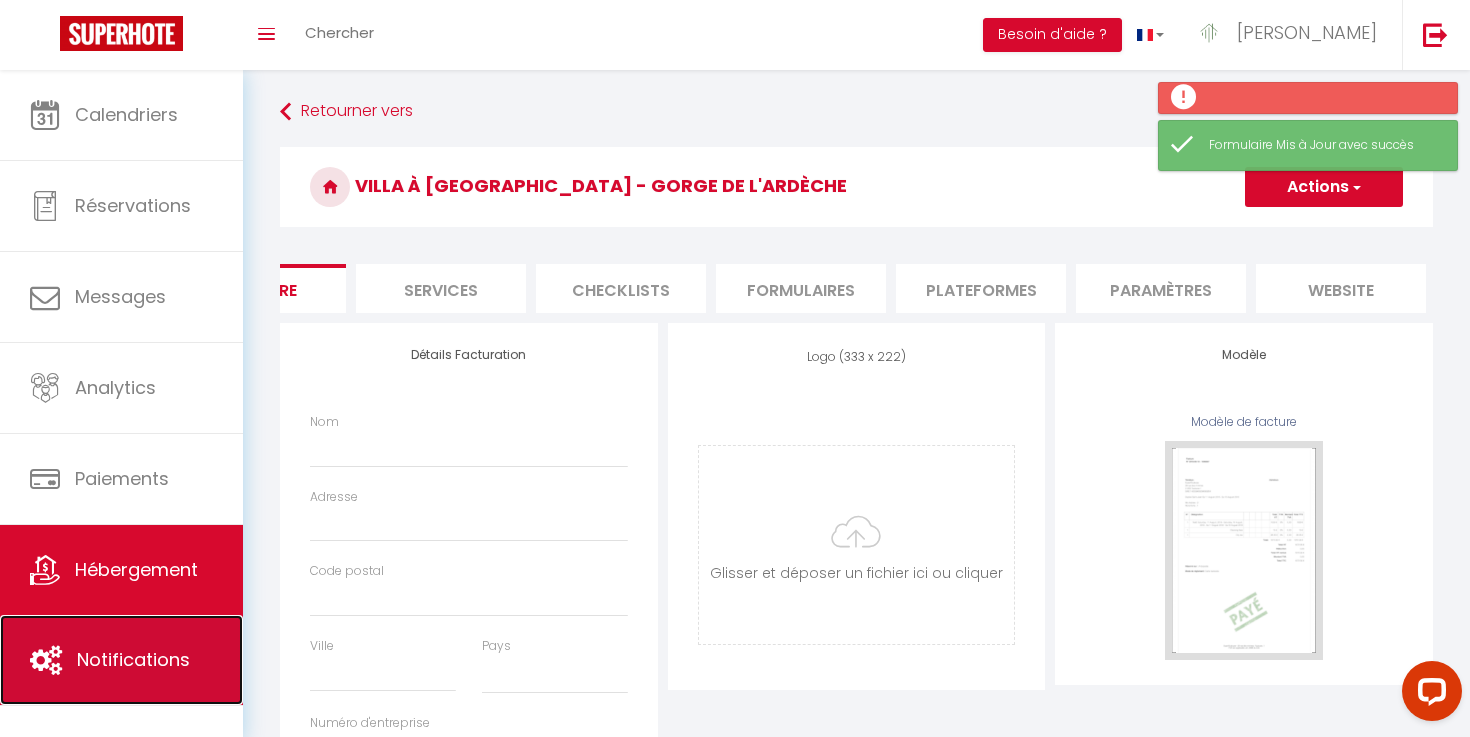 click on "Notifications" at bounding box center (121, 660) 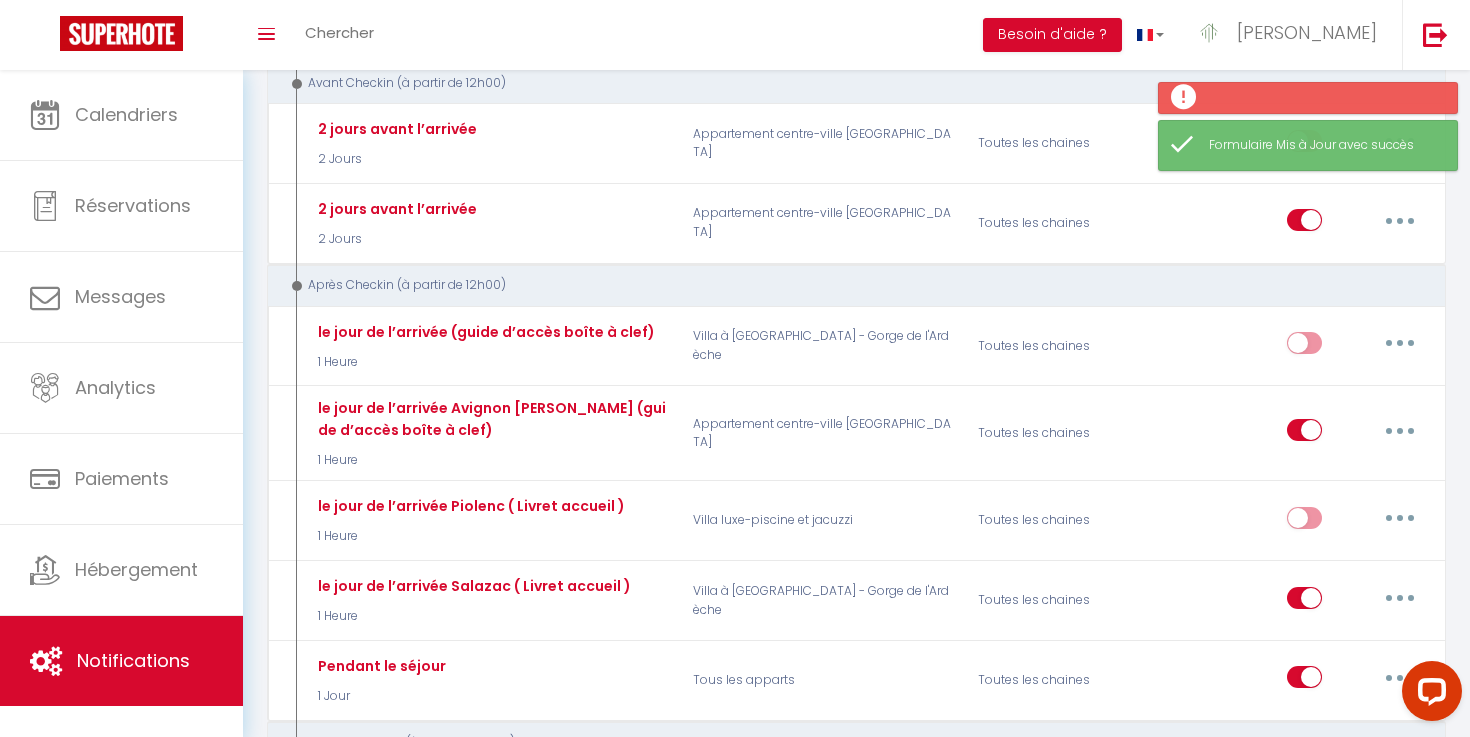 scroll, scrollTop: 529, scrollLeft: 0, axis: vertical 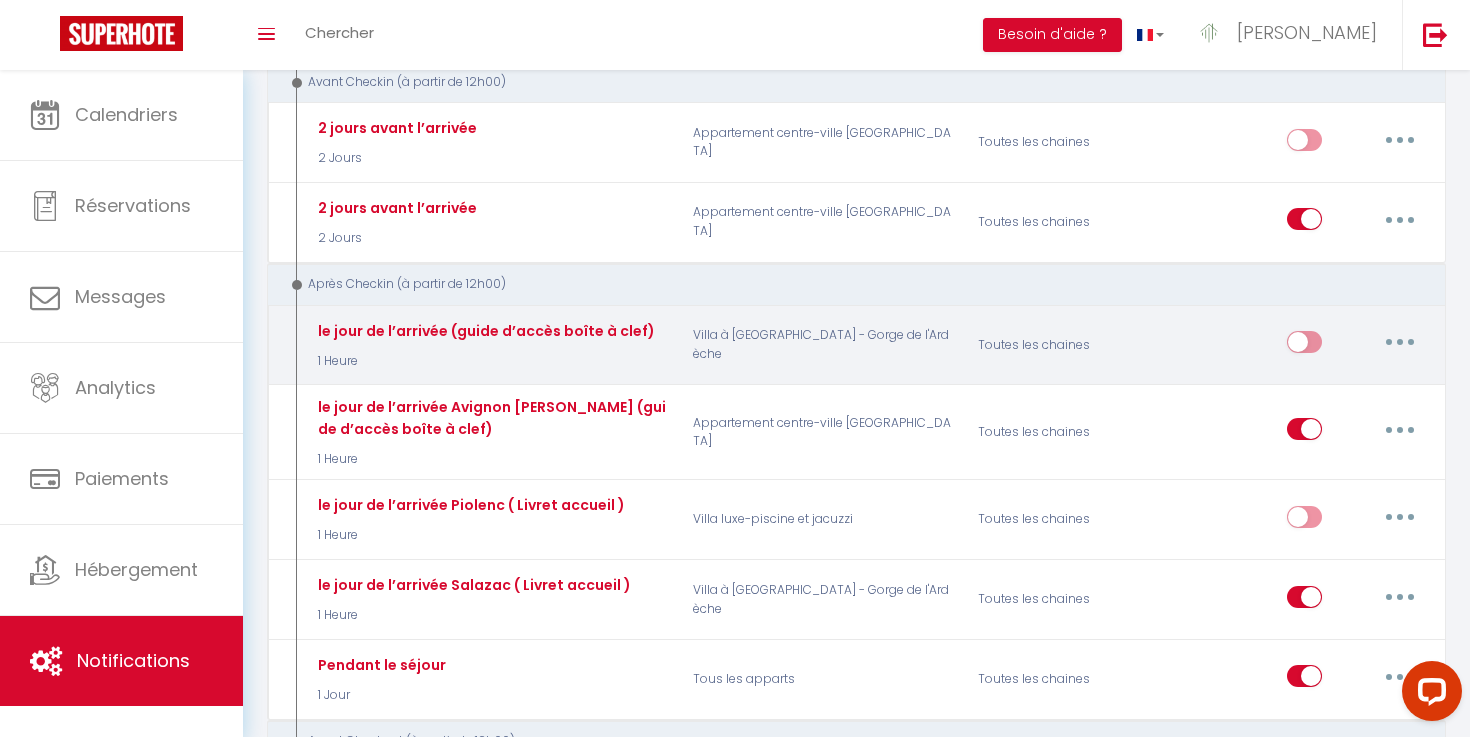 click at bounding box center (1400, 342) 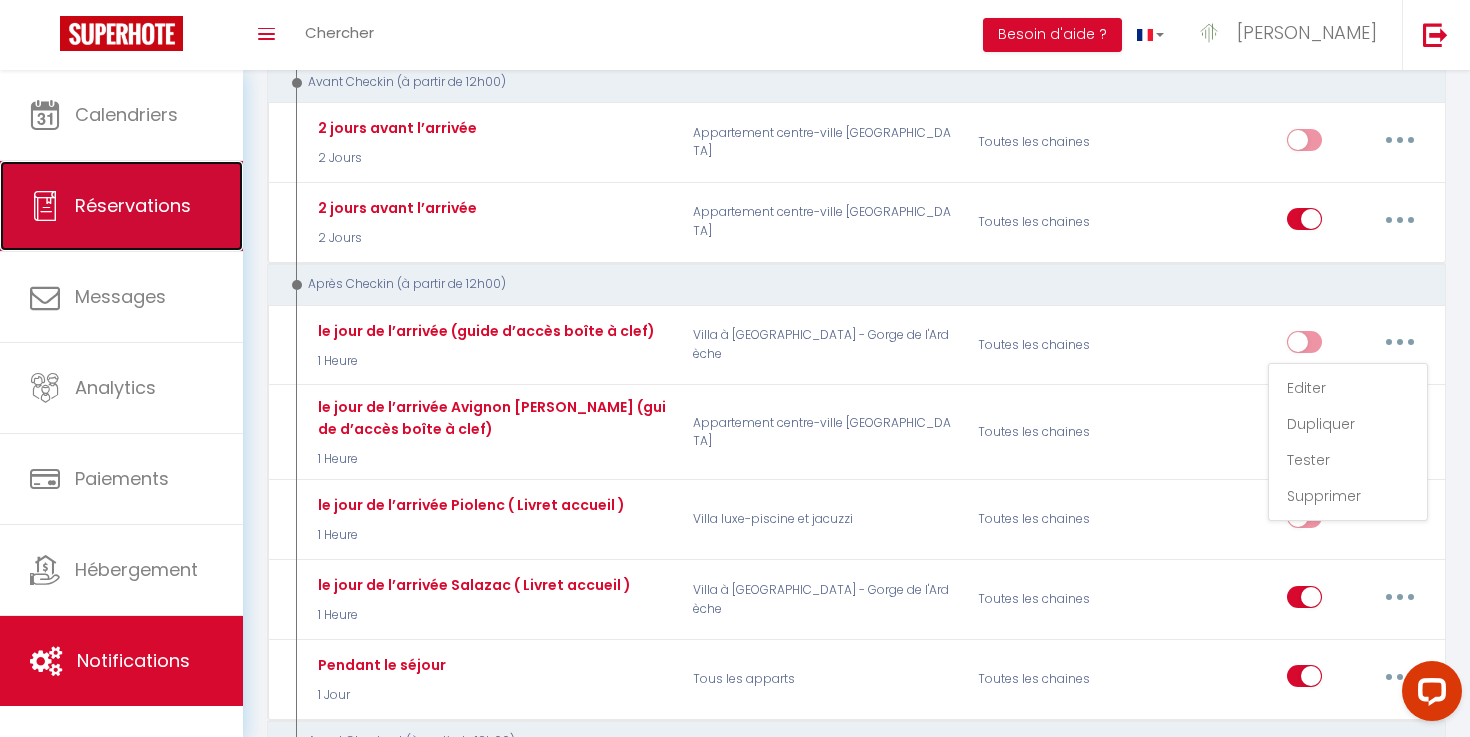 click on "Réservations" at bounding box center [121, 206] 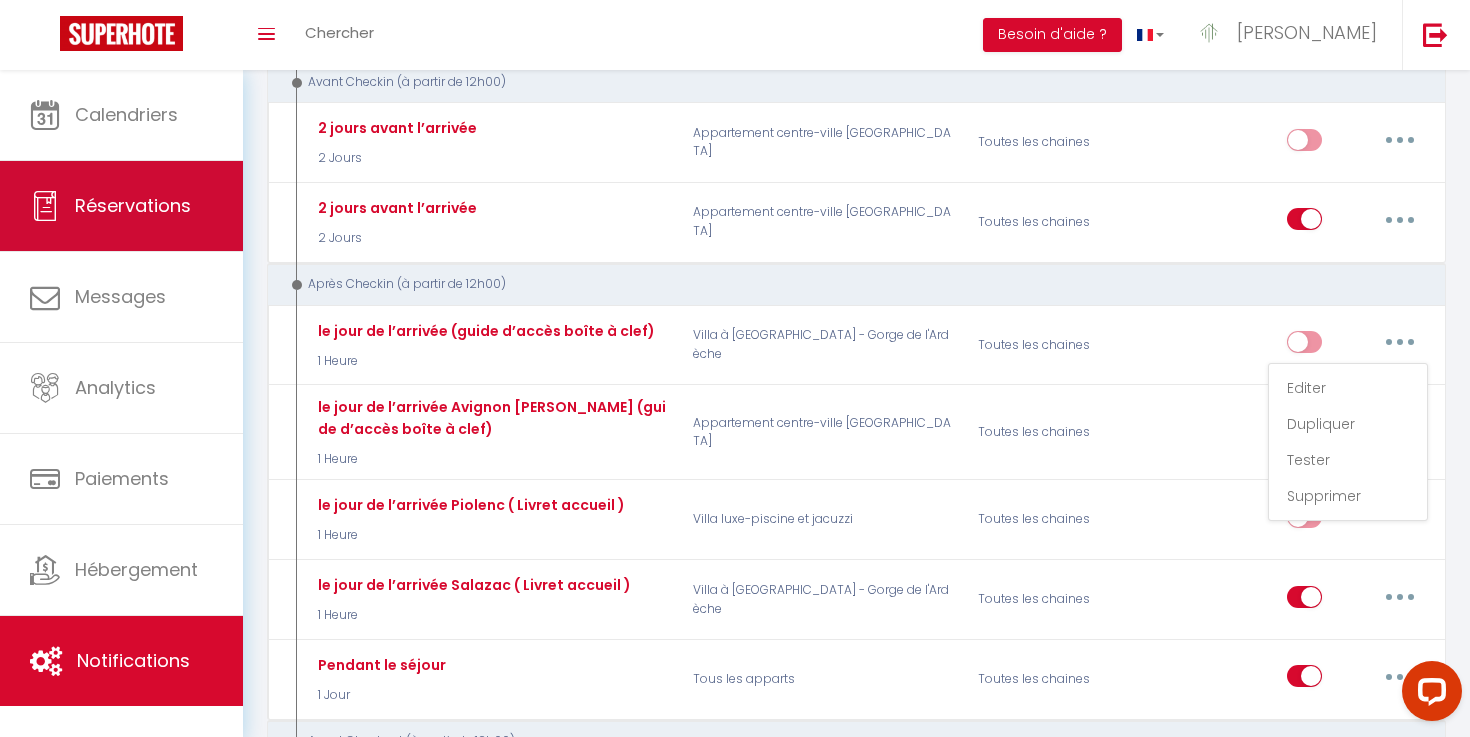 select on "not_cancelled" 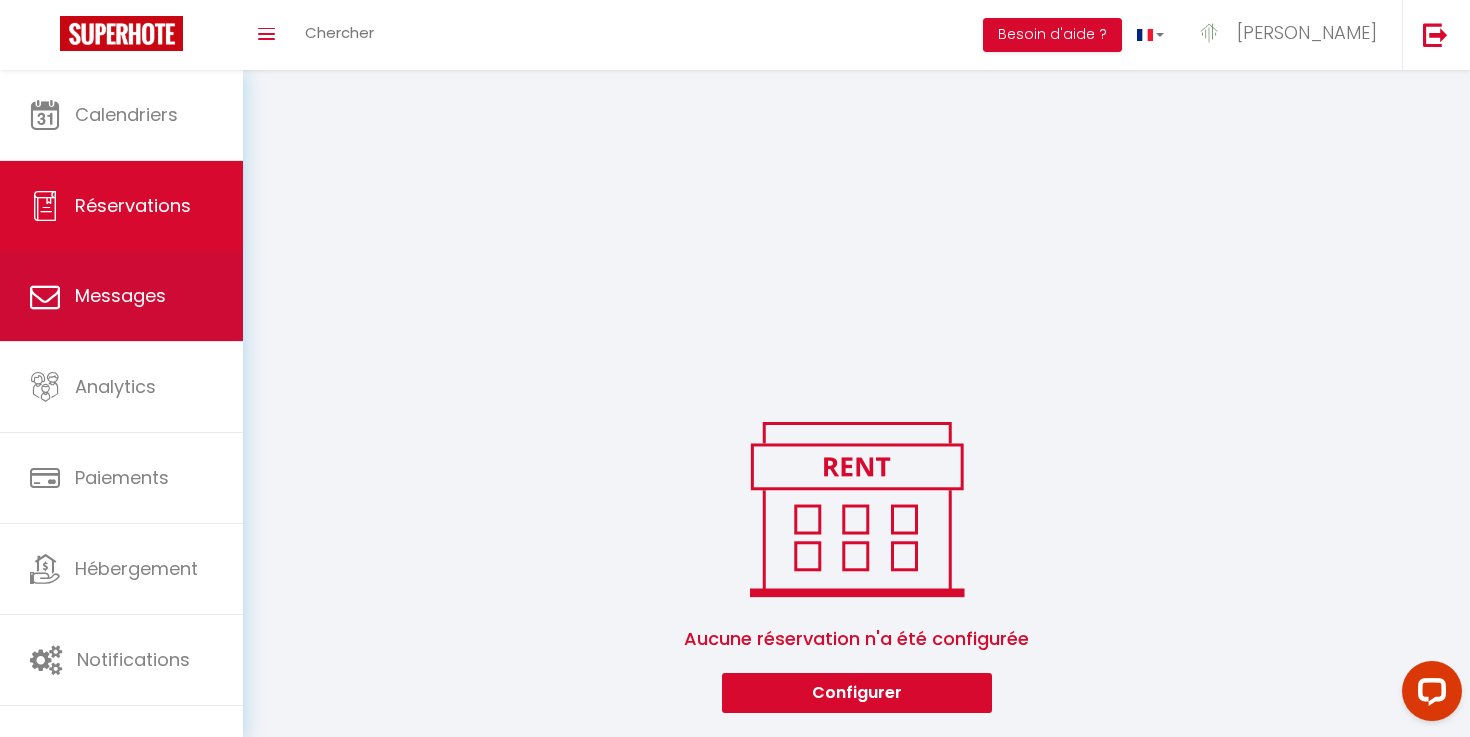 scroll, scrollTop: 404, scrollLeft: 0, axis: vertical 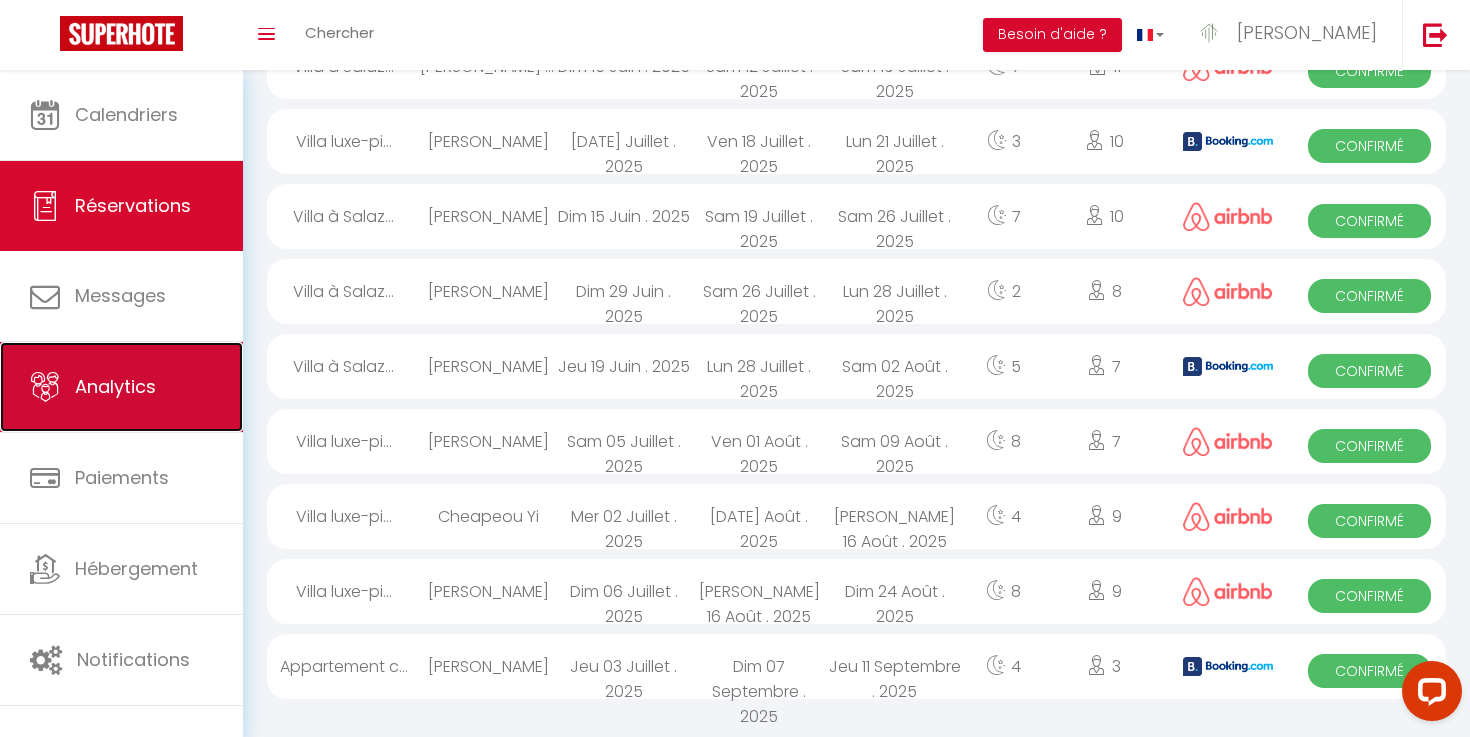 click on "Analytics" at bounding box center [121, 387] 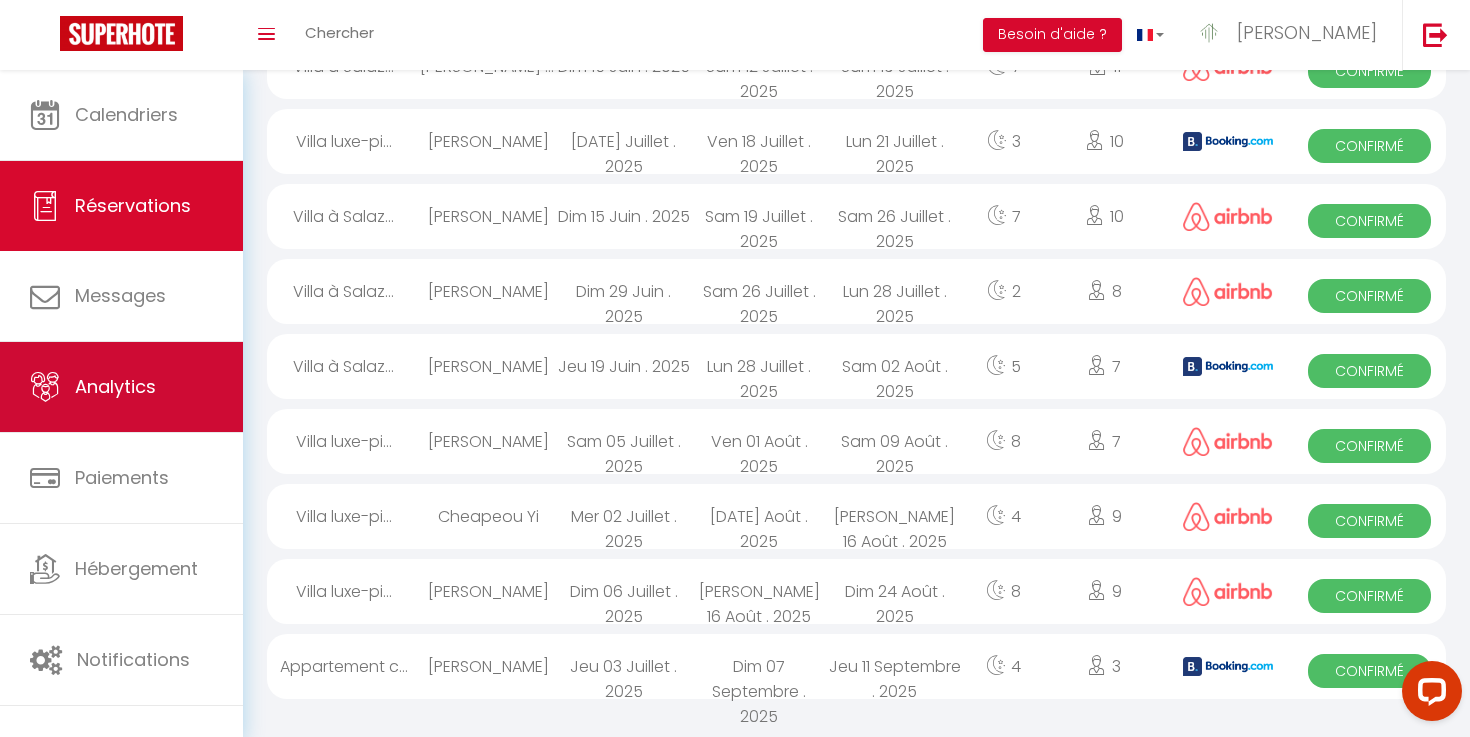 scroll, scrollTop: 0, scrollLeft: 0, axis: both 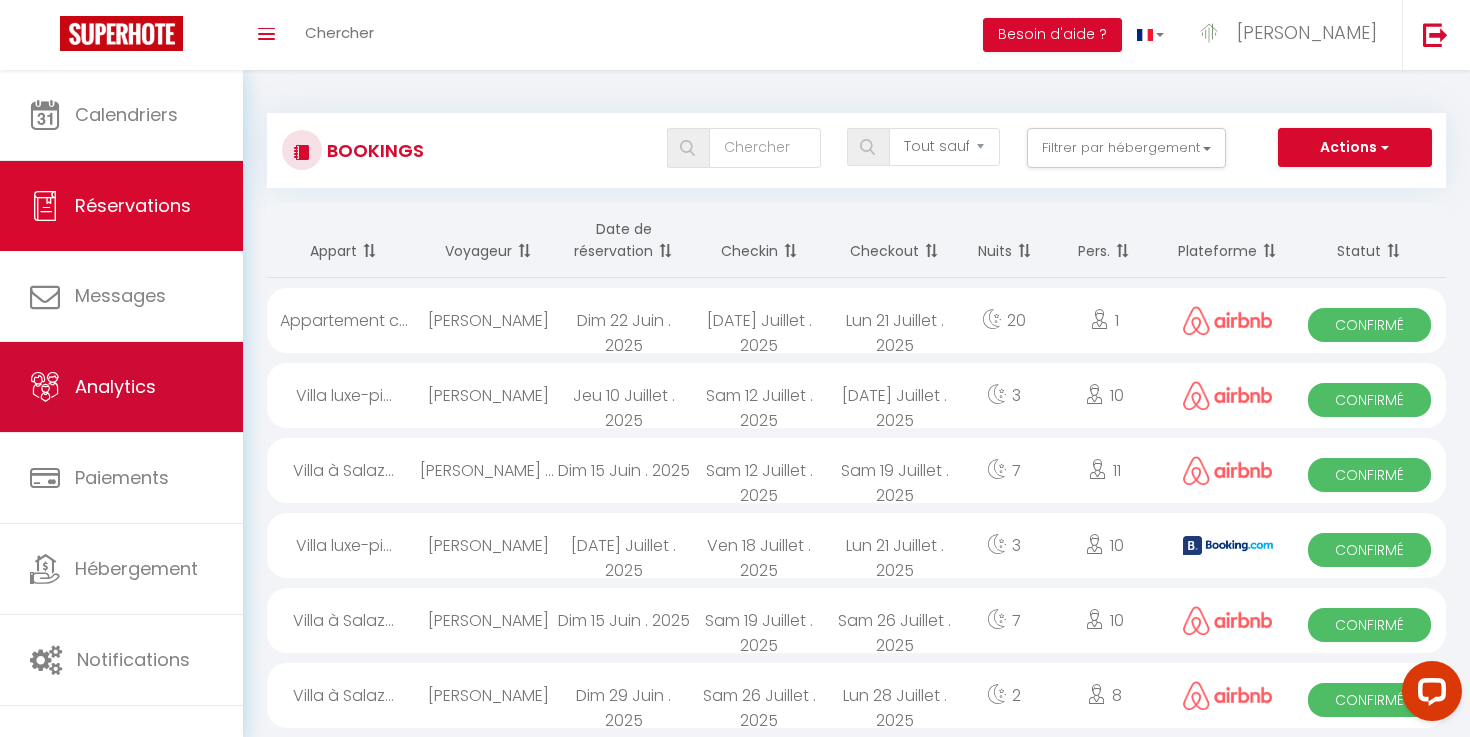 select on "2025" 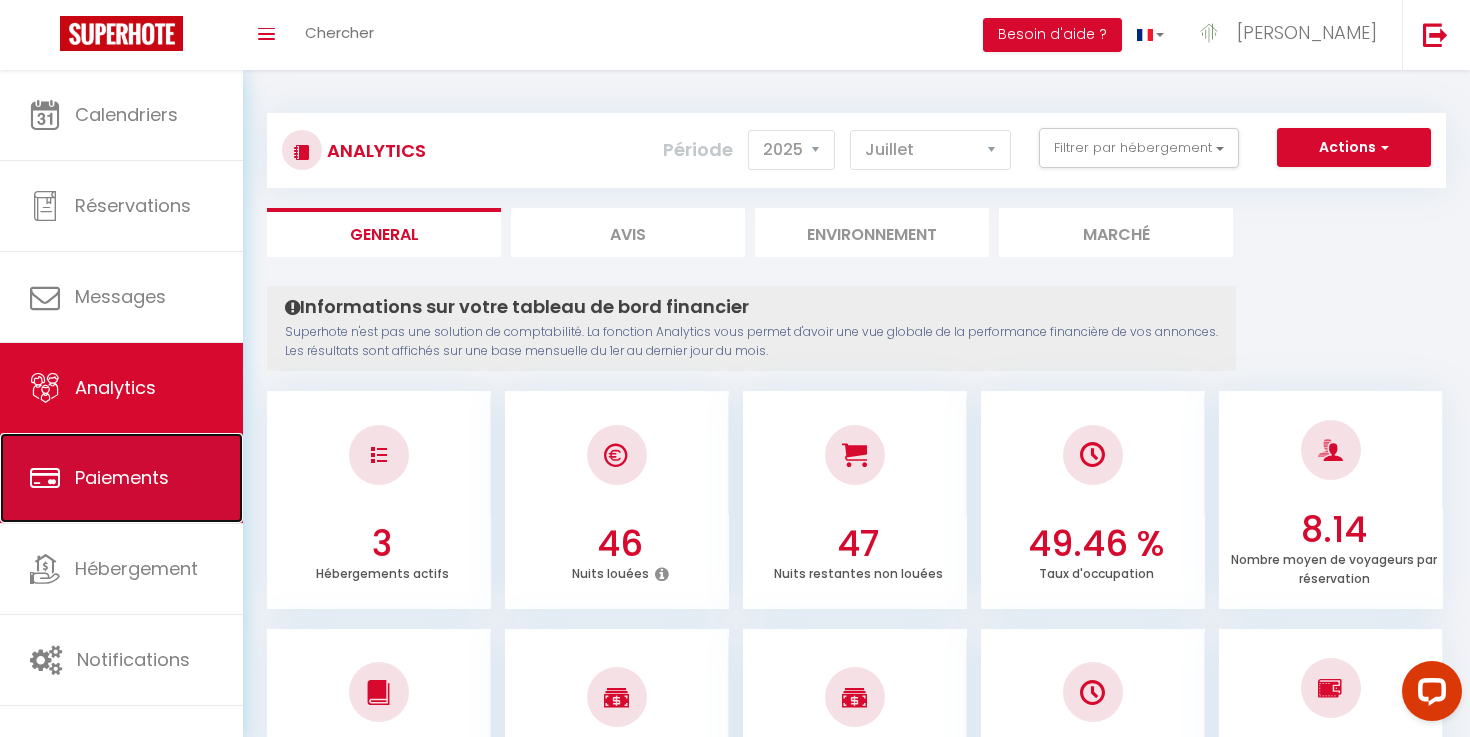 click on "Paiements" at bounding box center (121, 478) 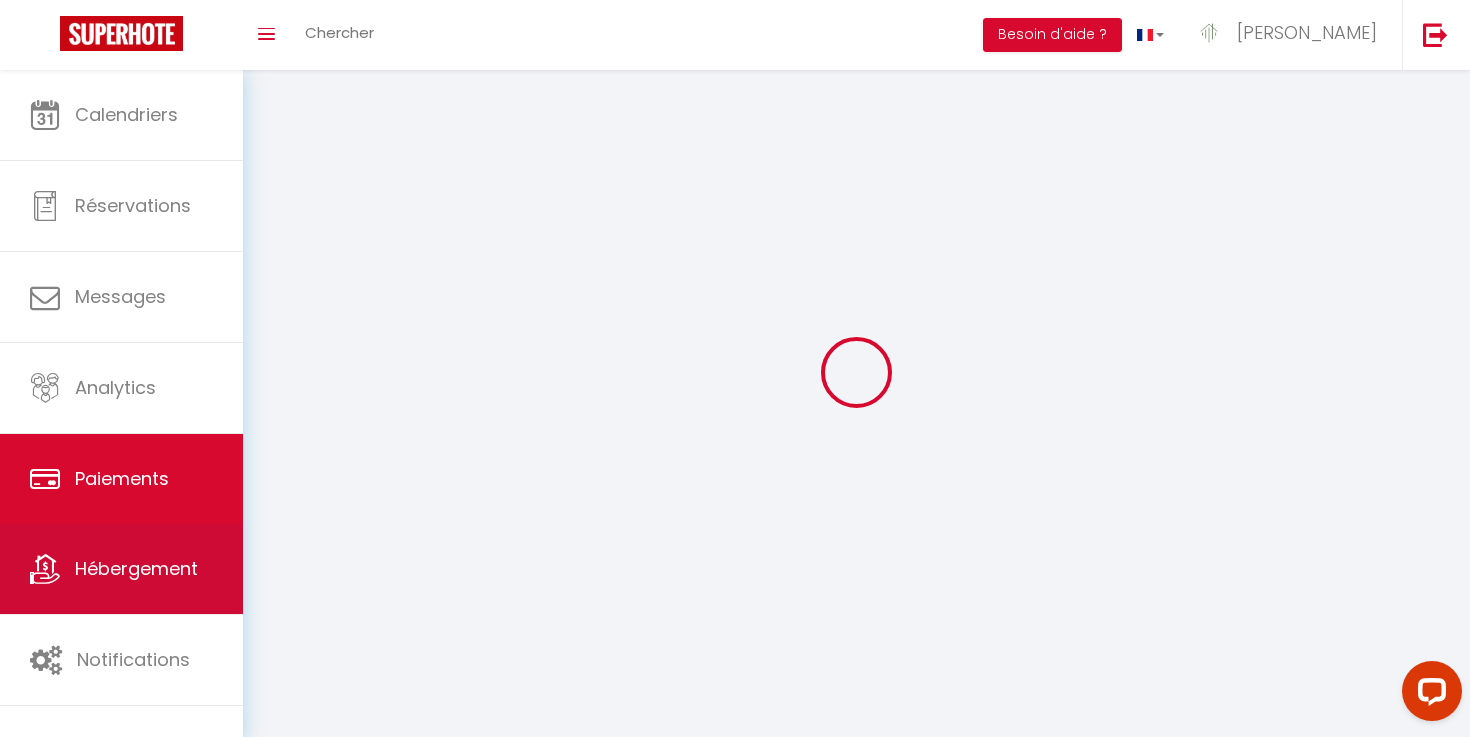 select on "2" 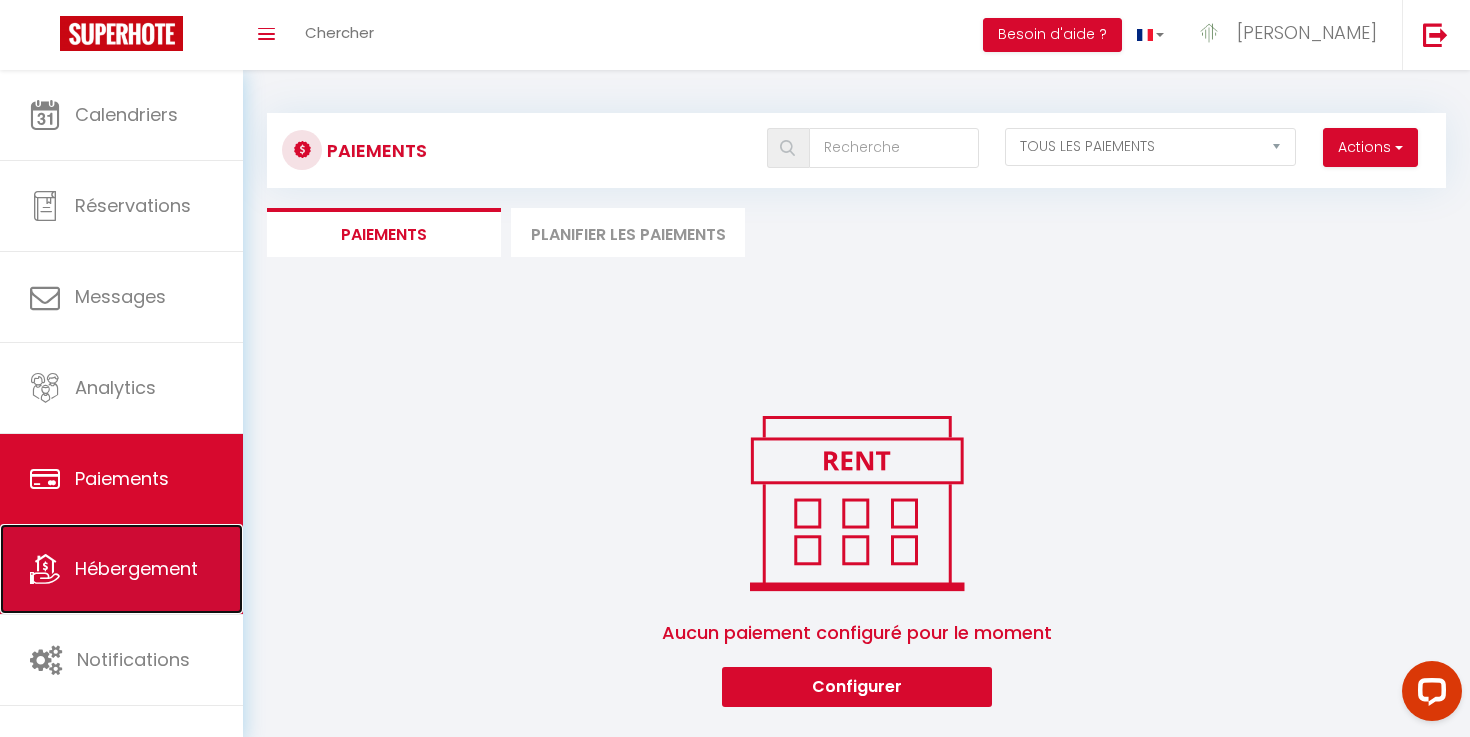 click on "Hébergement" at bounding box center [121, 569] 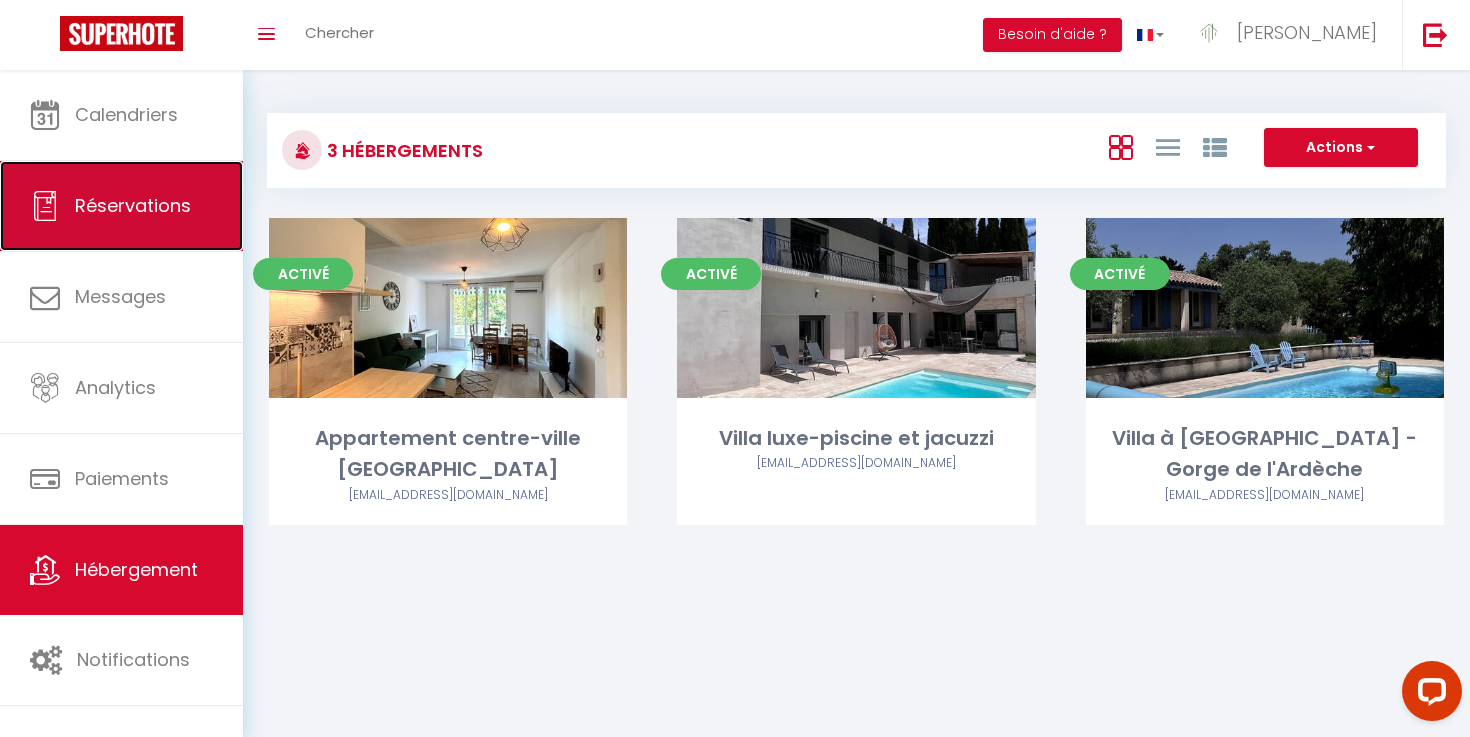 click on "Réservations" at bounding box center (121, 206) 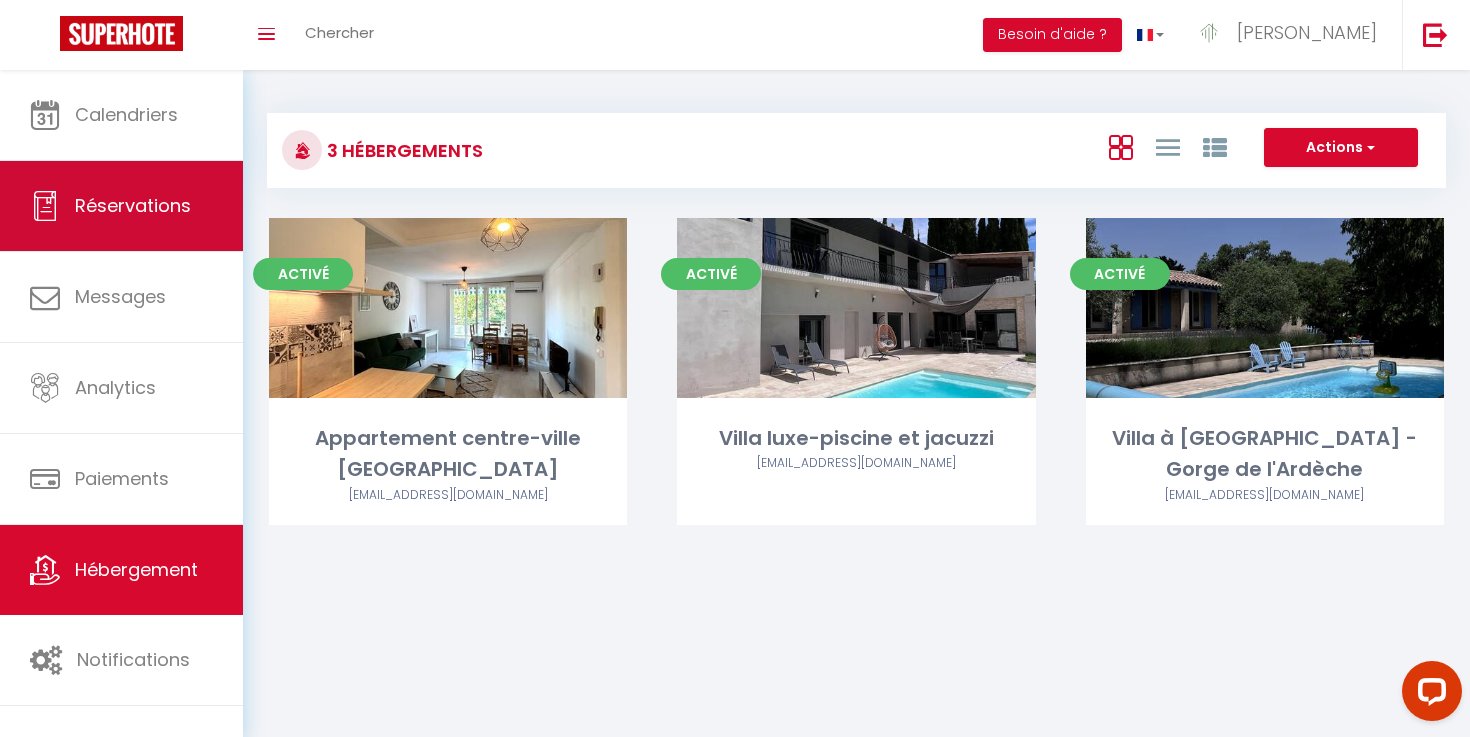 select on "not_cancelled" 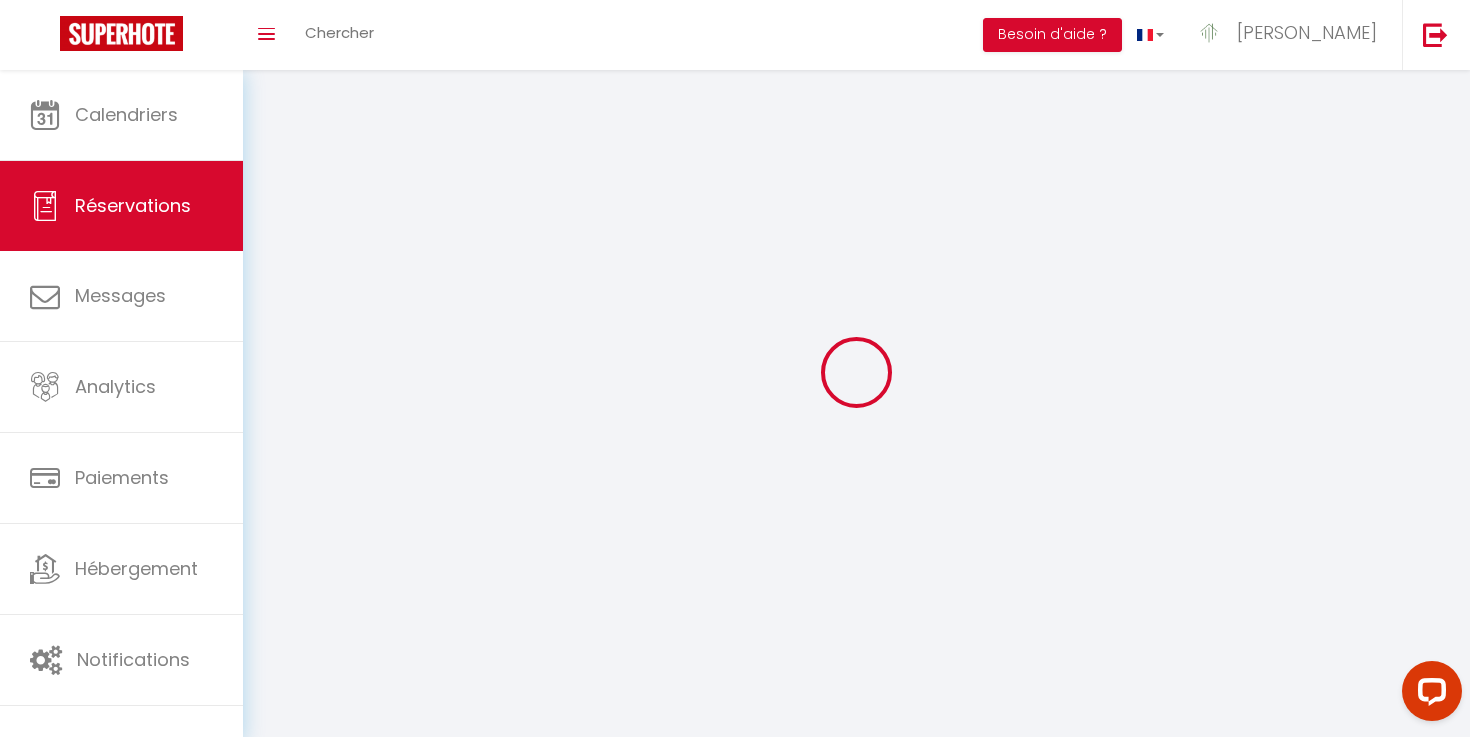 select 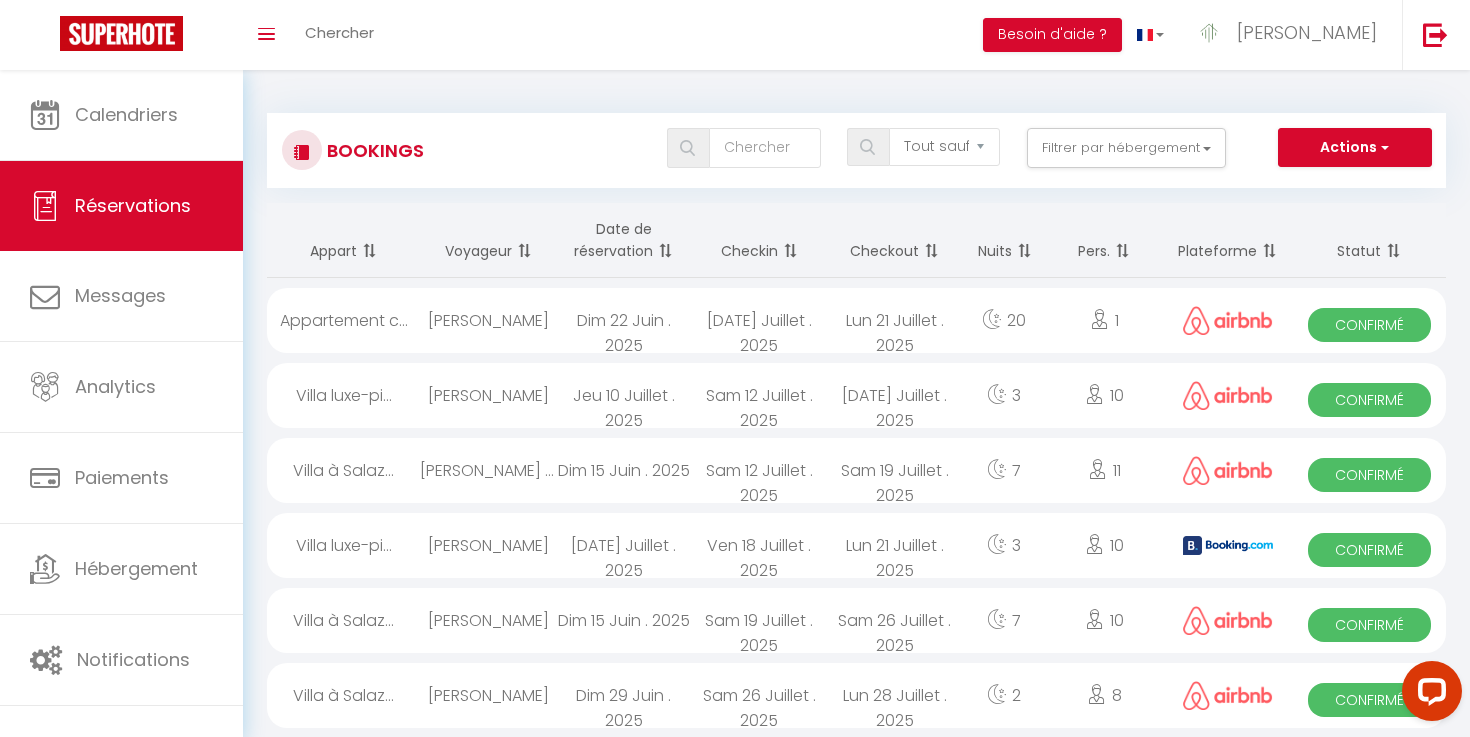 click on "Touma Ali" at bounding box center (488, 395) 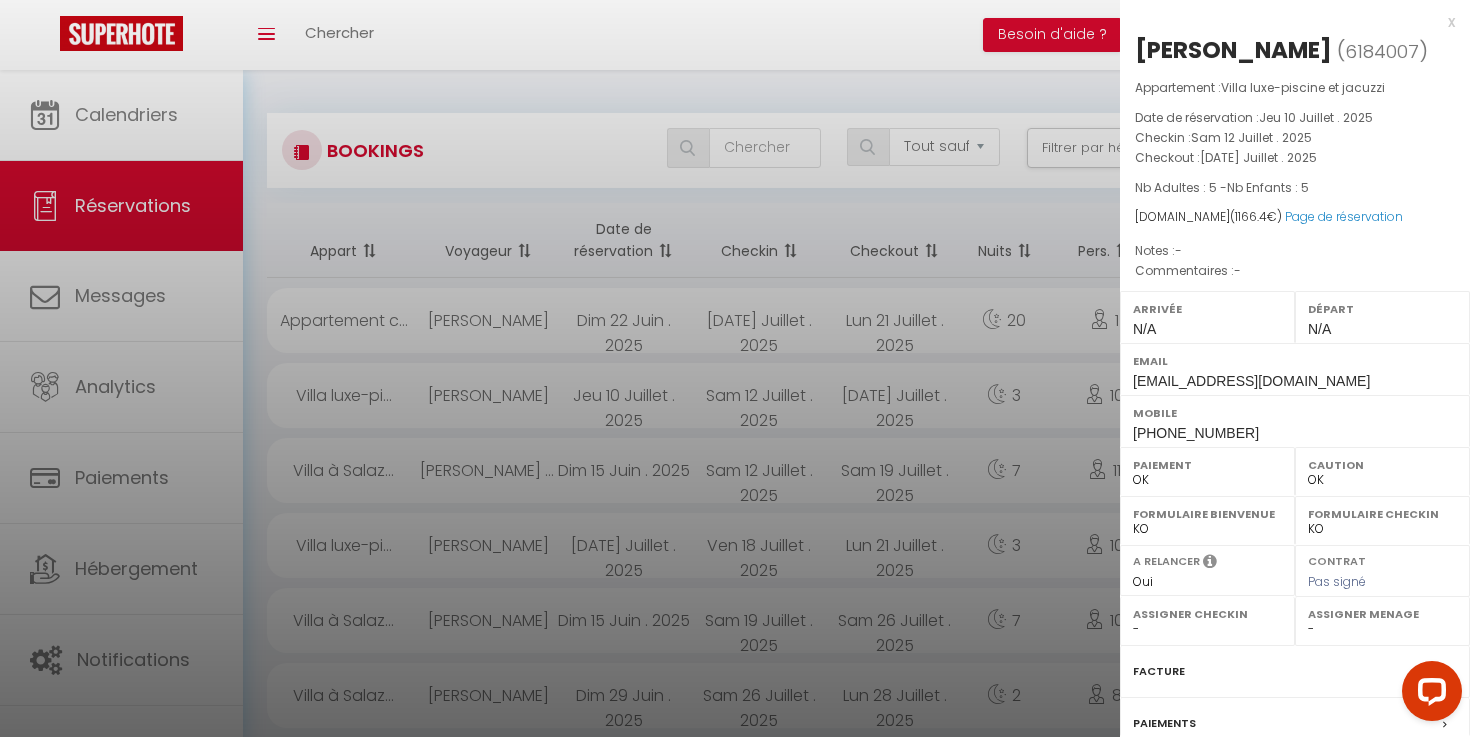 click on "Touma Ali
( 6184007 )    Appartement :  Villa luxe-piscine et jacuzzi   Date de réservation :  Jeu 10 Juillet . 2025   Checkin :  Sam 12 Juillet . 2025   Checkout :  Mar 15 Juillet . 2025
Nb Adultes : 5
-
Nb Enfants : 5
Airbnb.com
( 1166.4  €)   Page de réservation
Notes :
-
Commentaires :
-   Arrivée    N/A   Départ    N/A   Email    n9ejhdfl5svcbjfwmri7amywbtrn@reply.superhote.com   Mobile    +33616351973   Paiement    OK   KO   Caution    OK   KO   Formulaire Bienvenue    OK   KO   Formulaire Checkin    OK   KO    A relancer     Oui   Non   Contrat    Pas signé   Assigner Checkin   -   Michel Bertholet   Assigner Menage   -   Michel Bertholet   Gestion des serrures     Facture     Paiements     Contrat     Messages     Détails de la réservation" at bounding box center [1295, 468] 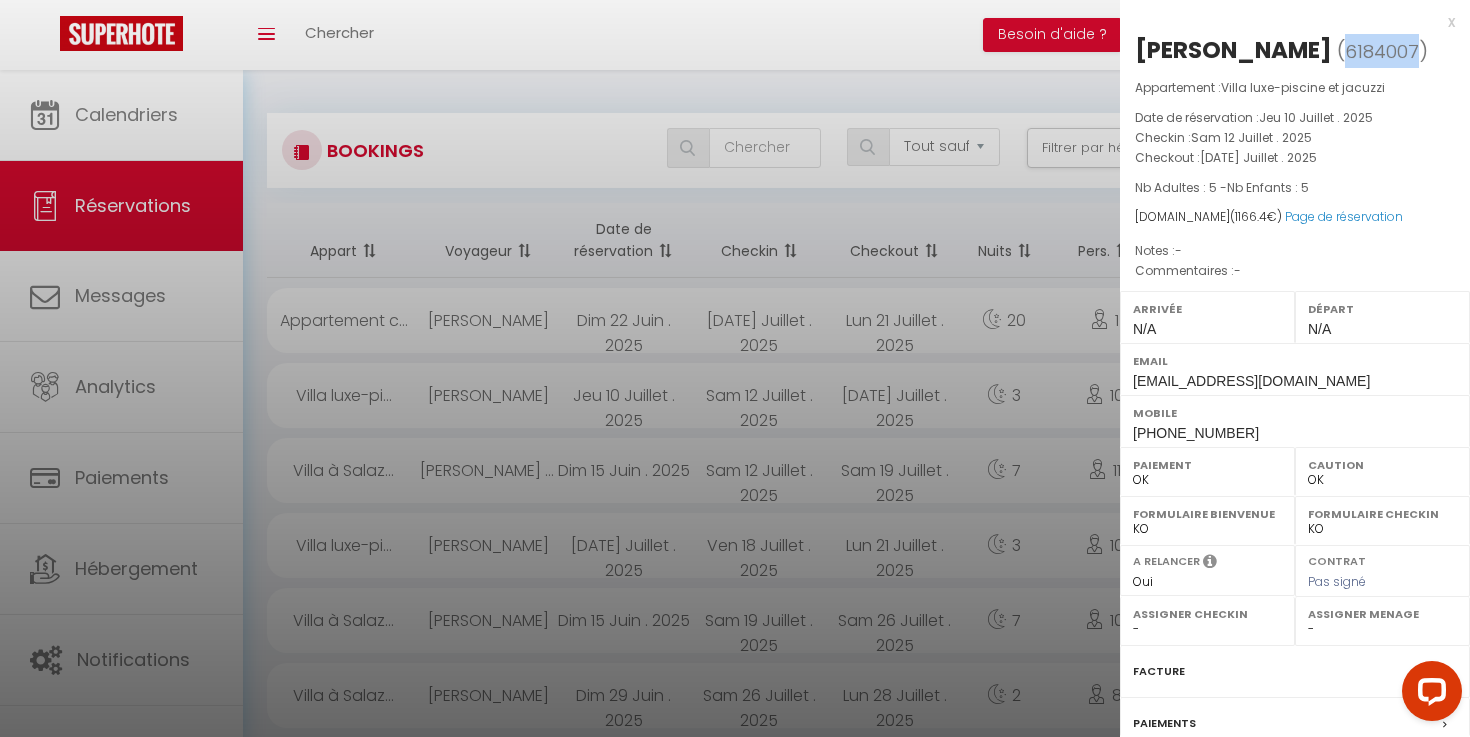 click on "6184007" at bounding box center (1382, 51) 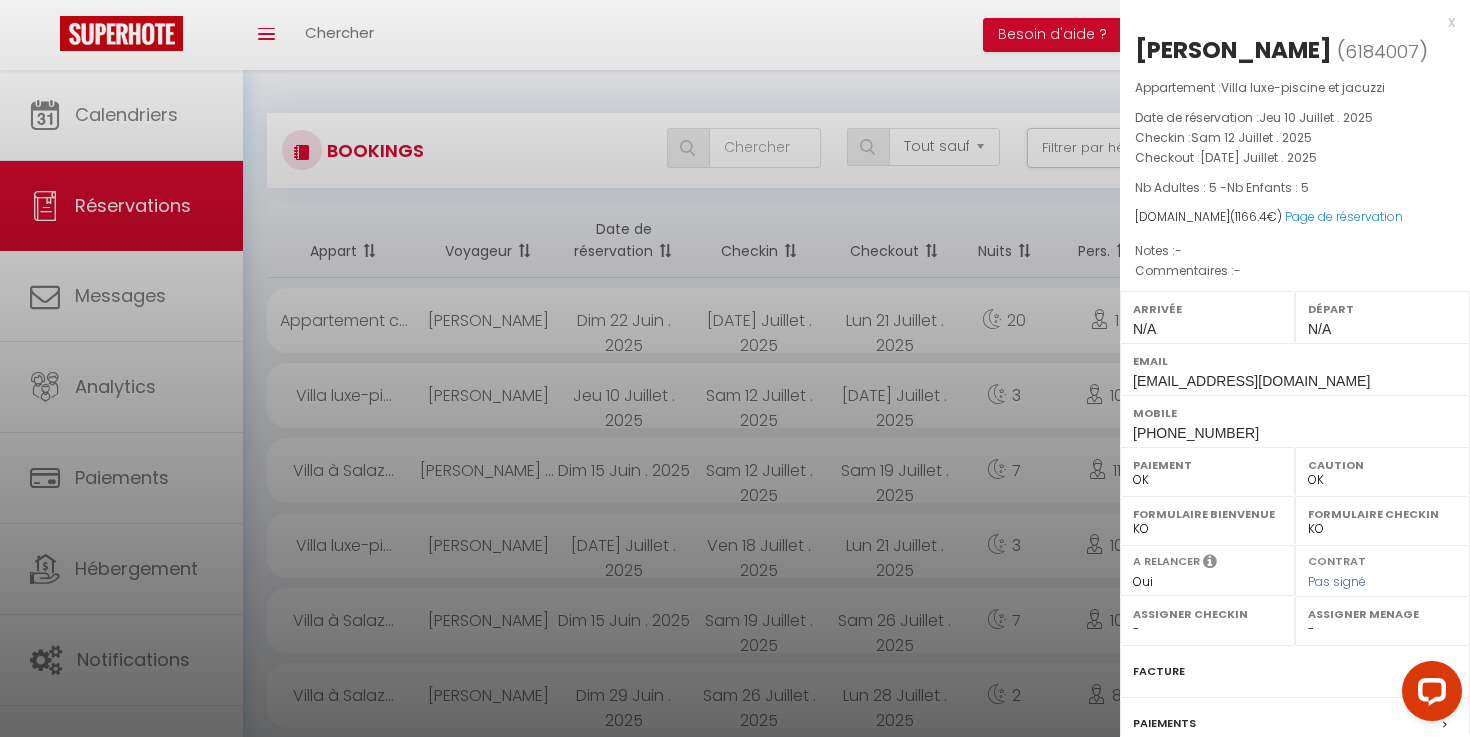 click at bounding box center (735, 368) 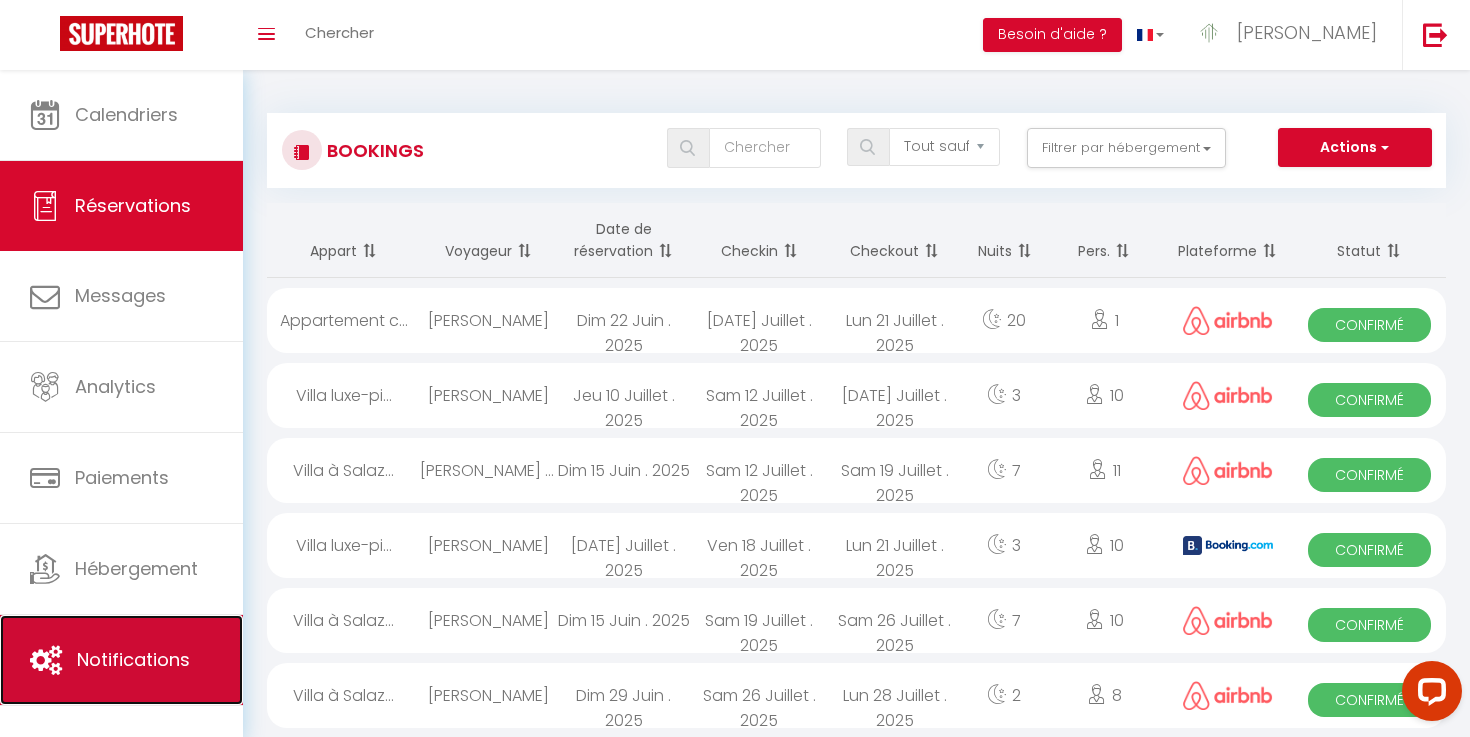click on "Notifications" at bounding box center [121, 660] 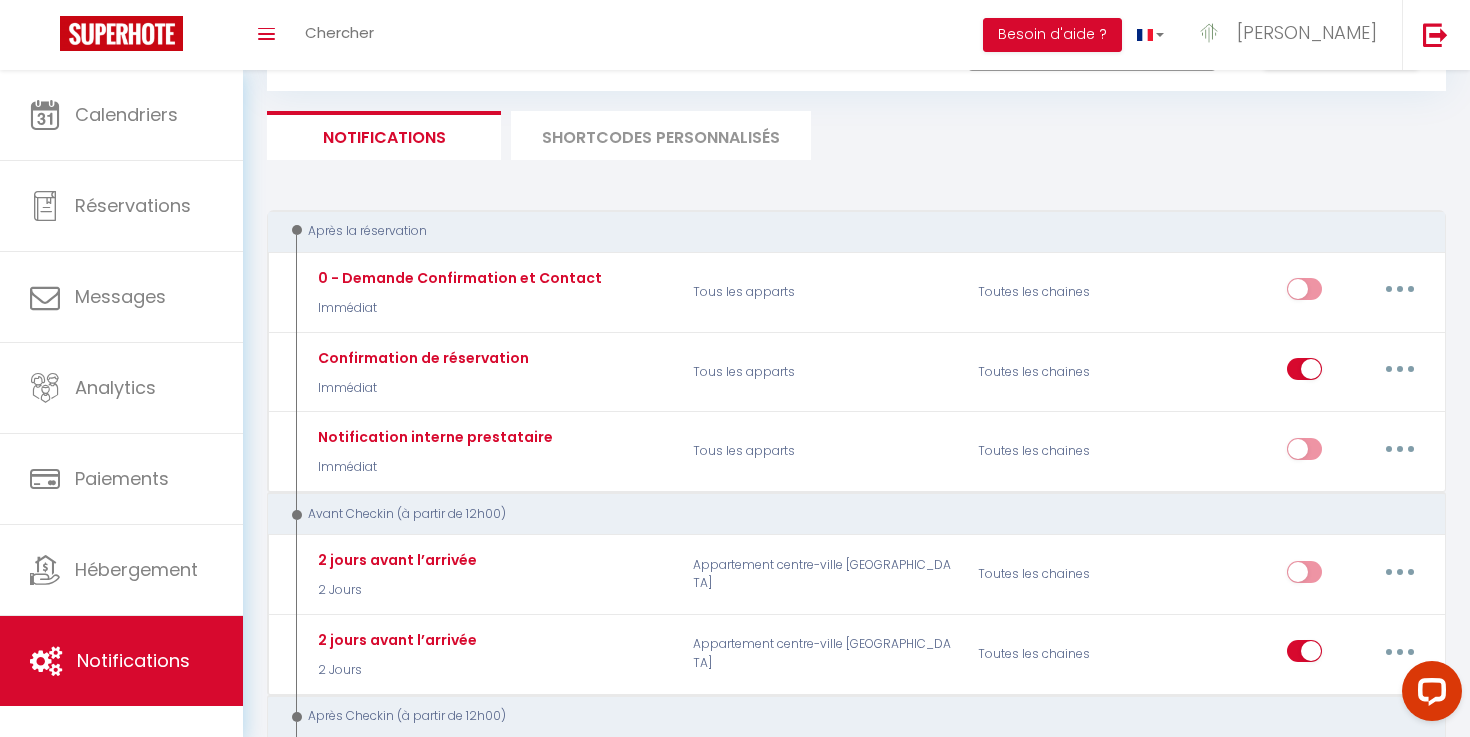 scroll, scrollTop: 98, scrollLeft: 0, axis: vertical 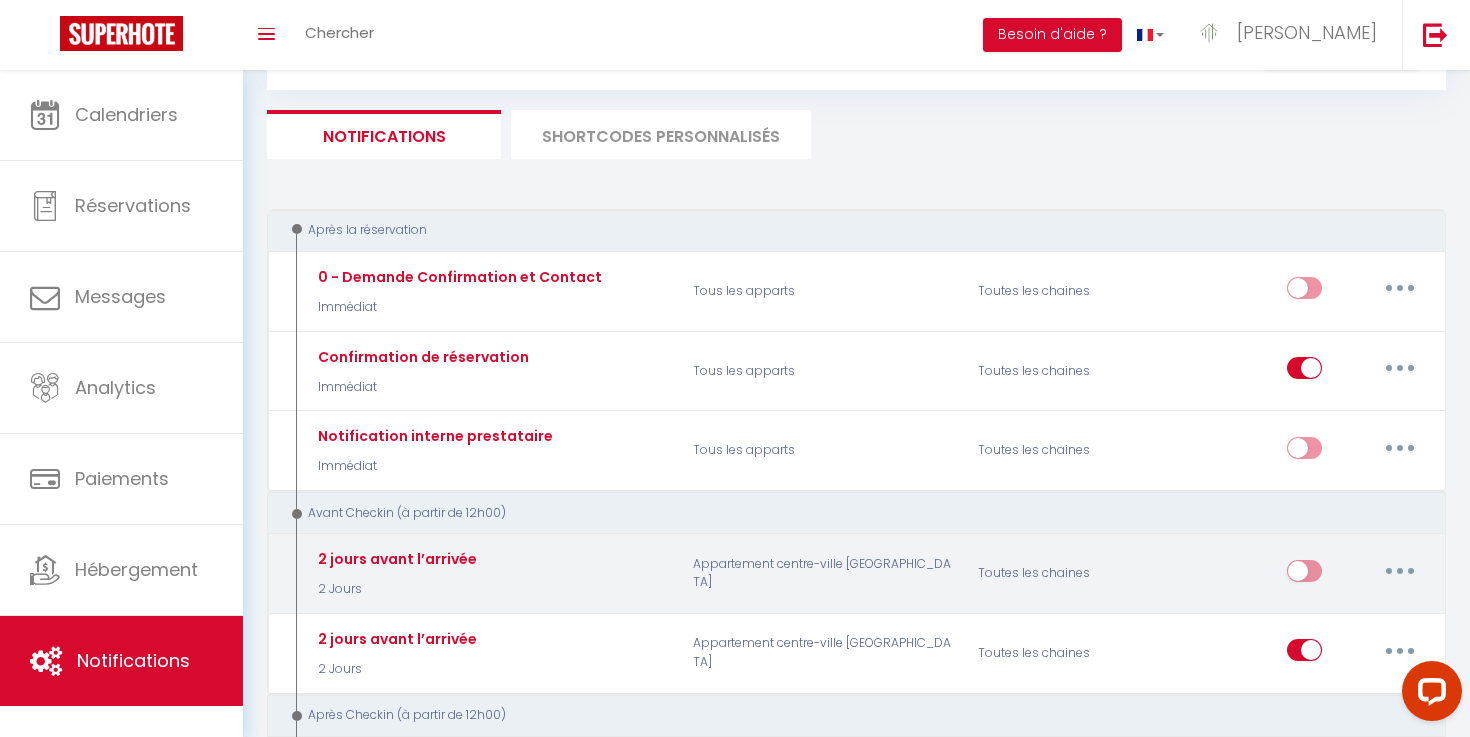 click at bounding box center (1400, 571) 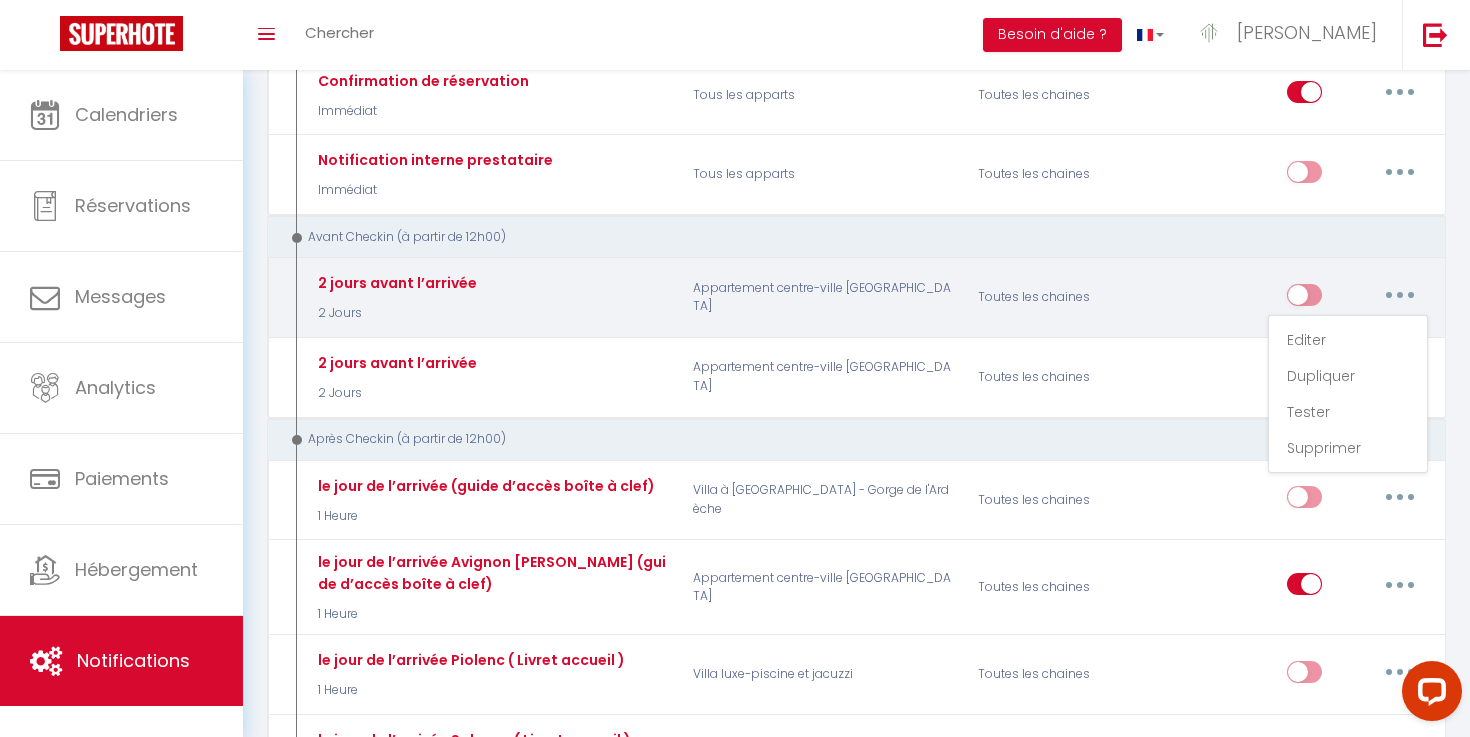 scroll, scrollTop: 257, scrollLeft: 0, axis: vertical 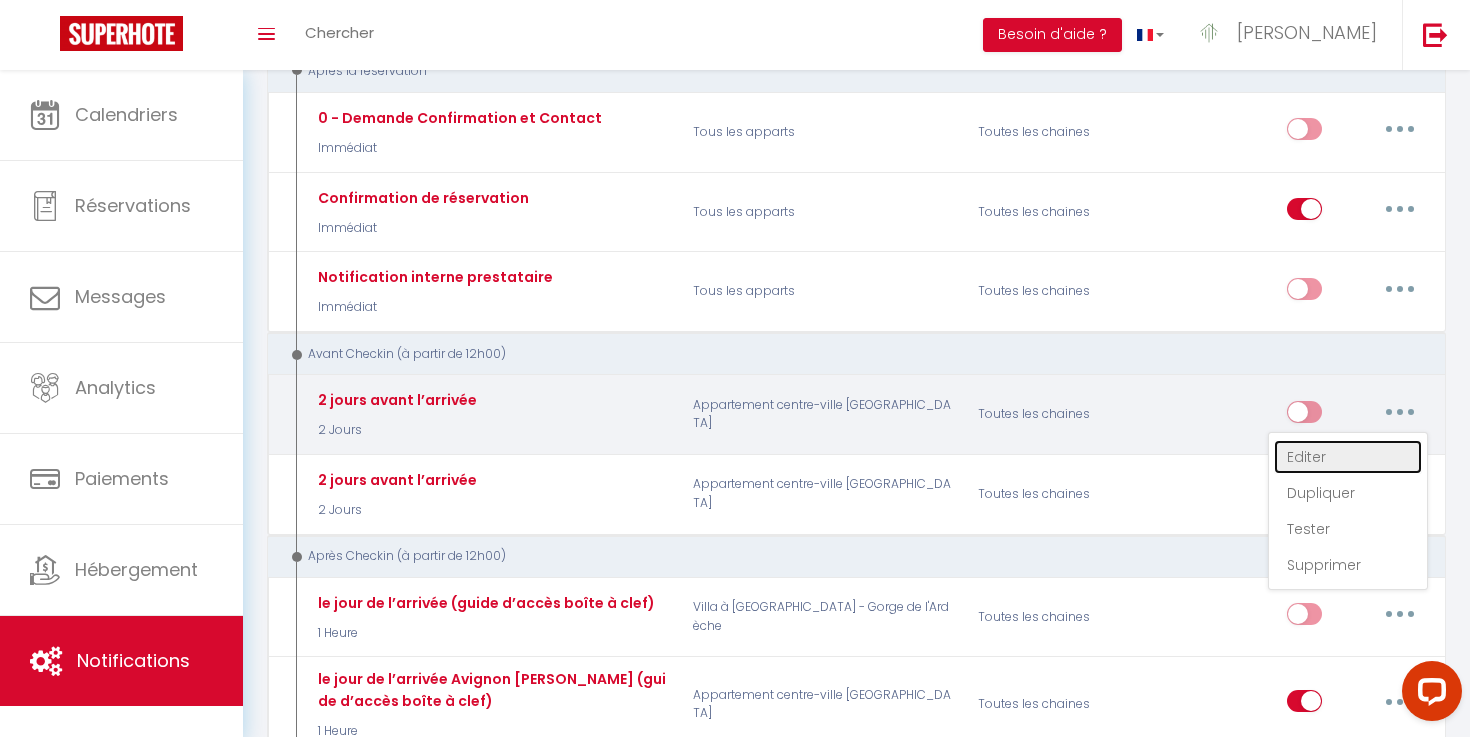 click on "Editer" at bounding box center (1348, 457) 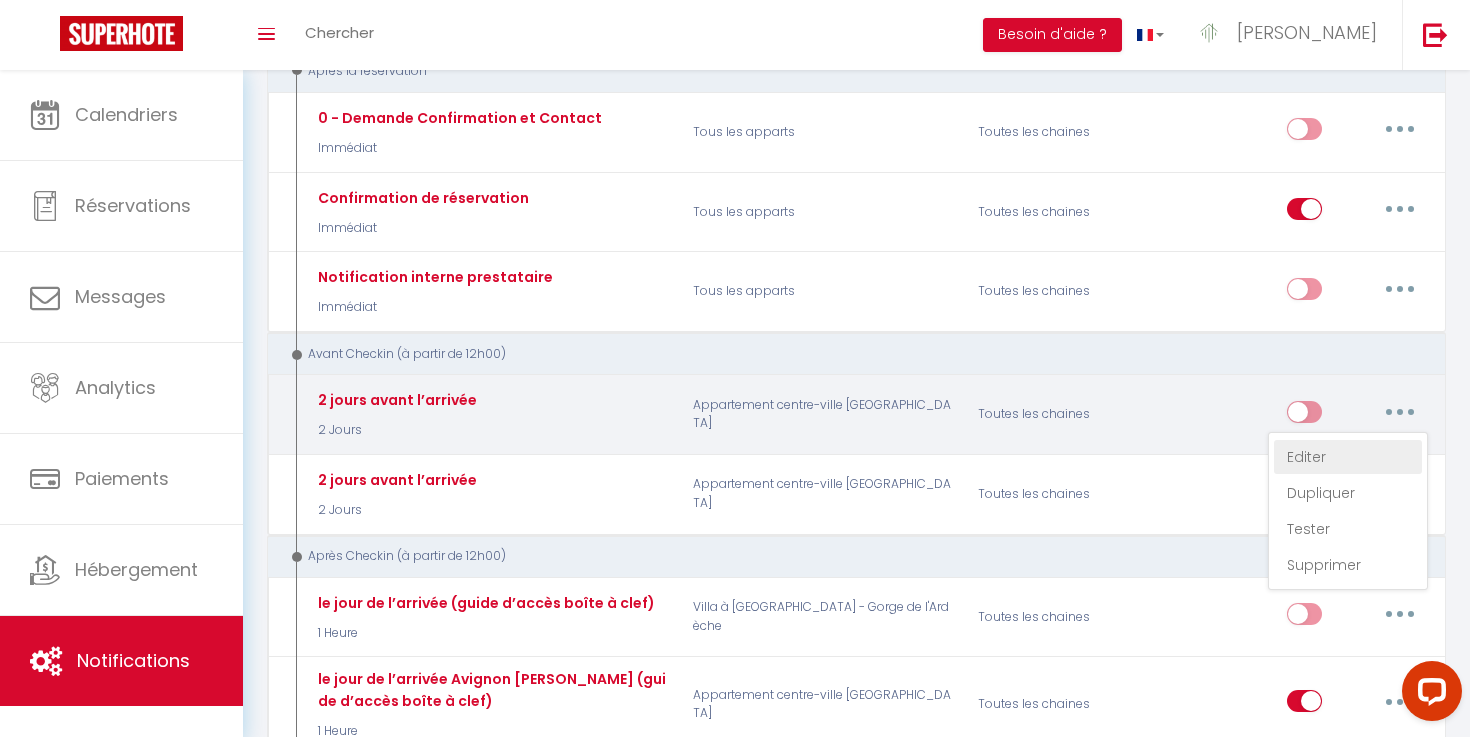 type on "2 jours avant l’arrivée" 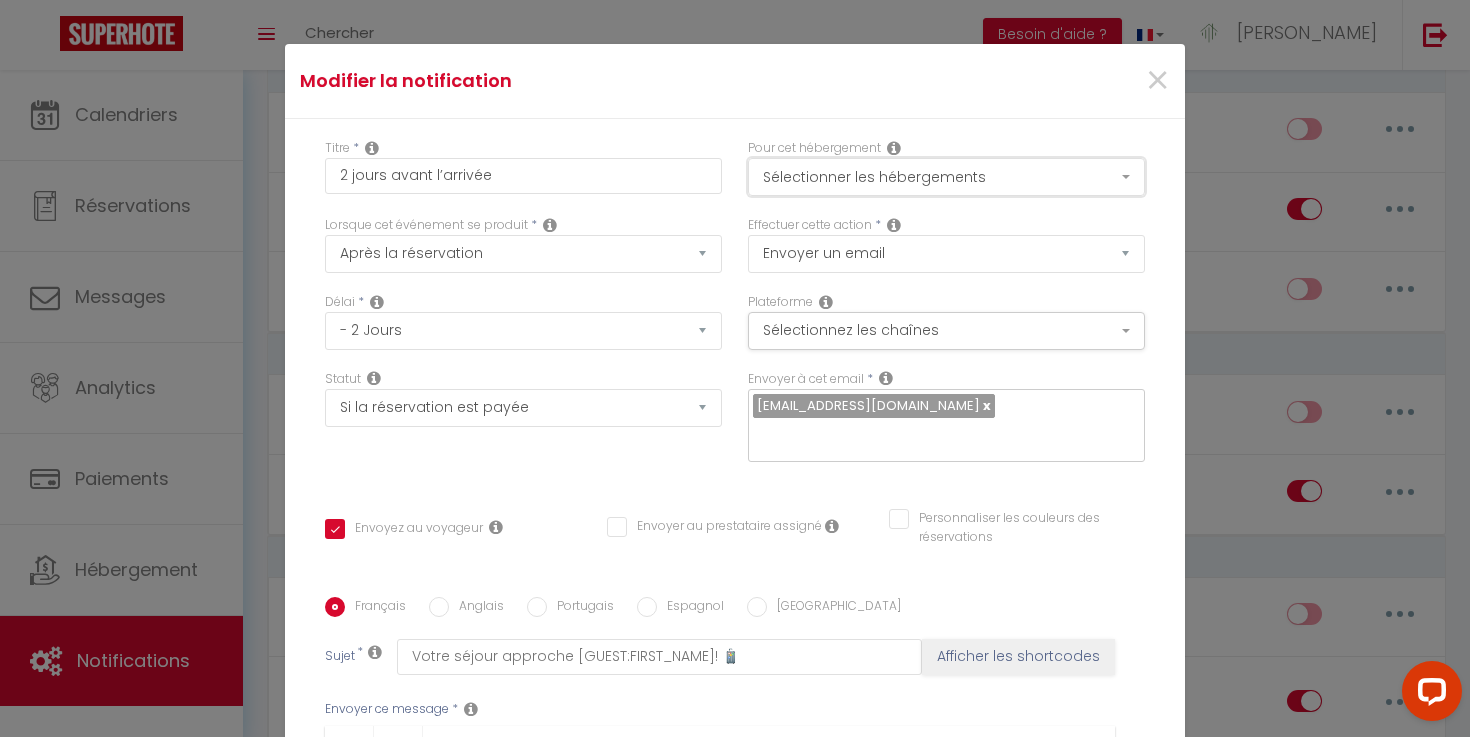 click on "Sélectionner les hébergements" at bounding box center (946, 177) 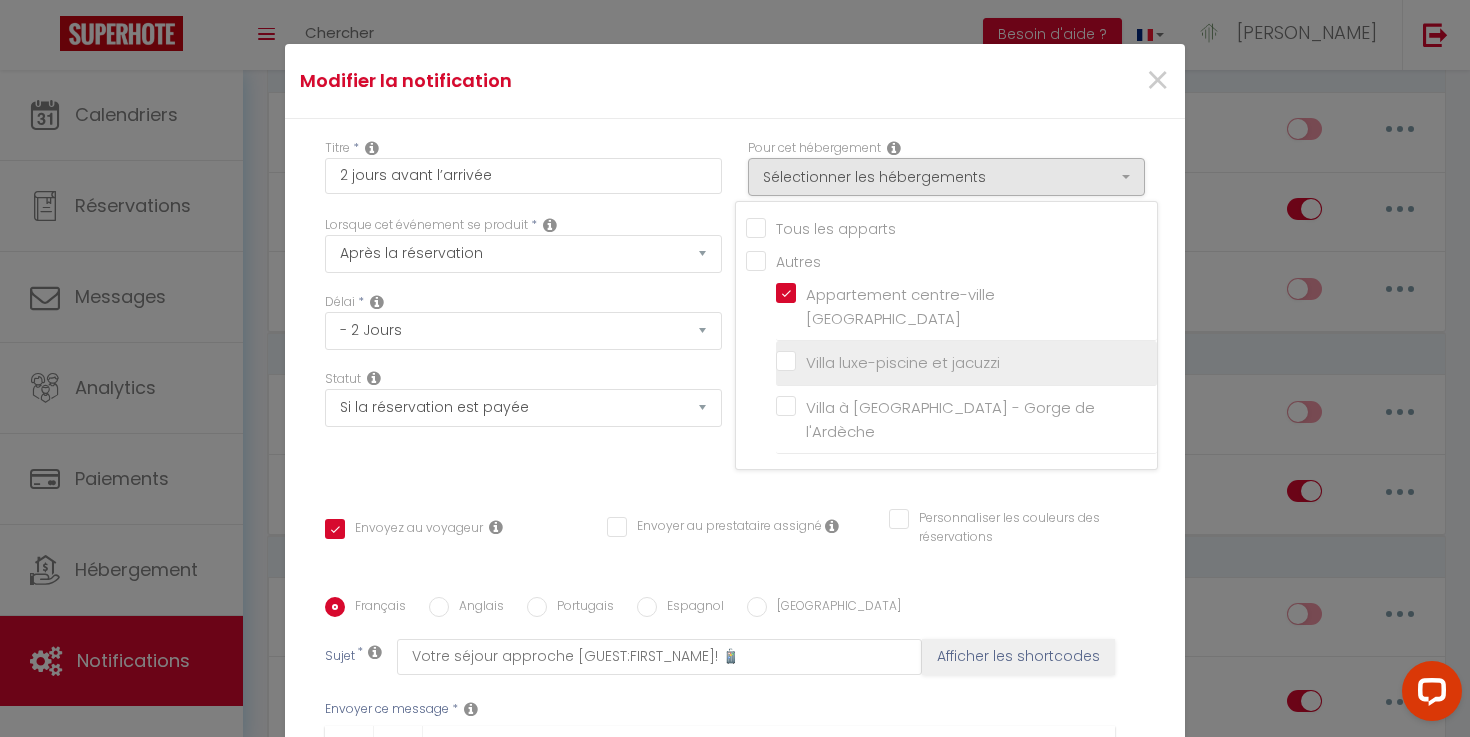 click on "Villa luxe-piscine et jacuzzi" at bounding box center (966, 363) 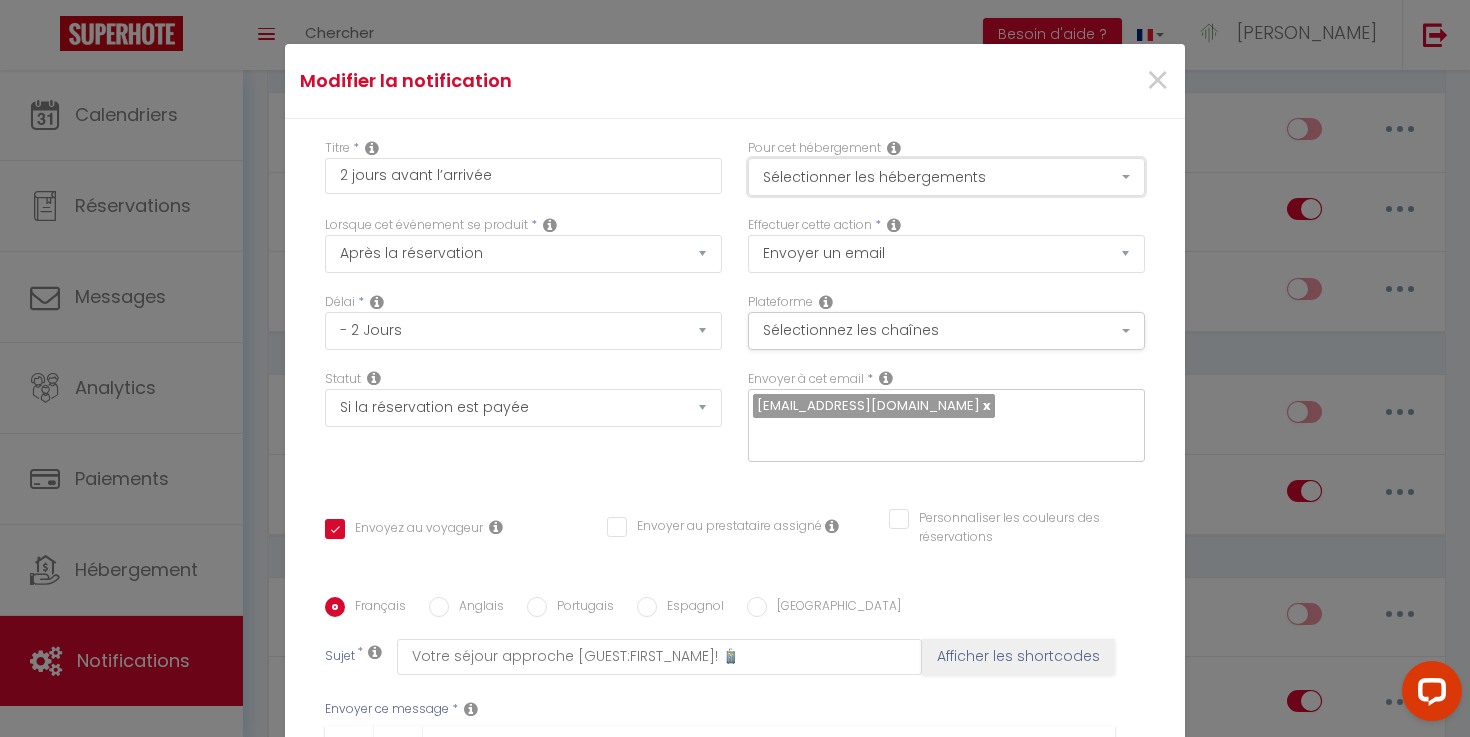 click on "Sélectionner les hébergements" at bounding box center (946, 177) 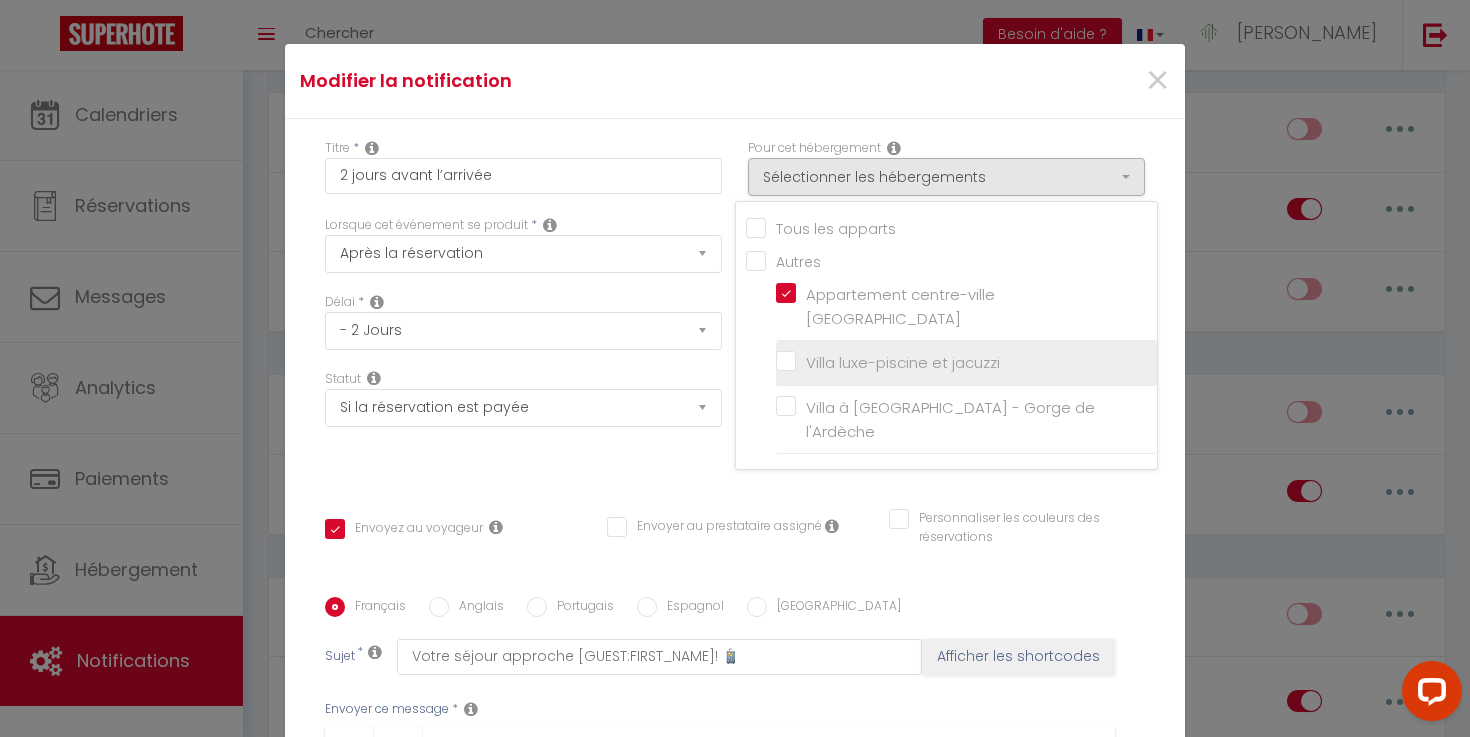 click on "Villa luxe-piscine et jacuzzi" at bounding box center [966, 363] 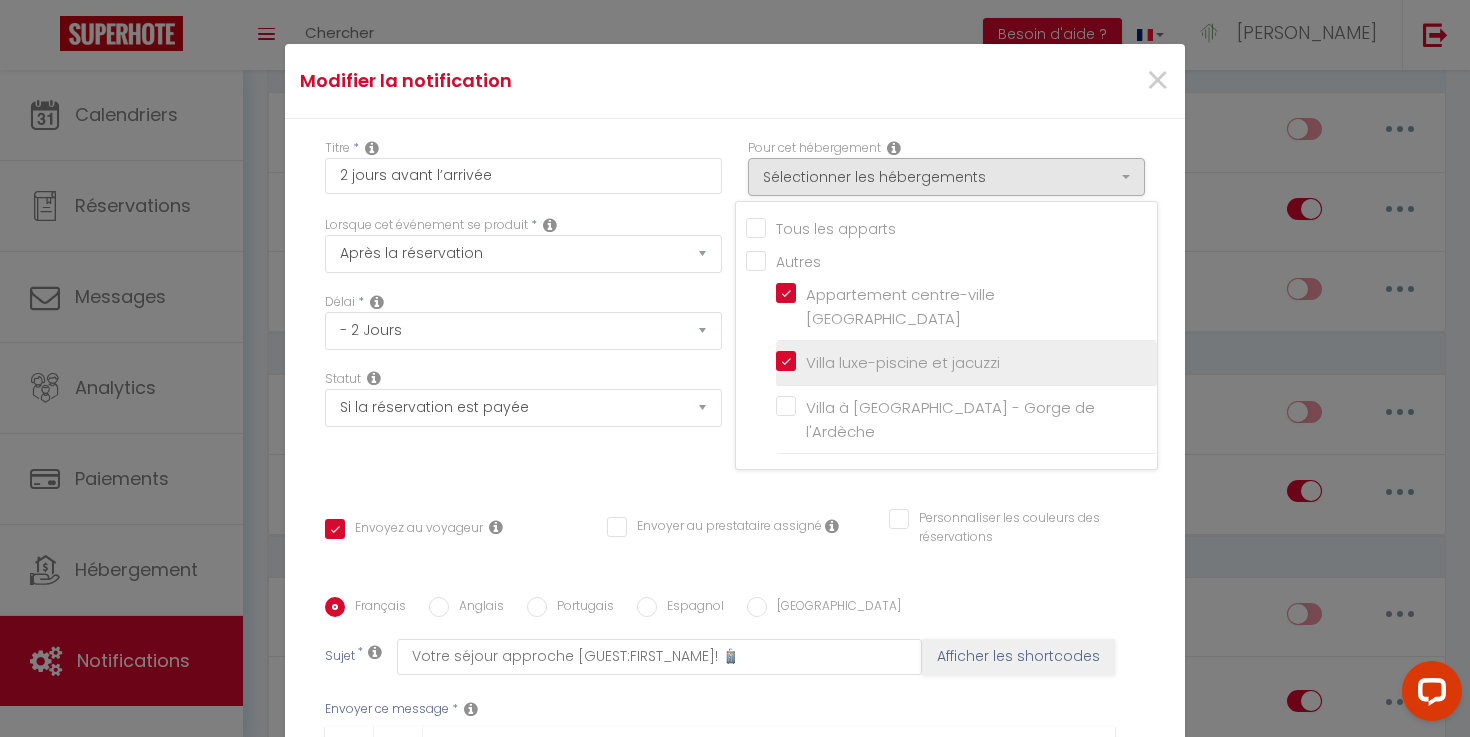 checkbox on "true" 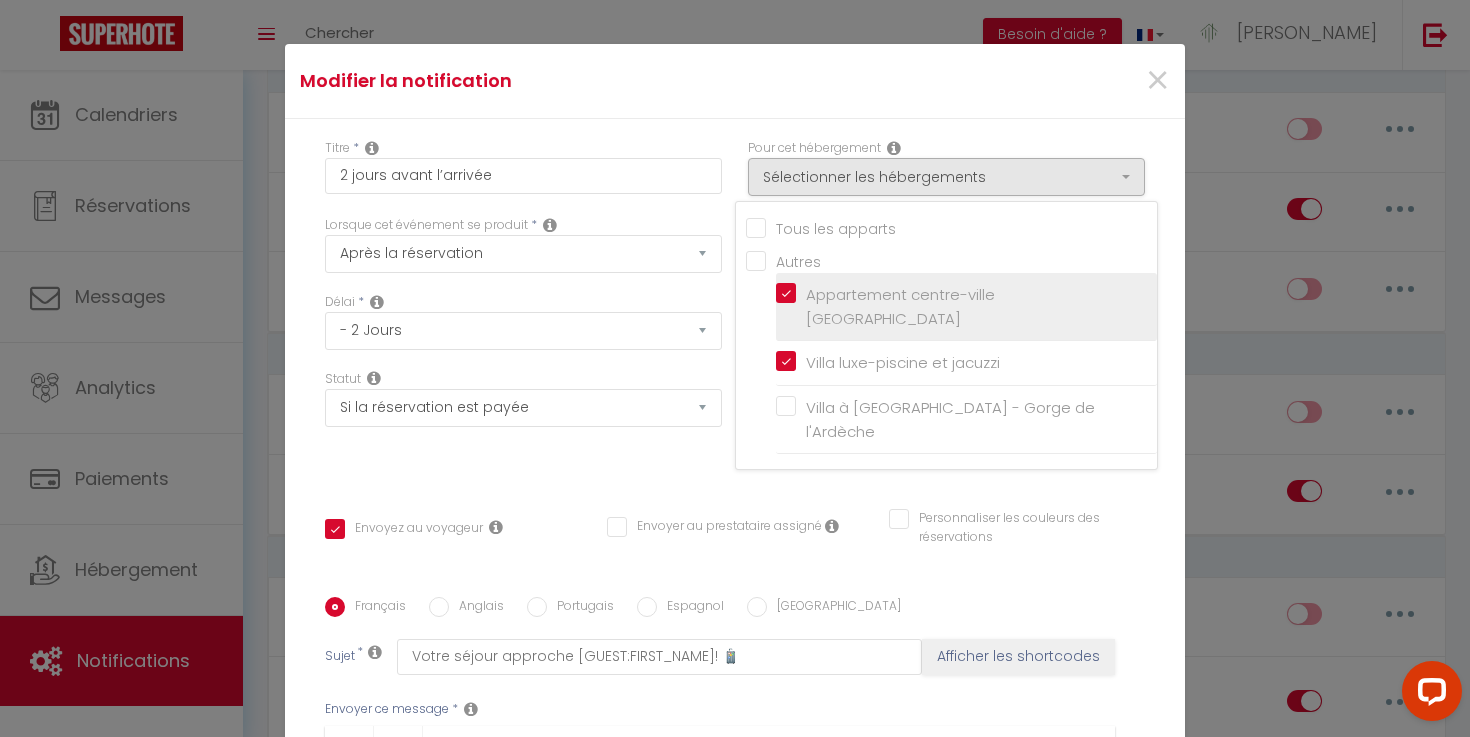 click on "Appartement centre-ville Avignon" at bounding box center [966, 307] 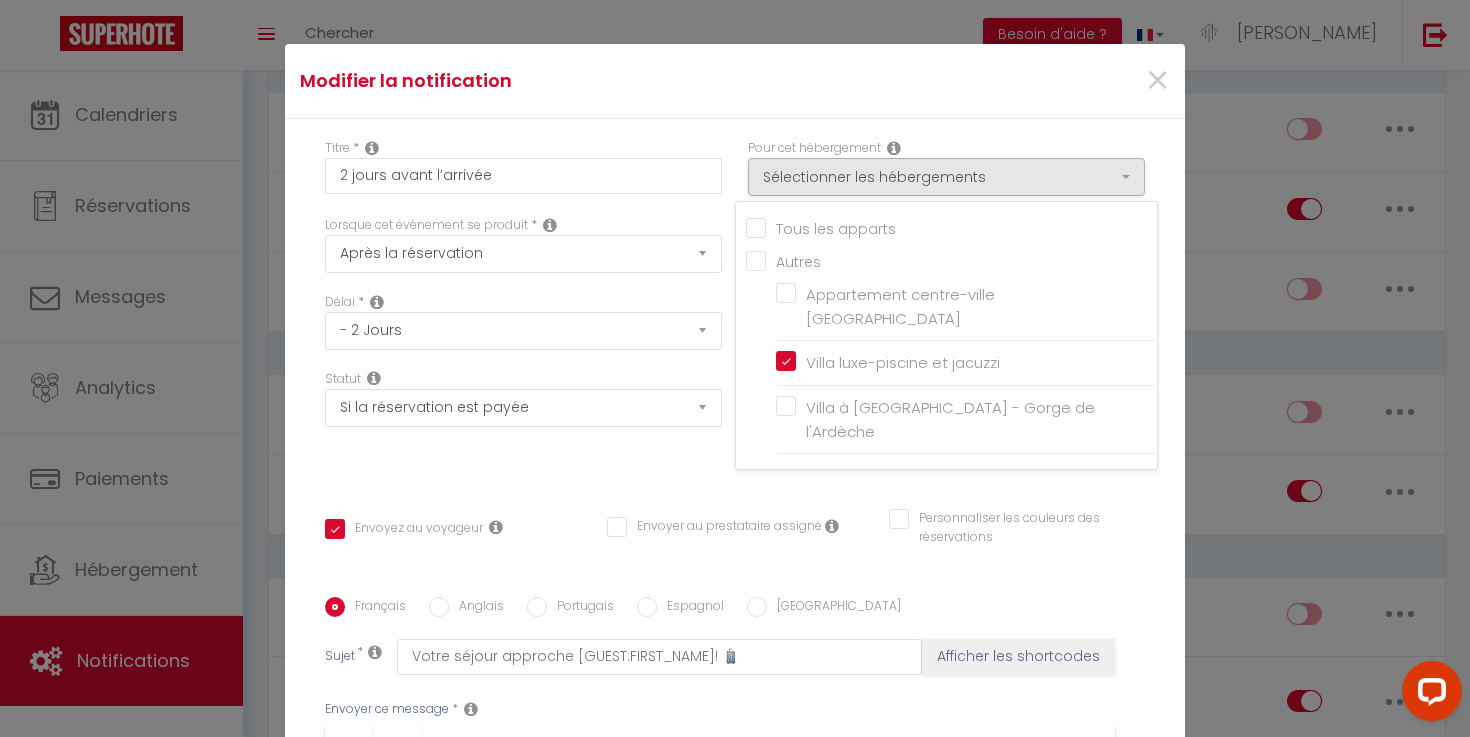 click on "Envoyer à cet email   *     contact@zenilife-conciergerie.com" at bounding box center (946, 426) 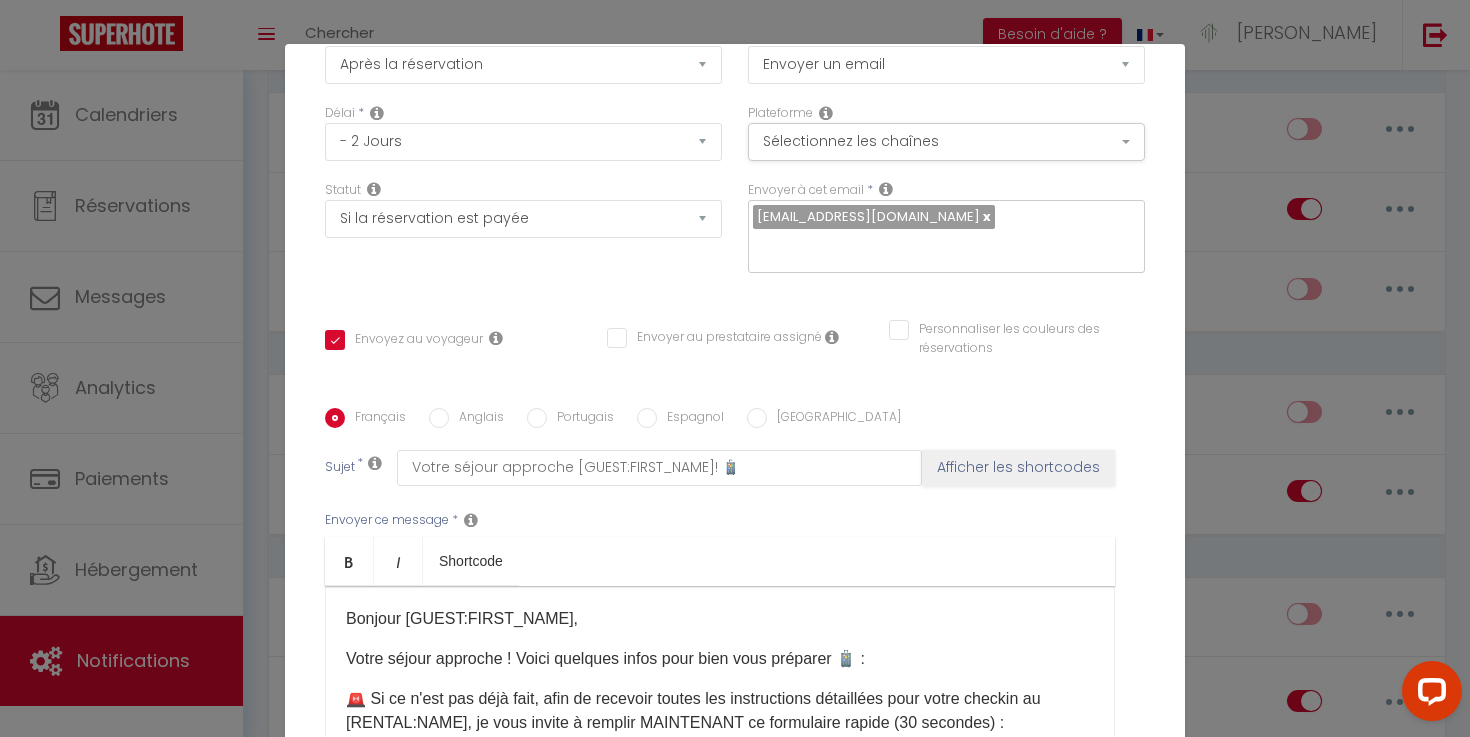 scroll, scrollTop: 356, scrollLeft: 0, axis: vertical 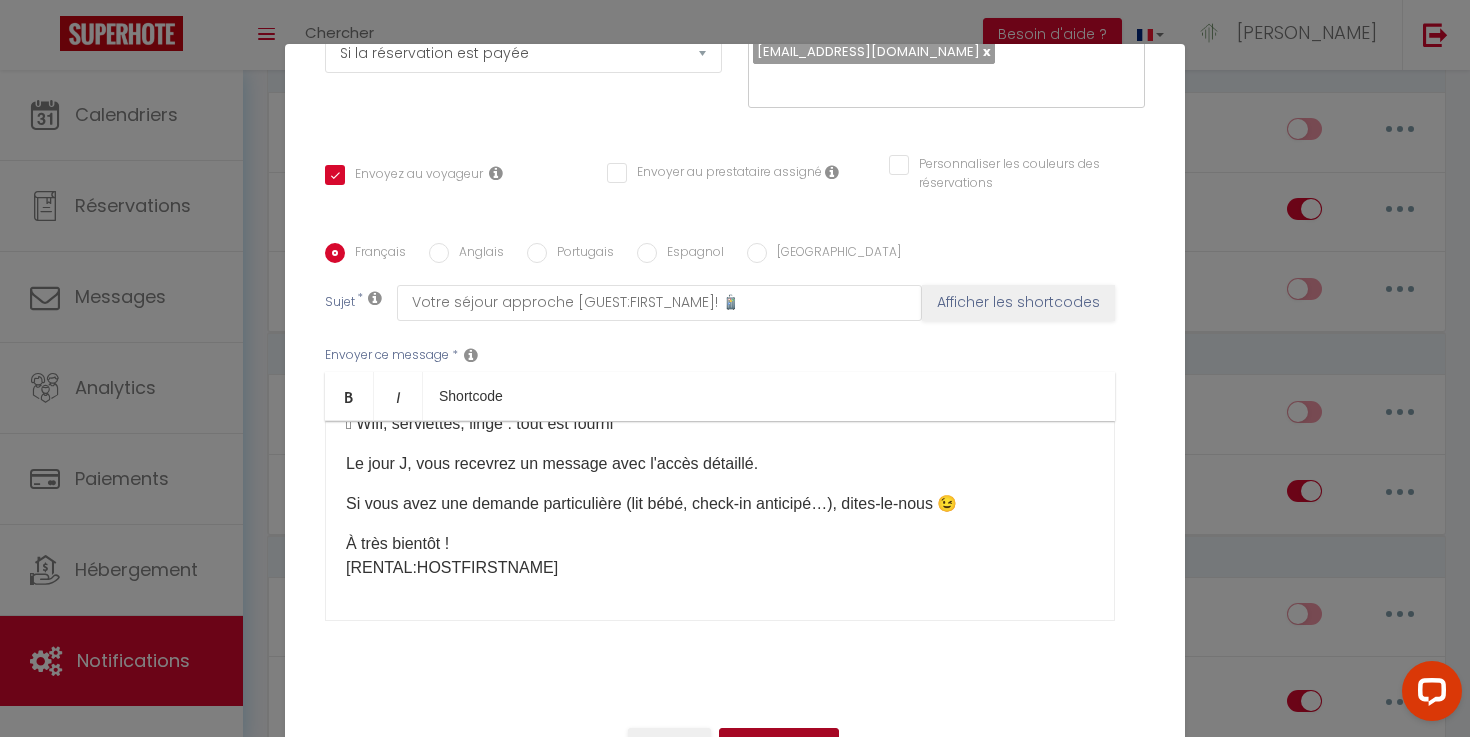 click on "Mettre à jour" at bounding box center (779, 745) 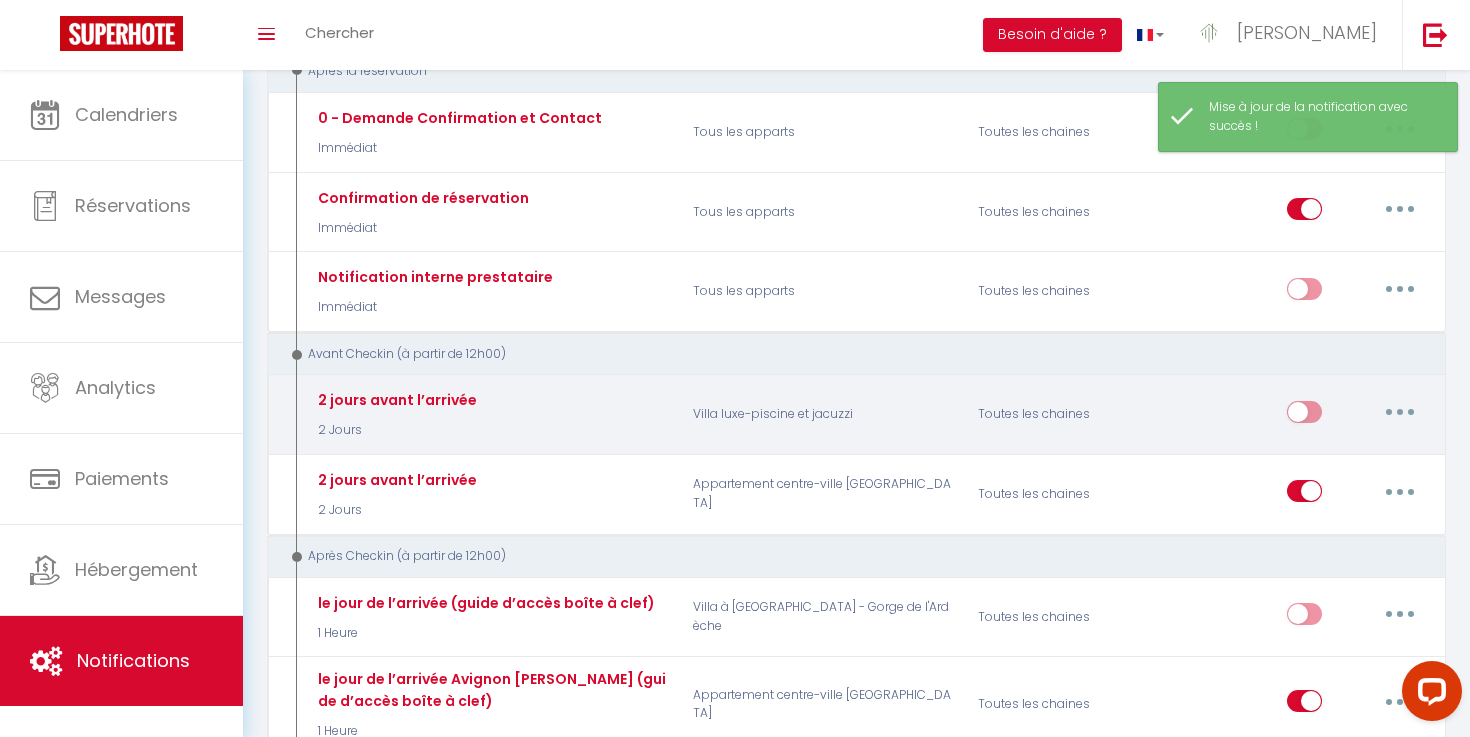click at bounding box center [1400, 412] 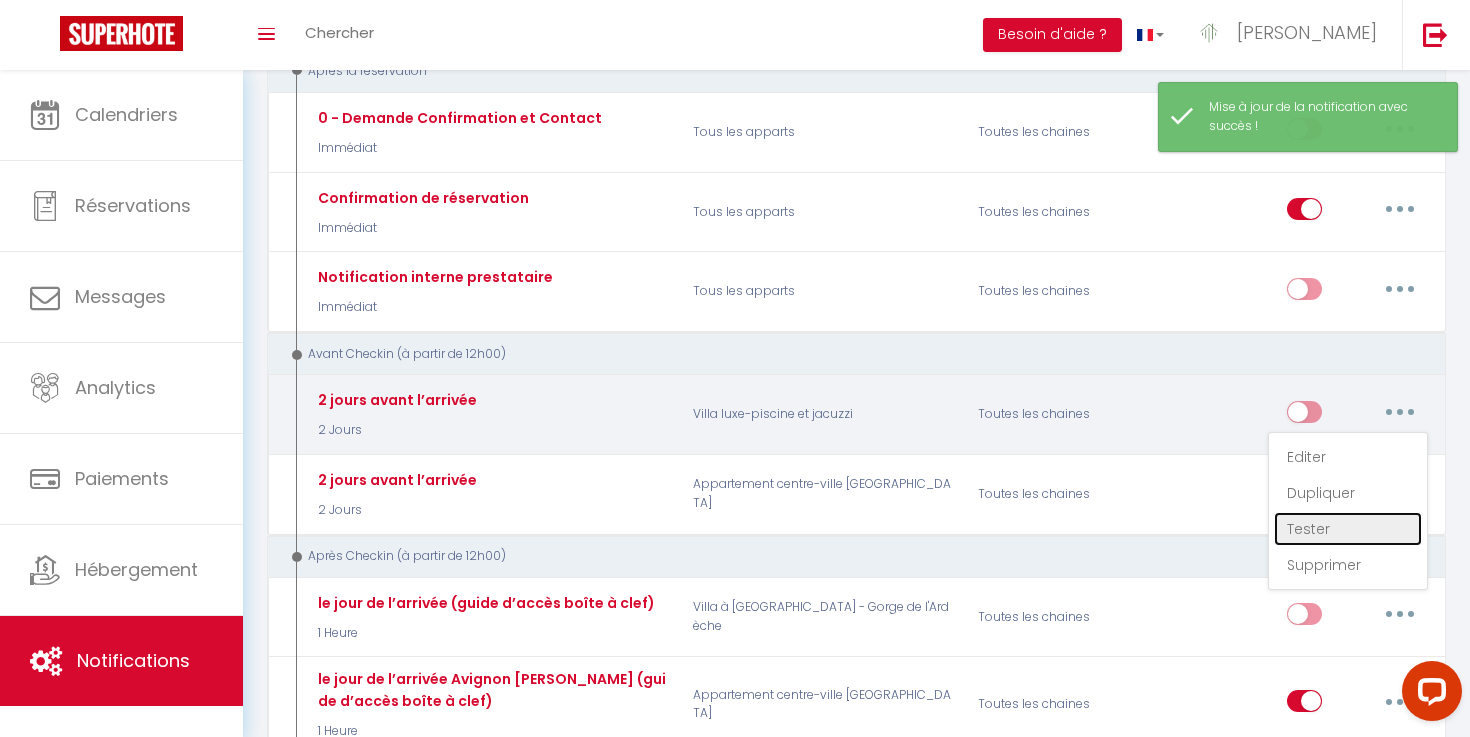 click on "Tester" at bounding box center [1348, 529] 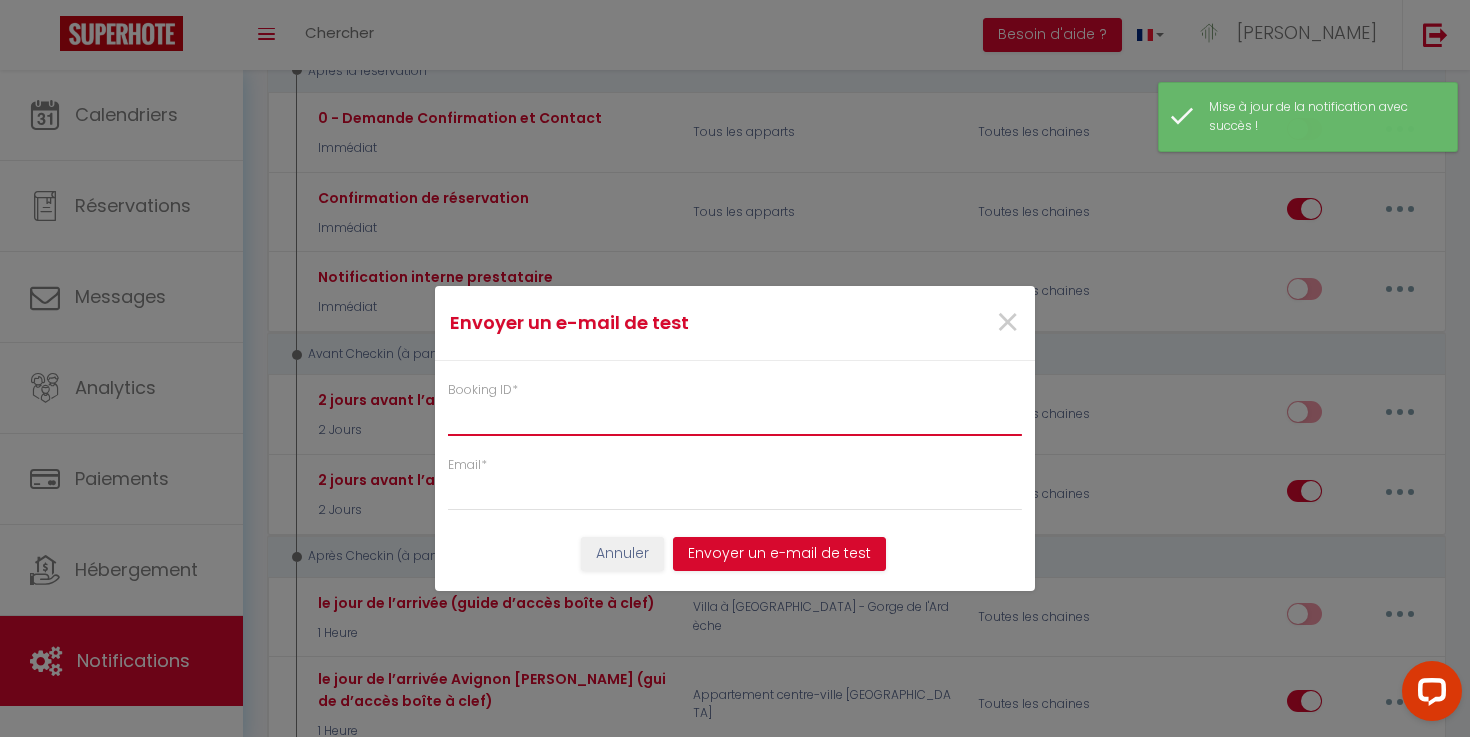 click on "Booking ID
*" at bounding box center [735, 418] 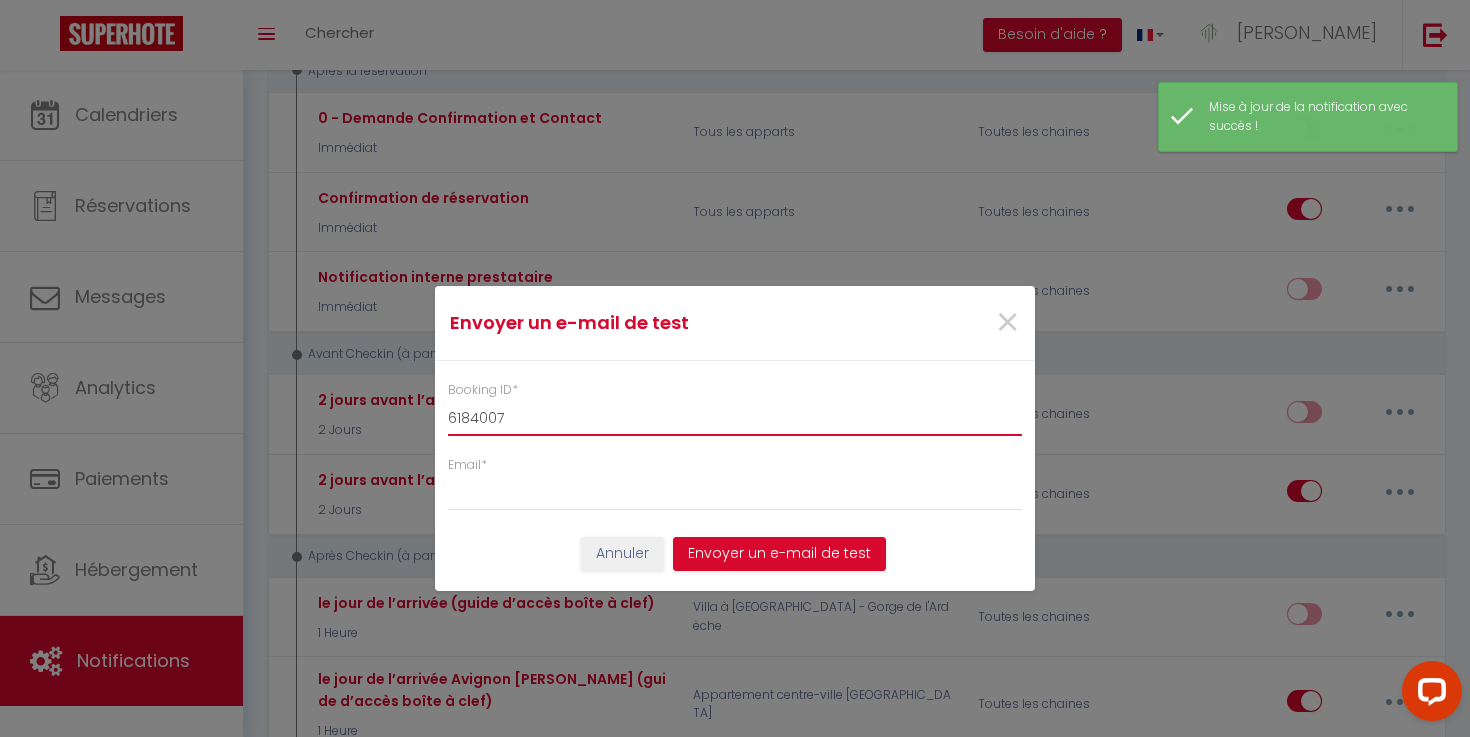 type on "6184007" 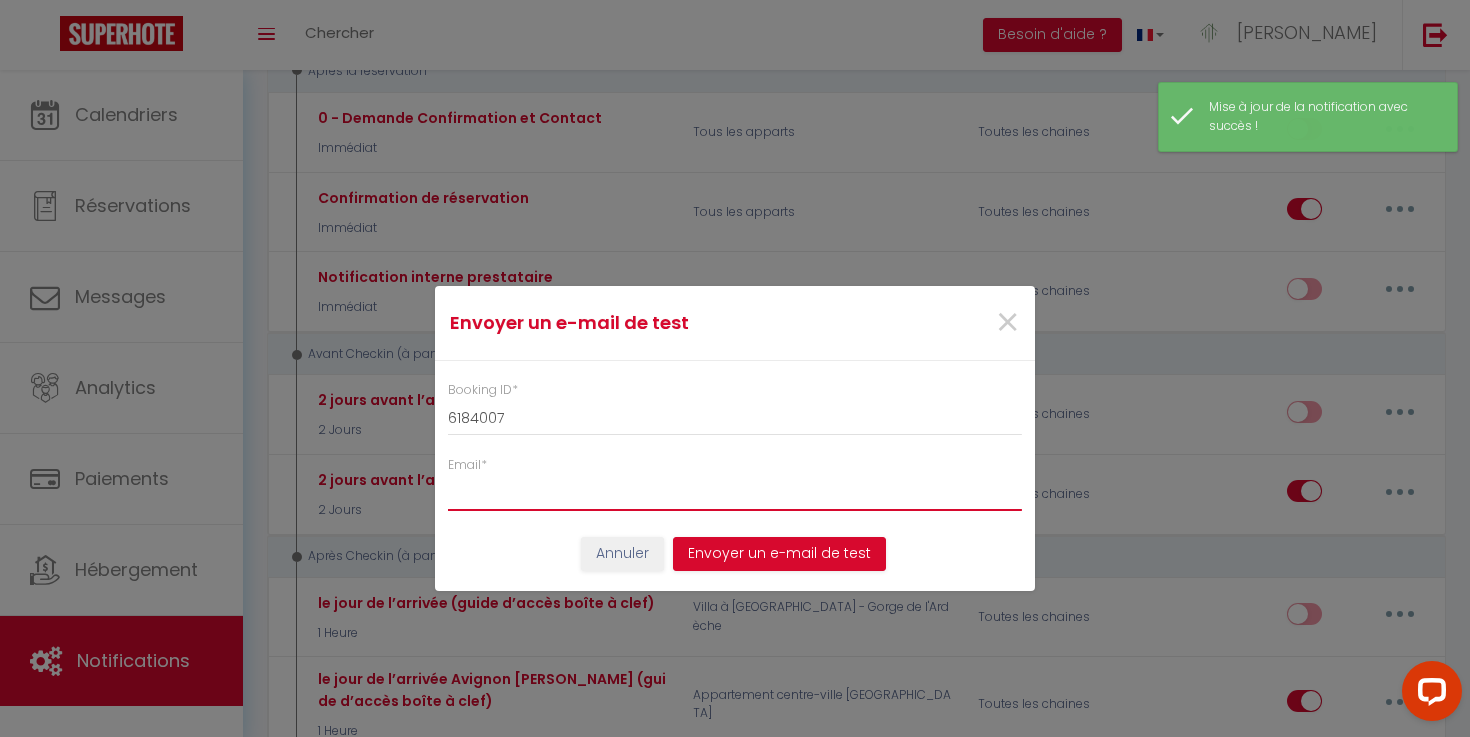 click on "Email
*" at bounding box center [735, 493] 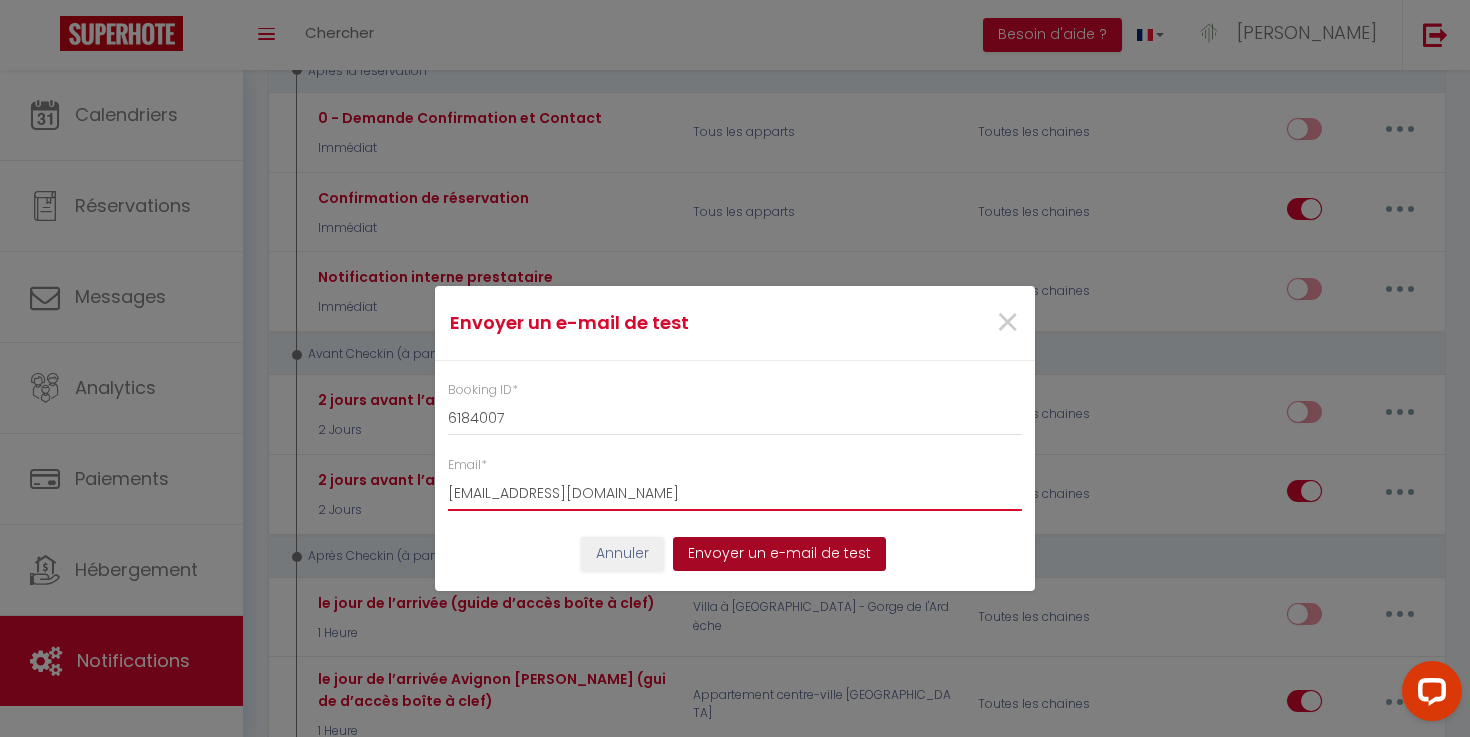 type on "morelleo029@gmail.com" 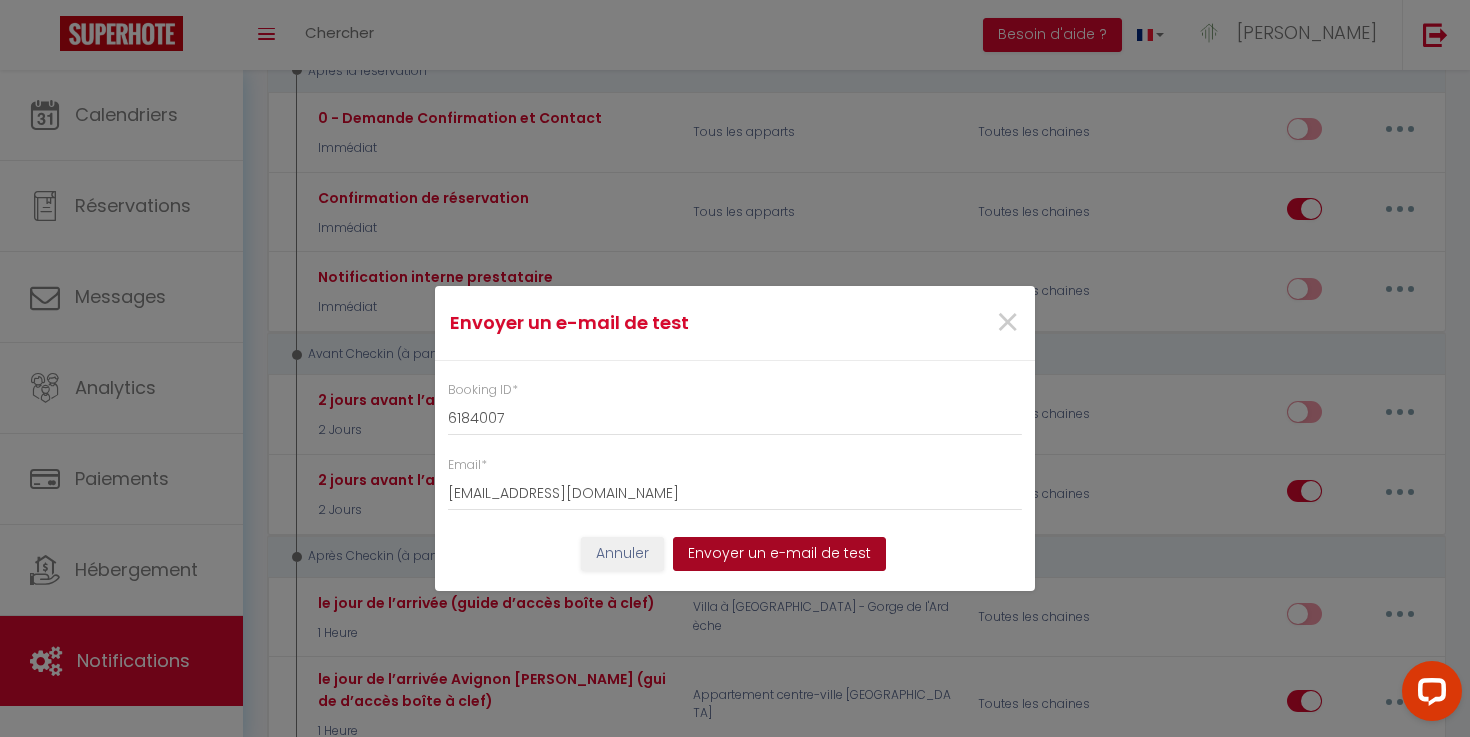 click on "Envoyer un e-mail de test" at bounding box center [779, 554] 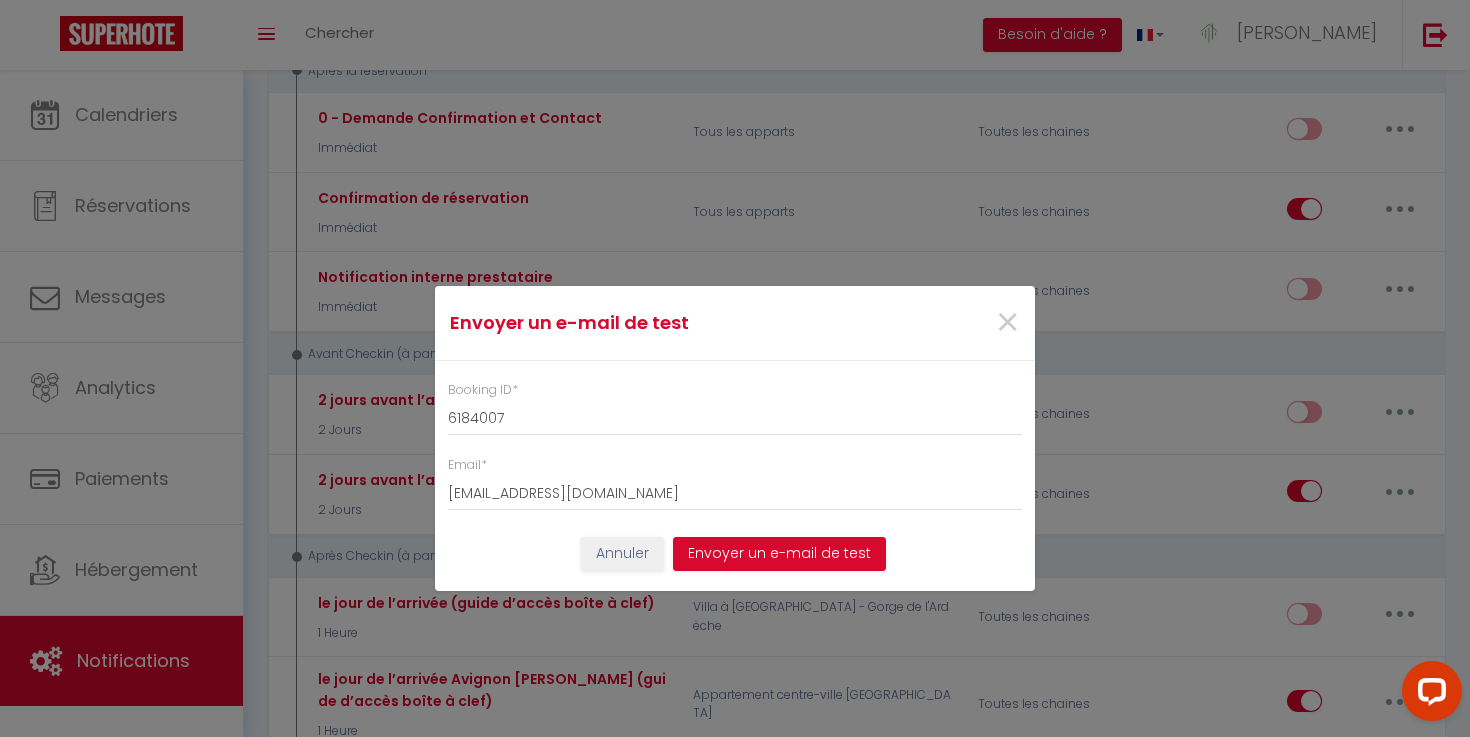 click on "×" at bounding box center (933, 323) 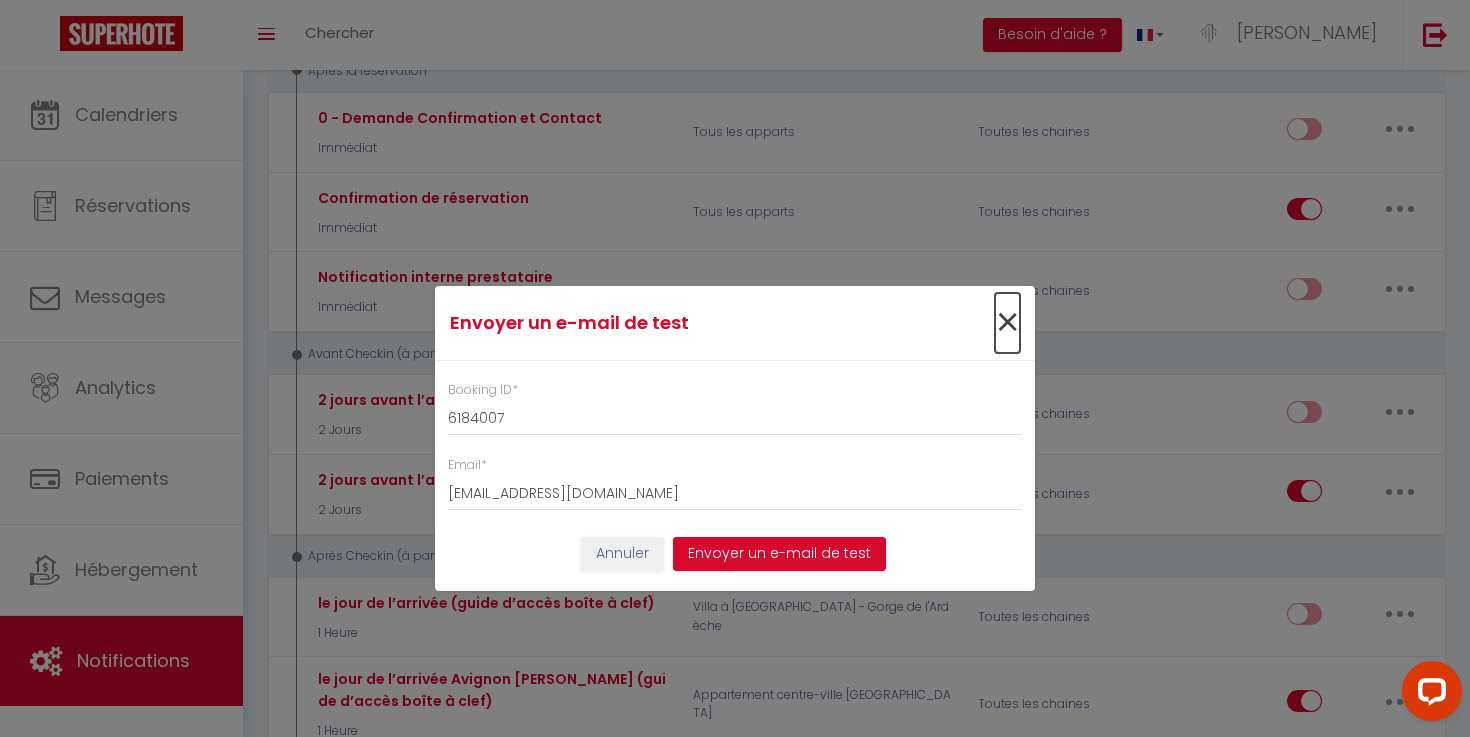 click on "×" at bounding box center (1007, 323) 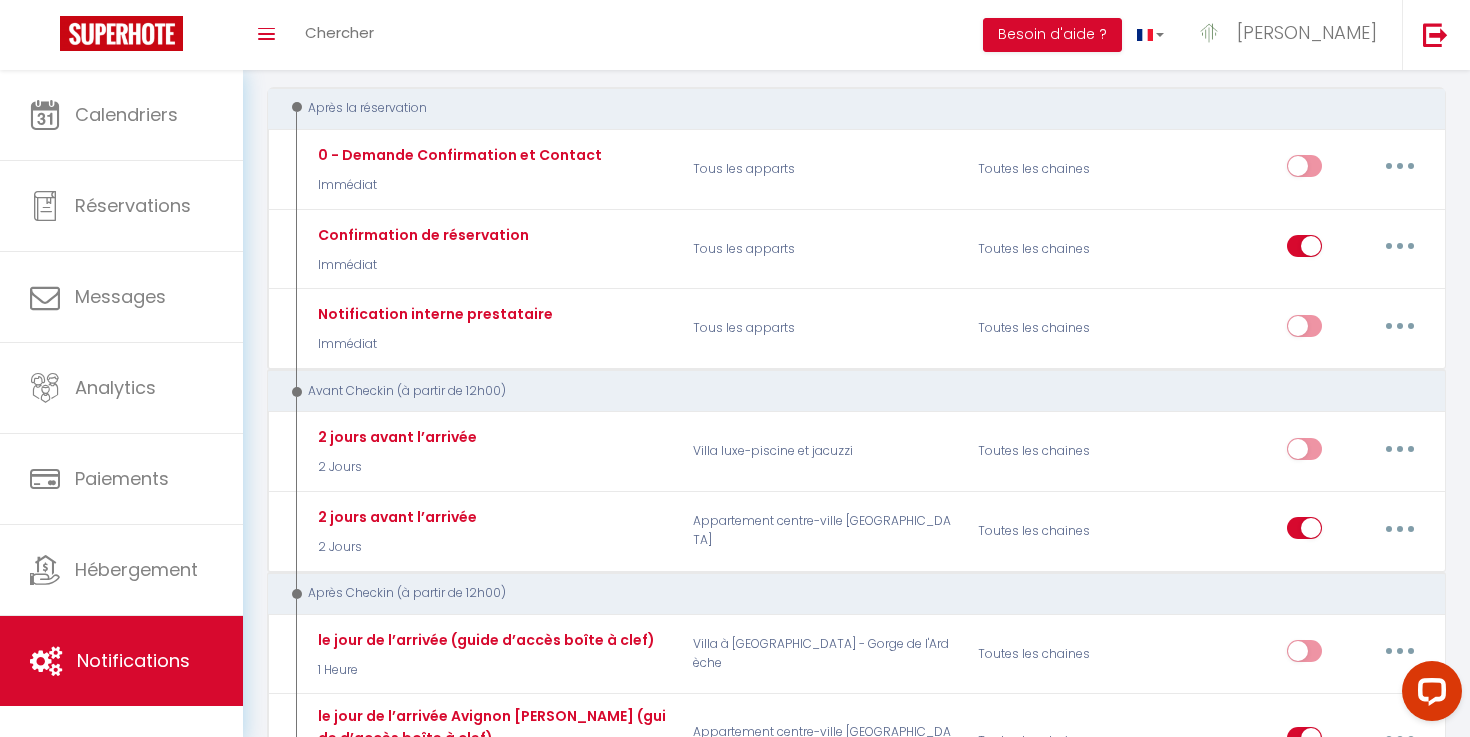 scroll, scrollTop: 215, scrollLeft: 0, axis: vertical 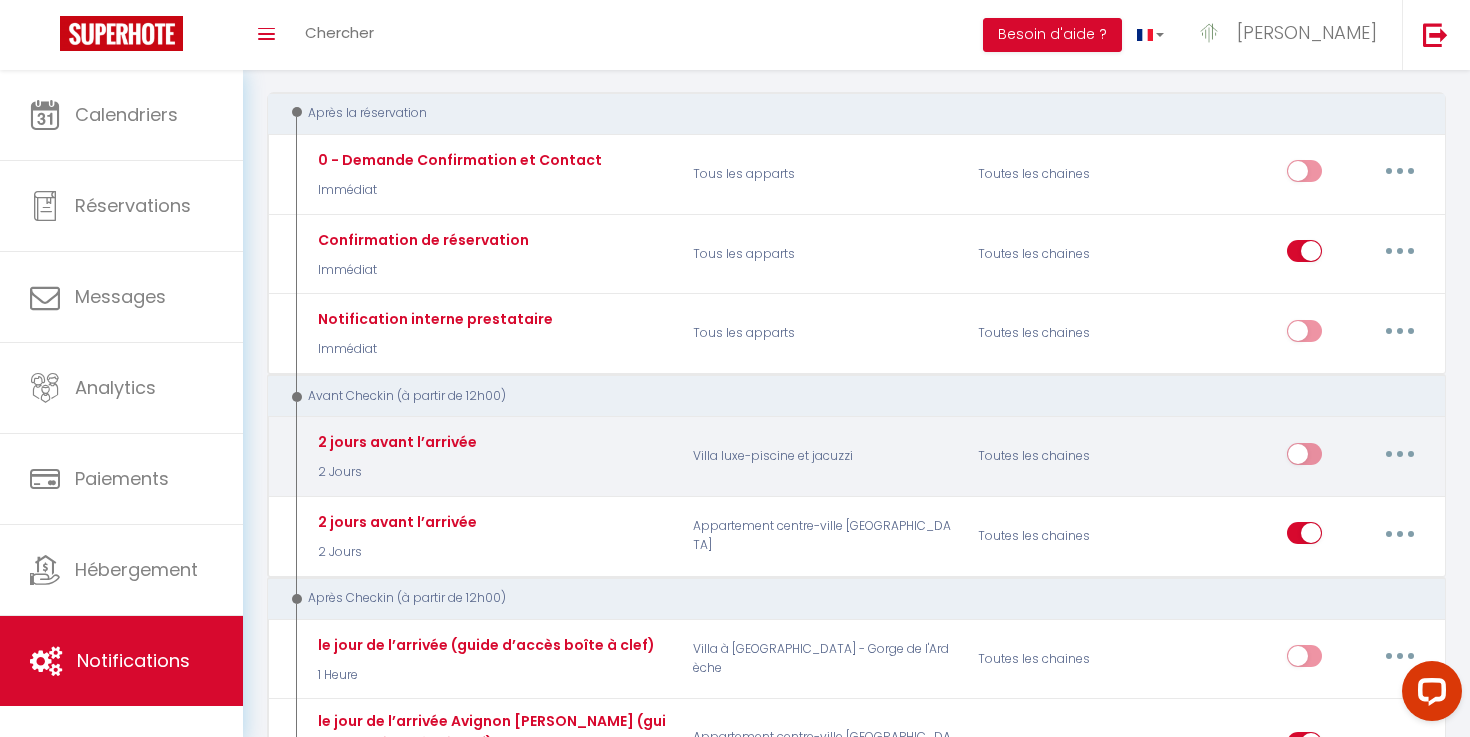 click at bounding box center (1400, 454) 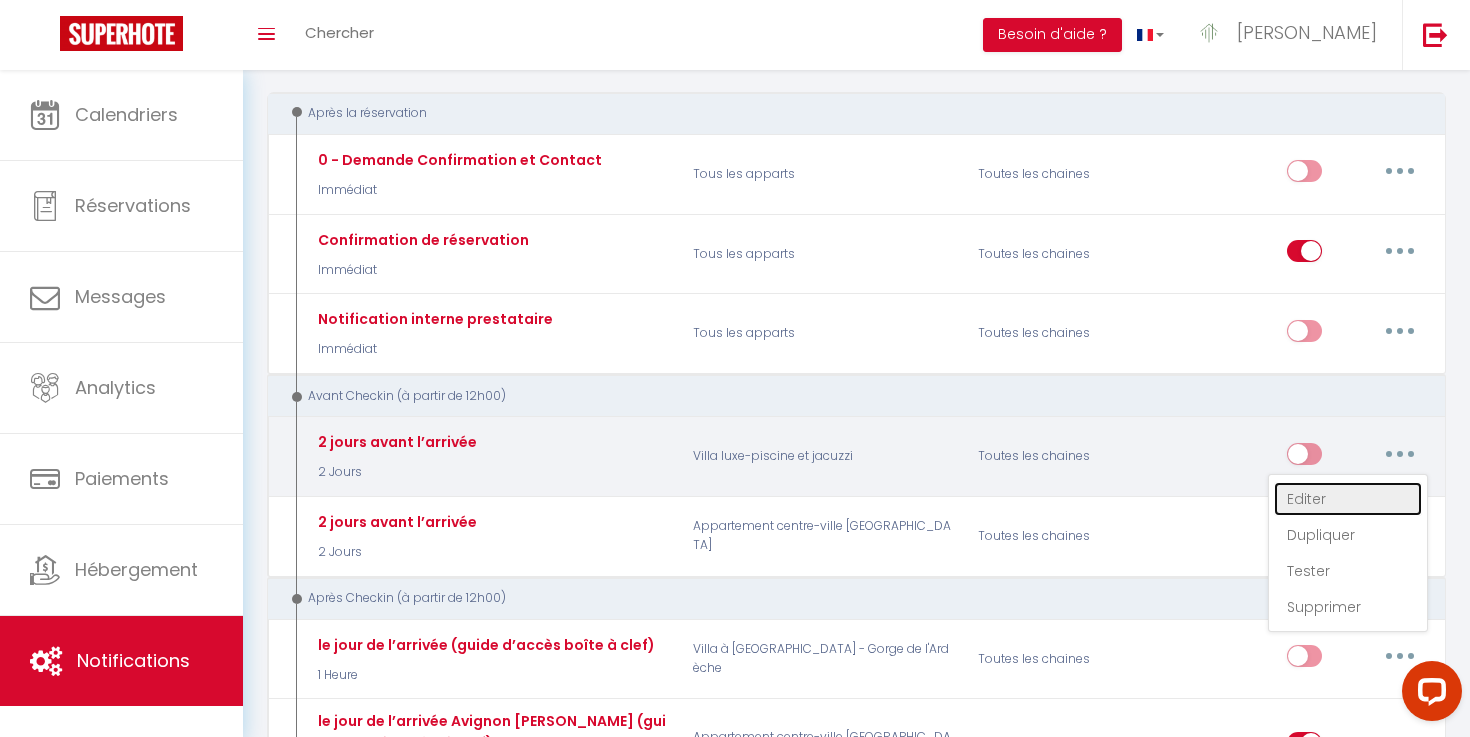 click on "Editer" at bounding box center (1348, 499) 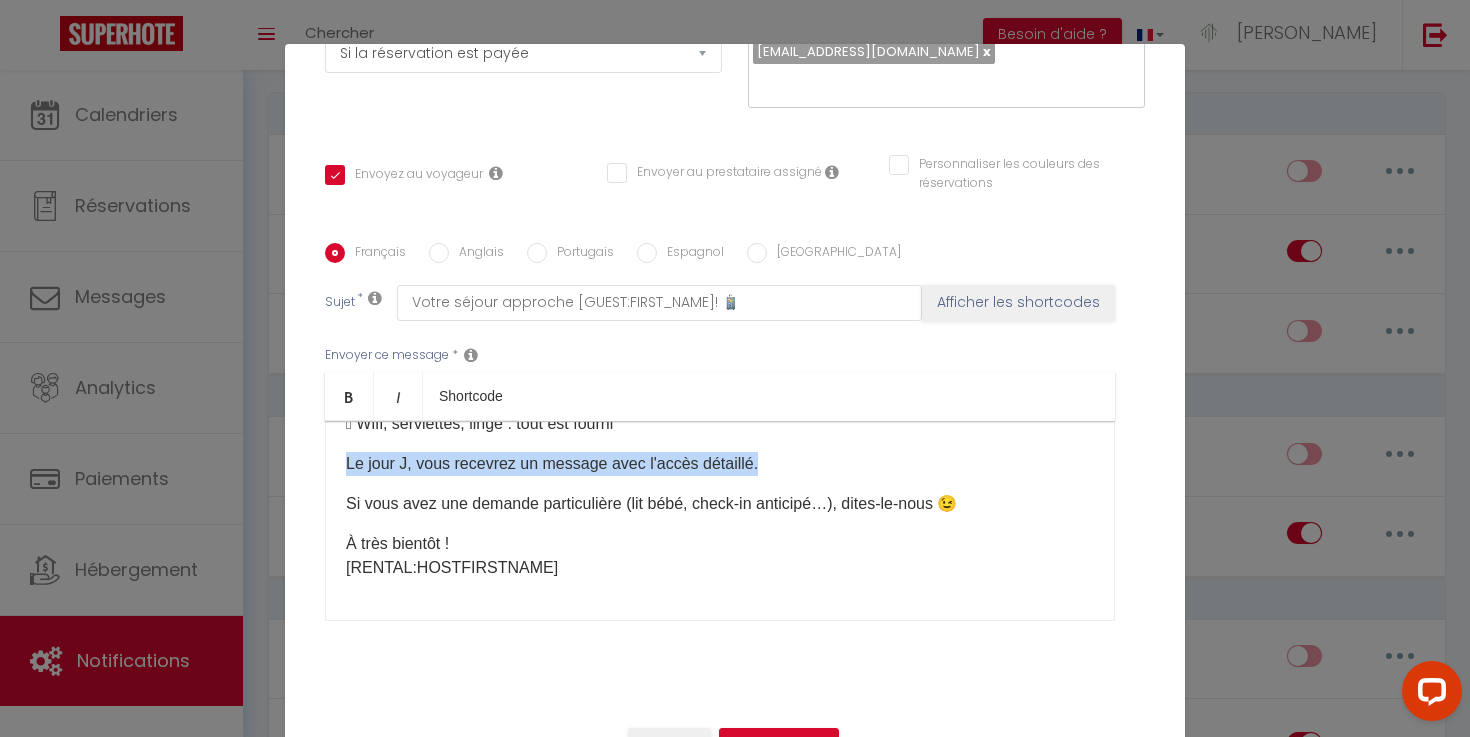 drag, startPoint x: 346, startPoint y: 467, endPoint x: 773, endPoint y: 473, distance: 427.04214 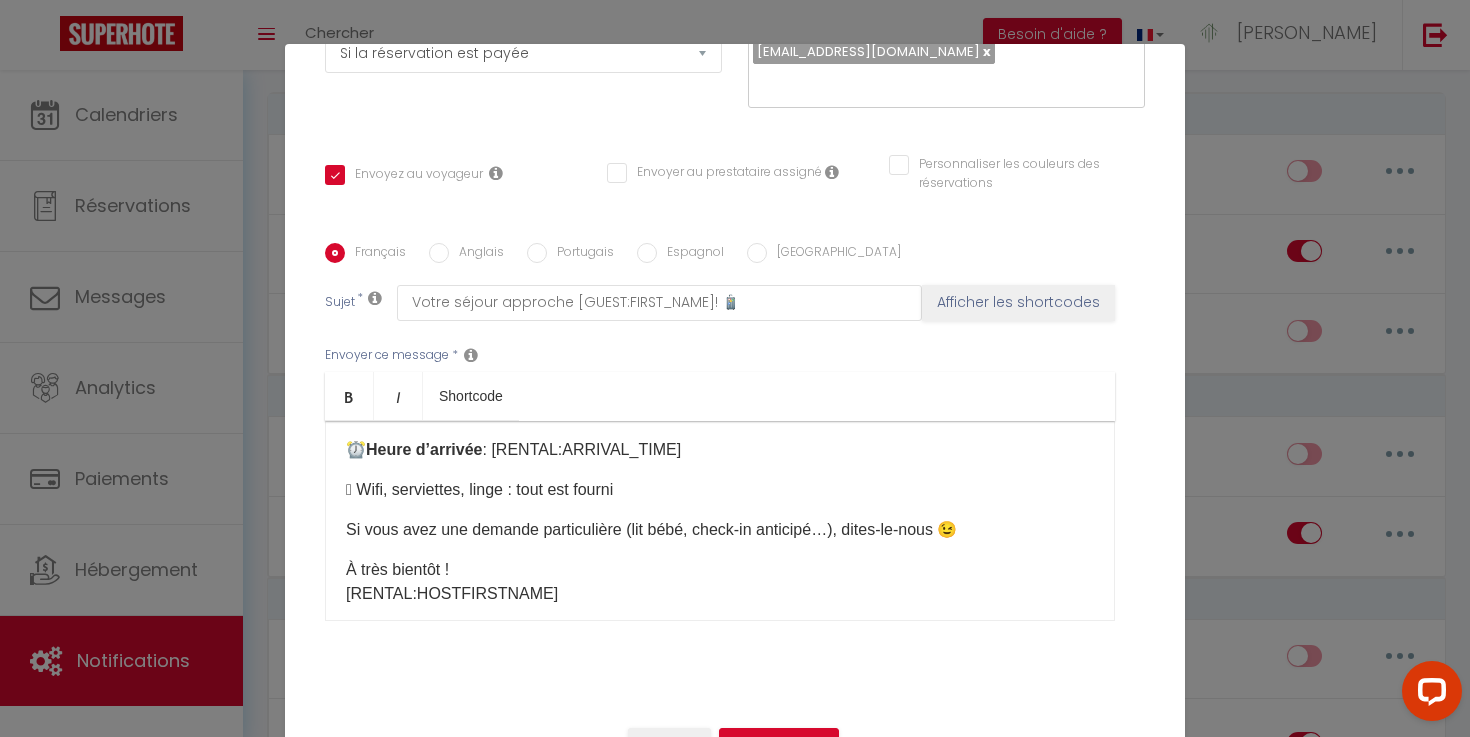 scroll, scrollTop: 234, scrollLeft: 0, axis: vertical 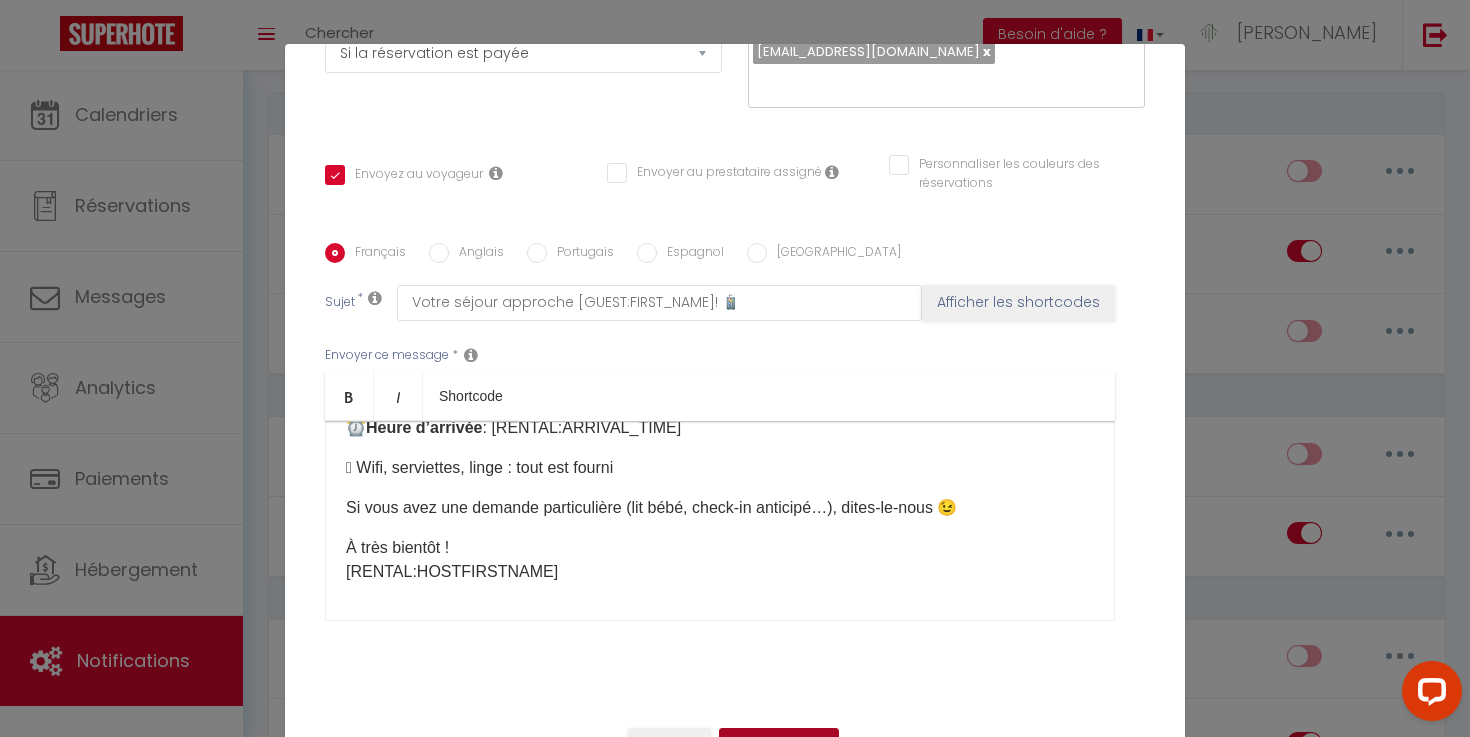 click on "Mettre à jour" at bounding box center (779, 745) 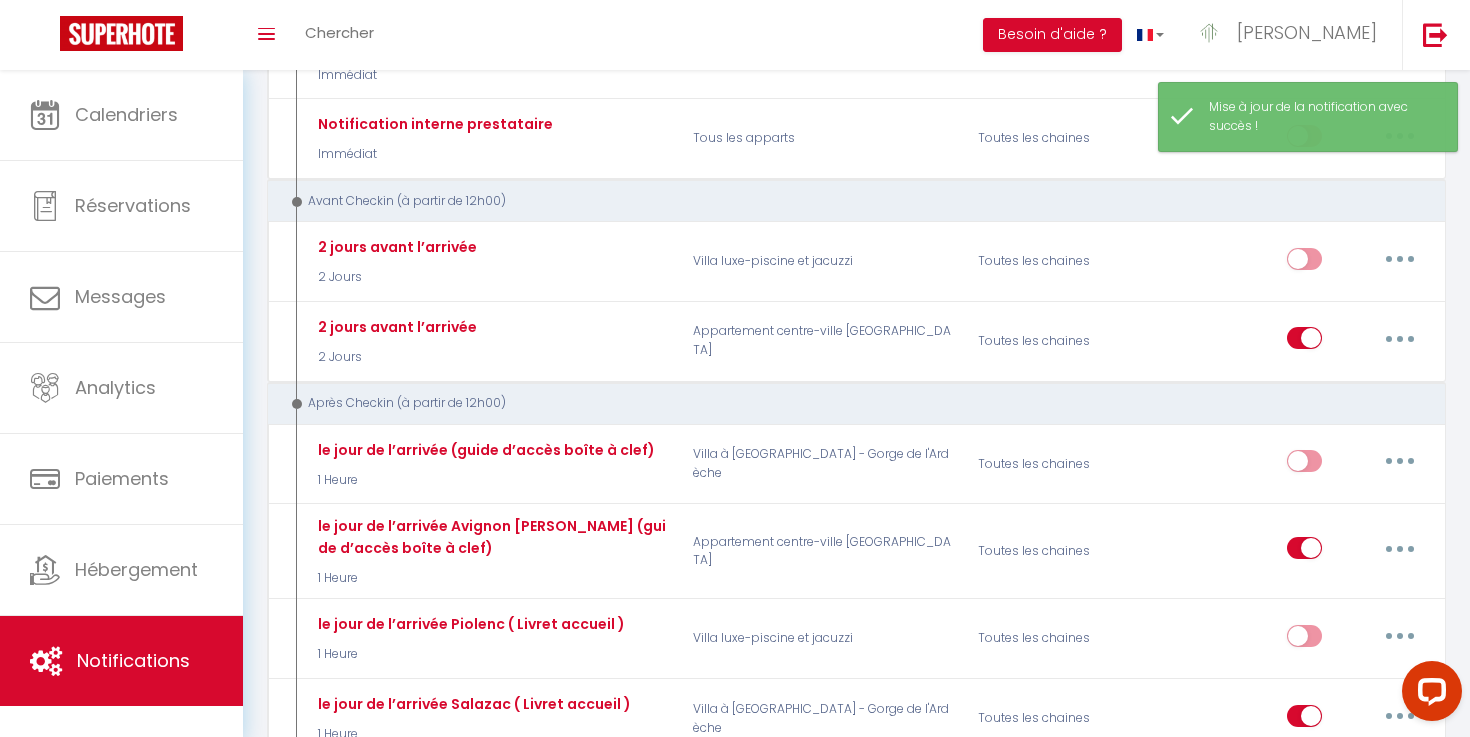 scroll, scrollTop: 409, scrollLeft: 0, axis: vertical 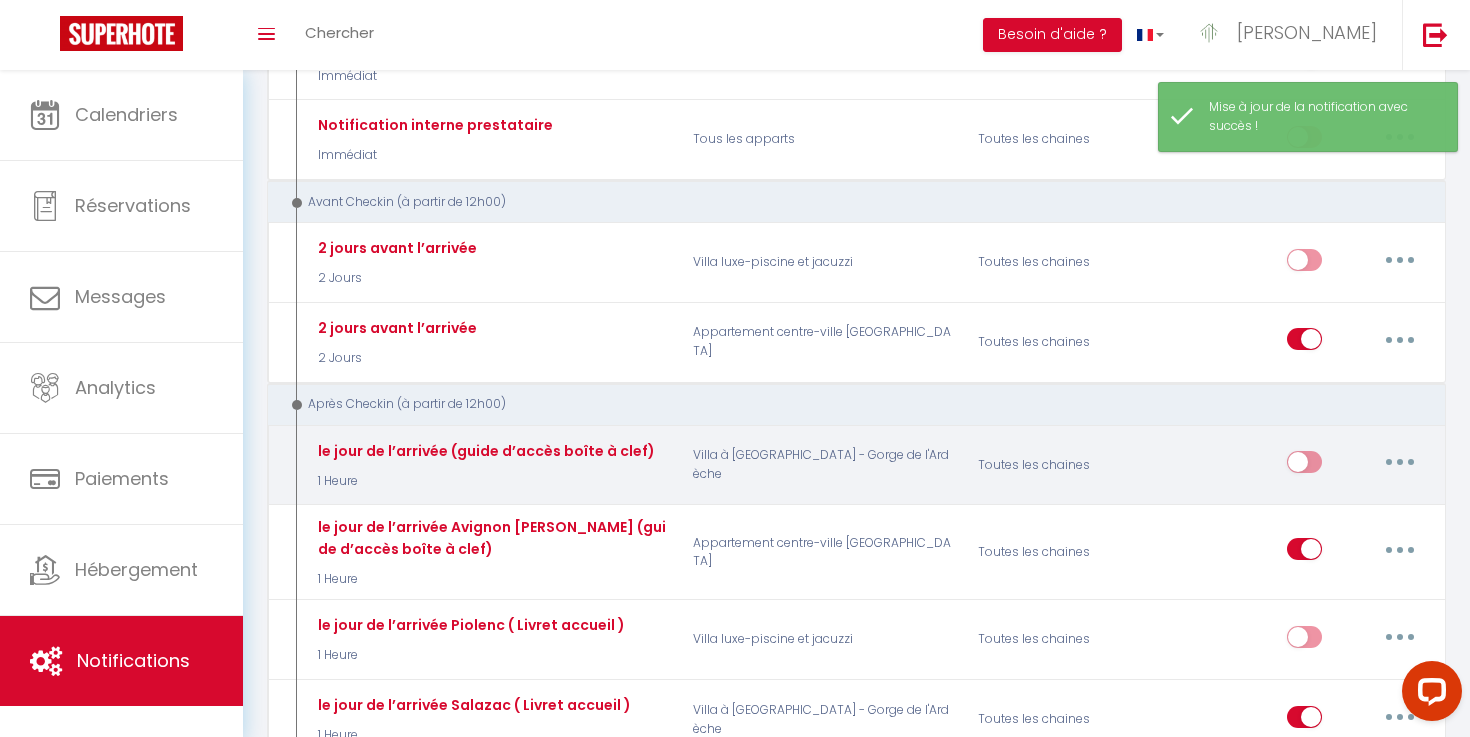 click at bounding box center [1400, 462] 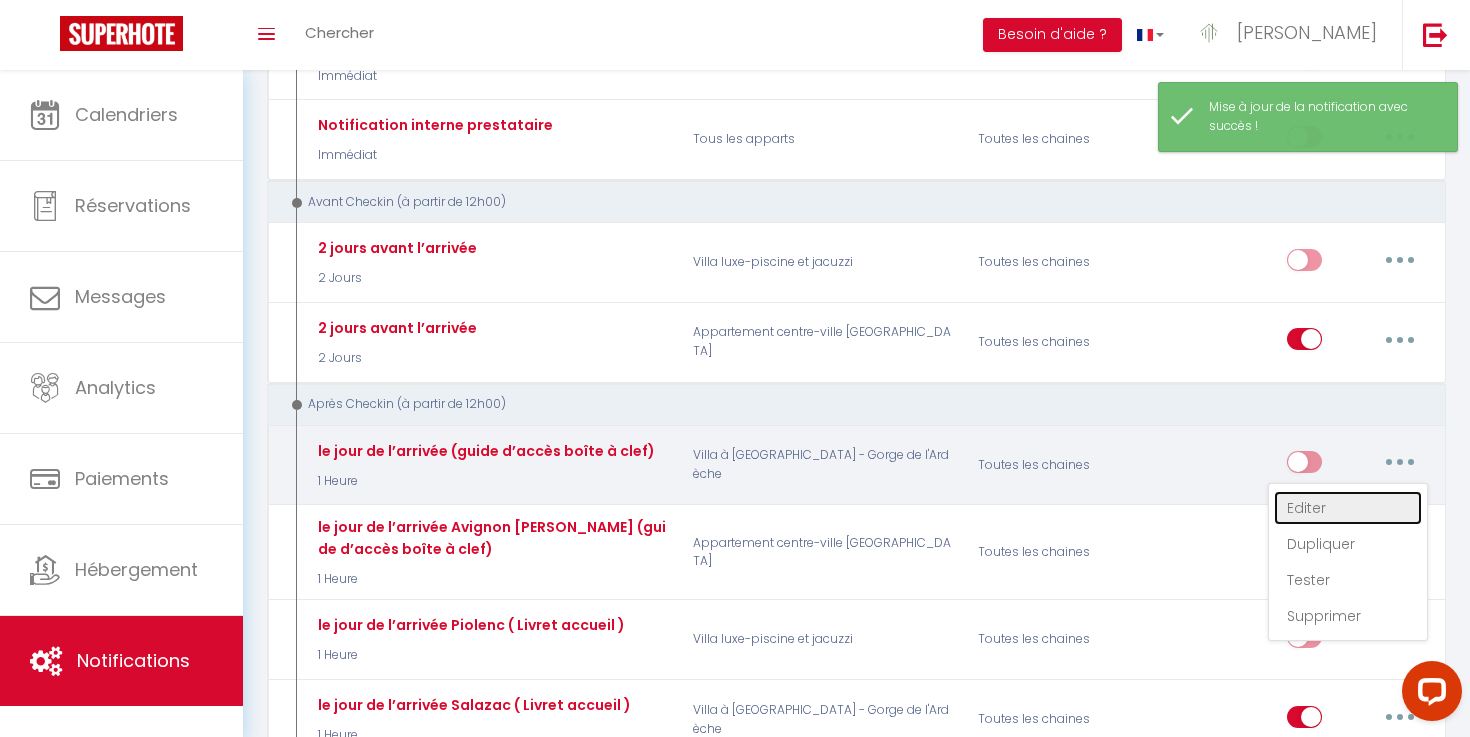 click on "Editer" at bounding box center (1348, 508) 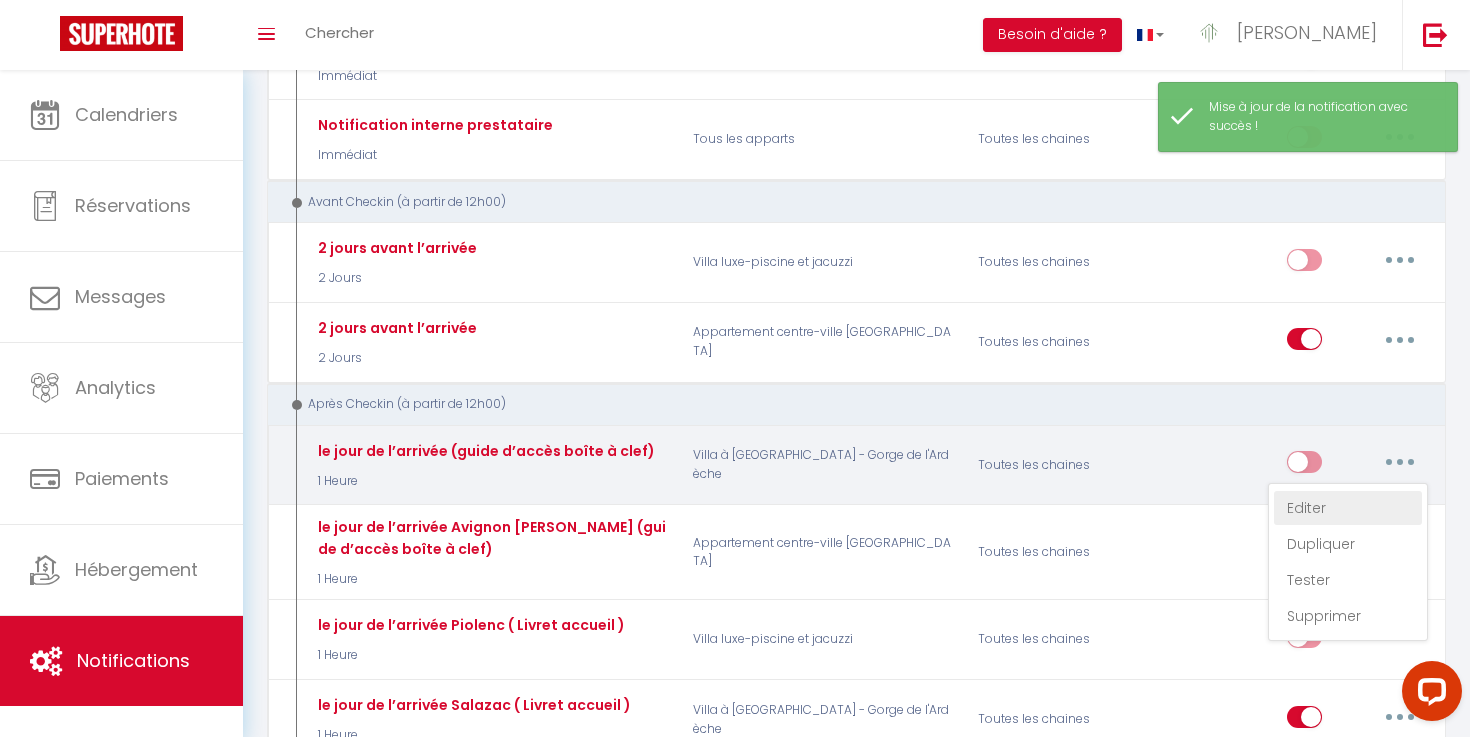 type on "le jour de l’arrivée (guide d’accès boîte à clef)" 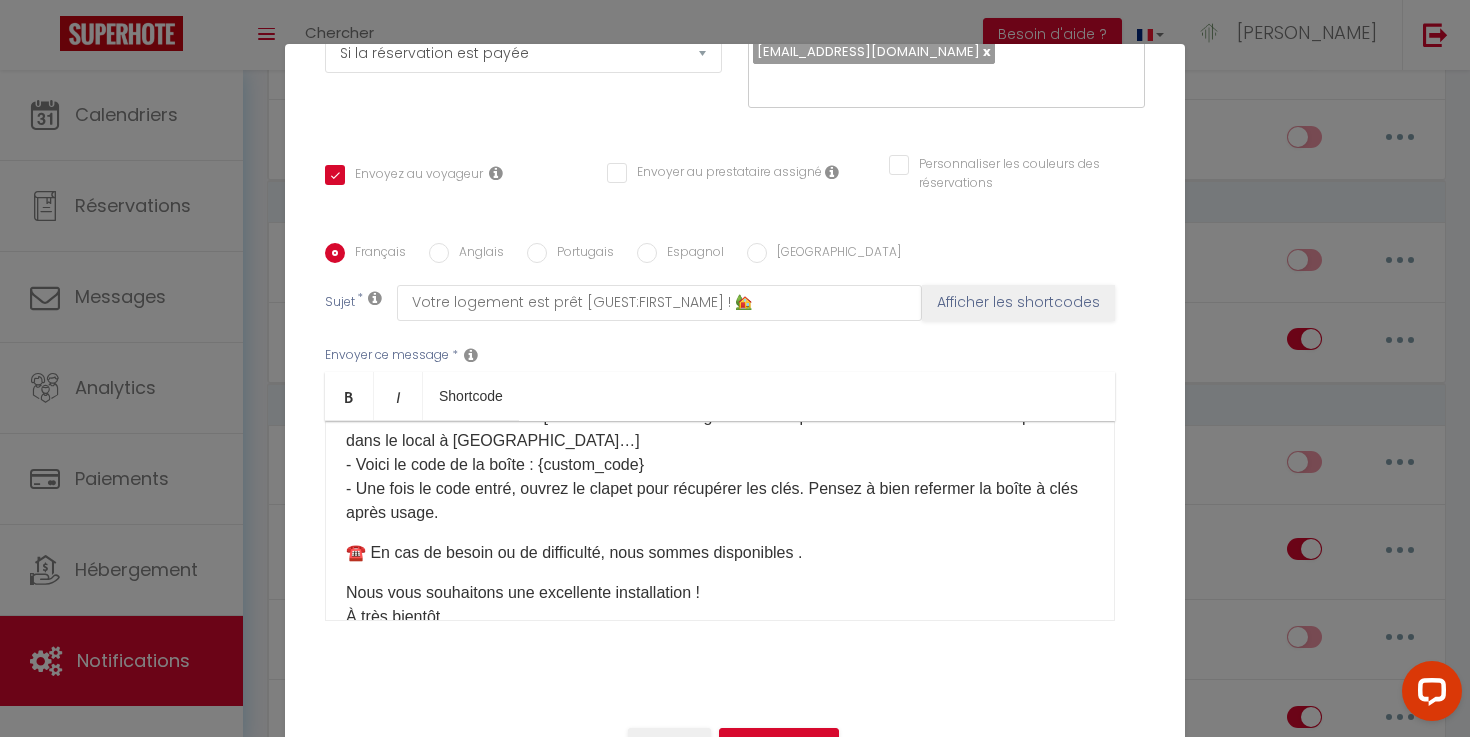 scroll, scrollTop: 310, scrollLeft: 0, axis: vertical 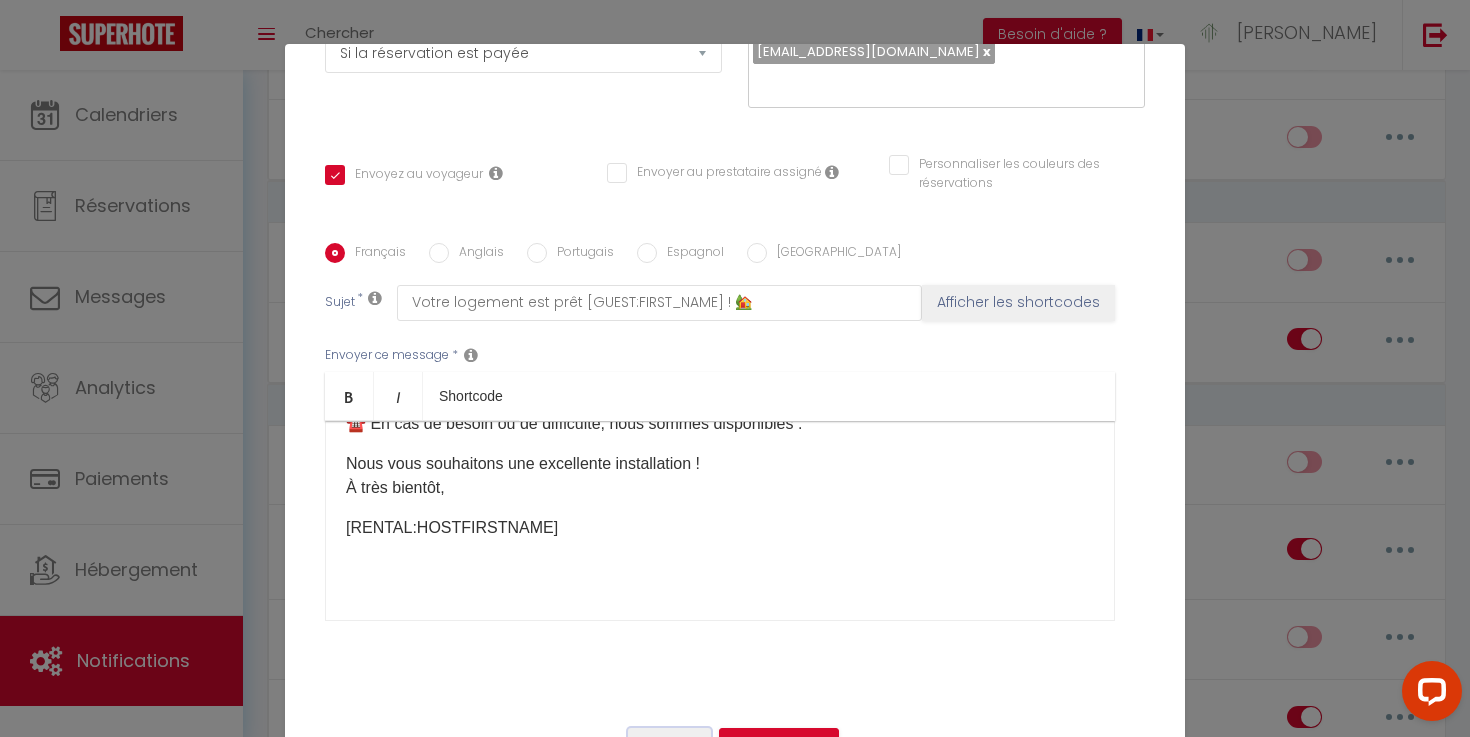 click on "Annuler" at bounding box center (669, 745) 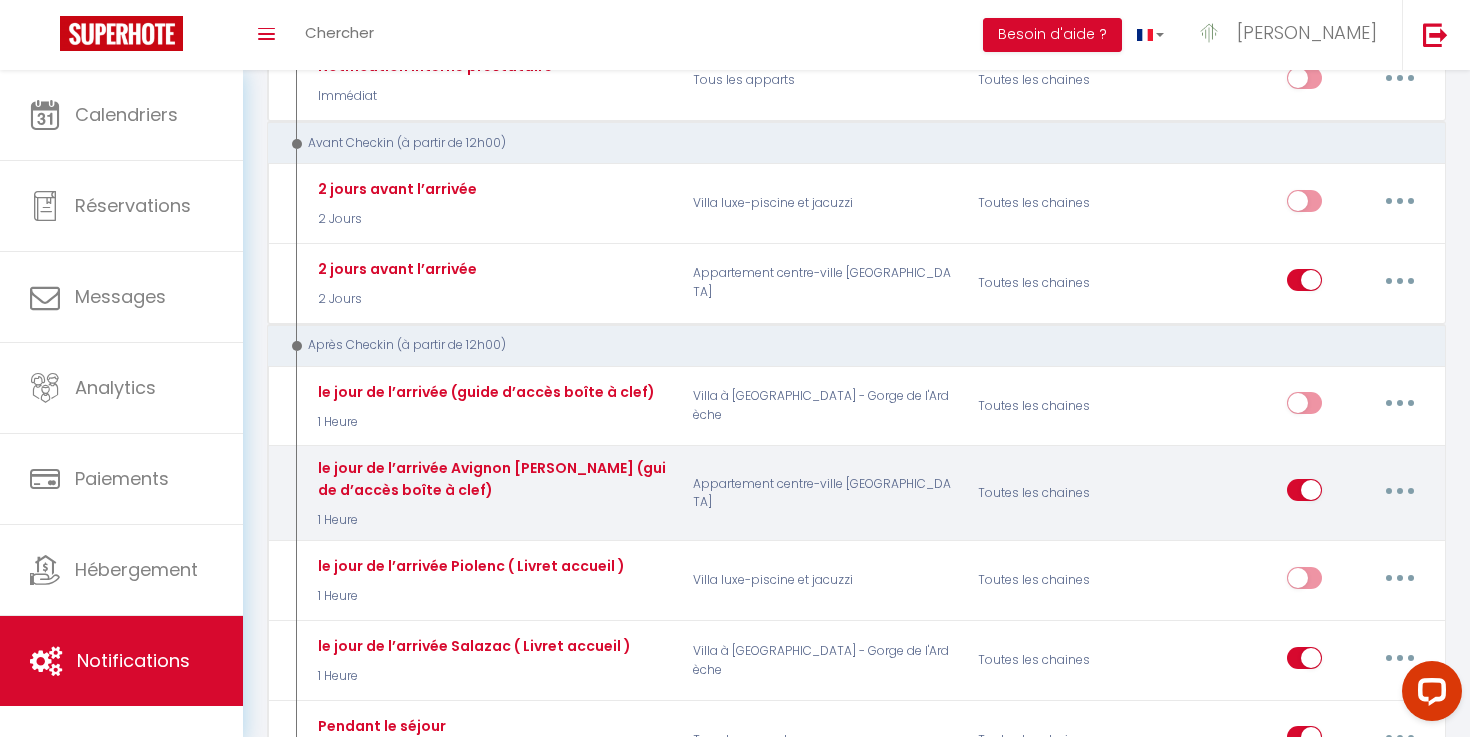 scroll, scrollTop: 461, scrollLeft: 0, axis: vertical 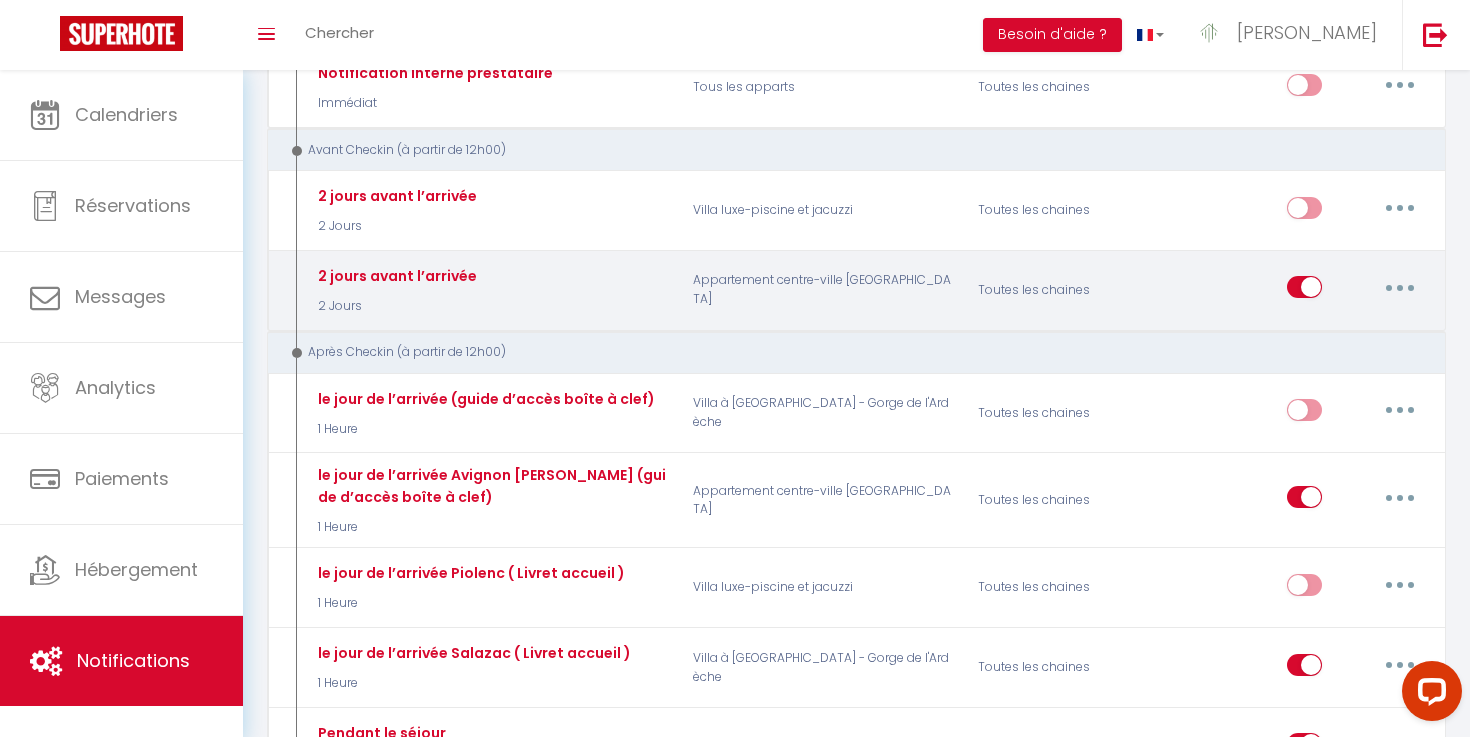 click at bounding box center [1400, 287] 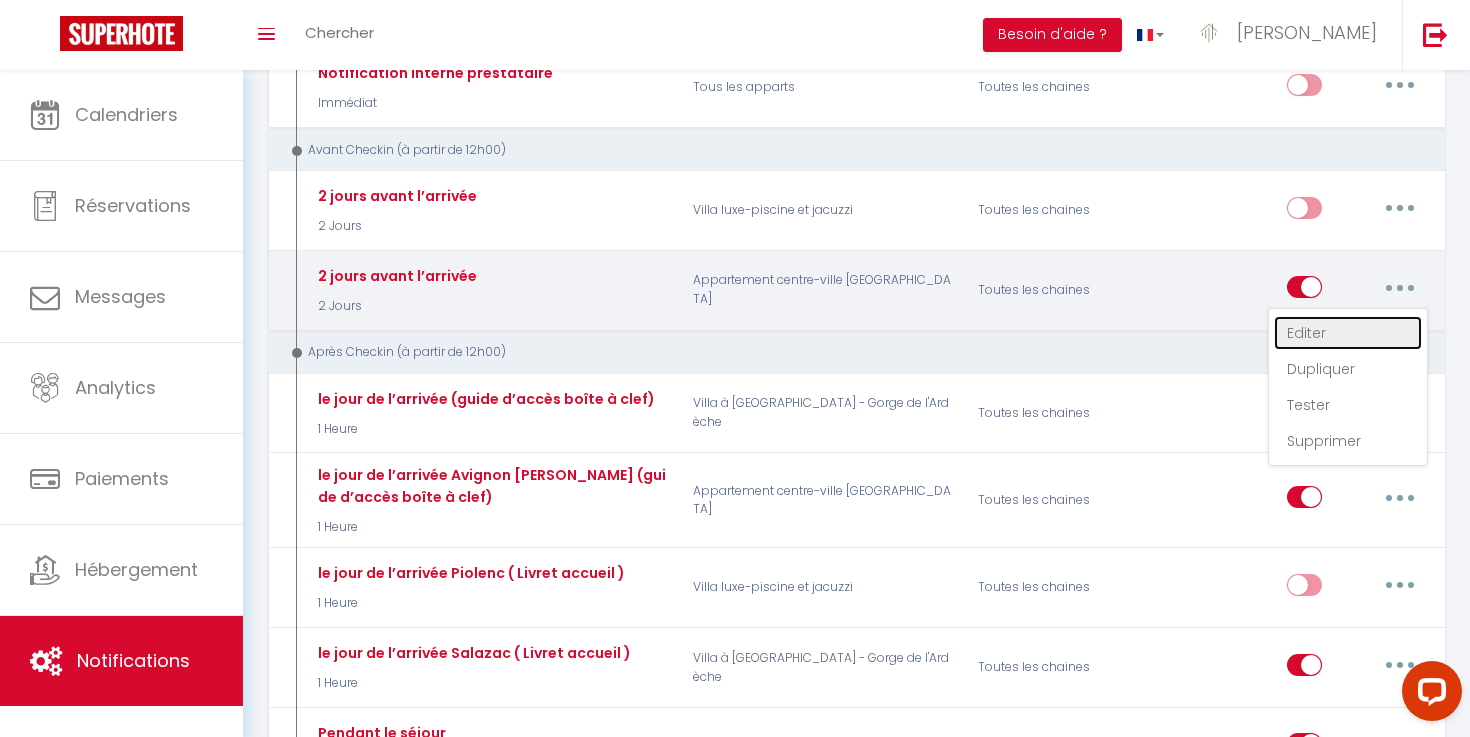 click on "Editer" at bounding box center (1348, 333) 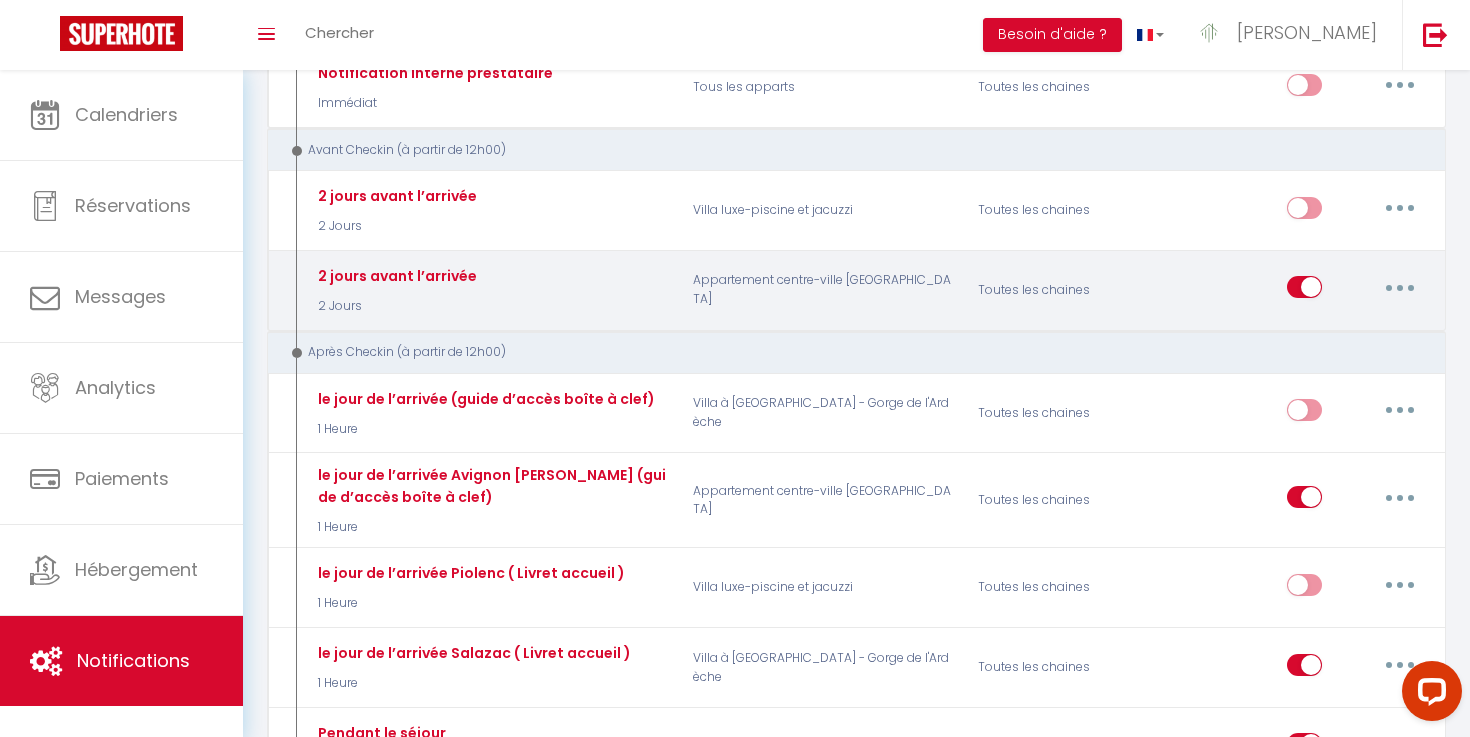 type on "2 jours avant l’arrivée" 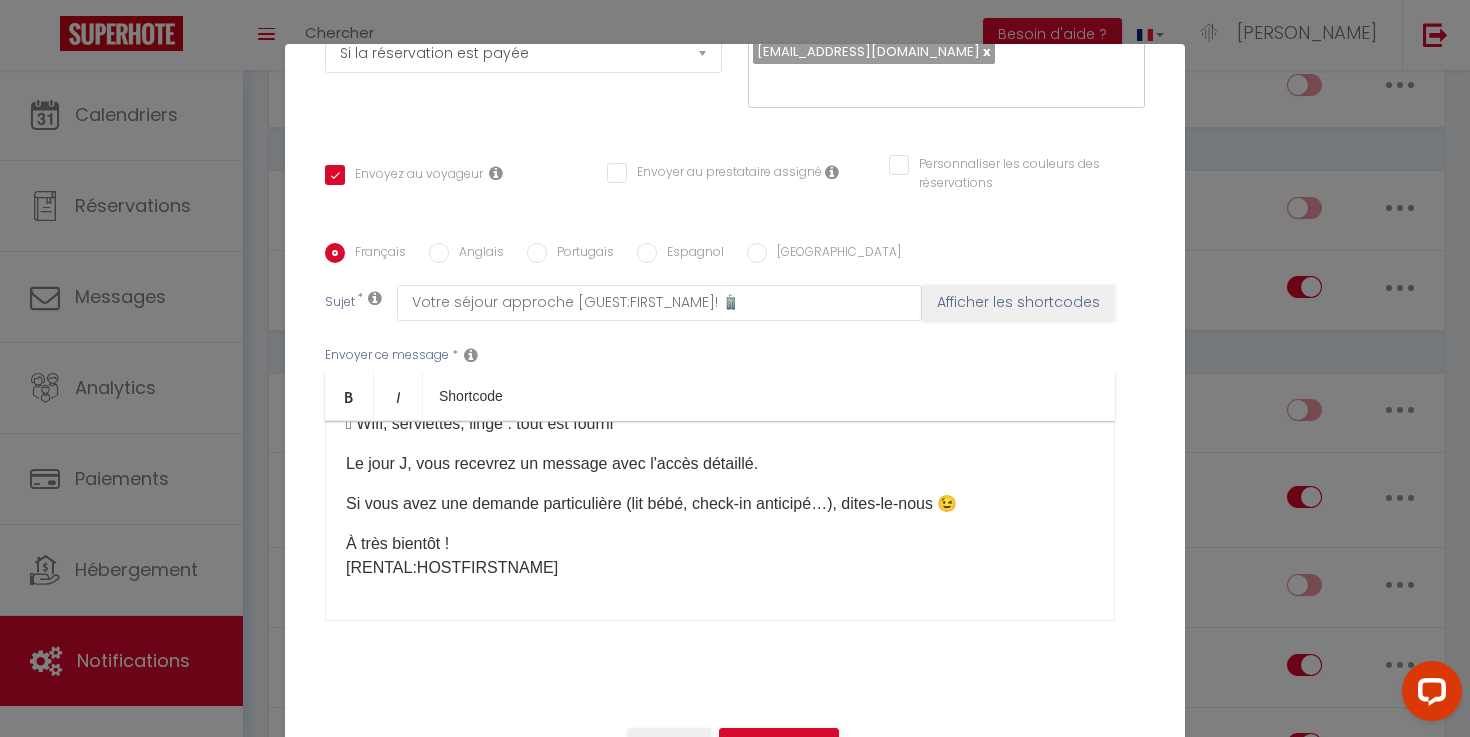 scroll, scrollTop: 273, scrollLeft: 0, axis: vertical 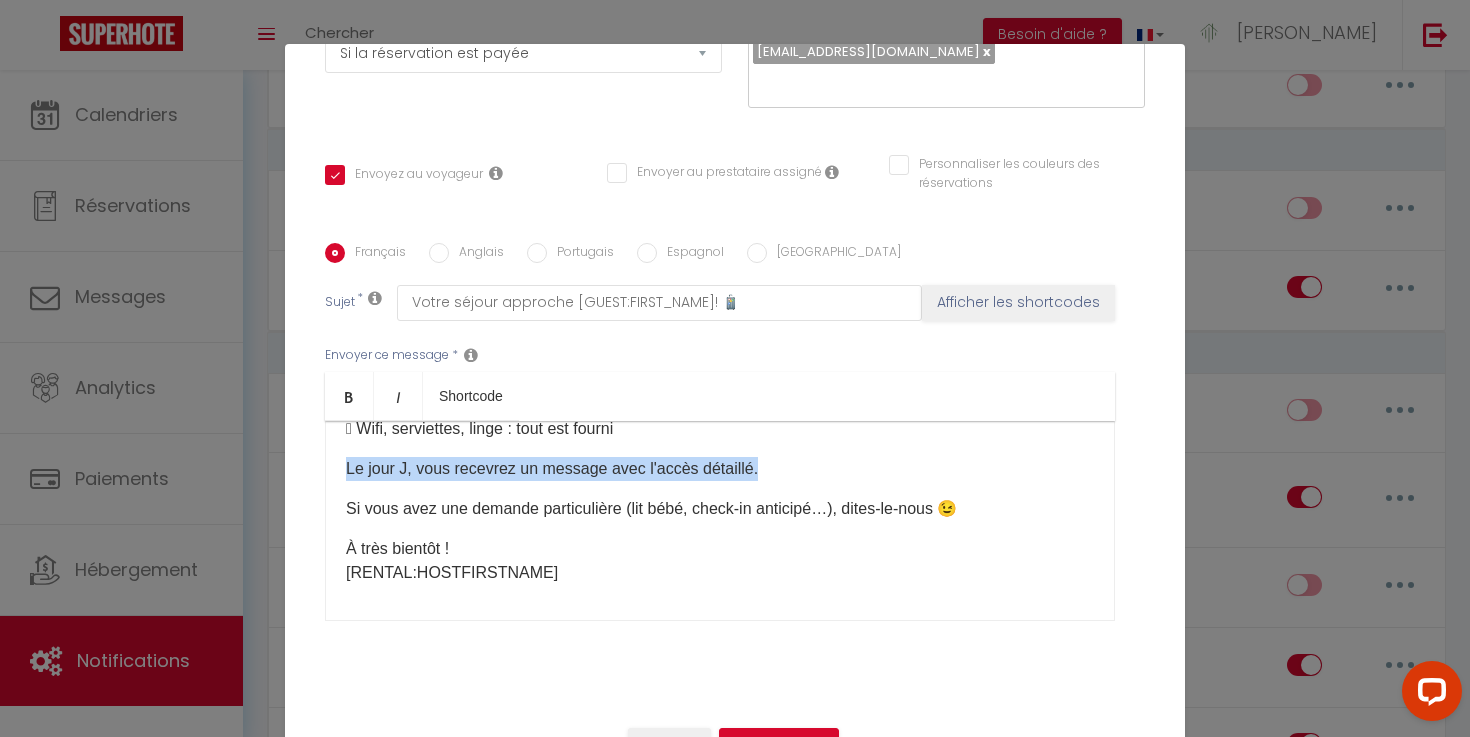 drag, startPoint x: 346, startPoint y: 471, endPoint x: 761, endPoint y: 472, distance: 415.0012 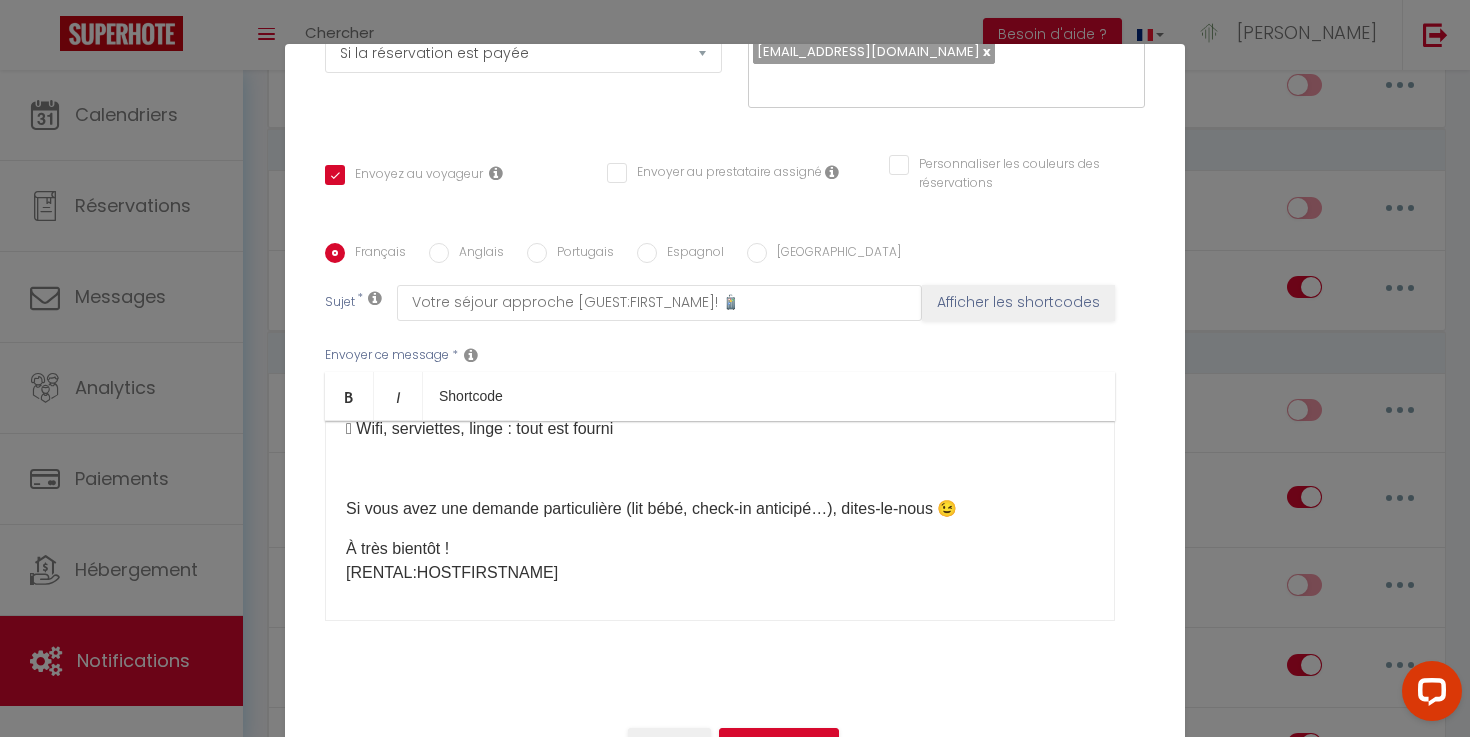 scroll, scrollTop: 238, scrollLeft: 0, axis: vertical 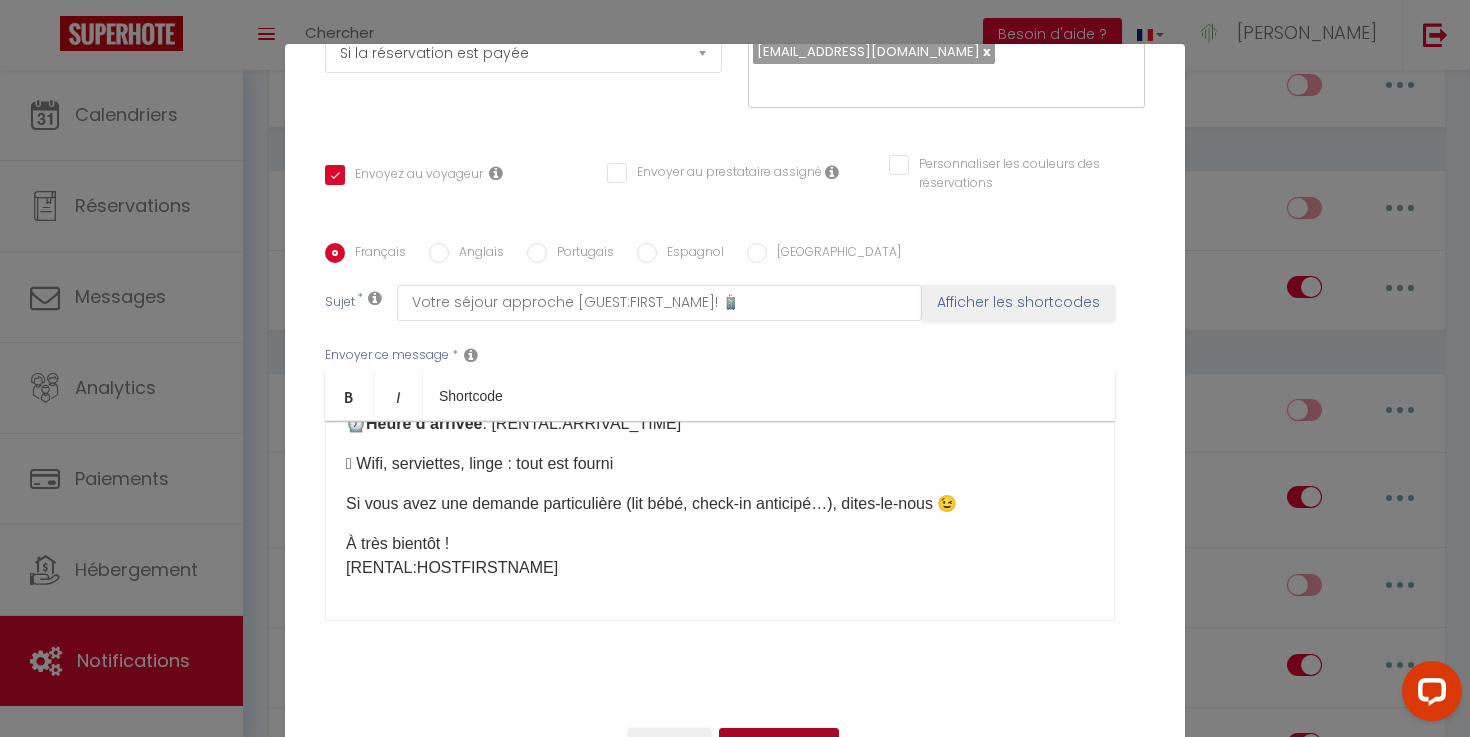 click on "Mettre à jour" at bounding box center (779, 745) 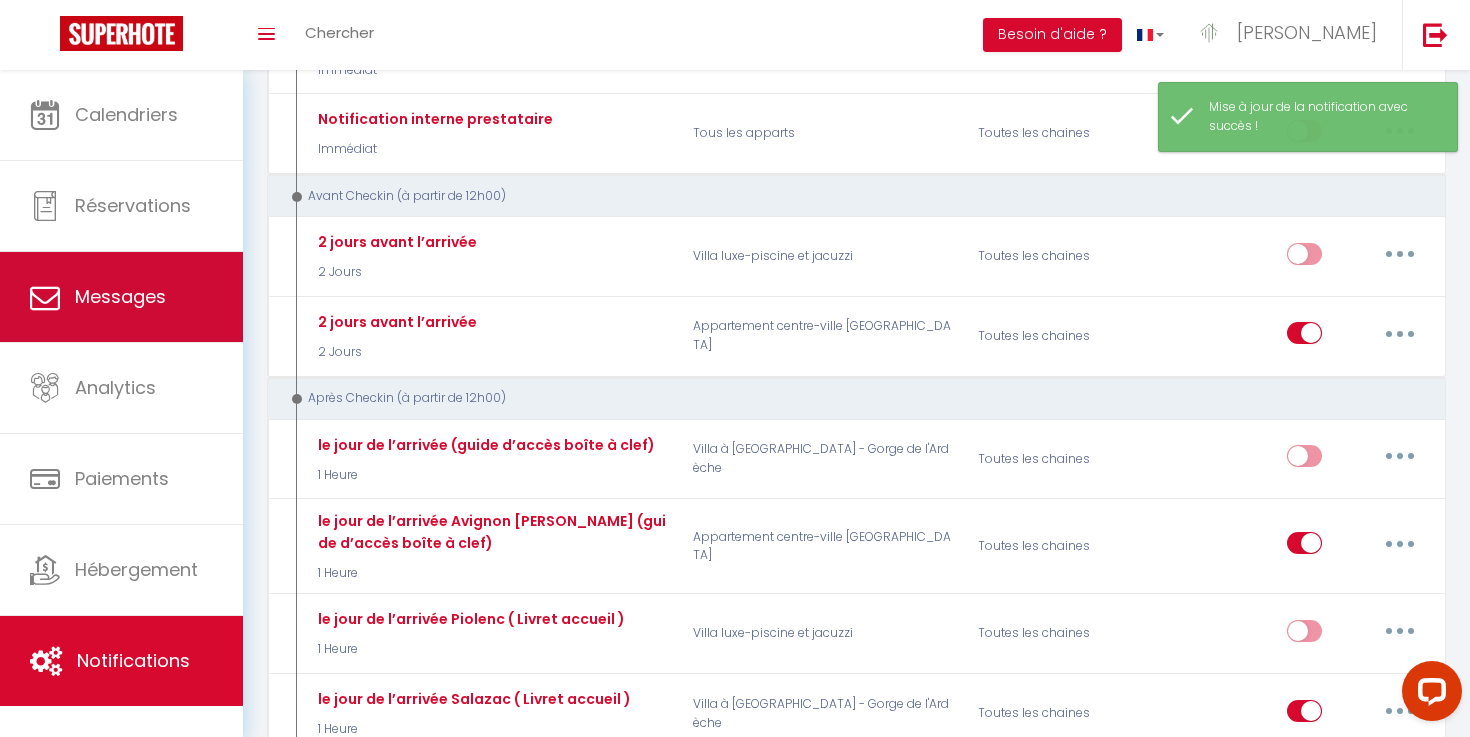 scroll, scrollTop: 405, scrollLeft: 0, axis: vertical 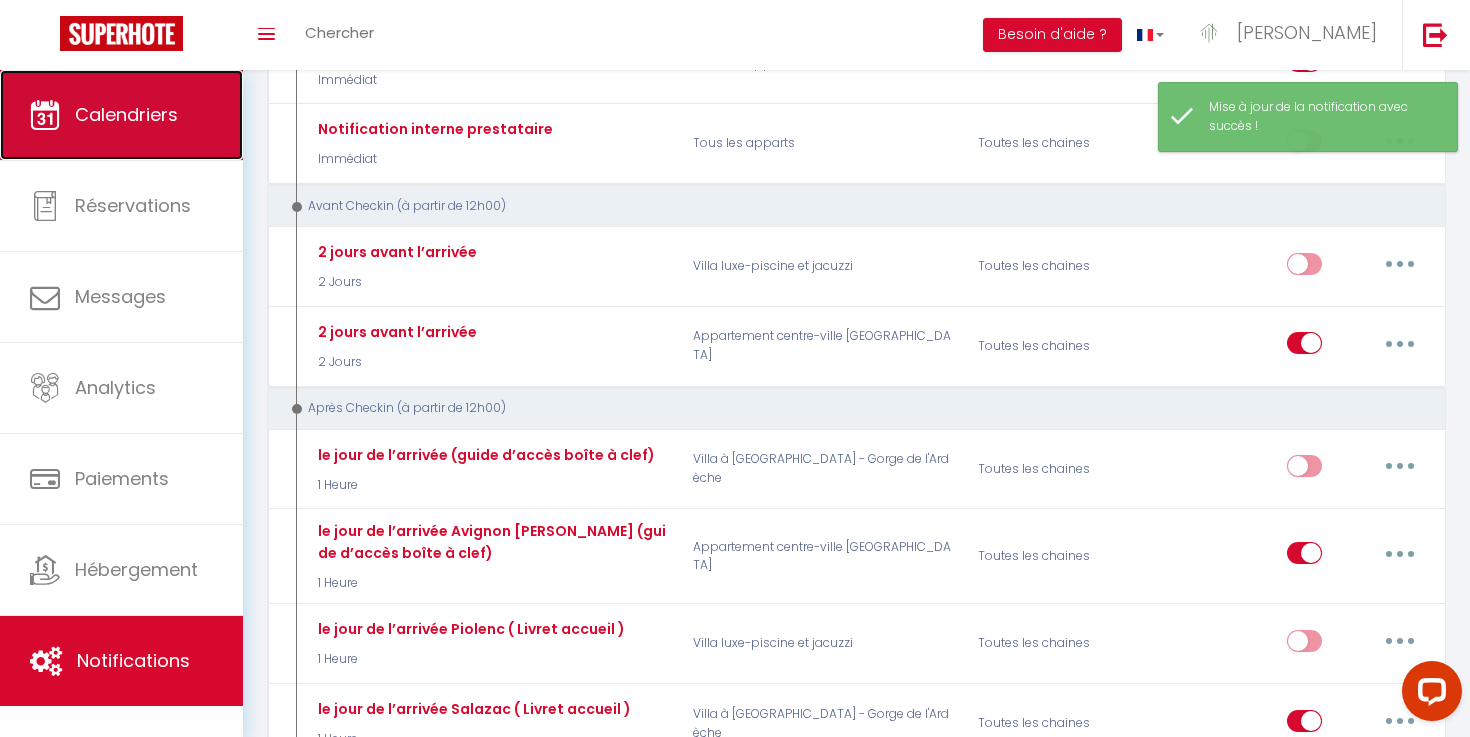 click on "Calendriers" at bounding box center (121, 115) 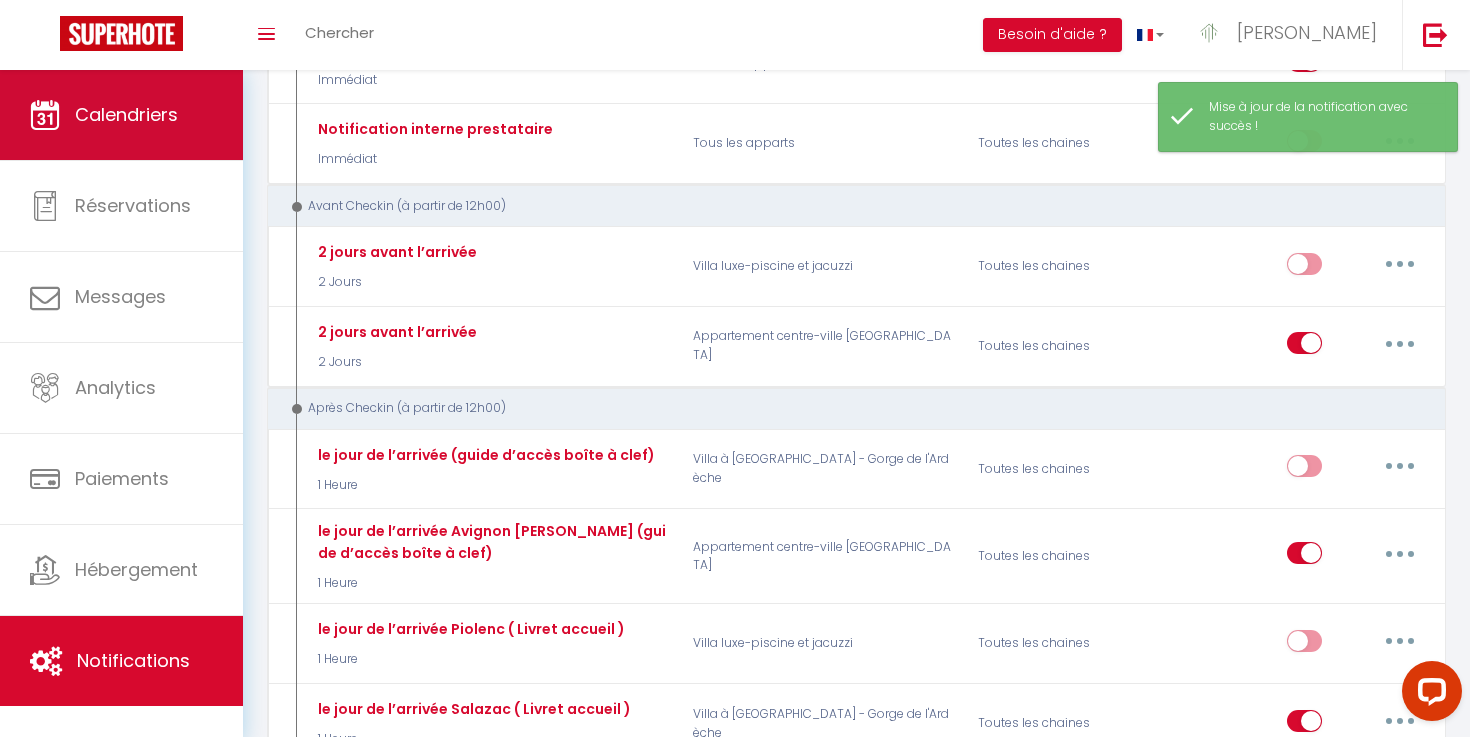 scroll, scrollTop: 0, scrollLeft: 0, axis: both 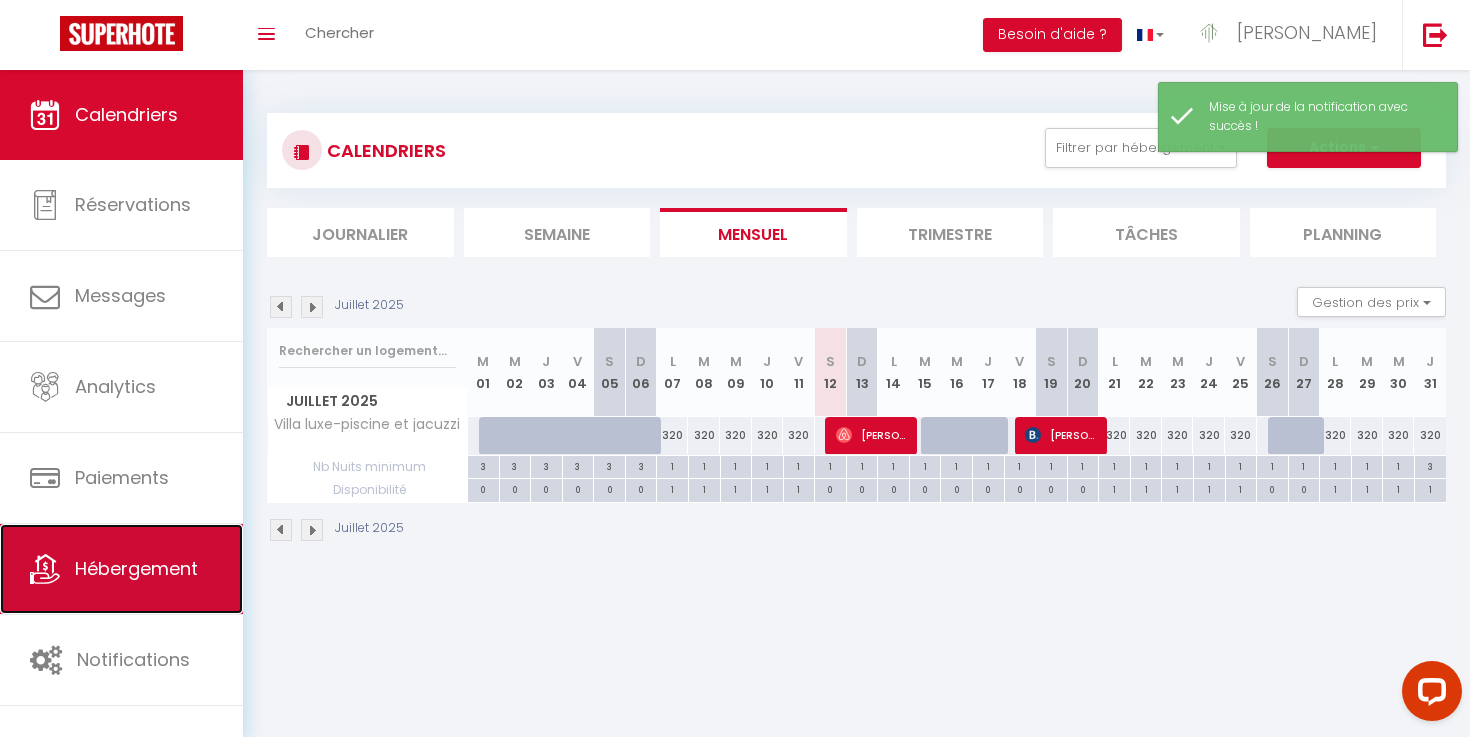 click on "Hébergement" at bounding box center [136, 568] 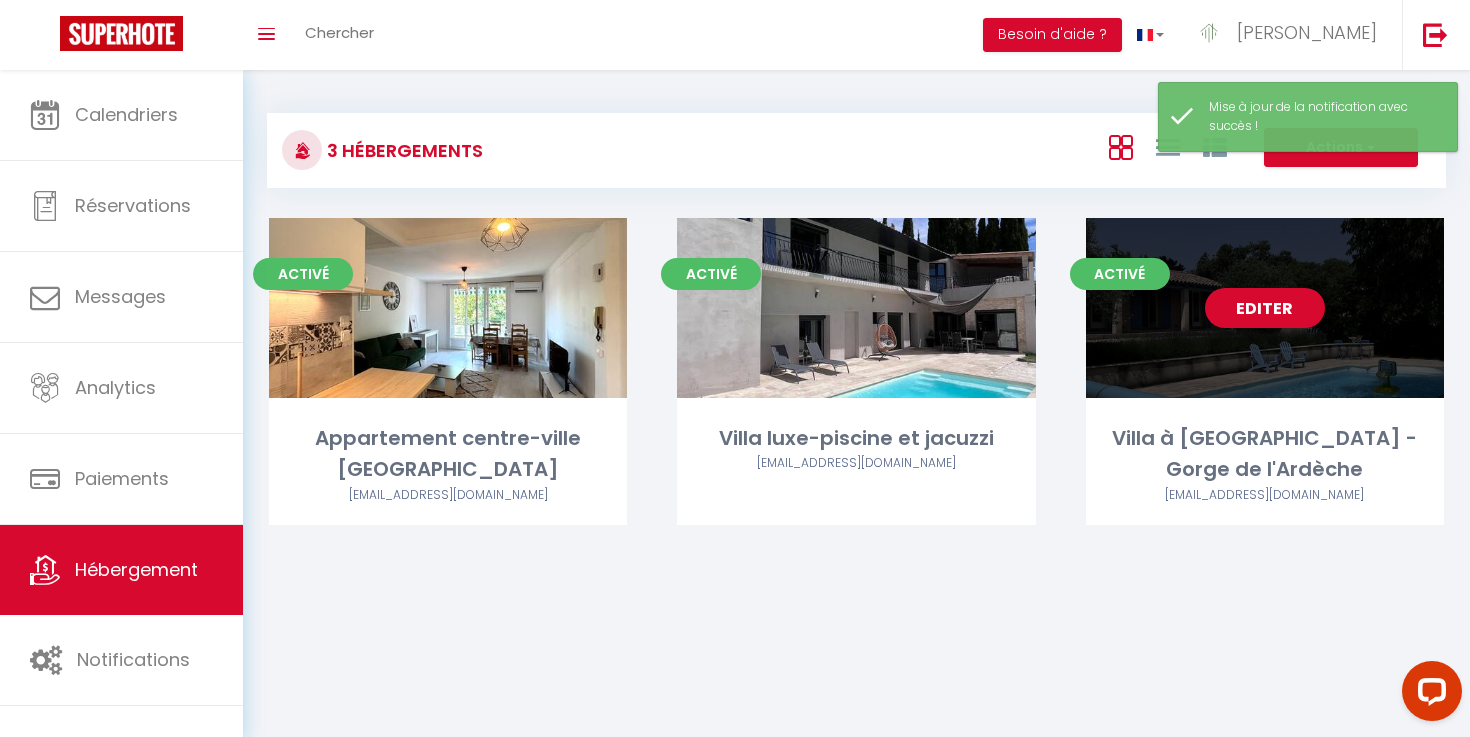 click on "Editer" at bounding box center [1265, 308] 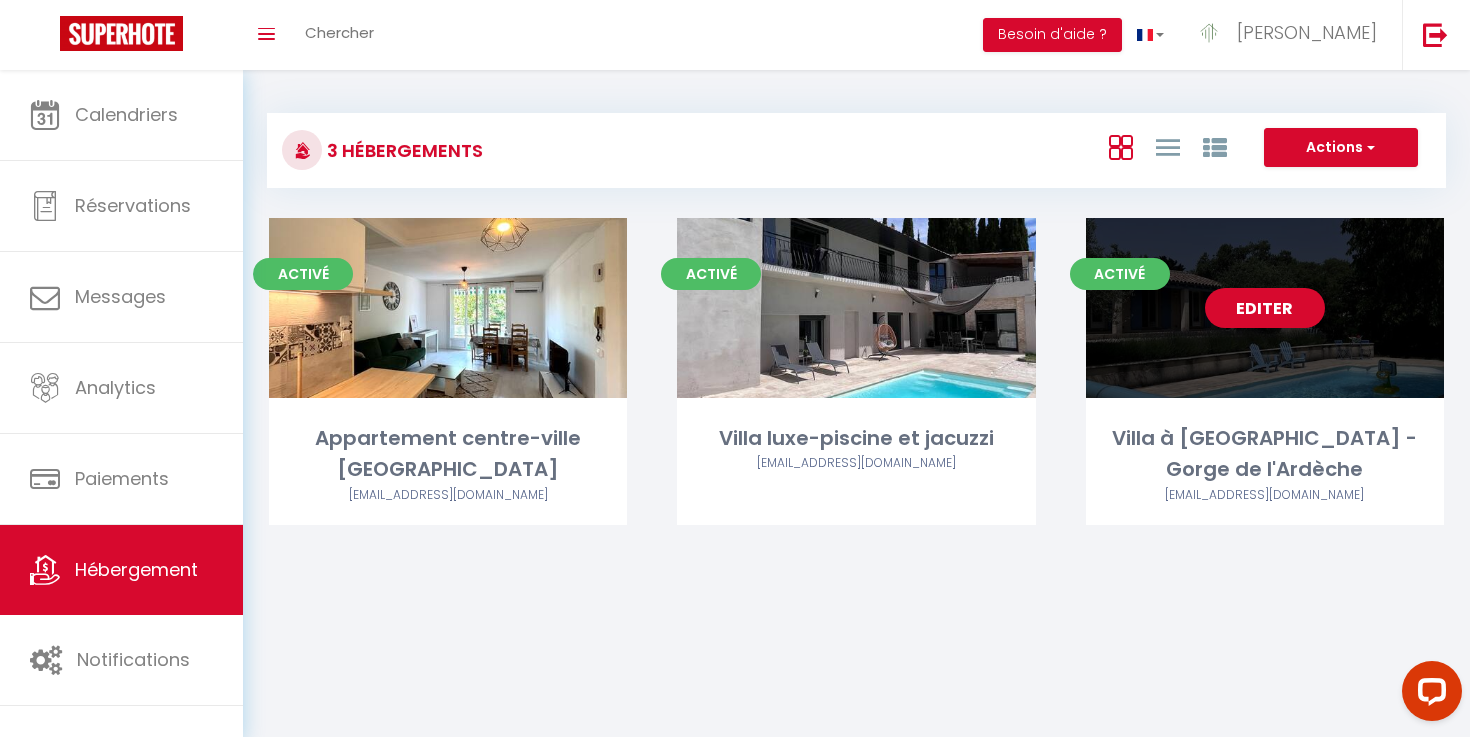 click on "Editer" at bounding box center [1265, 308] 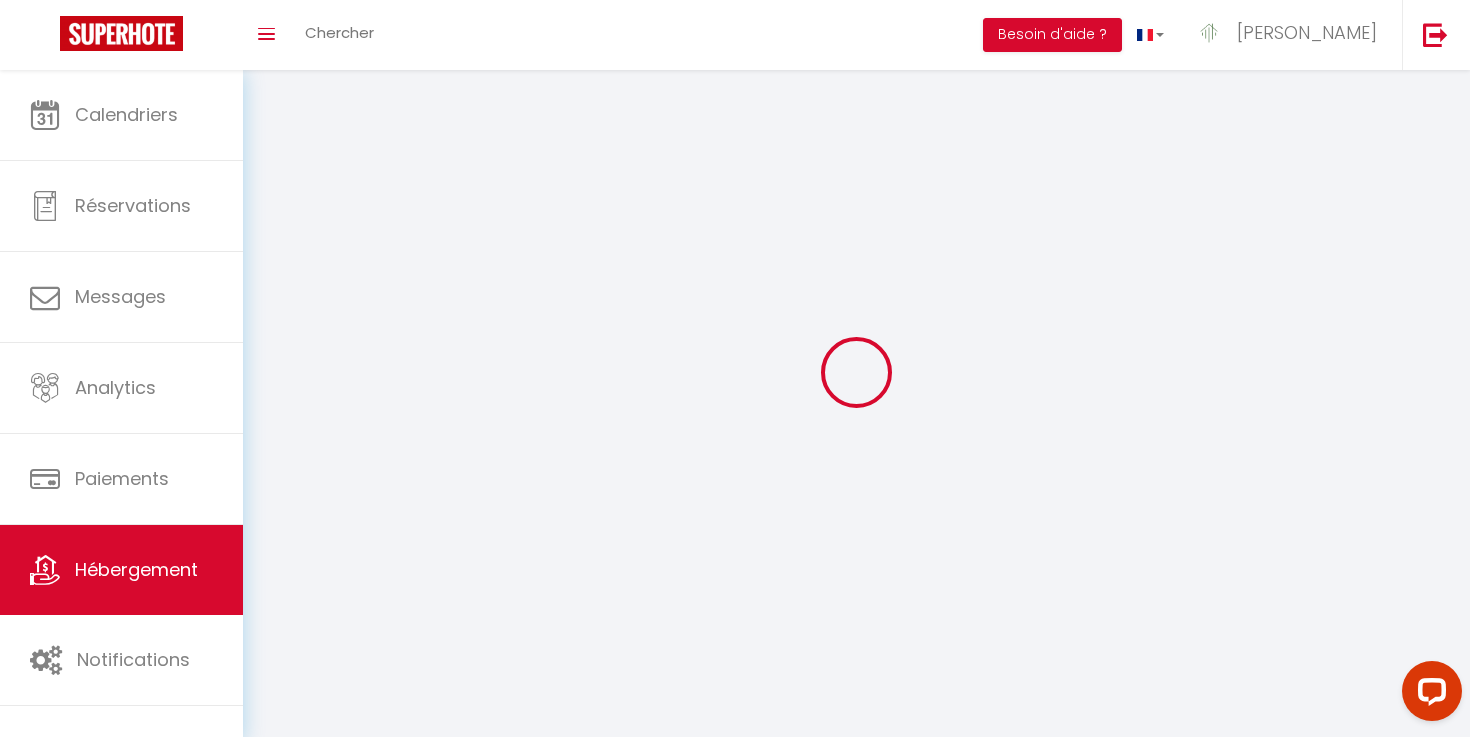 select 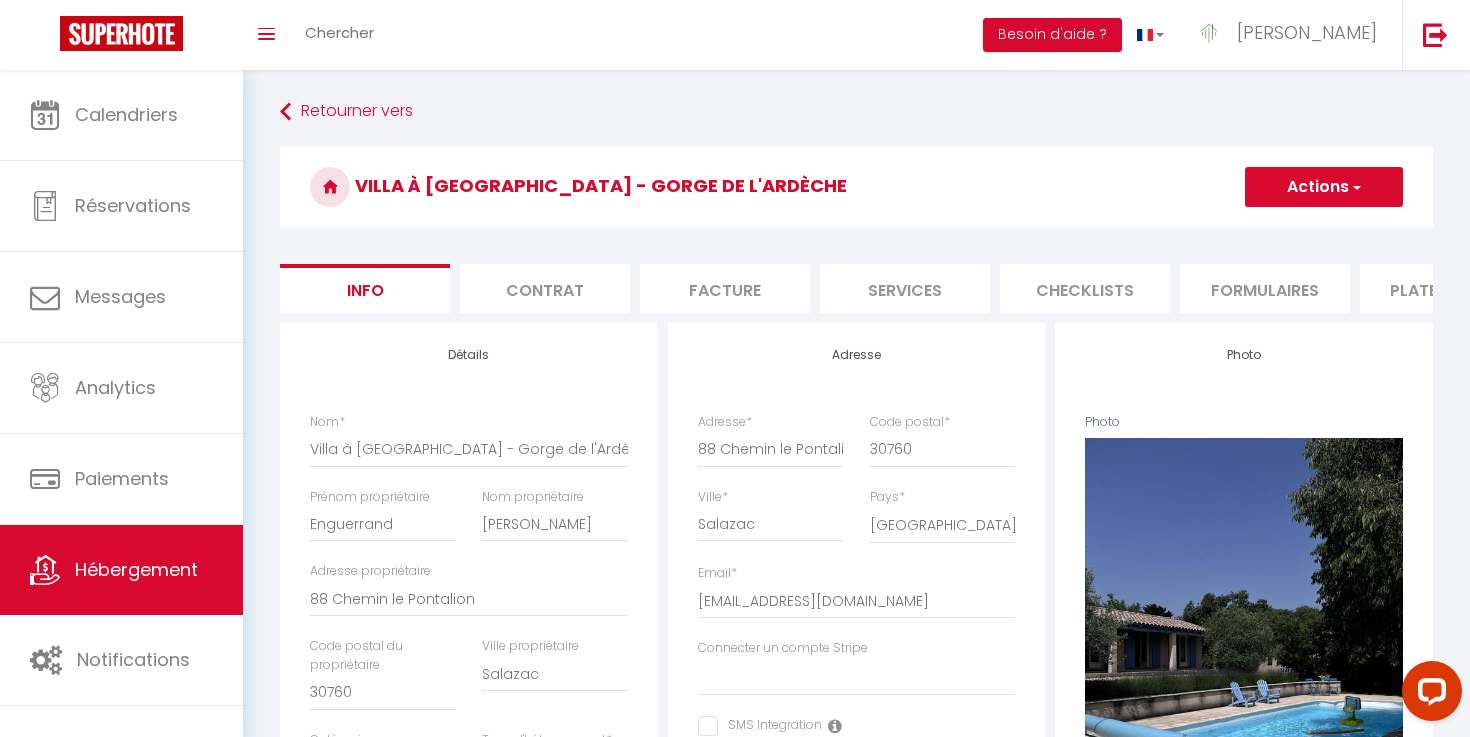 select 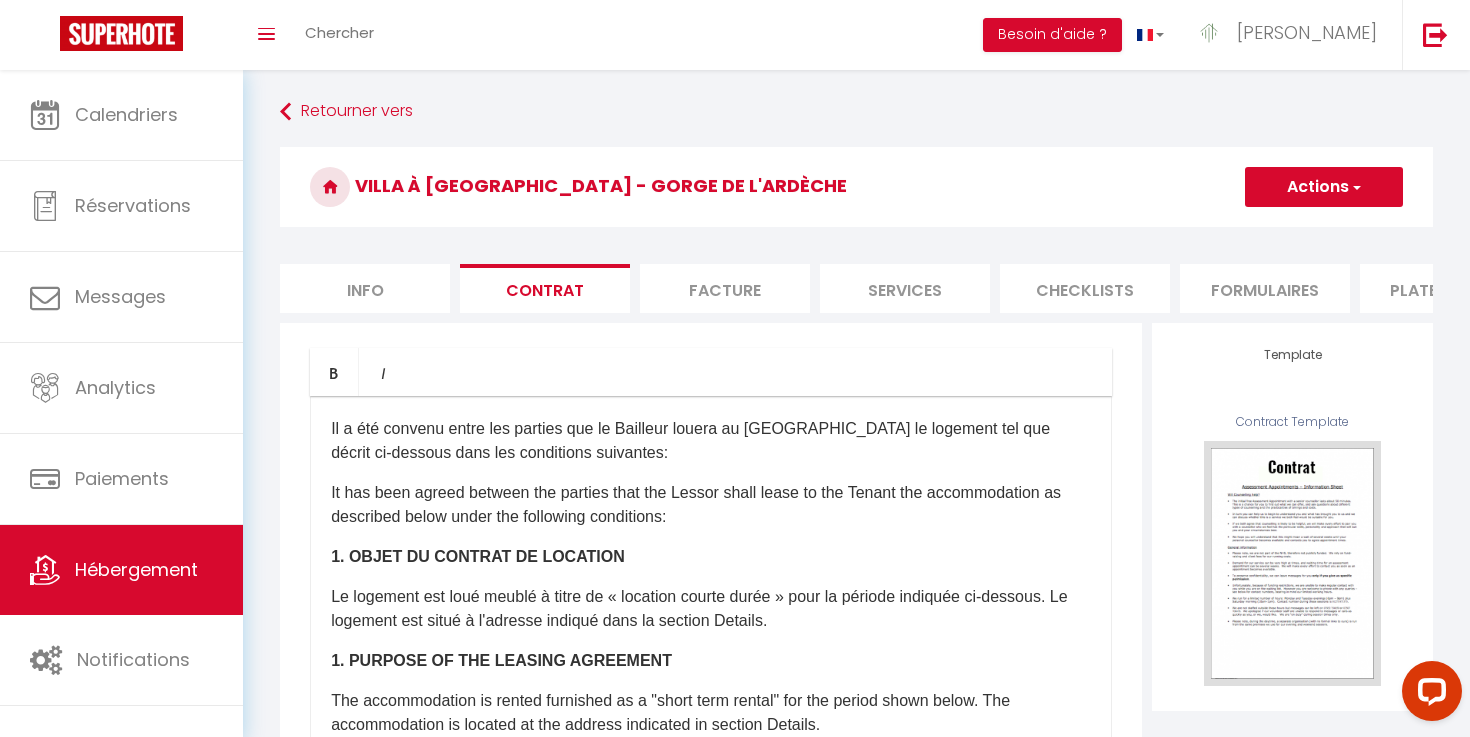 click on "Facture" at bounding box center [725, 288] 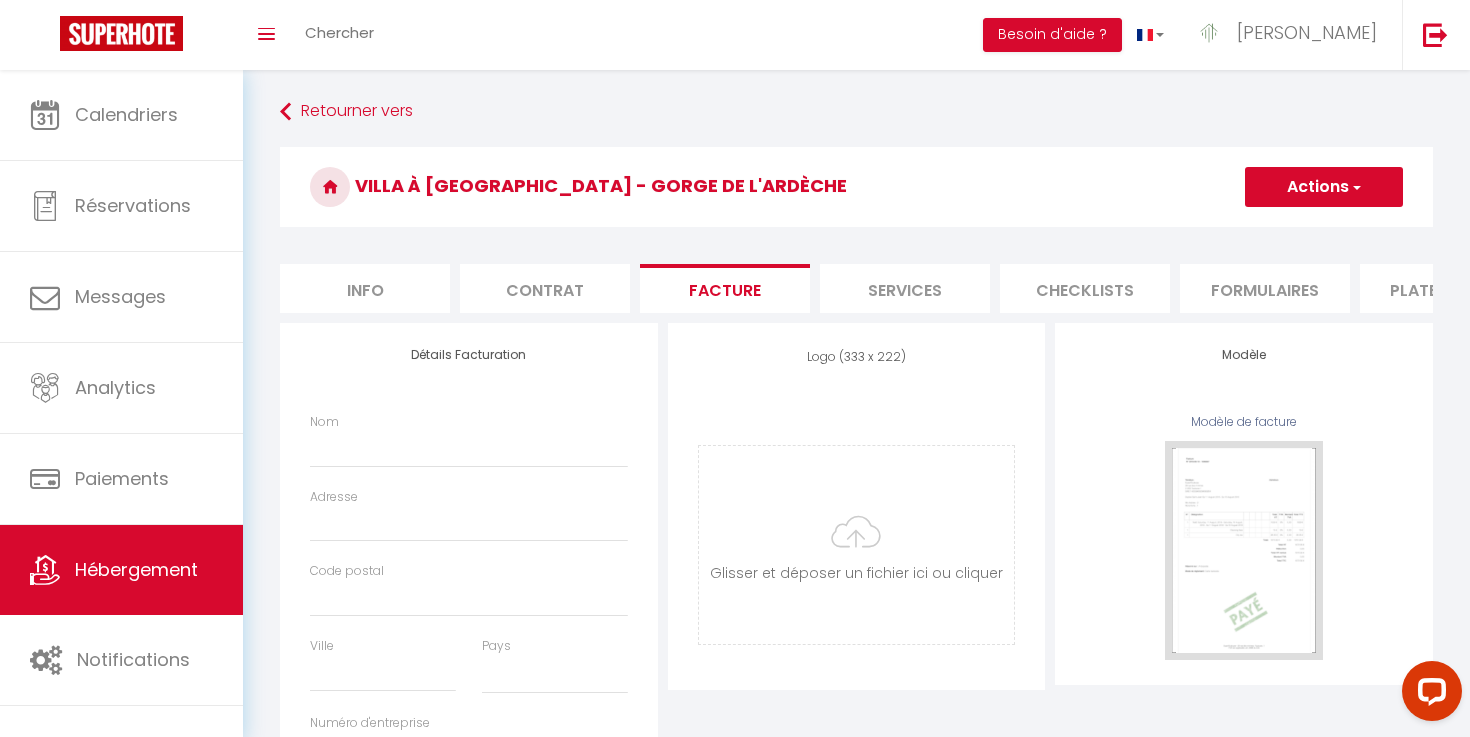 type 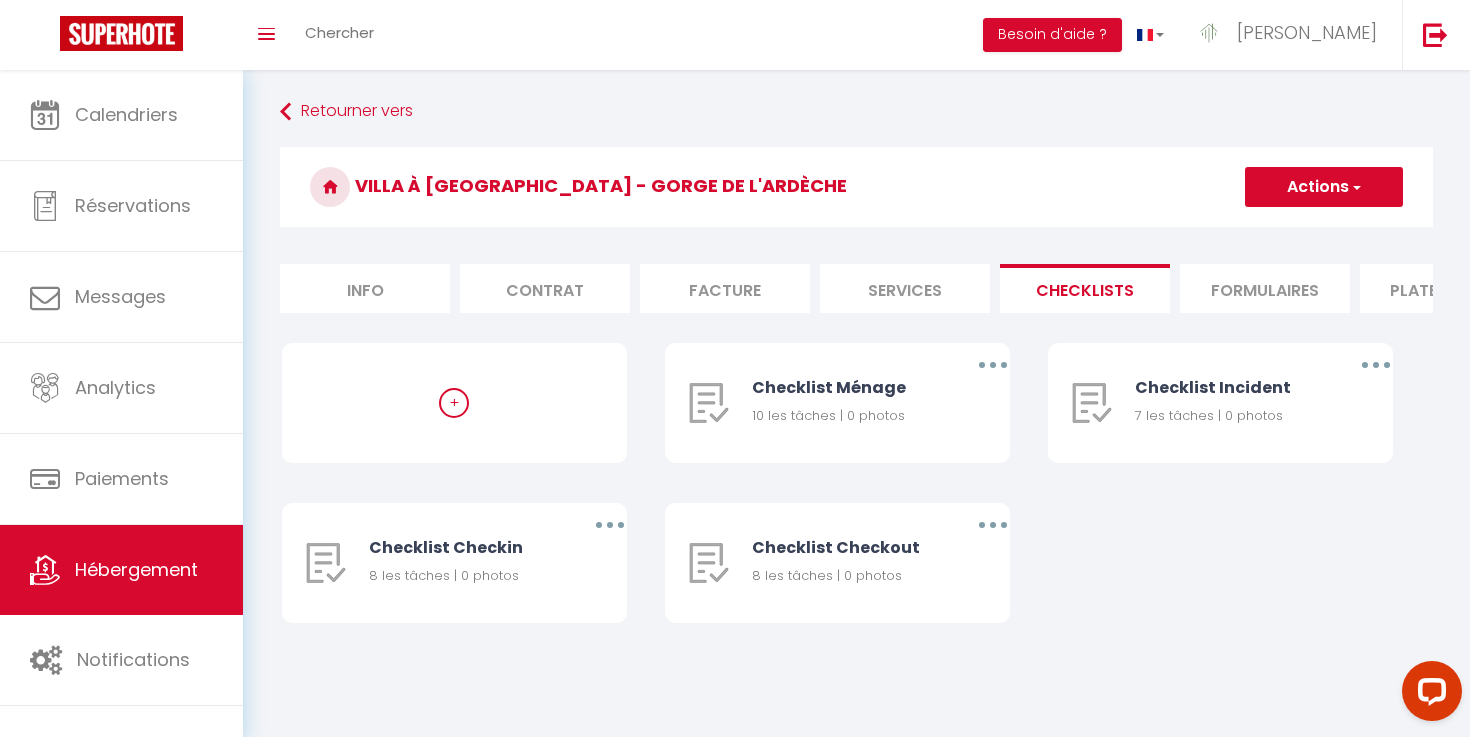 click on "Formulaires" at bounding box center (1265, 288) 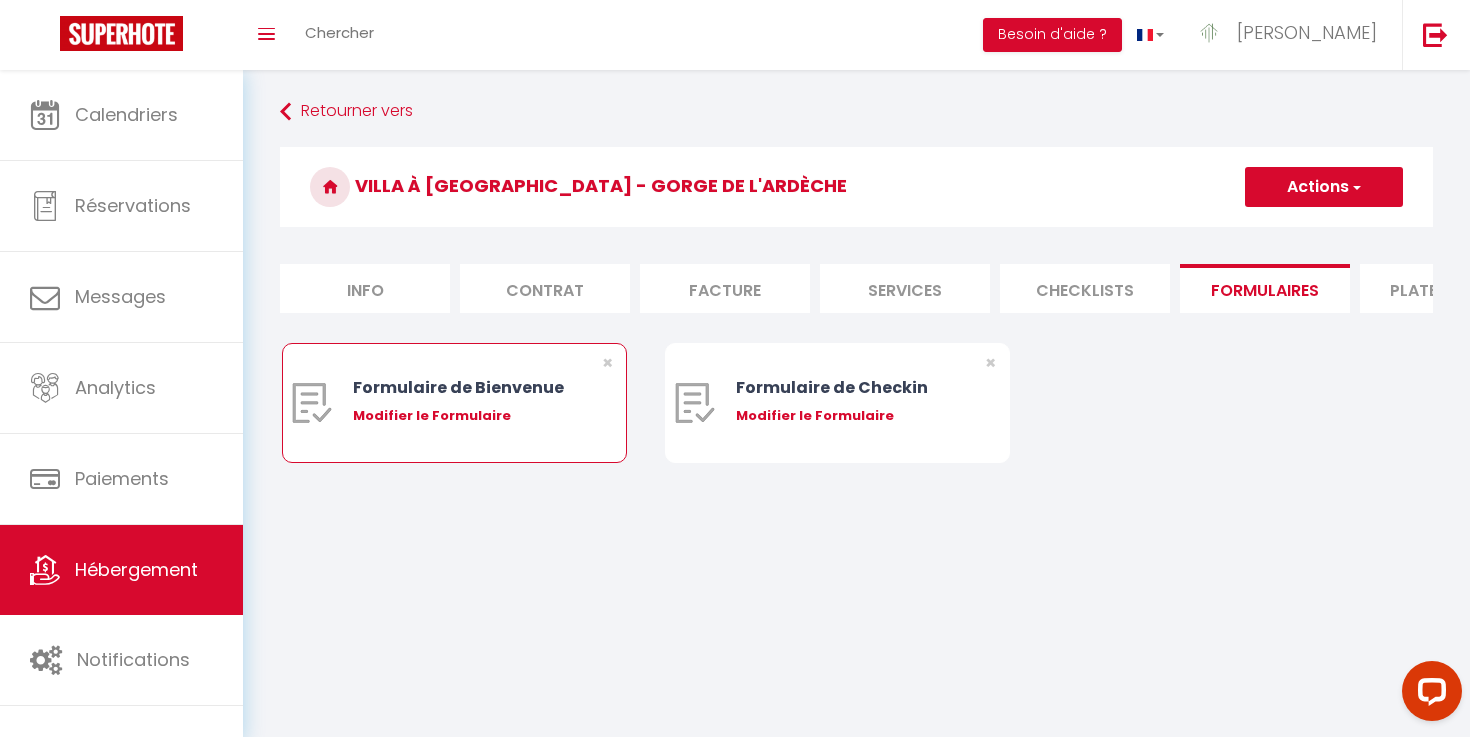 click on "Modifier le Formulaire" at bounding box center (468, 416) 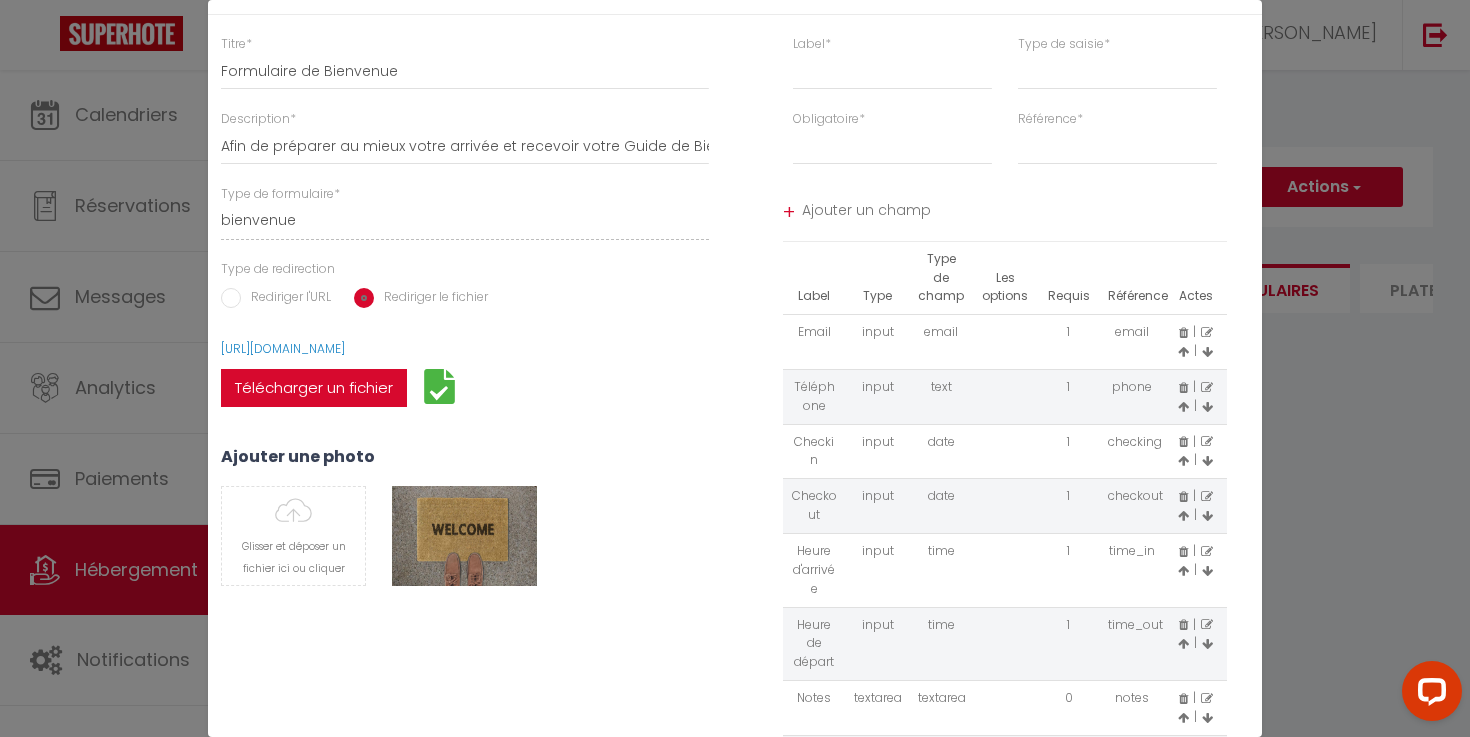 scroll, scrollTop: 72, scrollLeft: 0, axis: vertical 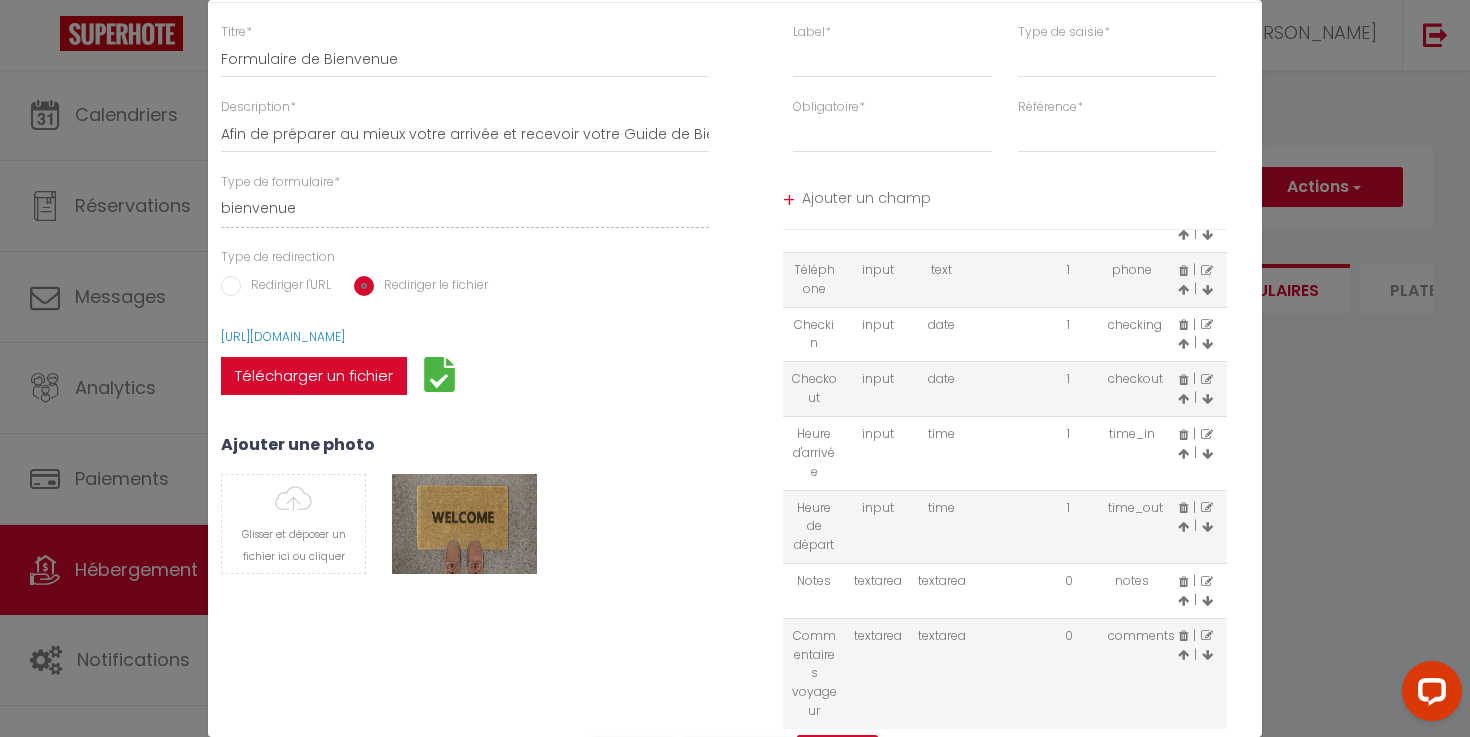 click at bounding box center (1207, 582) 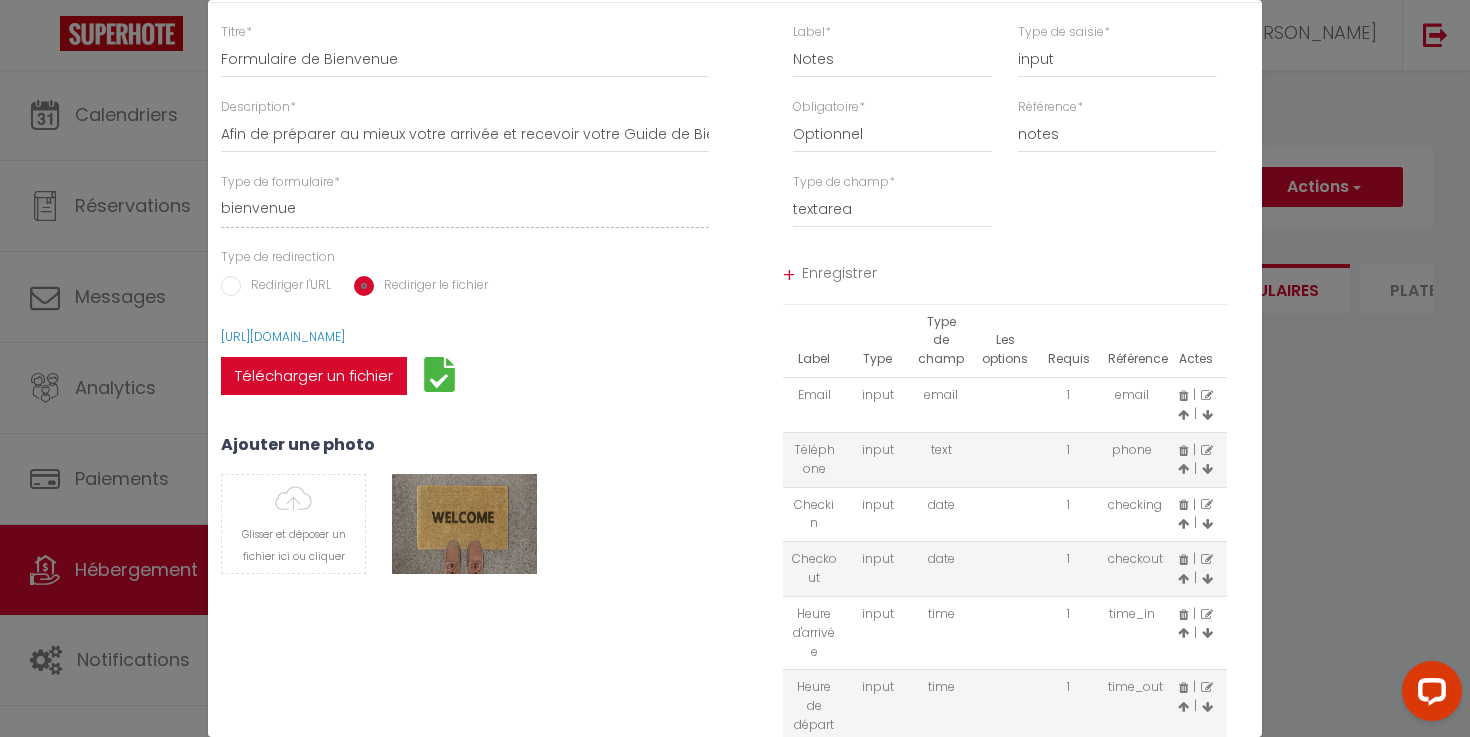 scroll, scrollTop: 51, scrollLeft: 0, axis: vertical 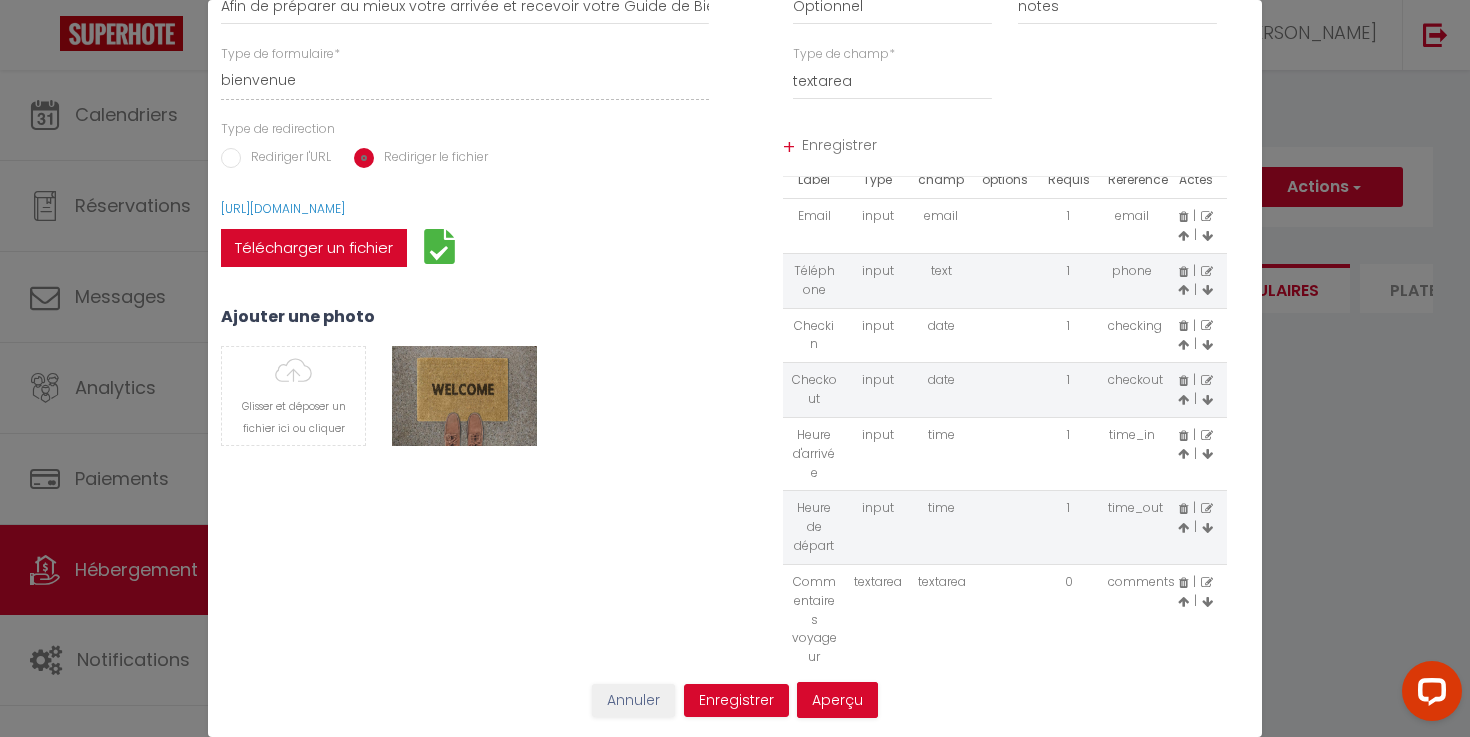 click at bounding box center [1005, 619] 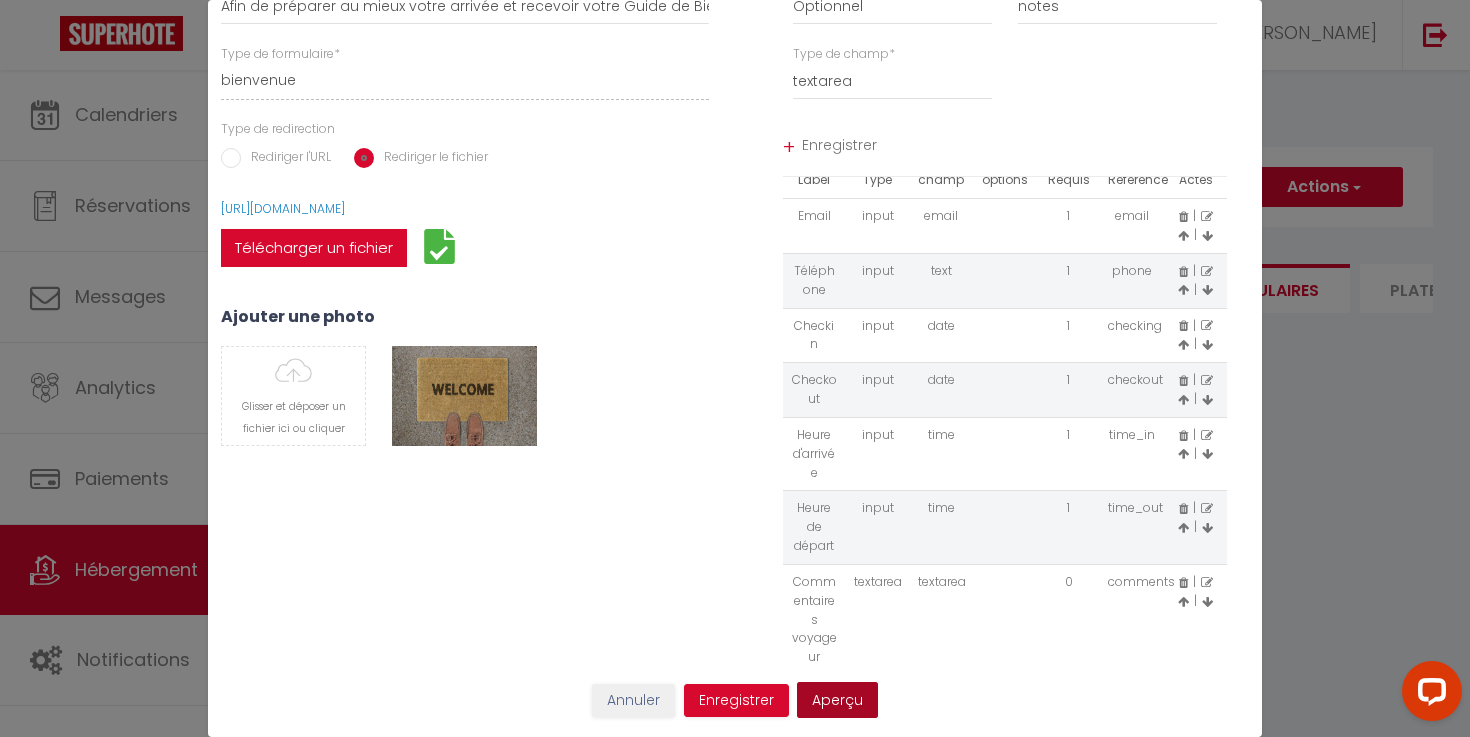 click on "Aperçu" at bounding box center [837, 700] 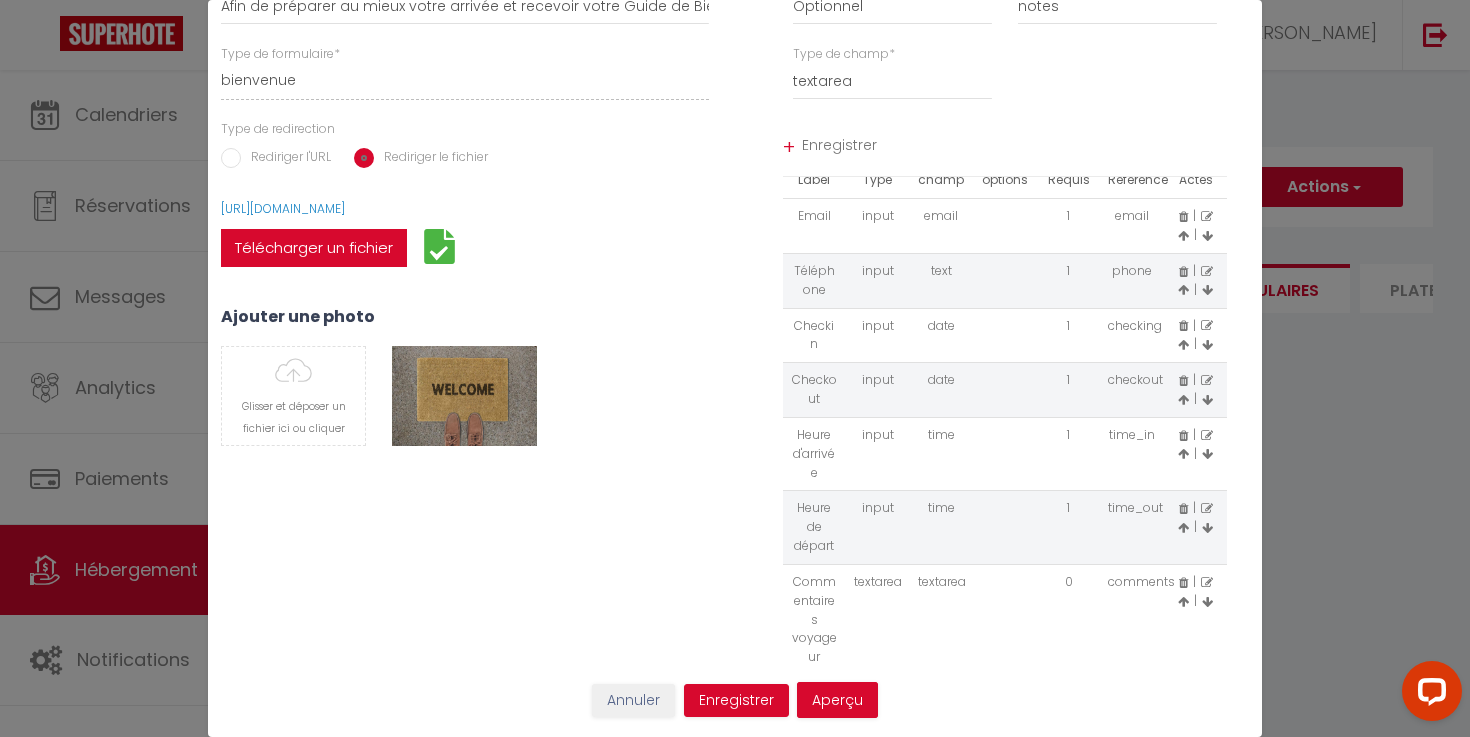 click at bounding box center (1183, 583) 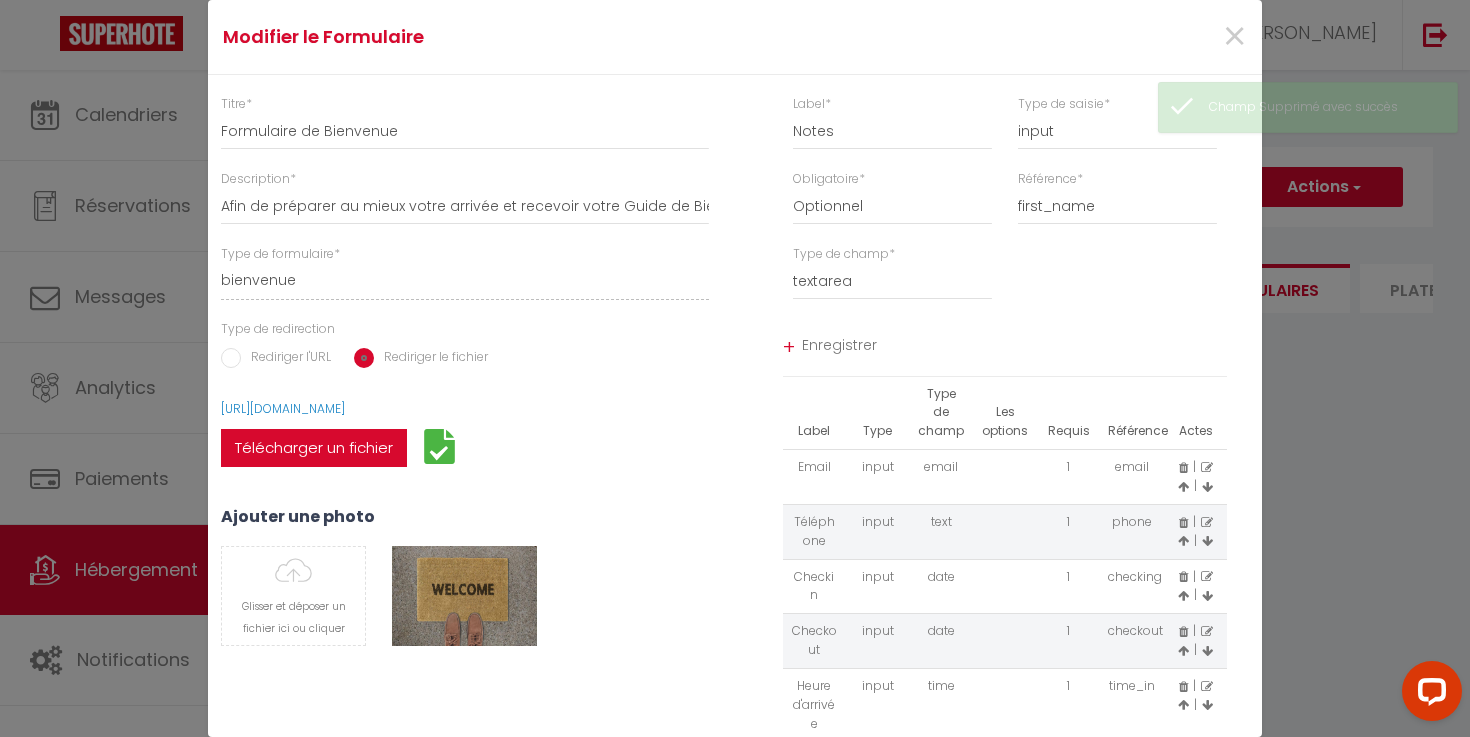 scroll, scrollTop: 0, scrollLeft: 0, axis: both 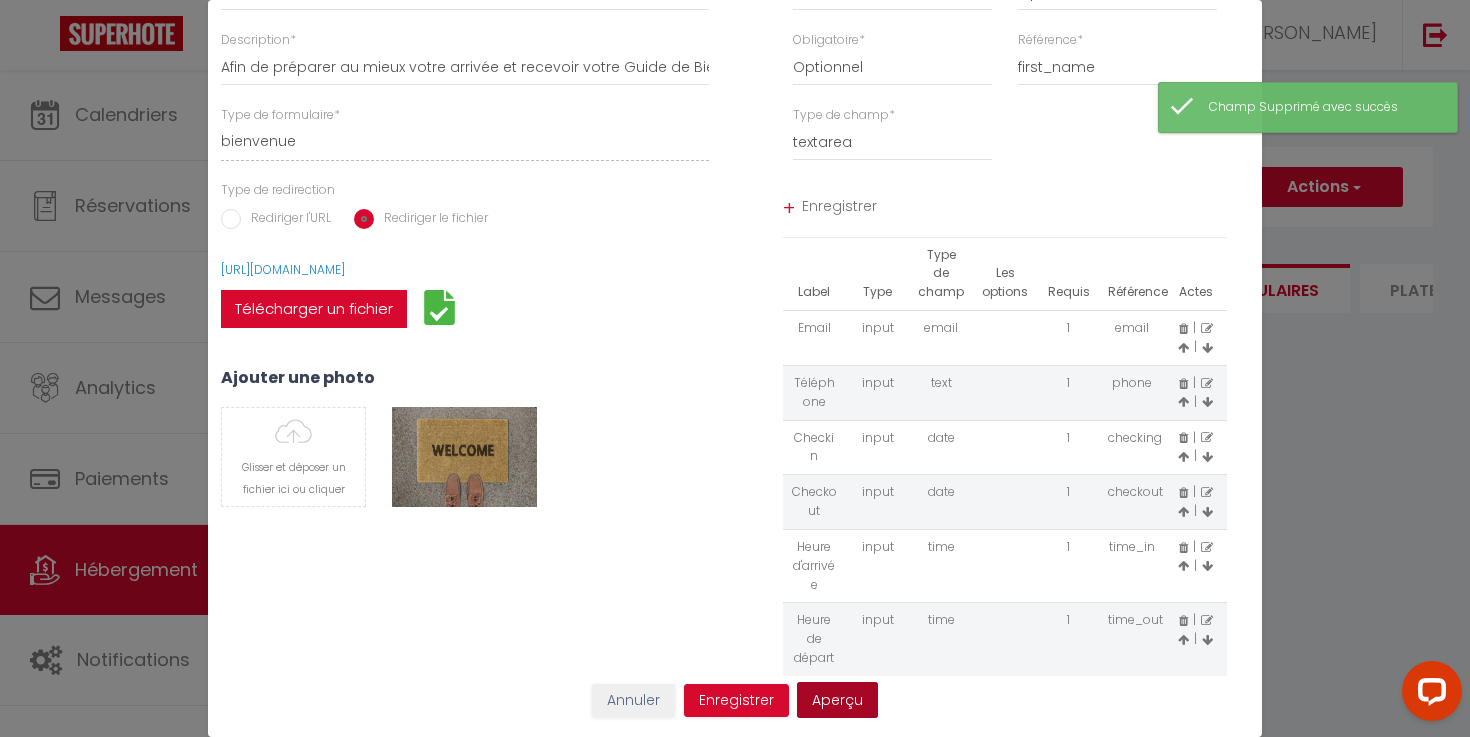 click on "Aperçu" at bounding box center [837, 700] 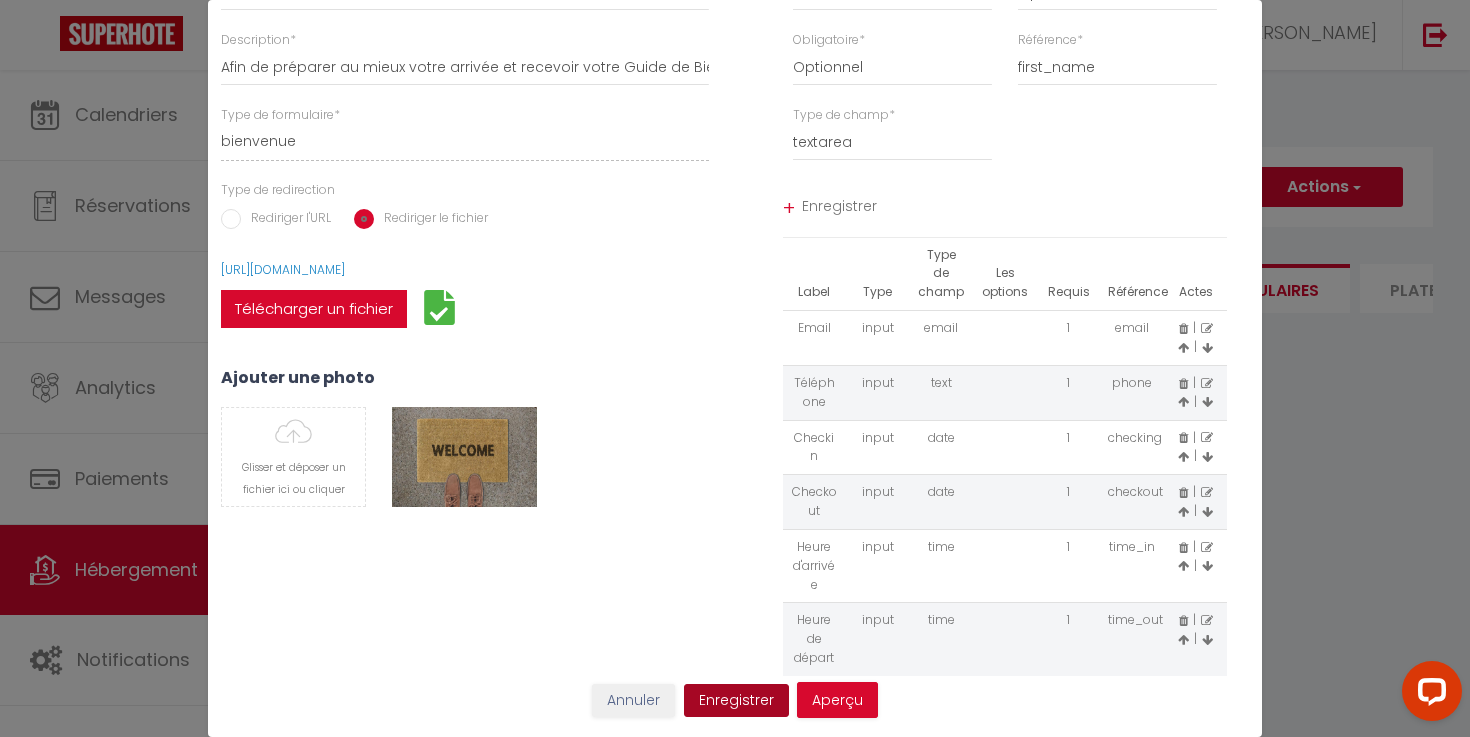 click on "Enregistrer" at bounding box center (736, 701) 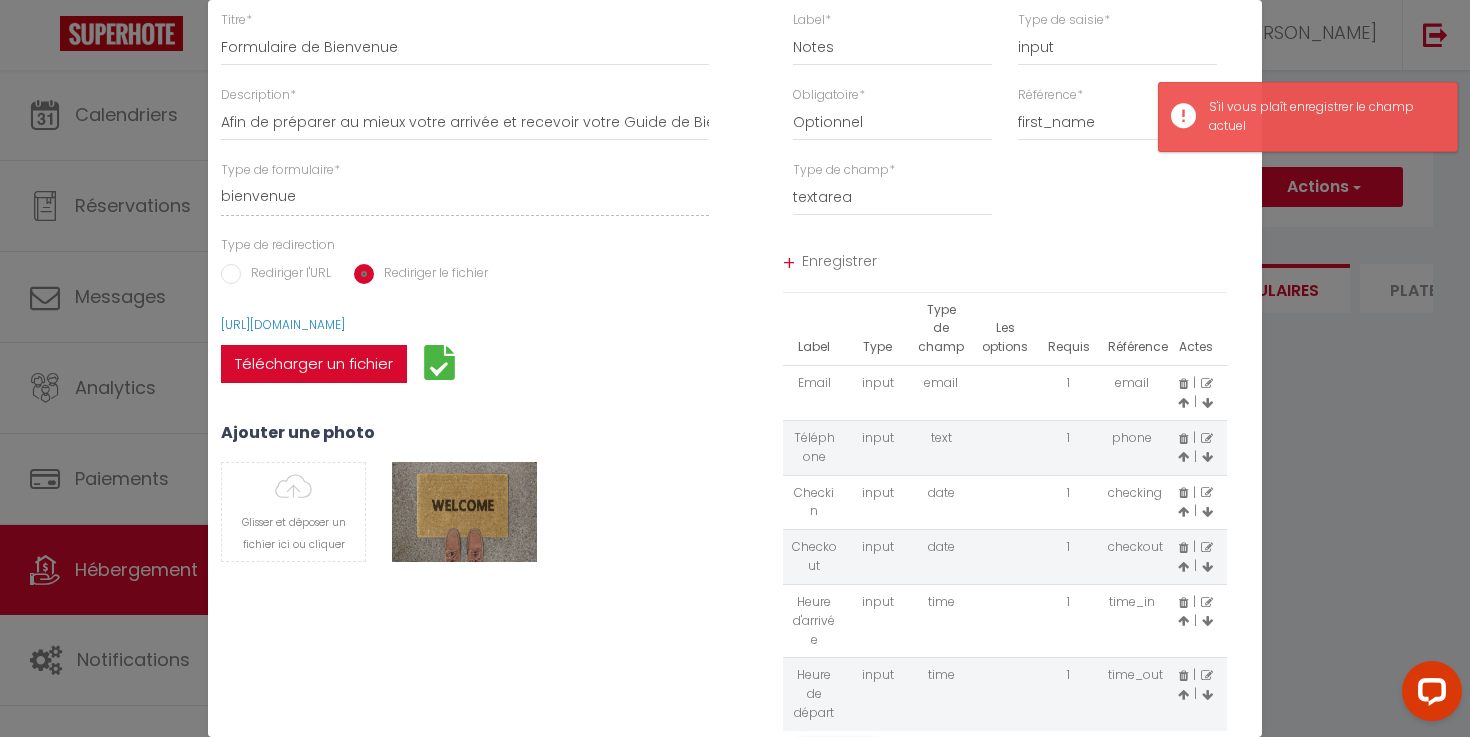scroll, scrollTop: 70, scrollLeft: 0, axis: vertical 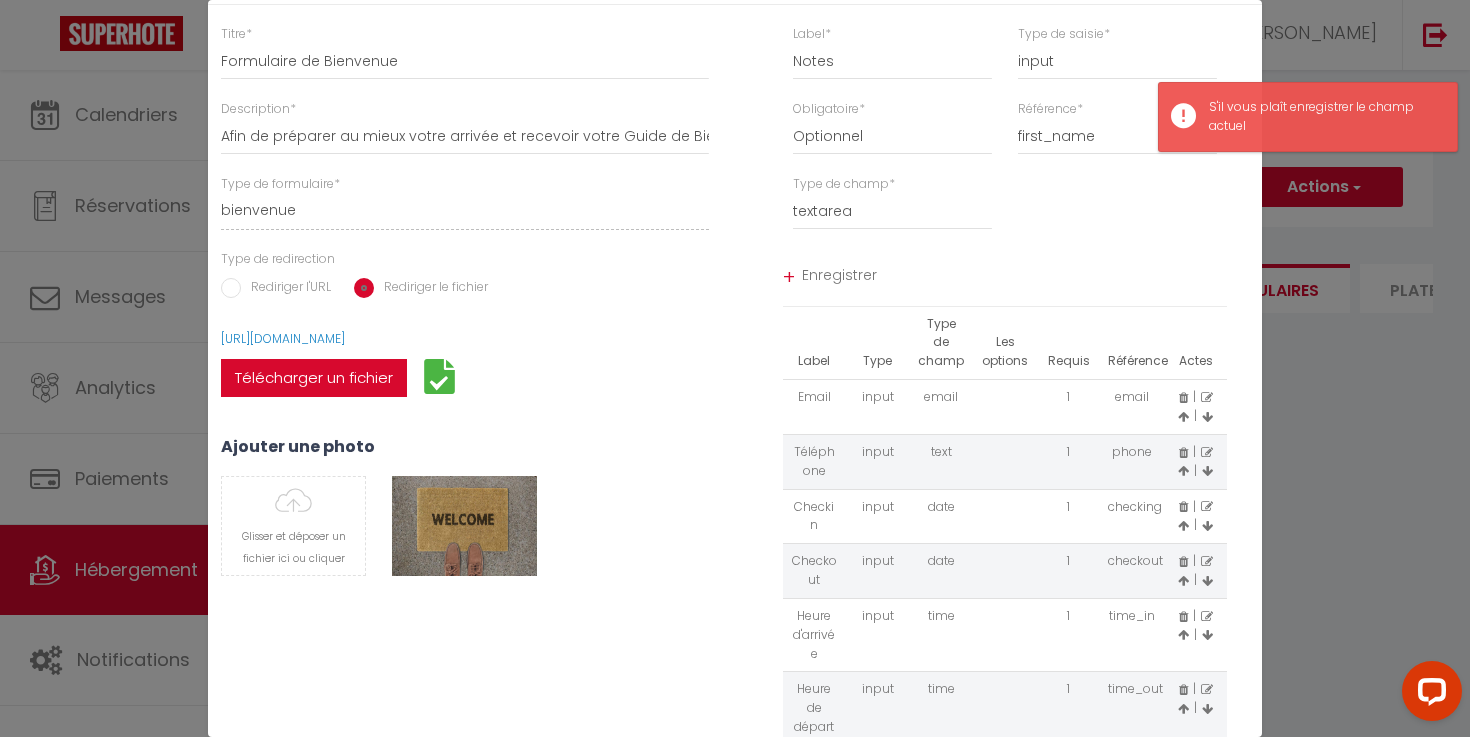 click at bounding box center [1005, 461] 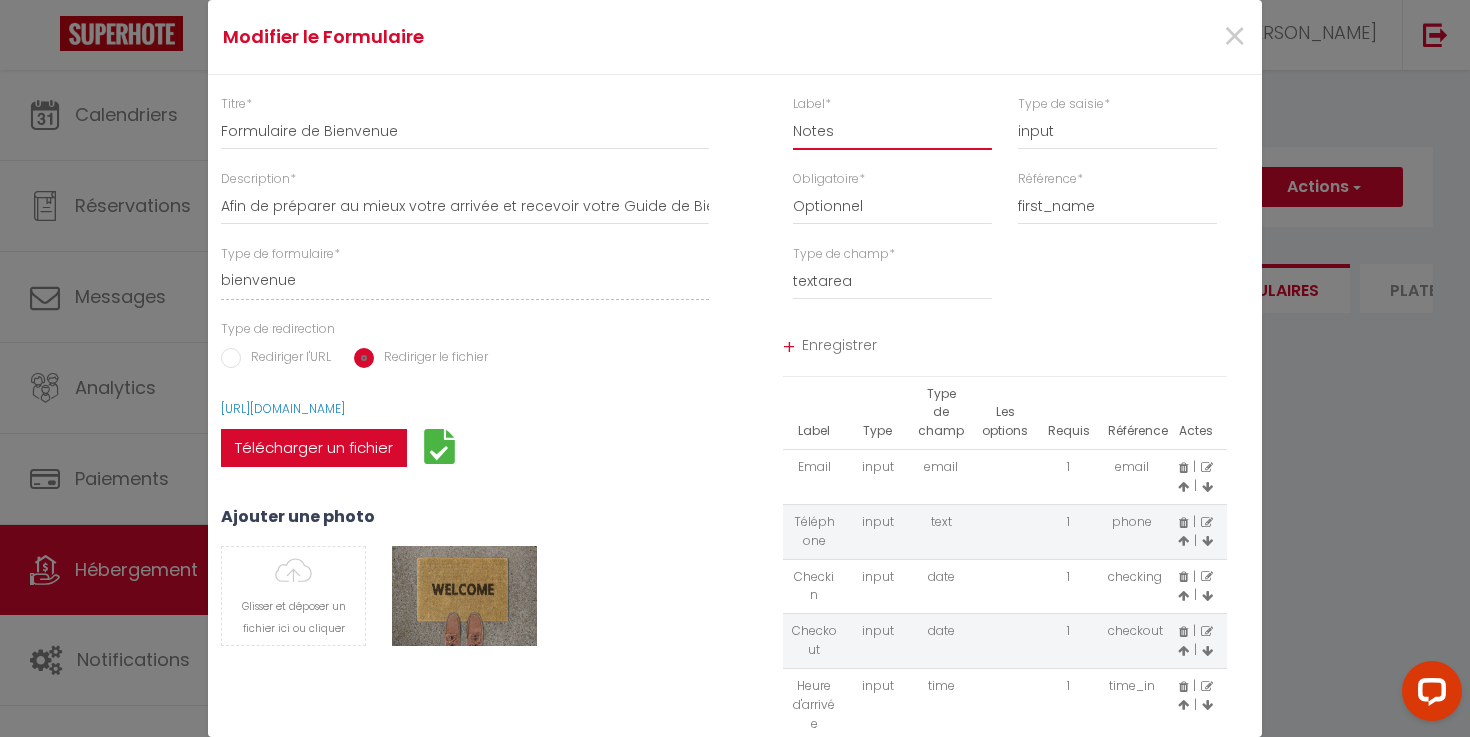 click on "Notes" at bounding box center (892, 132) 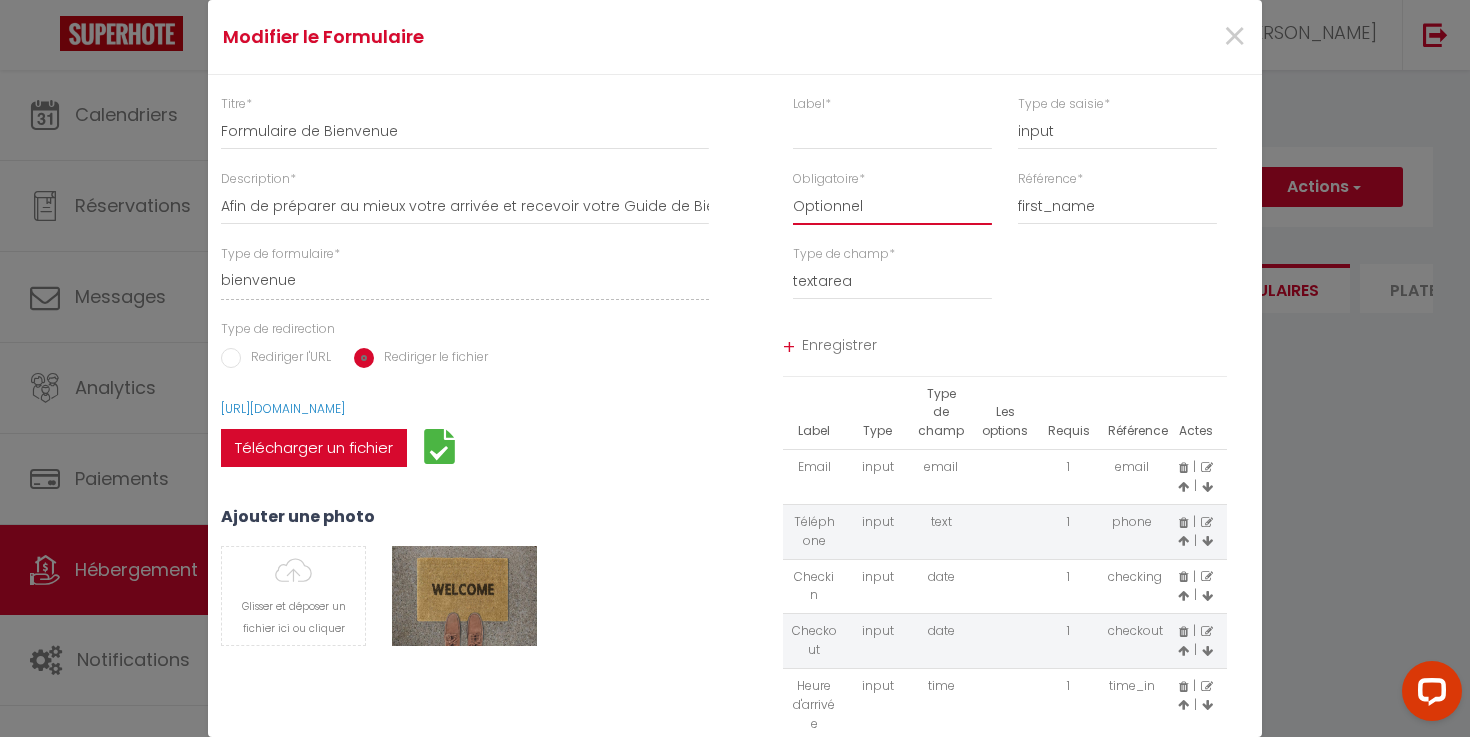 click on "Requis
Optionnel" at bounding box center [892, 207] 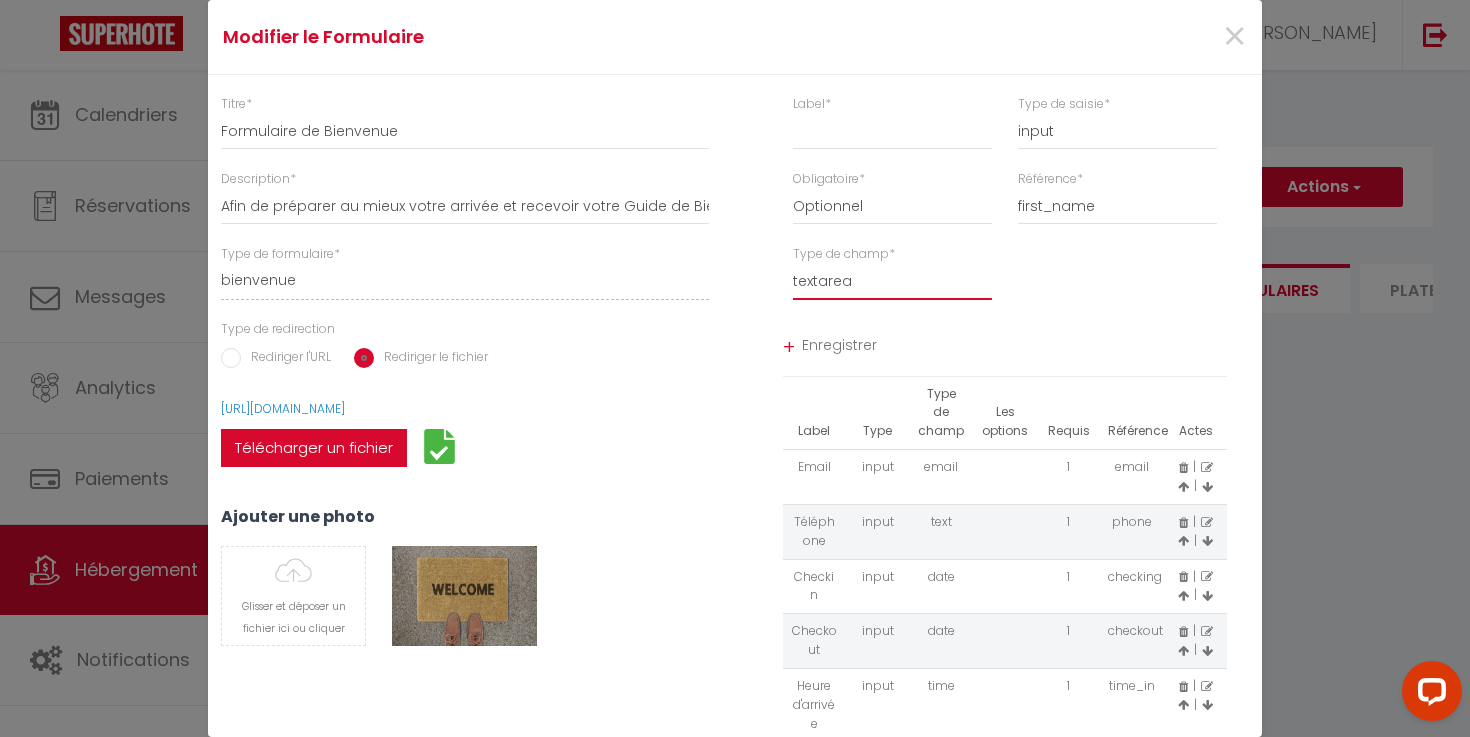 click on "textarea" at bounding box center [892, 282] 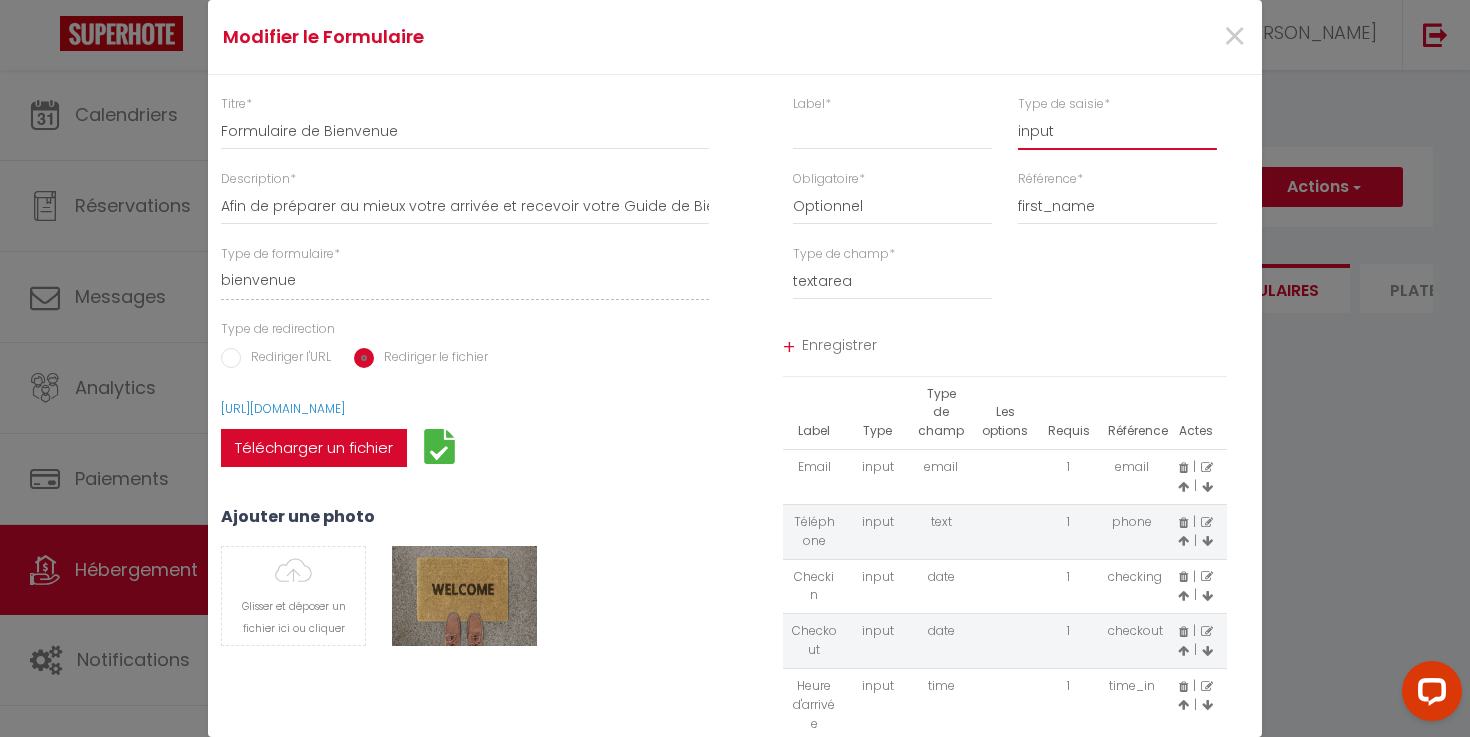 click on "input
select
textarea" at bounding box center [1117, 132] 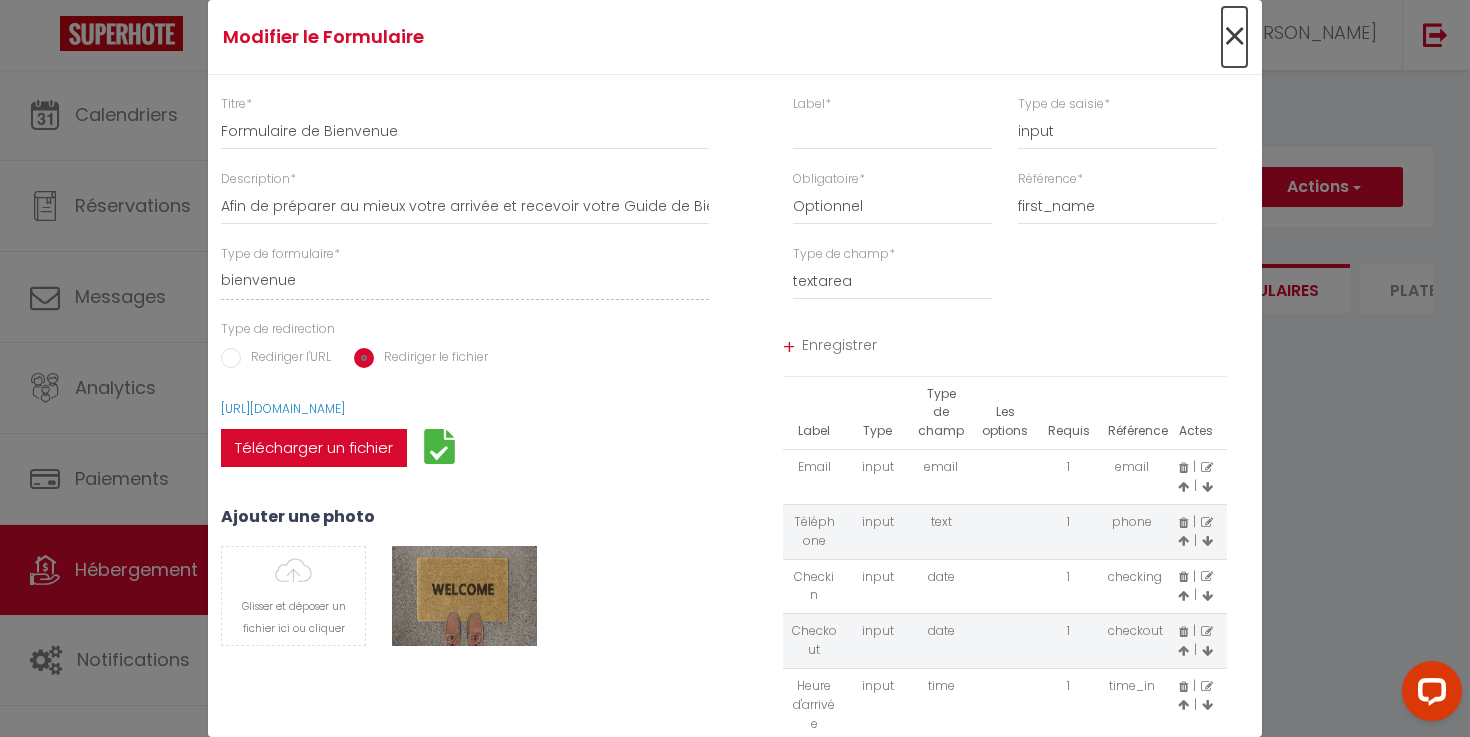 click on "×" at bounding box center (1234, 37) 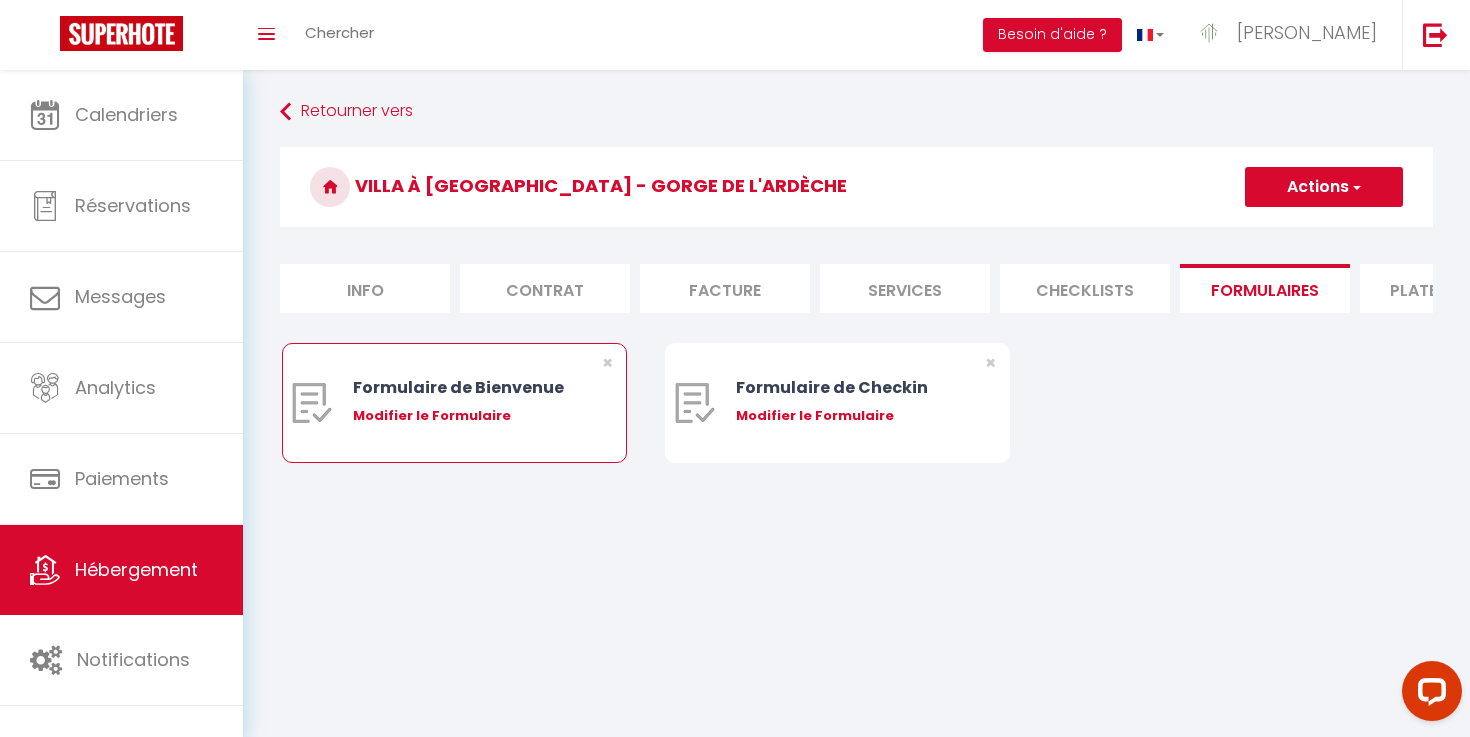 click on "Modifier le Formulaire" at bounding box center (468, 416) 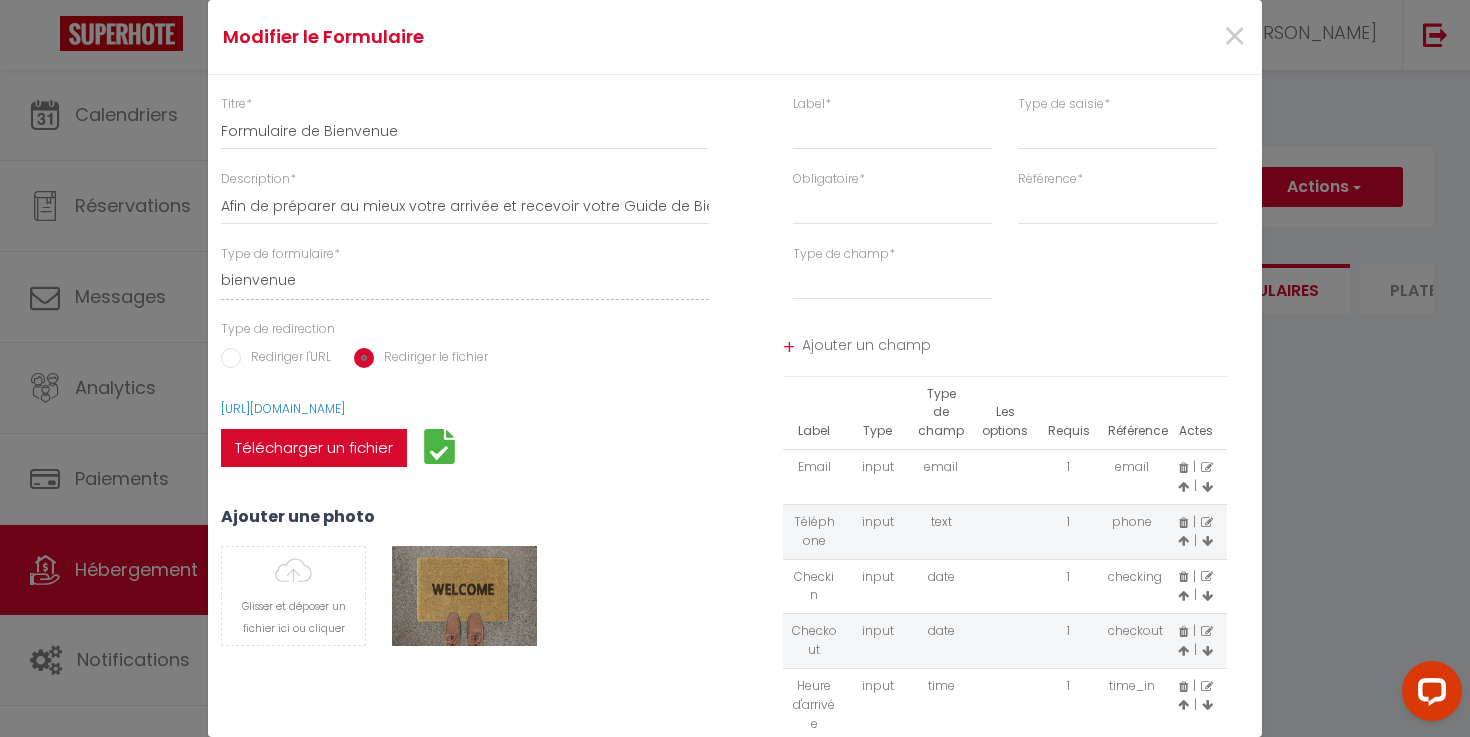 scroll, scrollTop: 194, scrollLeft: 0, axis: vertical 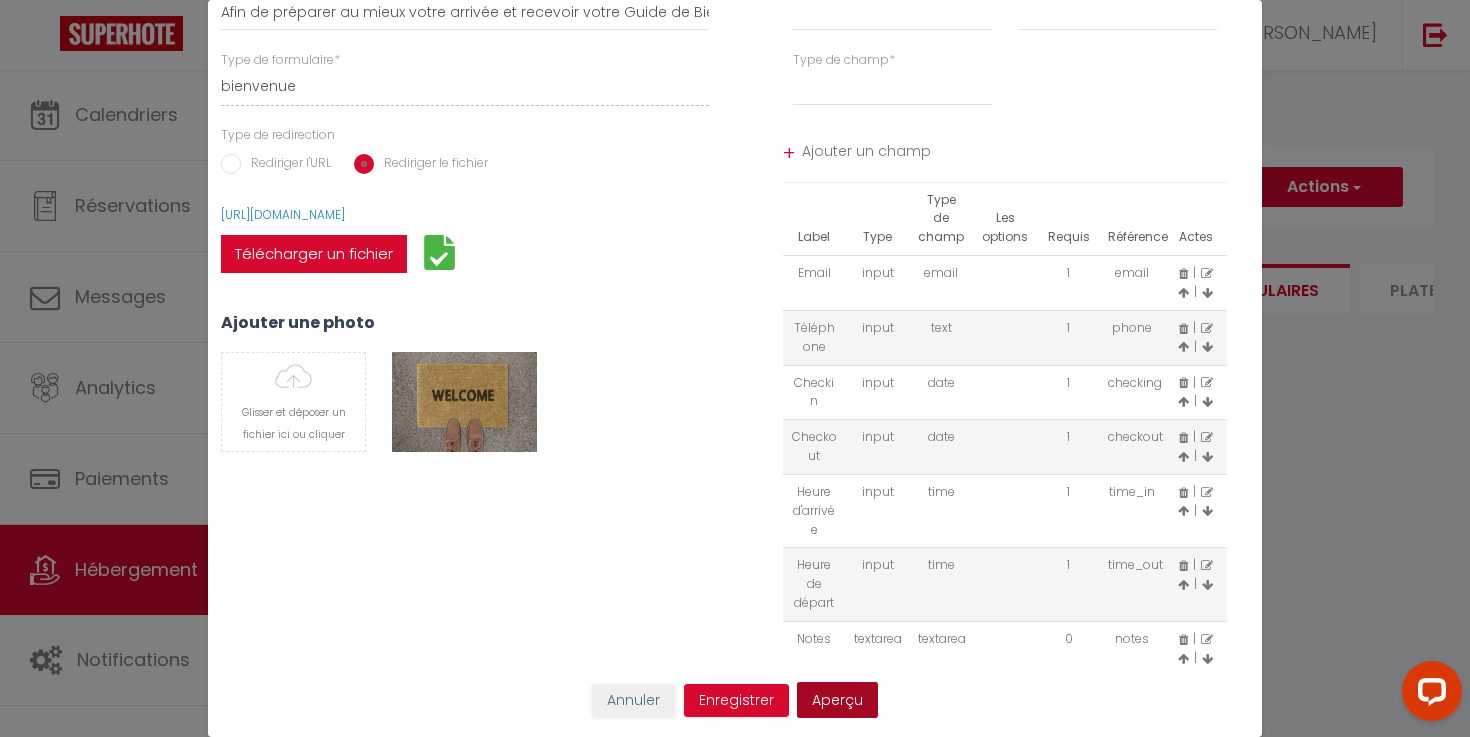 click on "Aperçu" at bounding box center (837, 700) 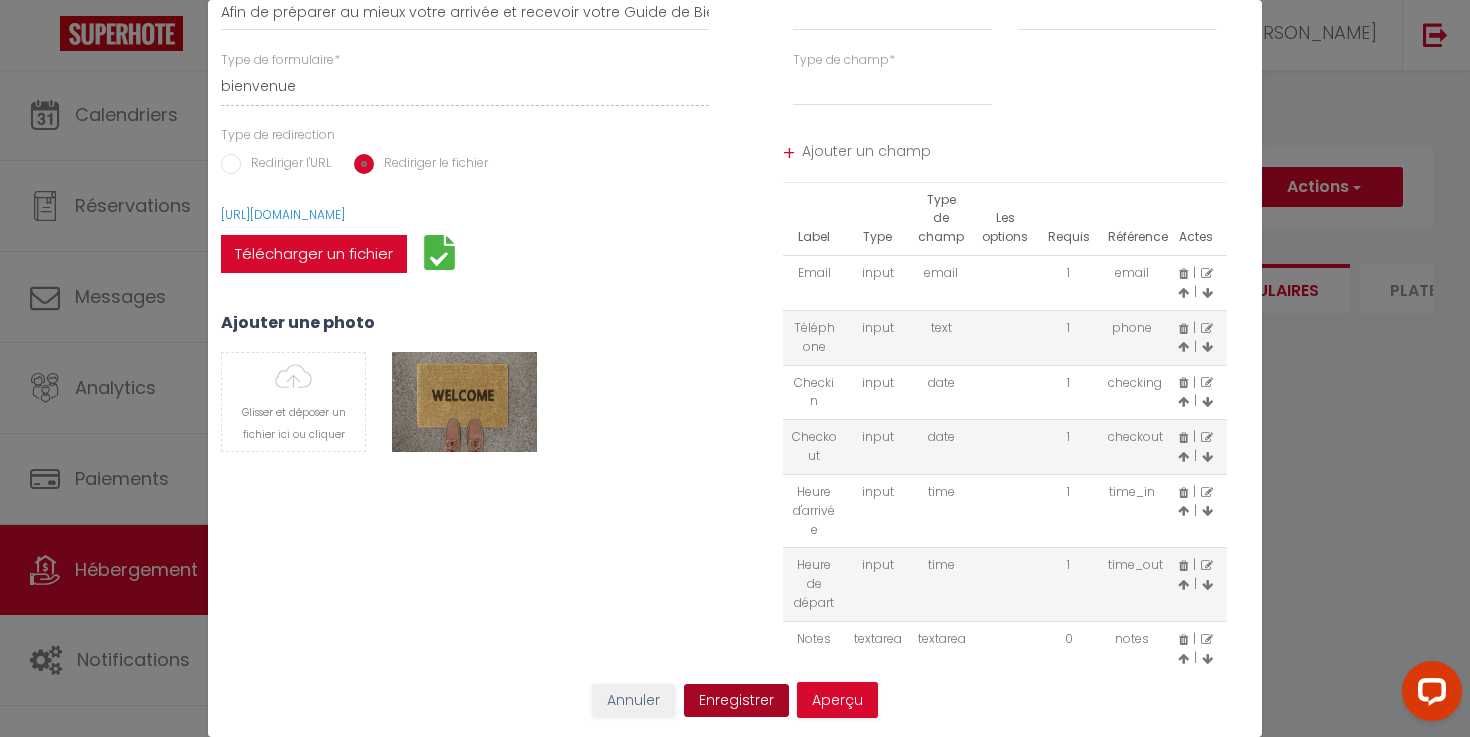 click on "Enregistrer" at bounding box center [736, 701] 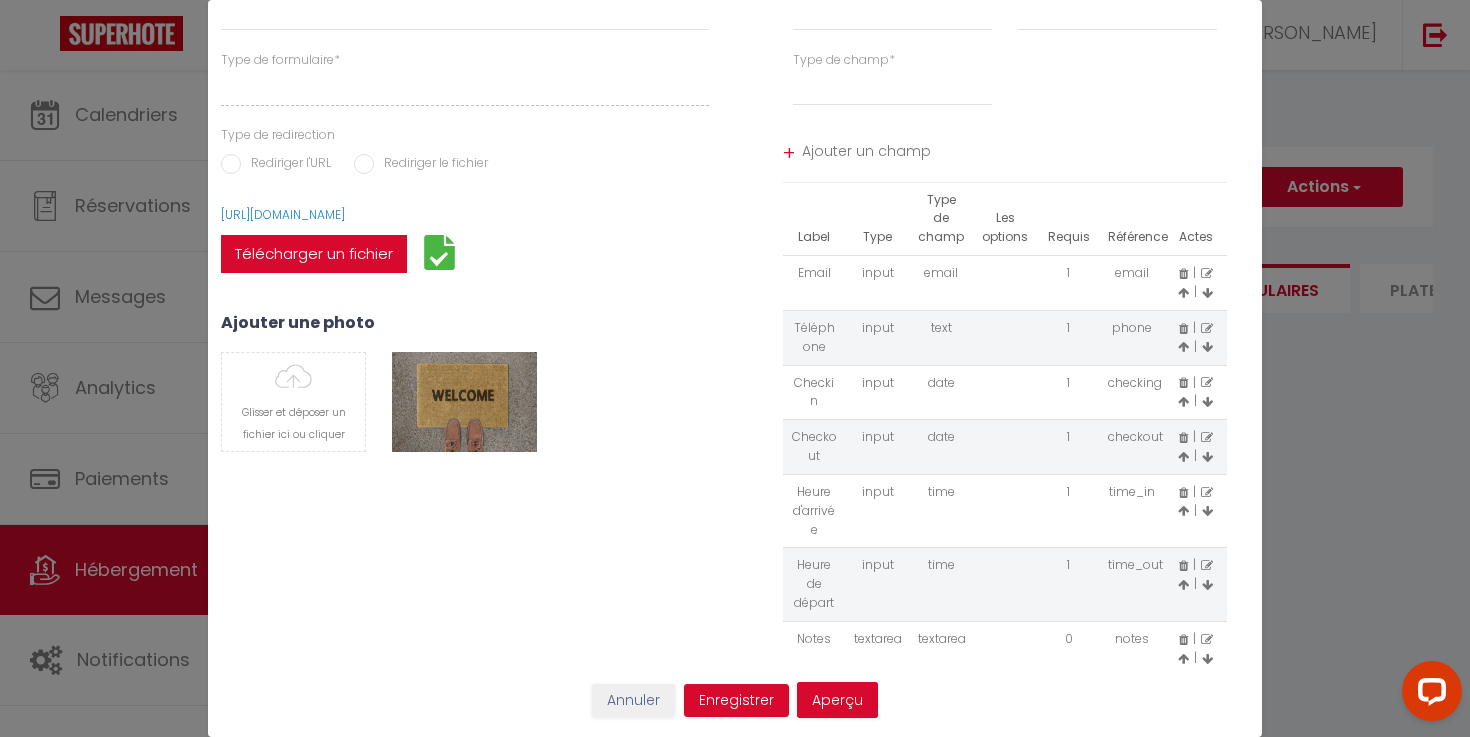 scroll, scrollTop: 0, scrollLeft: 0, axis: both 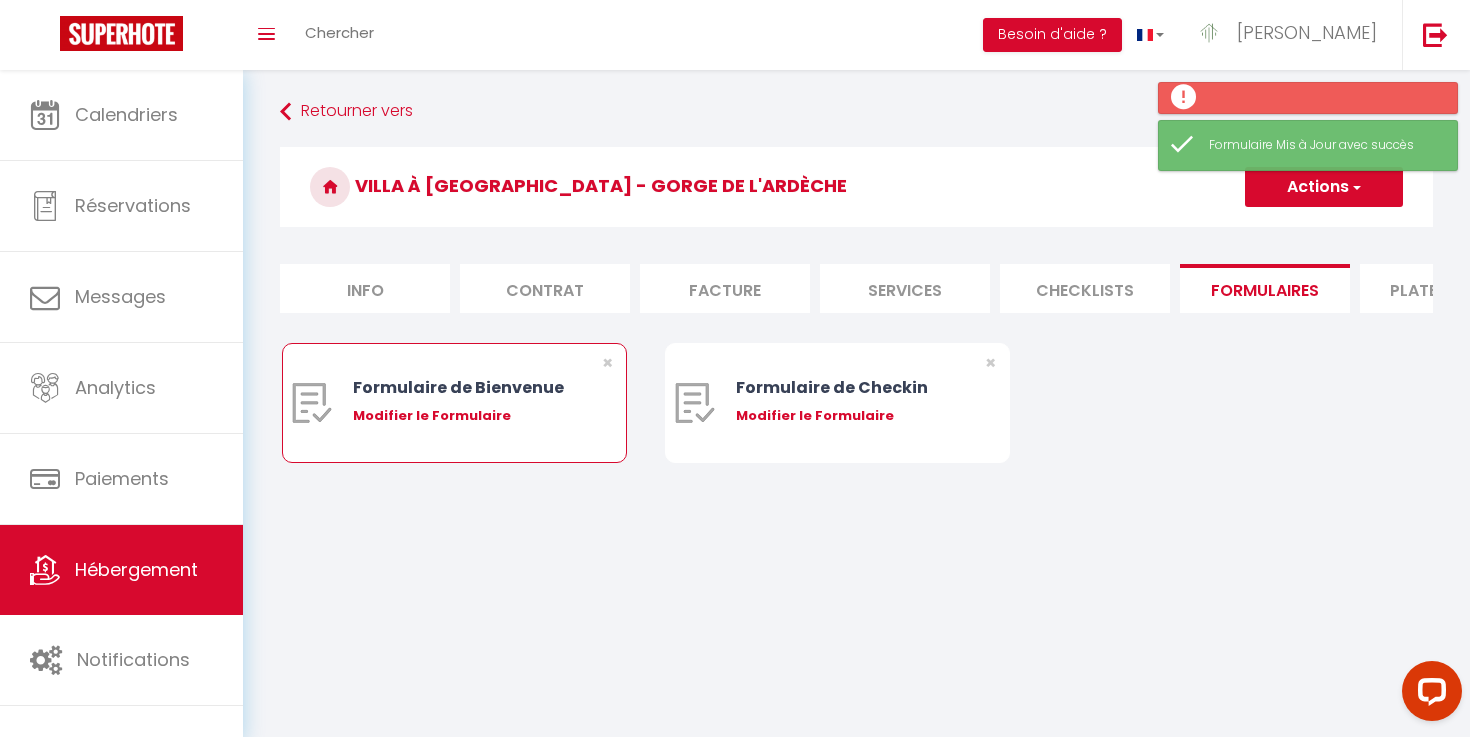 click on "Modifier le Formulaire" at bounding box center (468, 416) 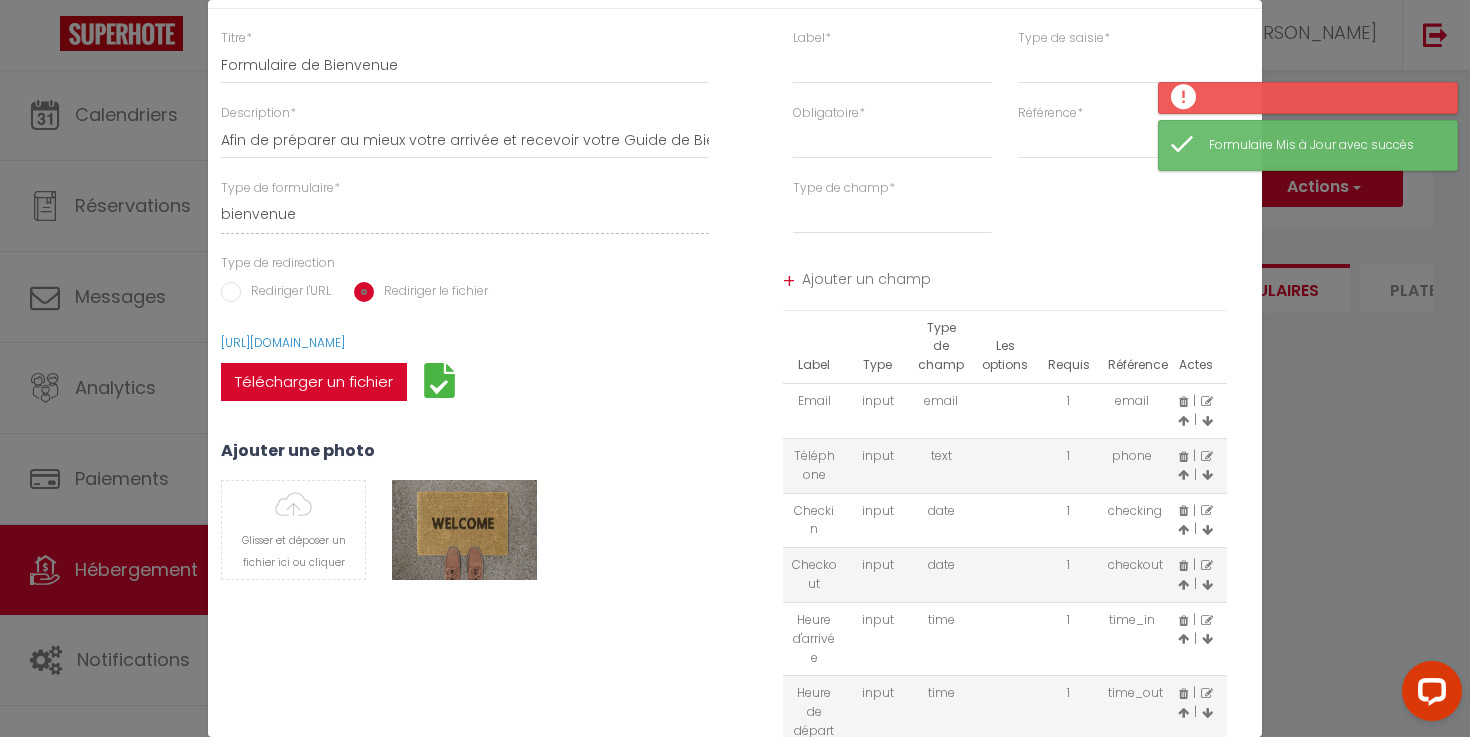 scroll, scrollTop: 194, scrollLeft: 0, axis: vertical 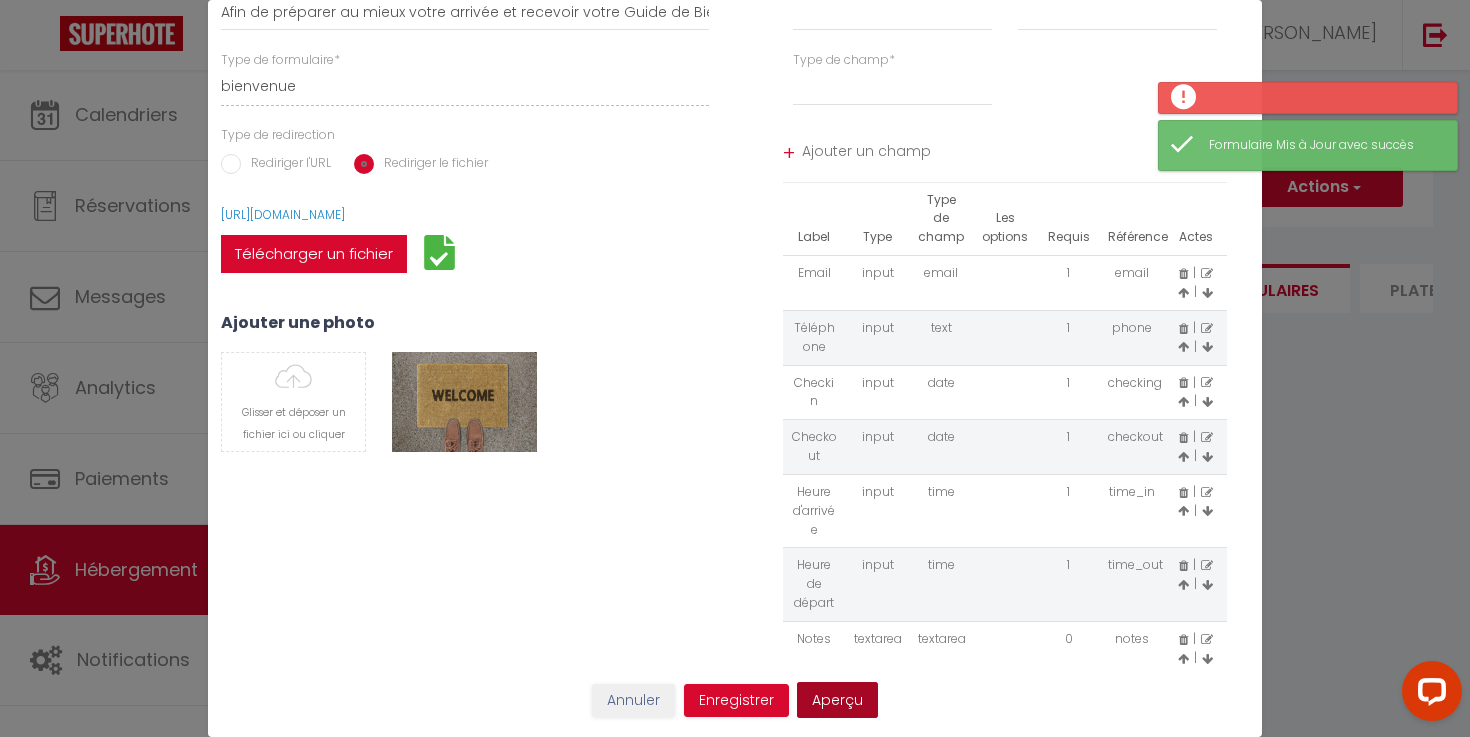 click on "Aperçu" at bounding box center [837, 700] 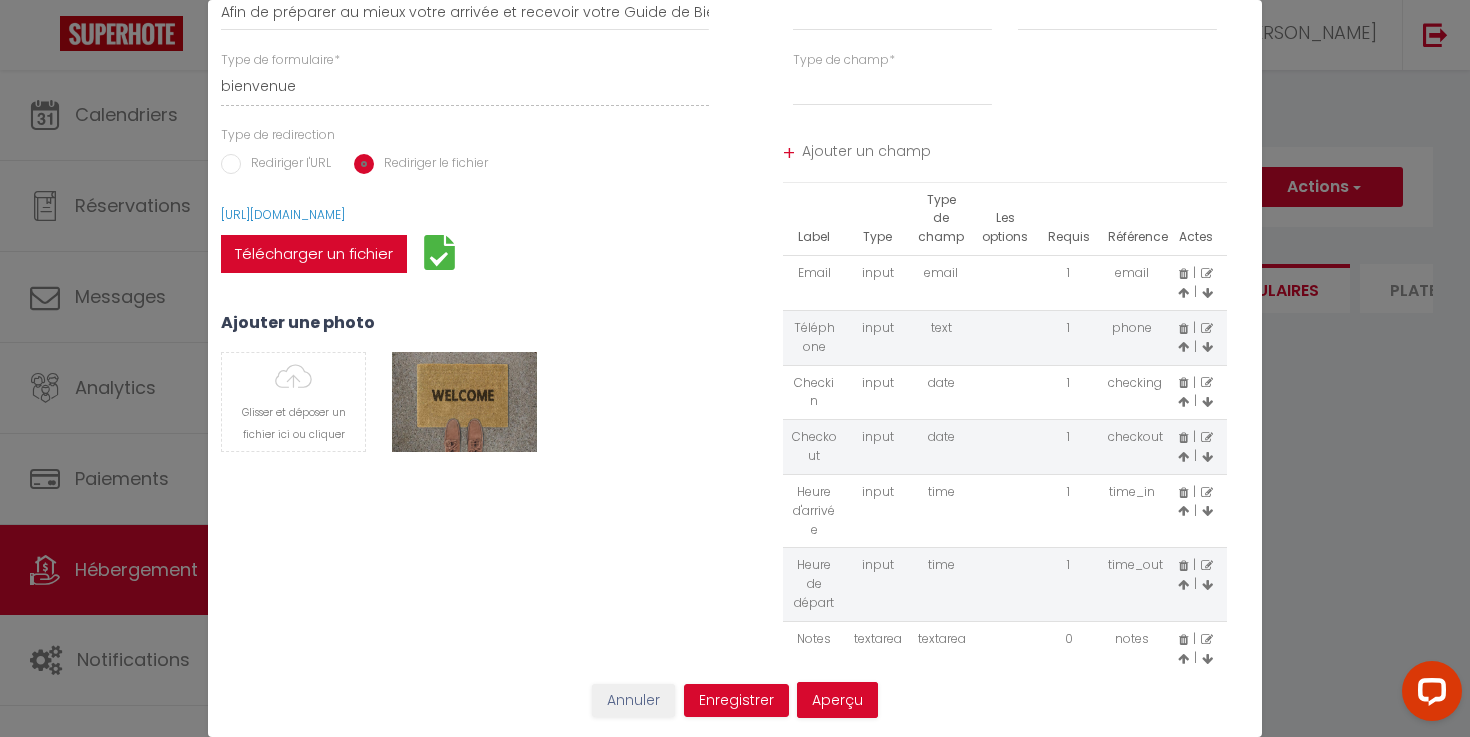 click on "Ajouter un champ" at bounding box center [1015, 154] 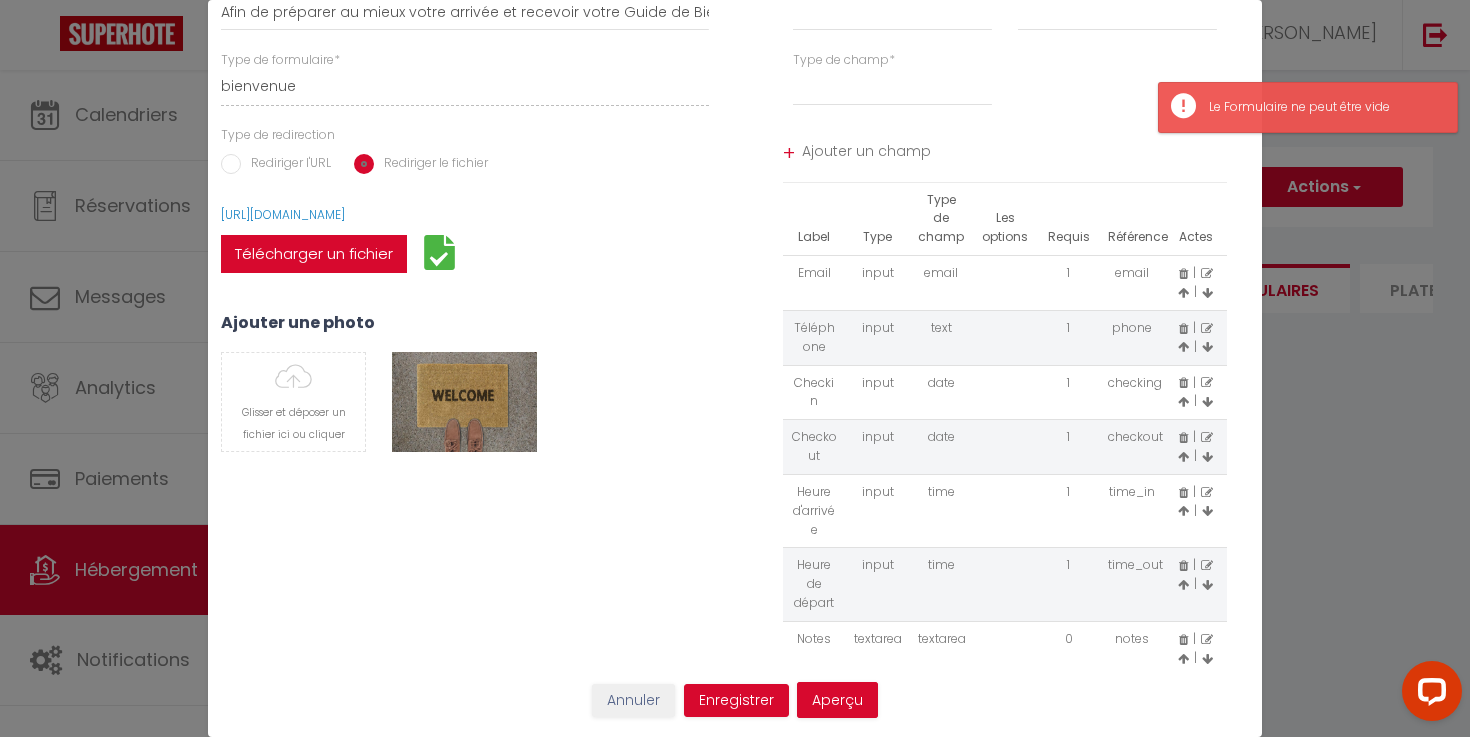 click on "Ajouter un champ" at bounding box center (1015, 154) 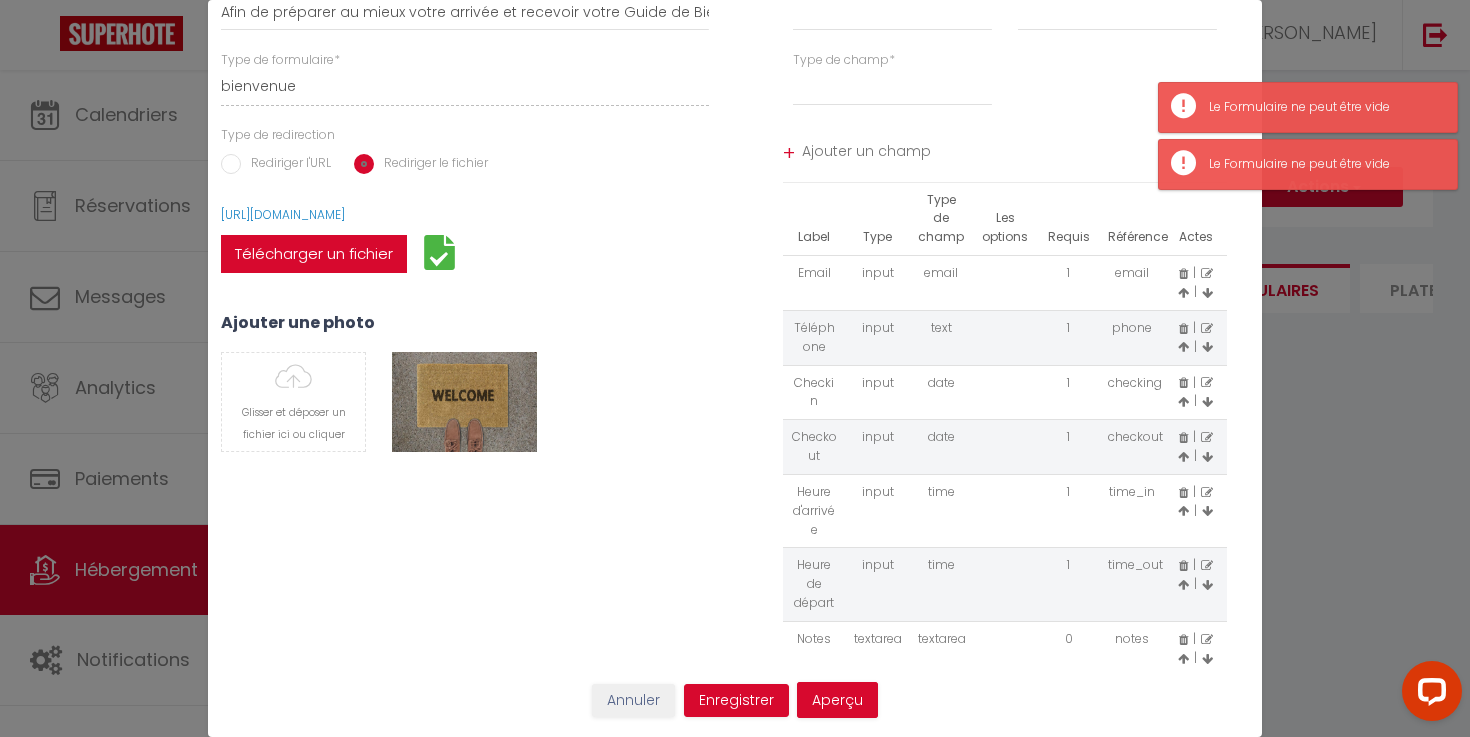 click on "Ajouter un champ" at bounding box center [1015, 154] 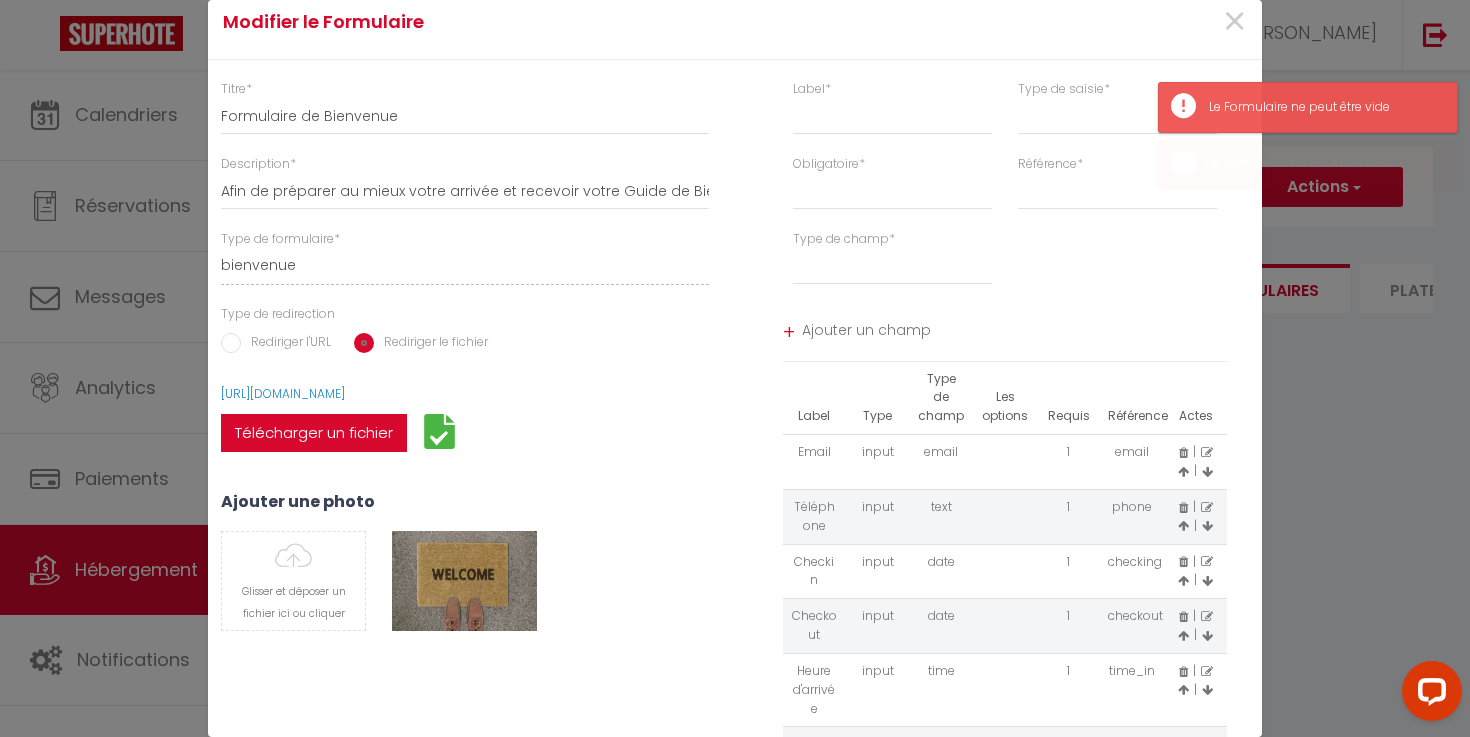 scroll, scrollTop: 194, scrollLeft: 0, axis: vertical 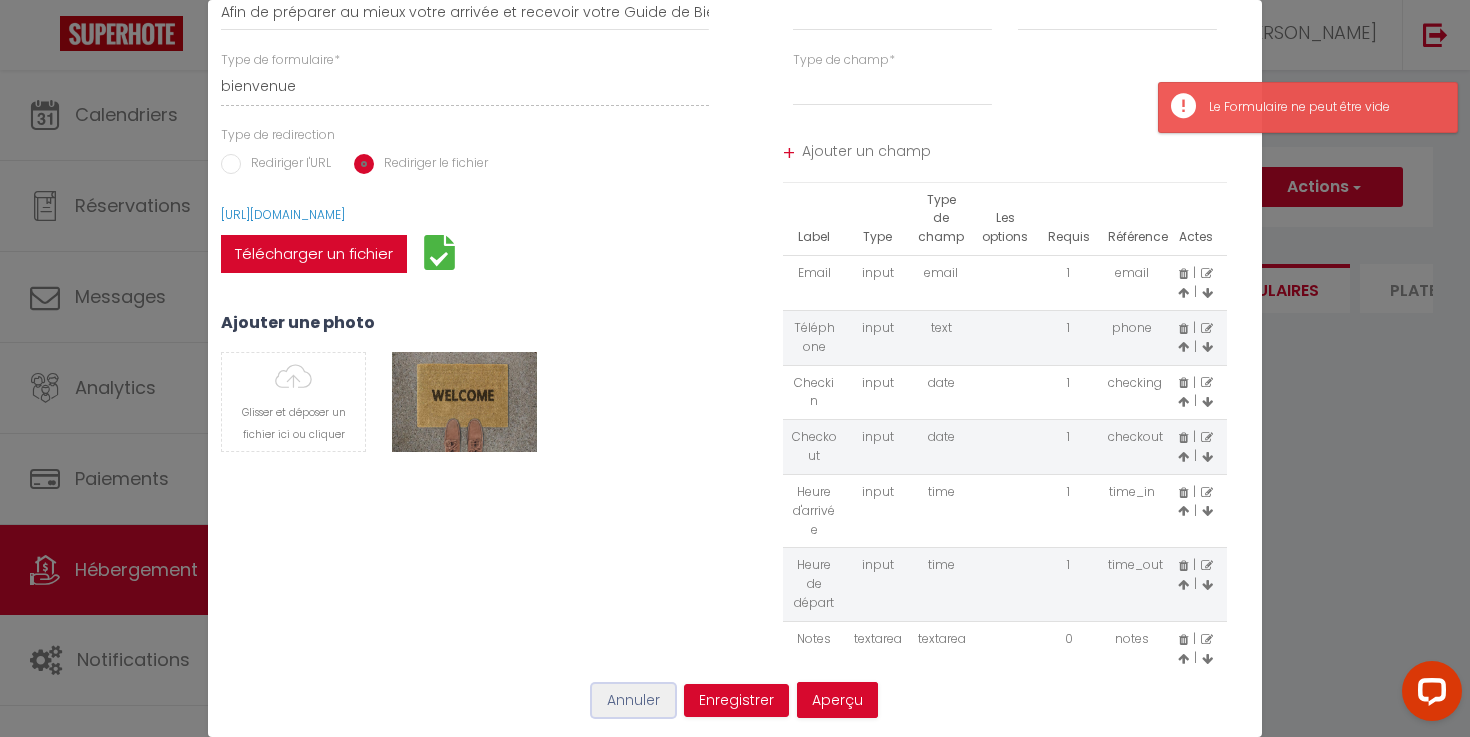 click on "Annuler" at bounding box center (633, 701) 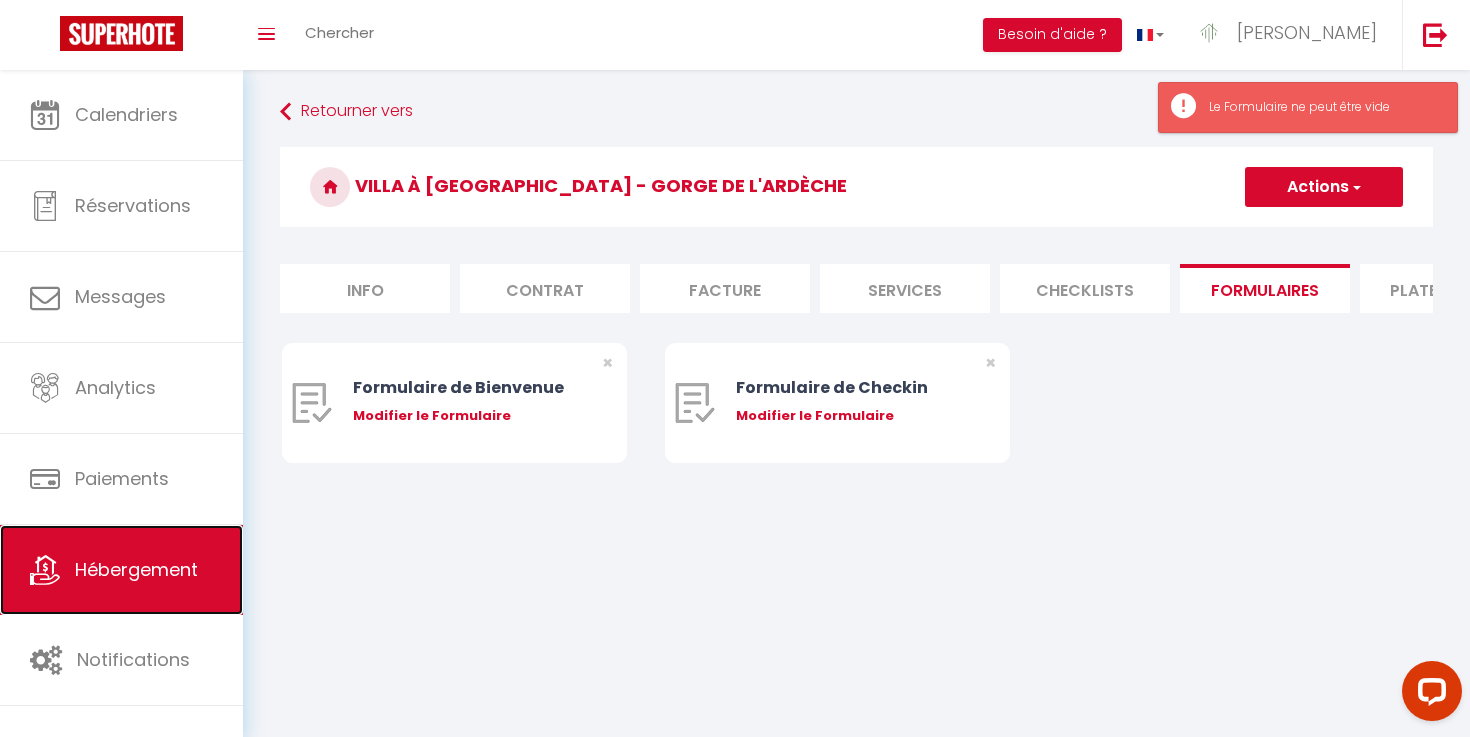 click on "Hébergement" at bounding box center (136, 569) 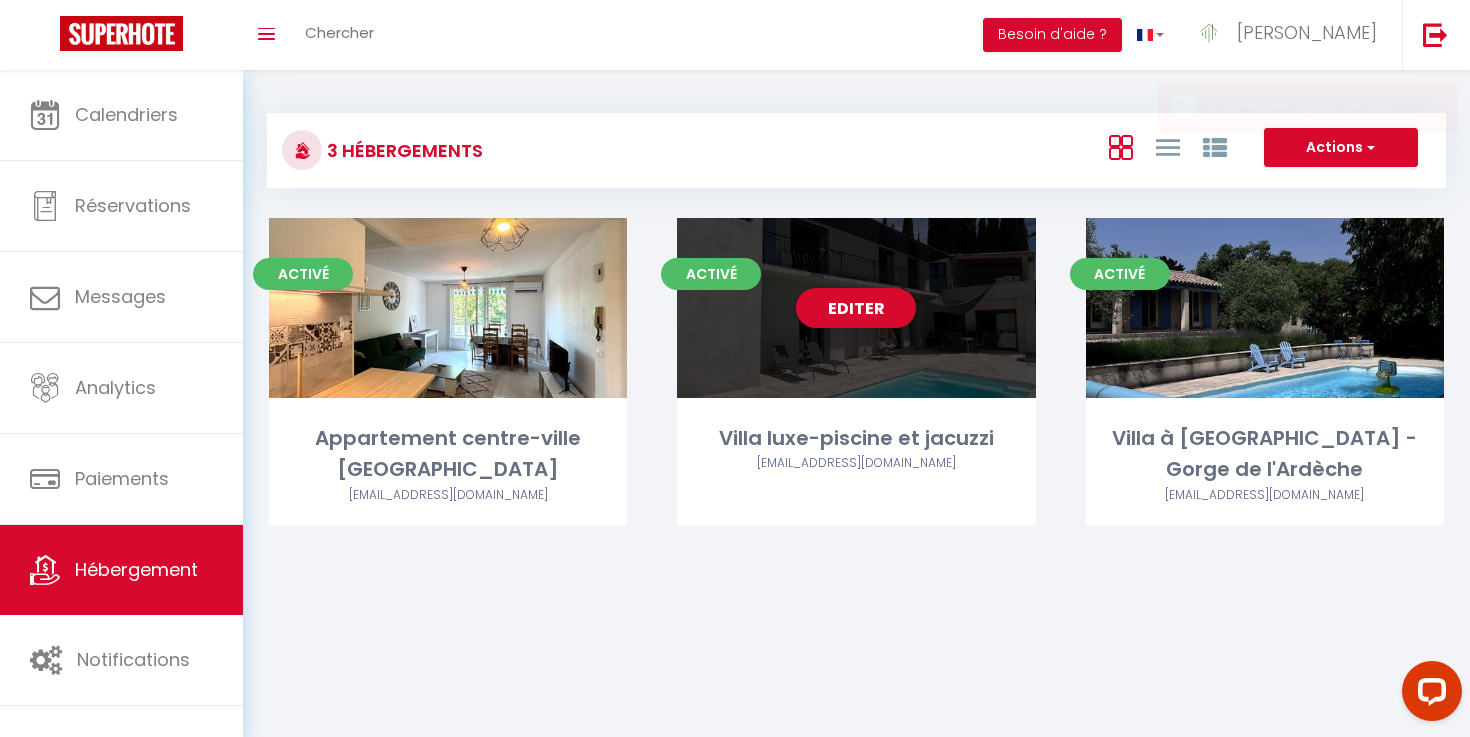 click on "Editer" at bounding box center [856, 308] 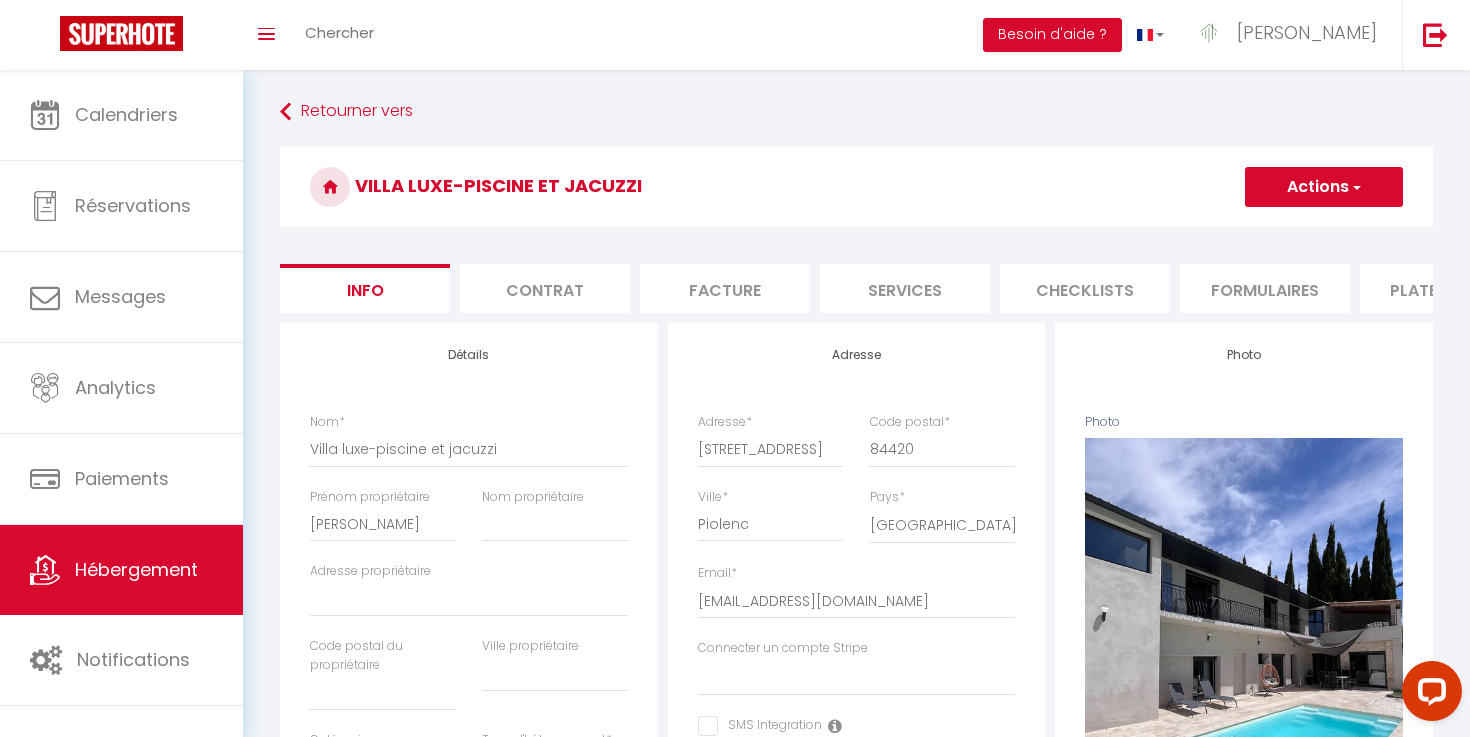 click on "Formulaires" at bounding box center (1265, 288) 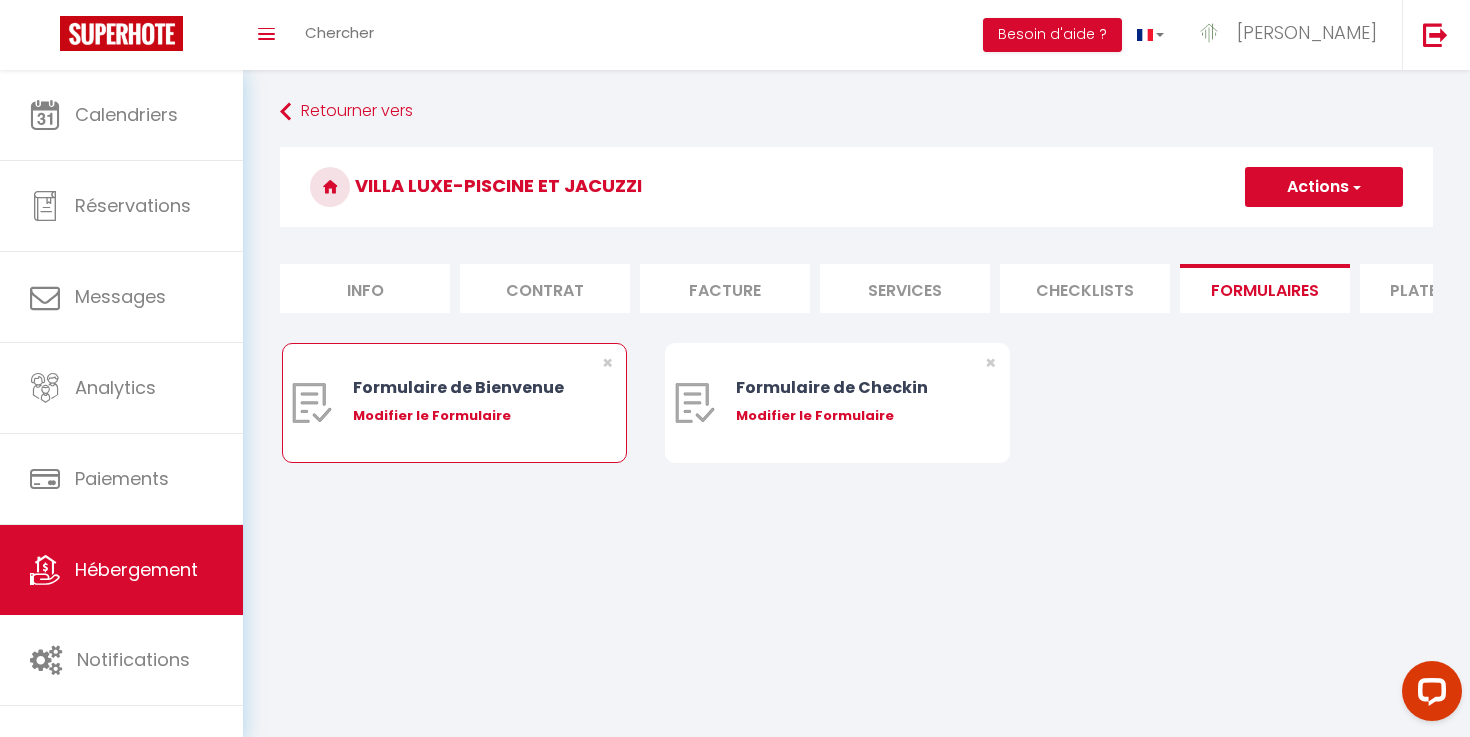 click on "Formulaire de Bienvenue" at bounding box center (468, 387) 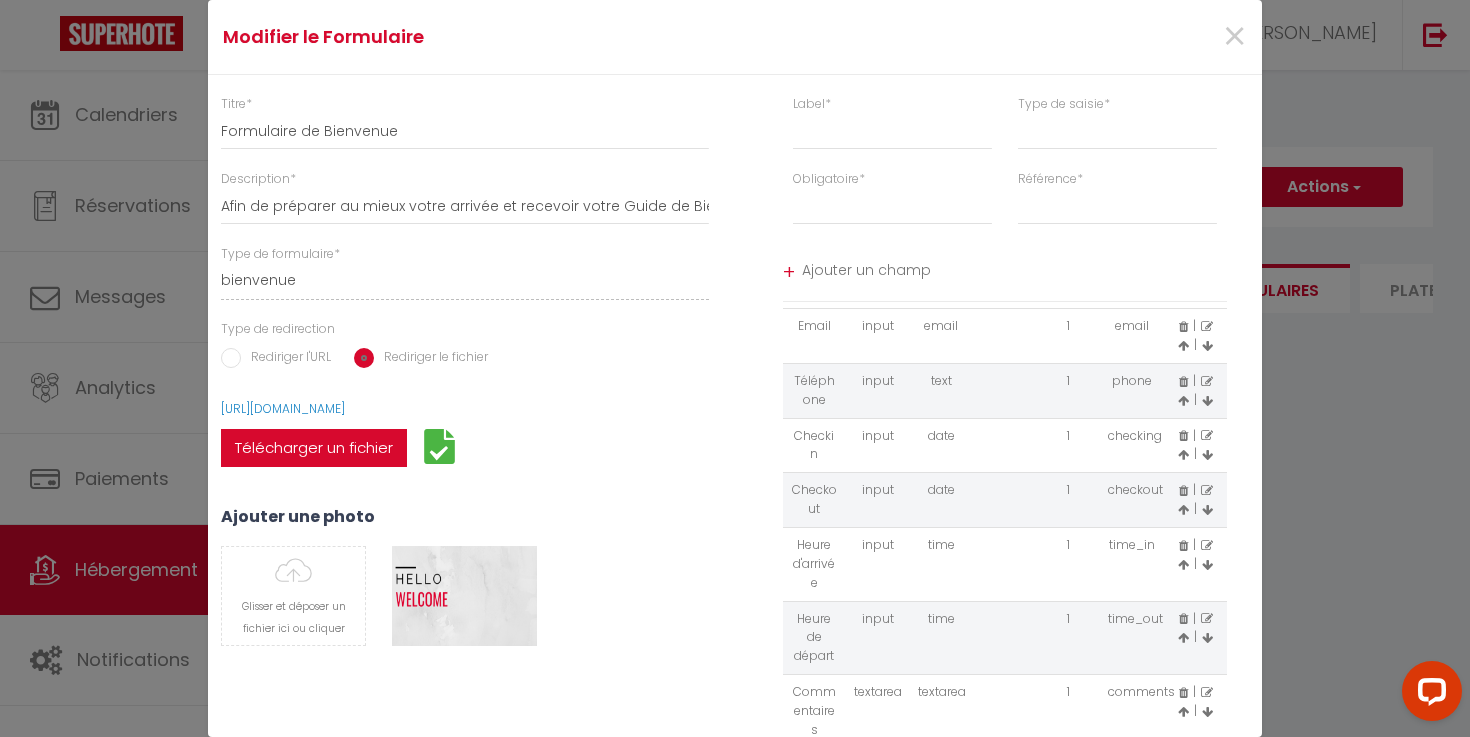 scroll, scrollTop: 67, scrollLeft: 0, axis: vertical 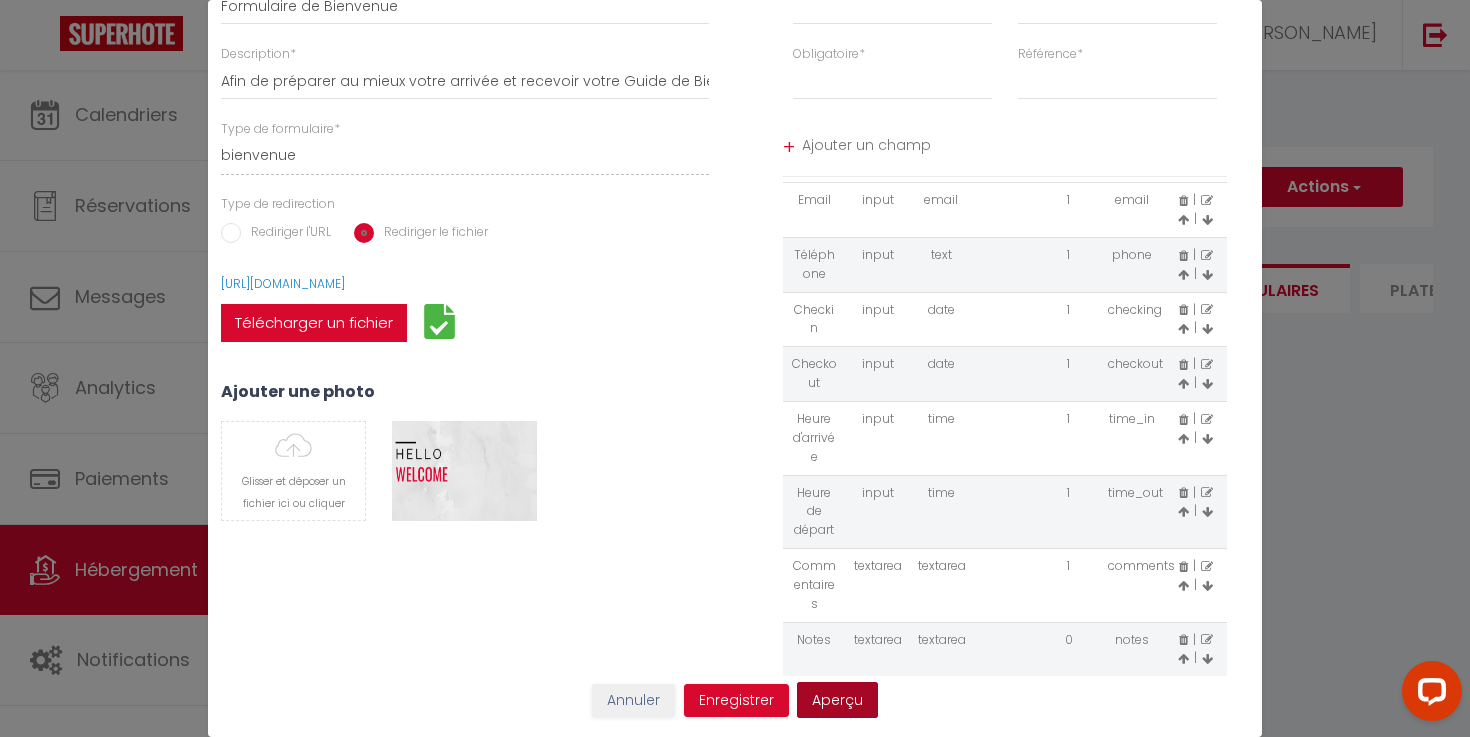 click on "Aperçu" at bounding box center (837, 700) 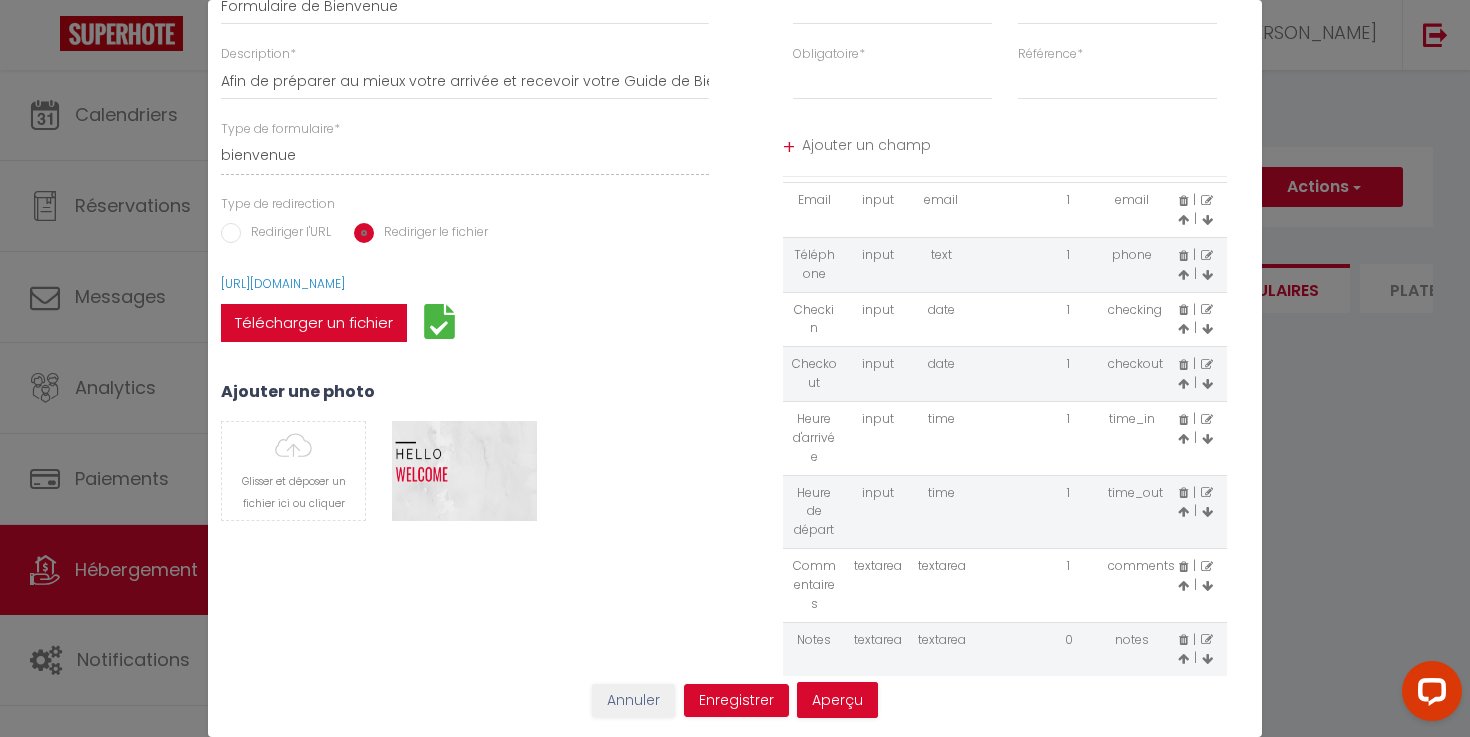 click at bounding box center [1183, 567] 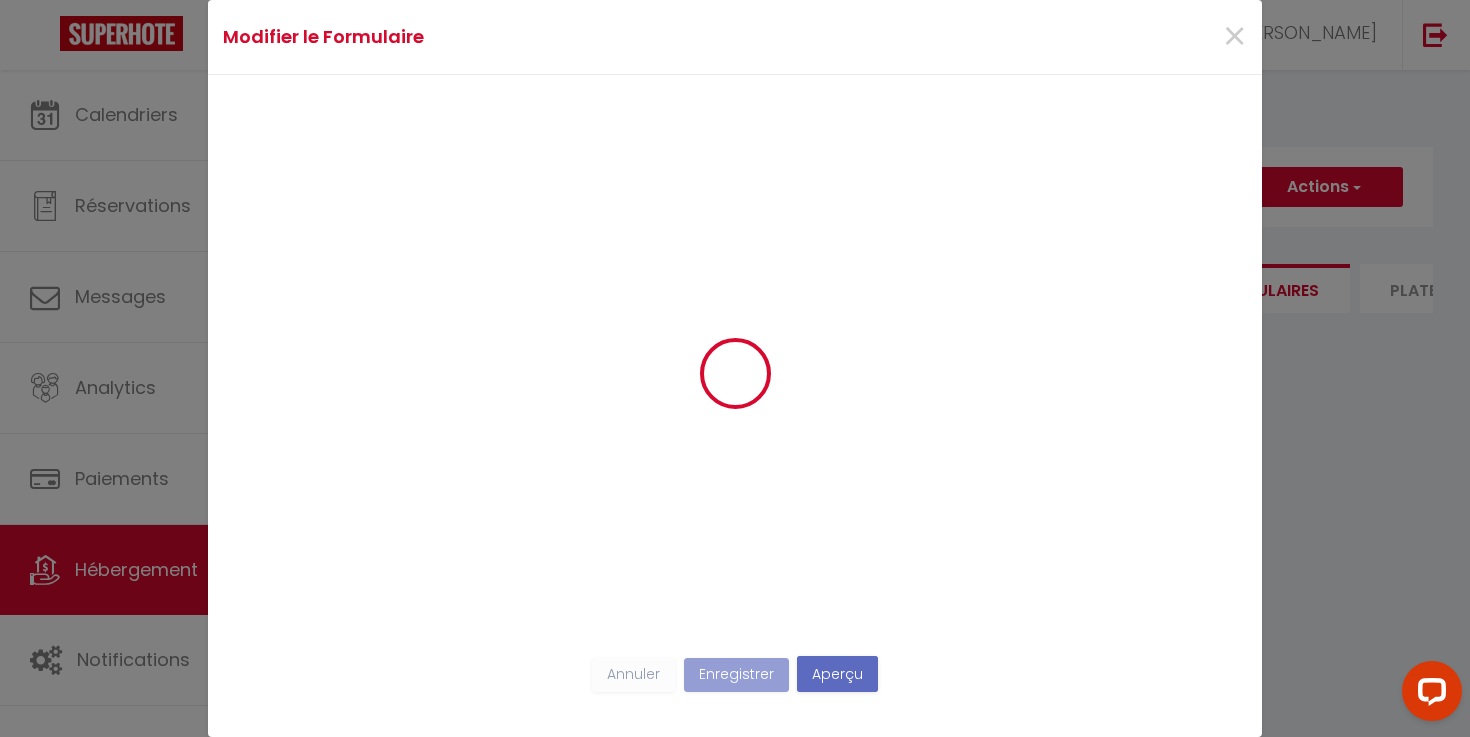 scroll, scrollTop: 0, scrollLeft: 0, axis: both 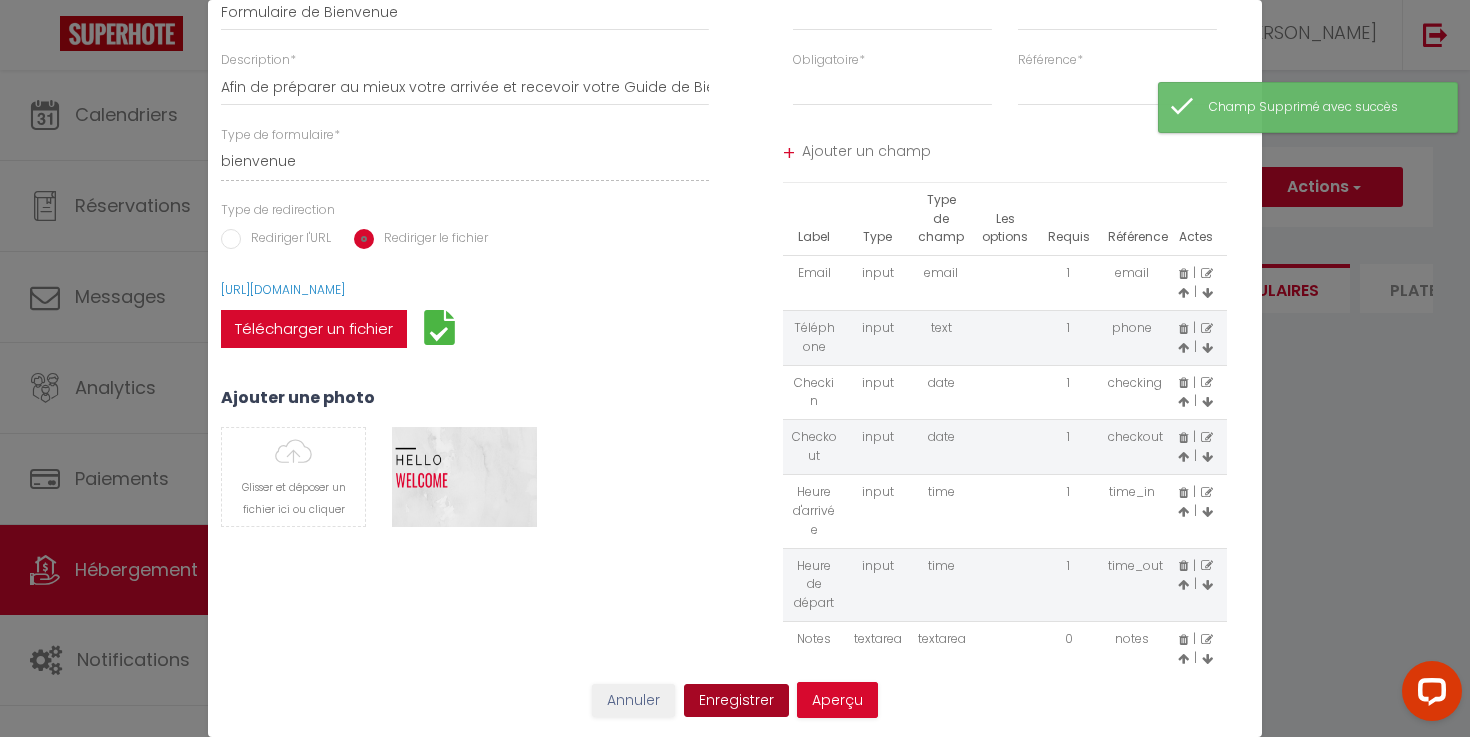 click on "Enregistrer" at bounding box center (736, 701) 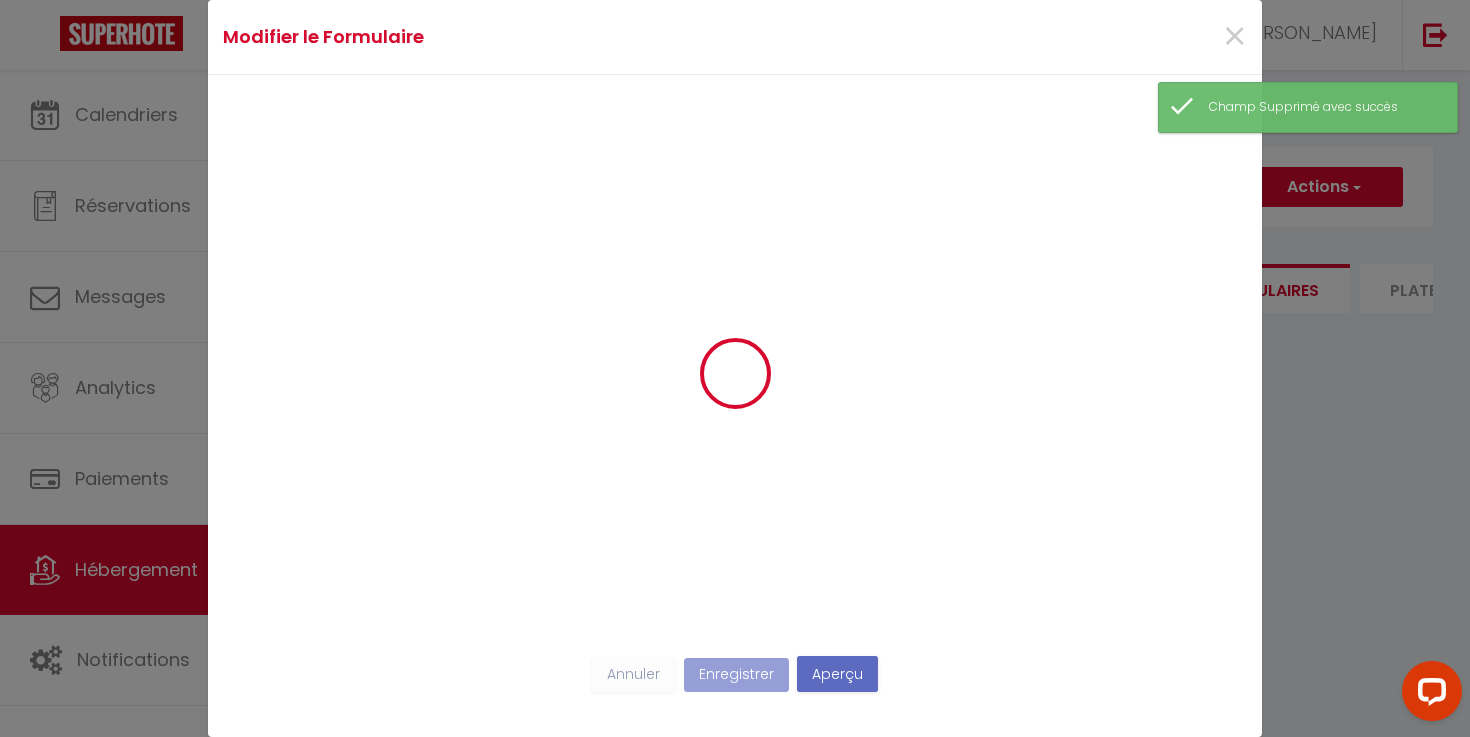 scroll, scrollTop: 0, scrollLeft: 0, axis: both 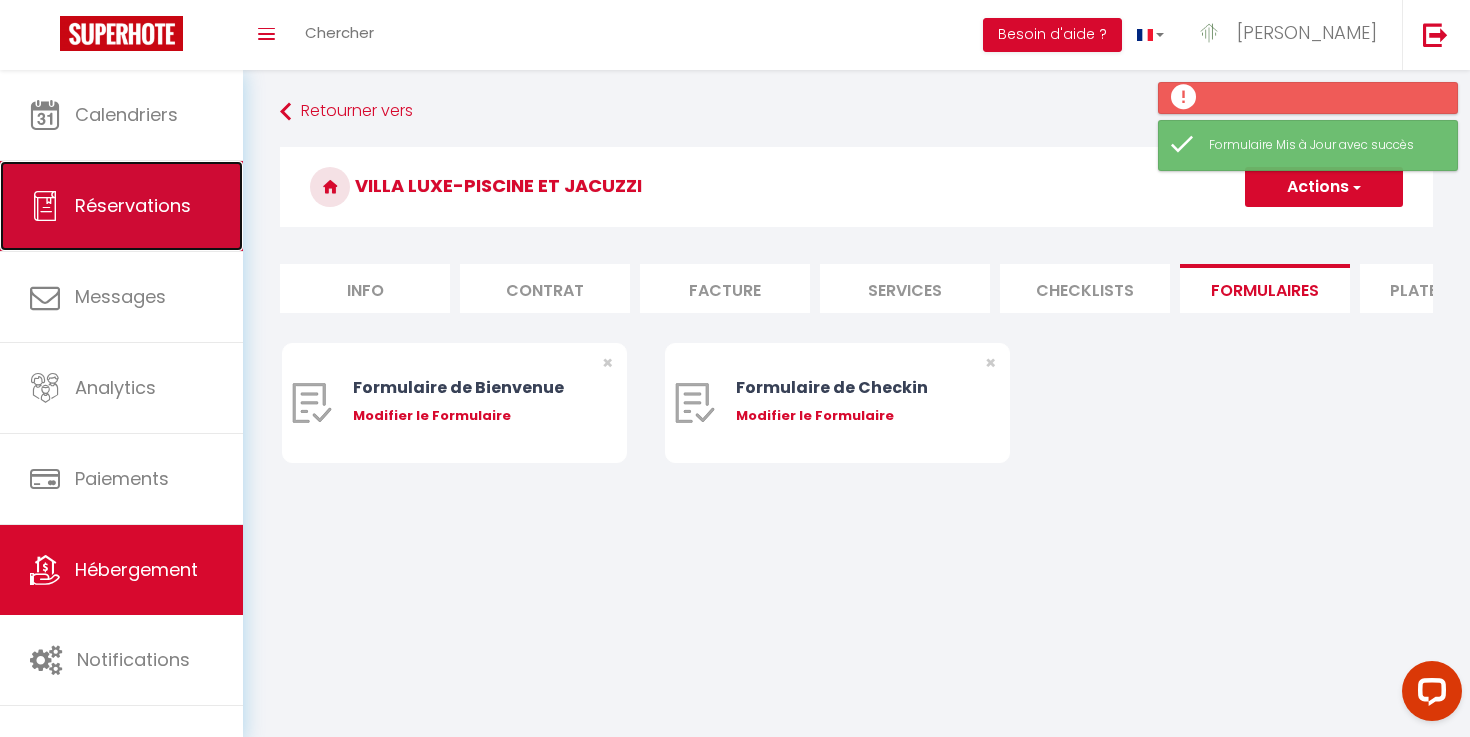 click on "Réservations" at bounding box center [121, 206] 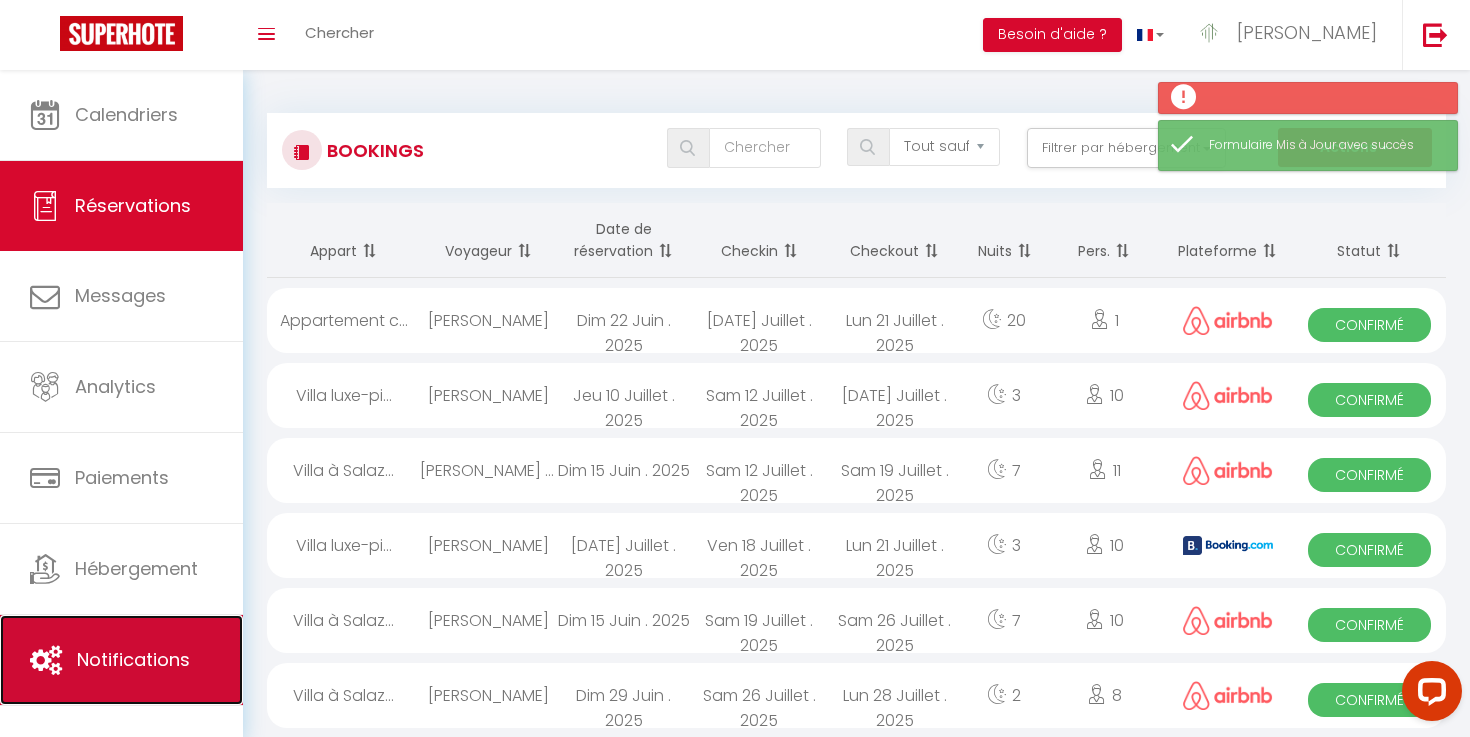 click on "Notifications" at bounding box center (121, 660) 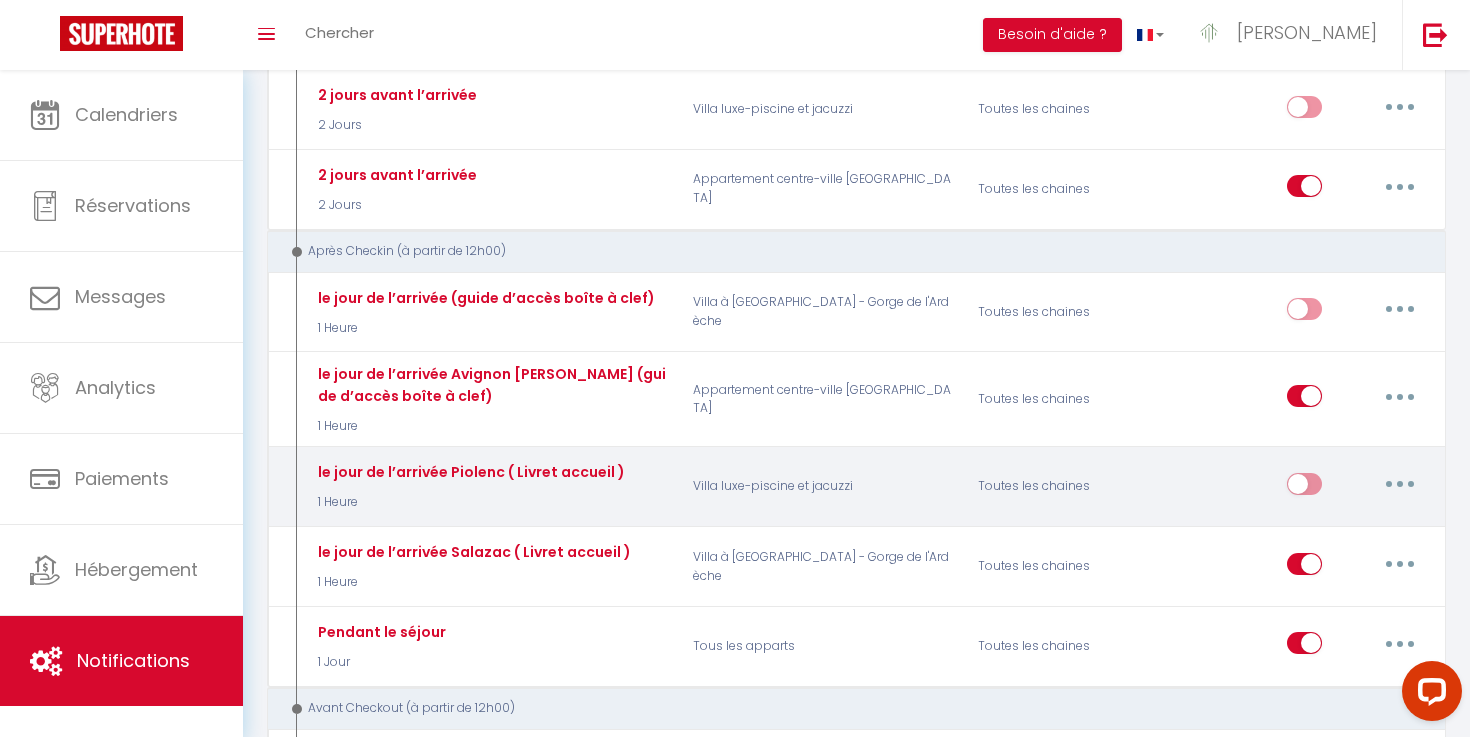 scroll, scrollTop: 451, scrollLeft: 0, axis: vertical 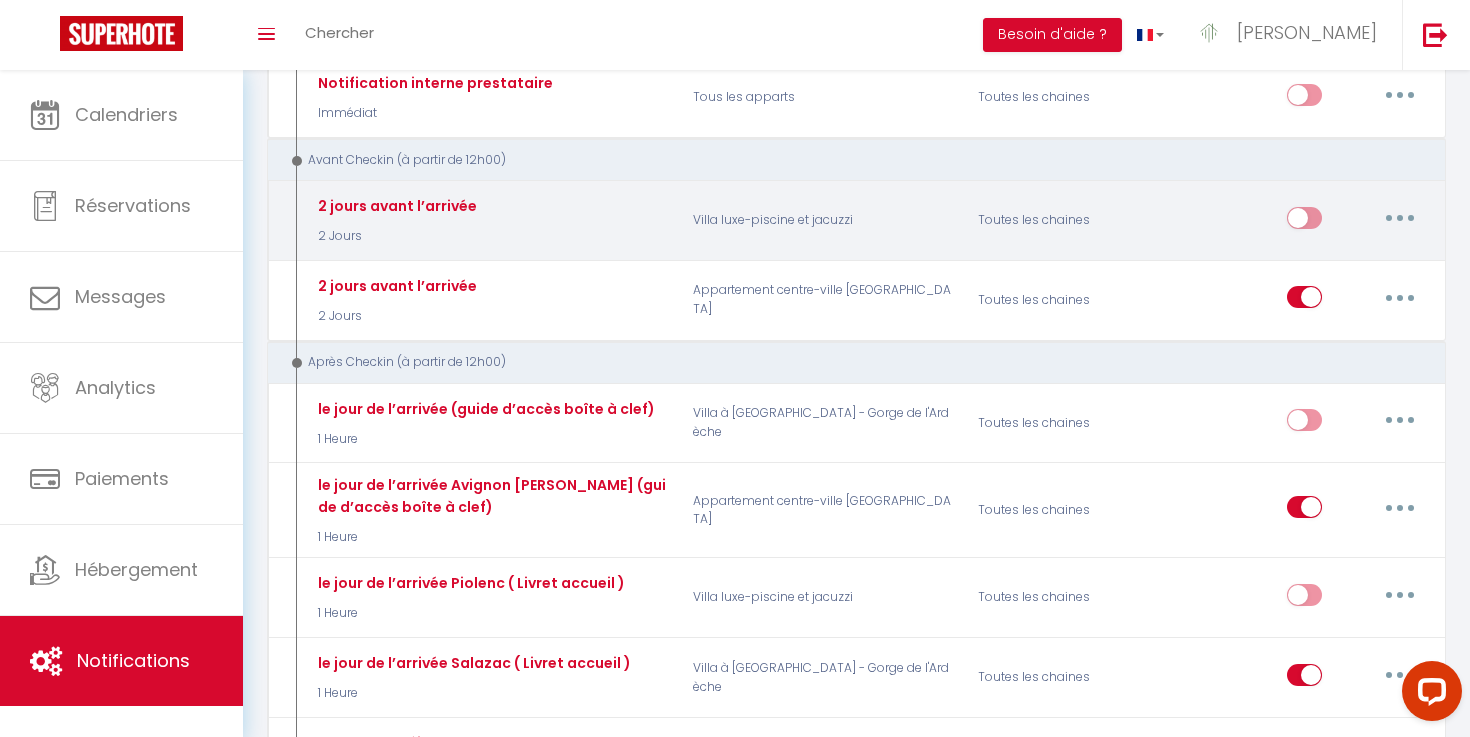 click at bounding box center [1304, 222] 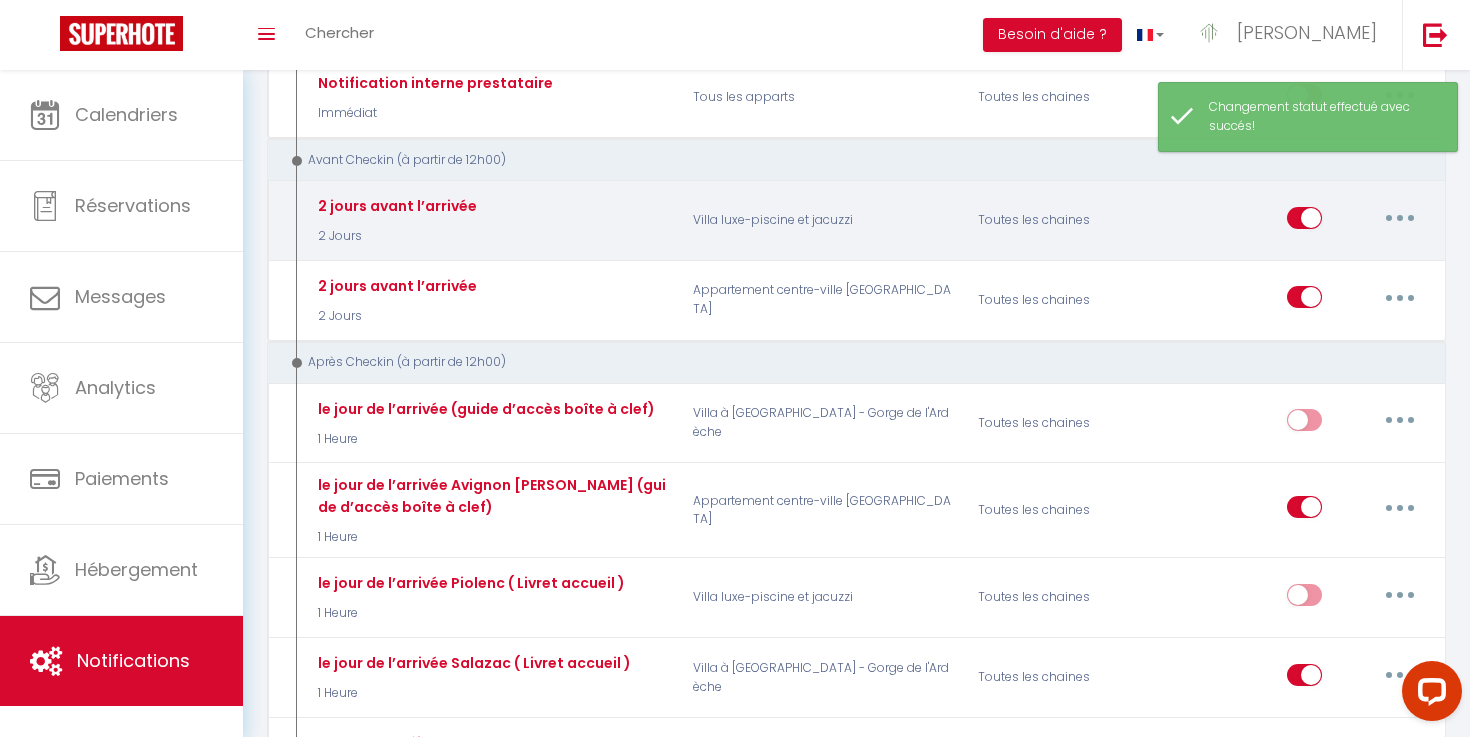 click at bounding box center [1400, 218] 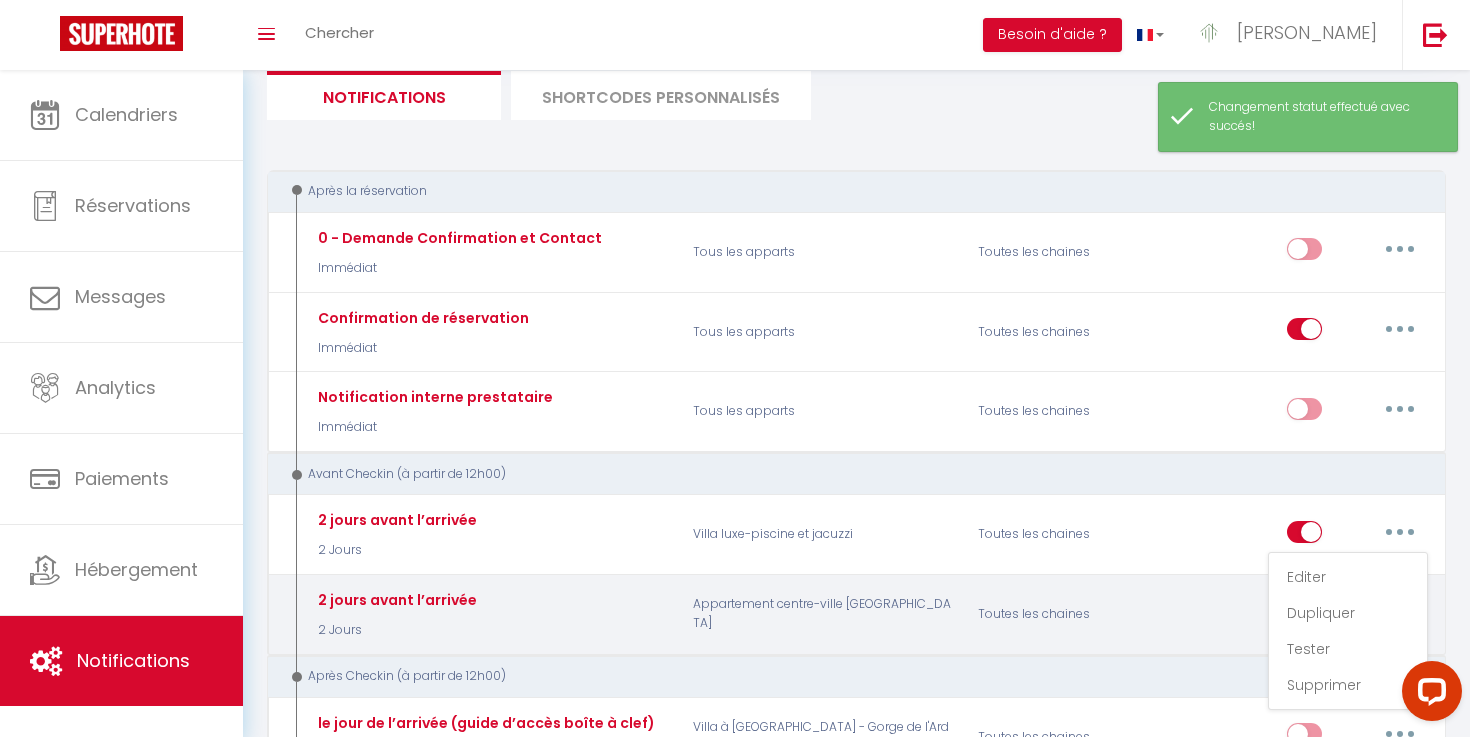 scroll, scrollTop: 0, scrollLeft: 0, axis: both 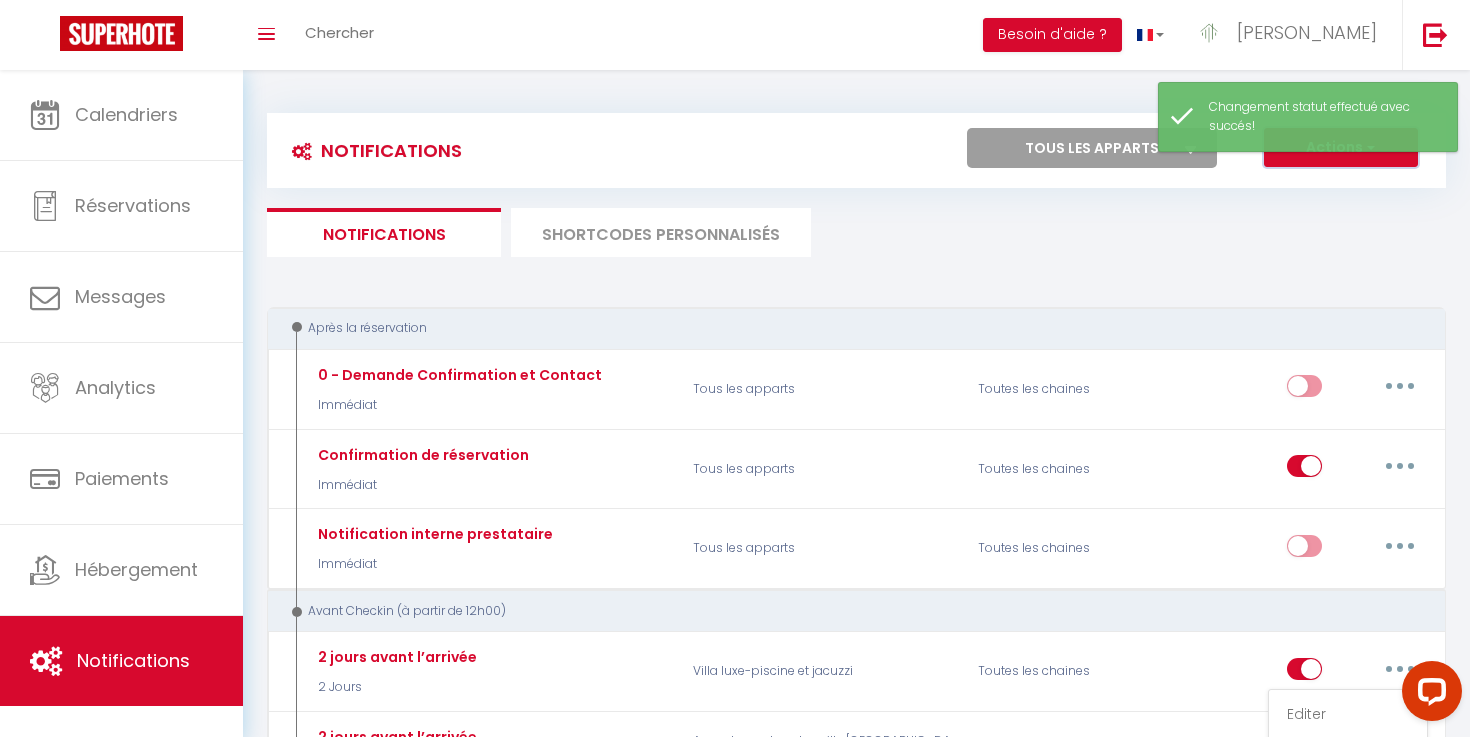 click on "Actions" at bounding box center [1341, 148] 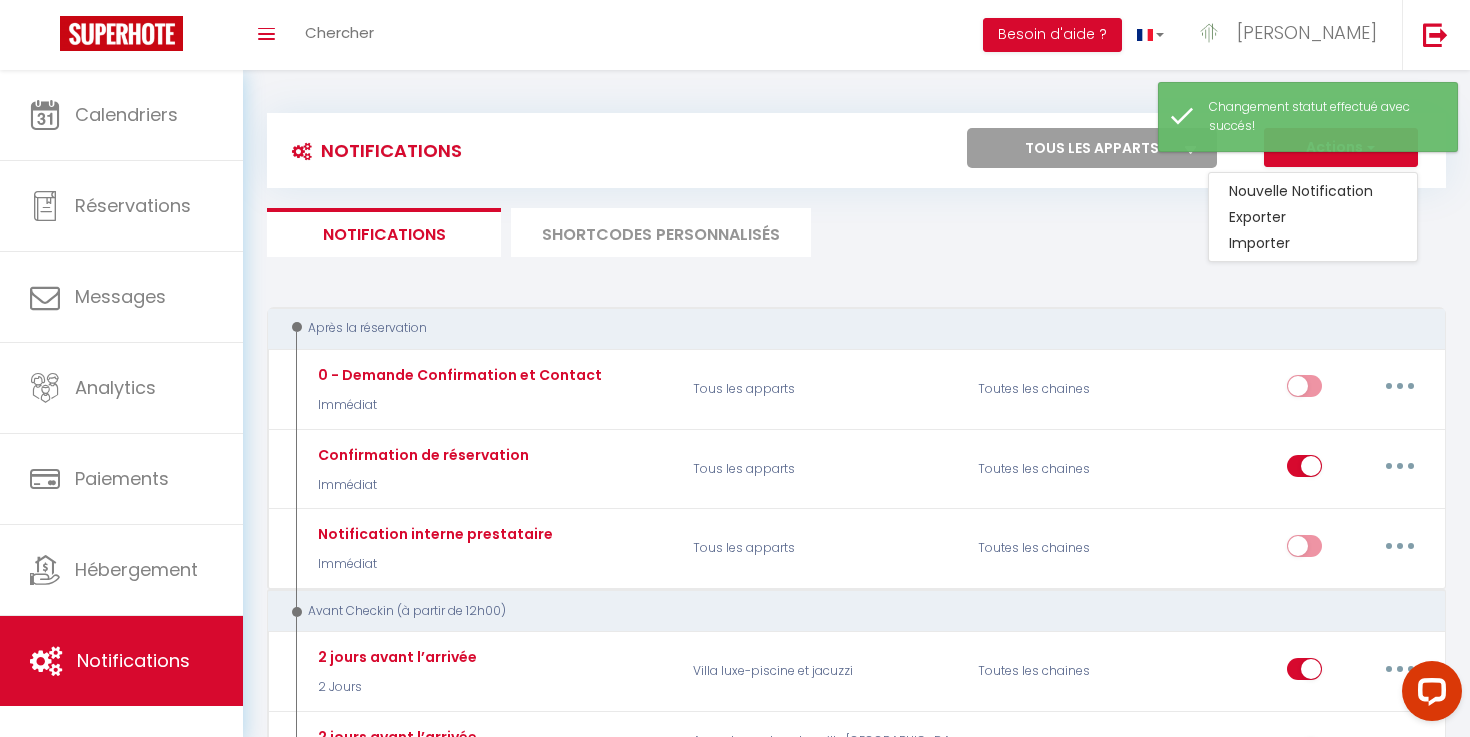 click on "Après la réservation" at bounding box center (856, 328) 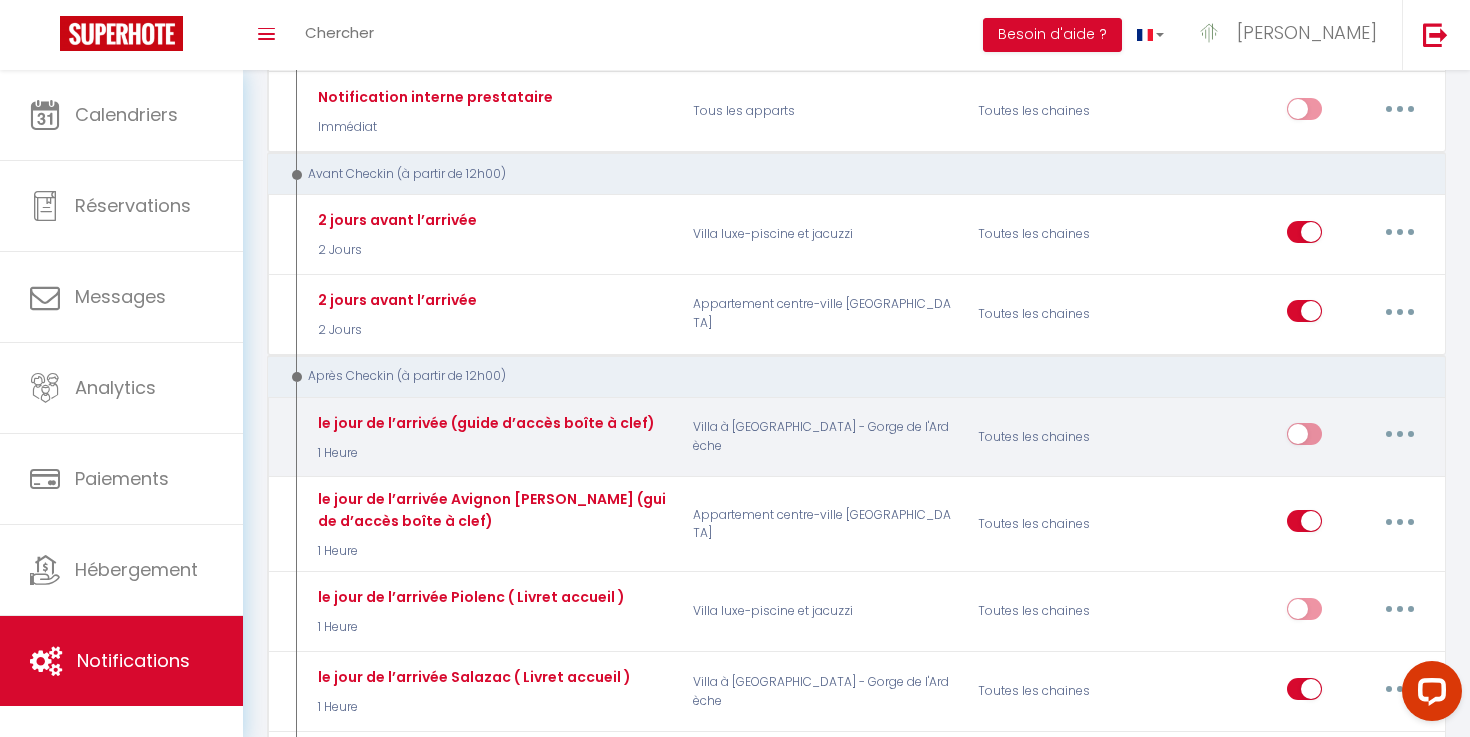 scroll, scrollTop: 443, scrollLeft: 0, axis: vertical 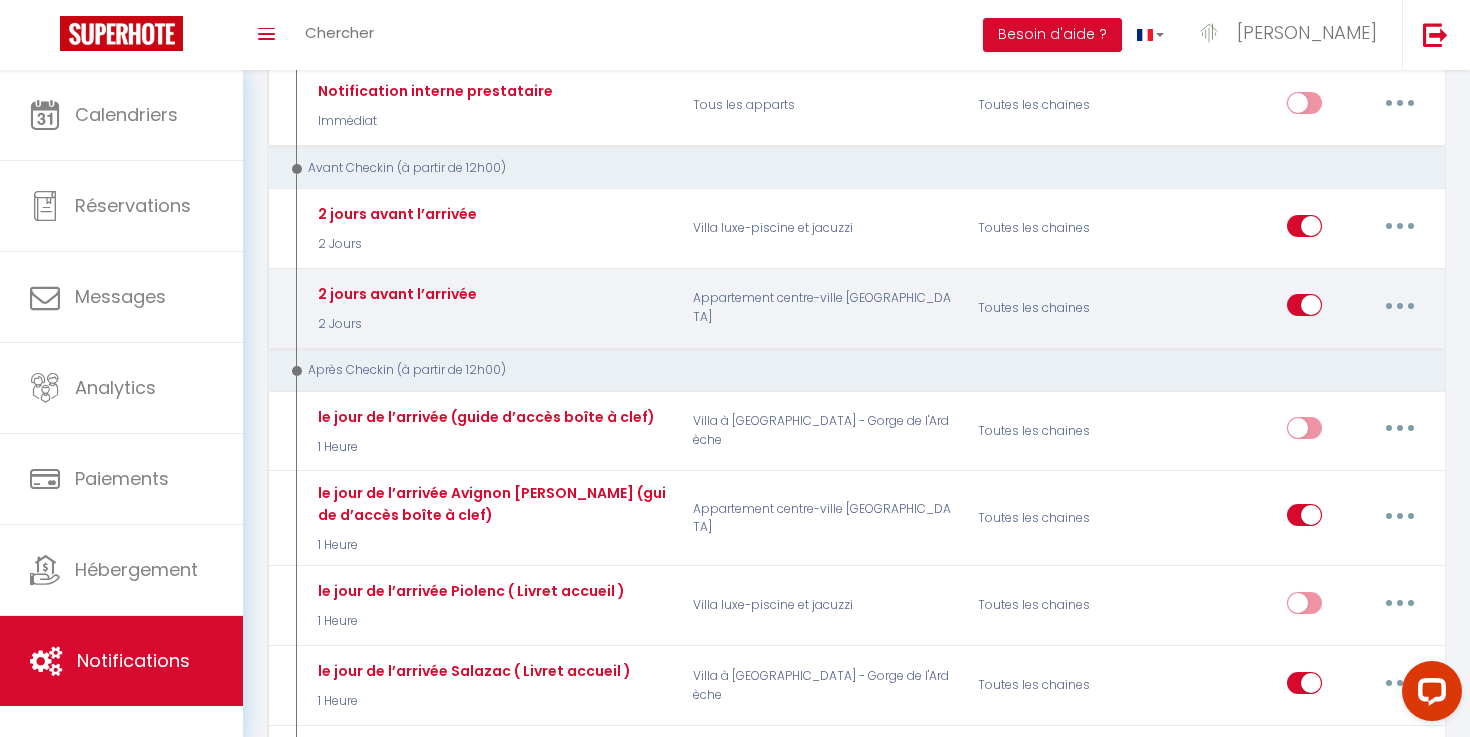click at bounding box center (1400, 306) 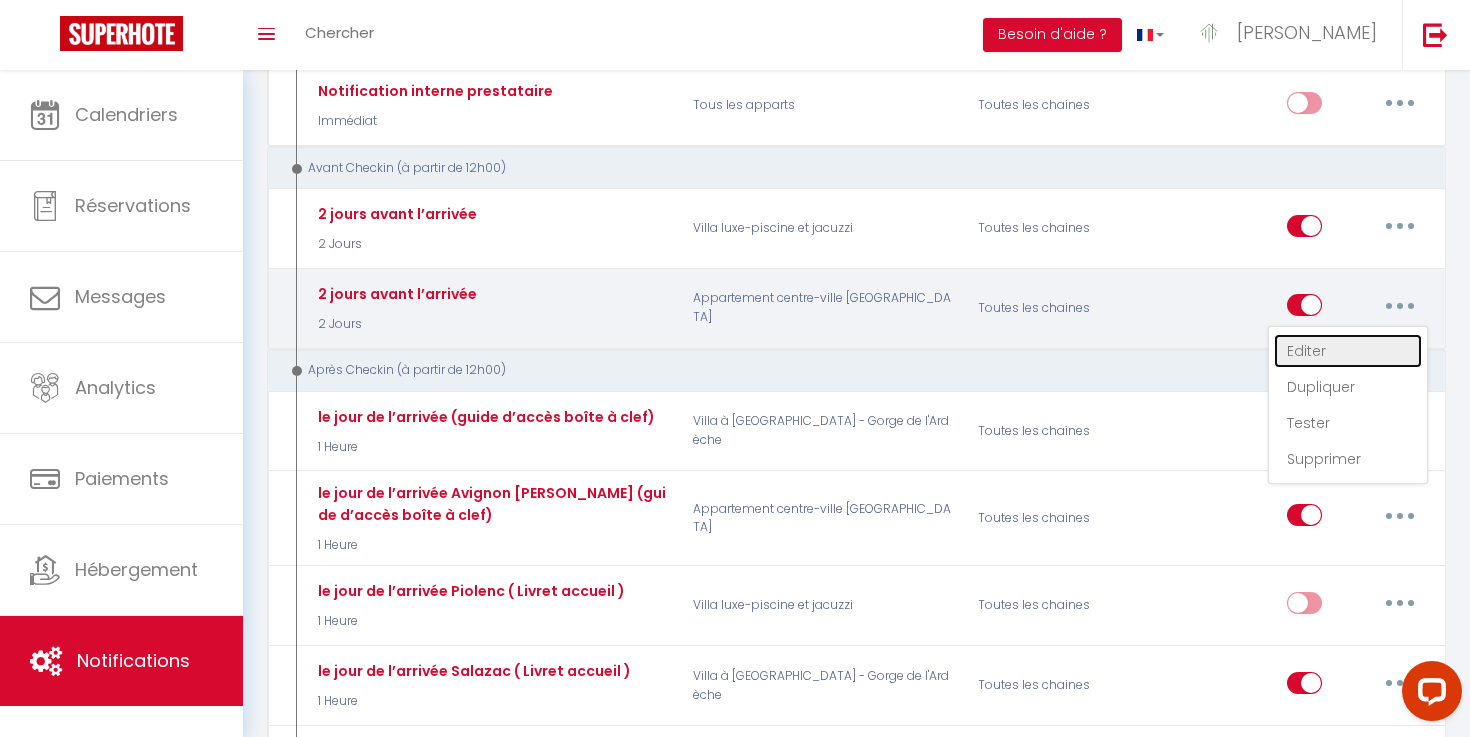 click on "Editer" at bounding box center (1348, 351) 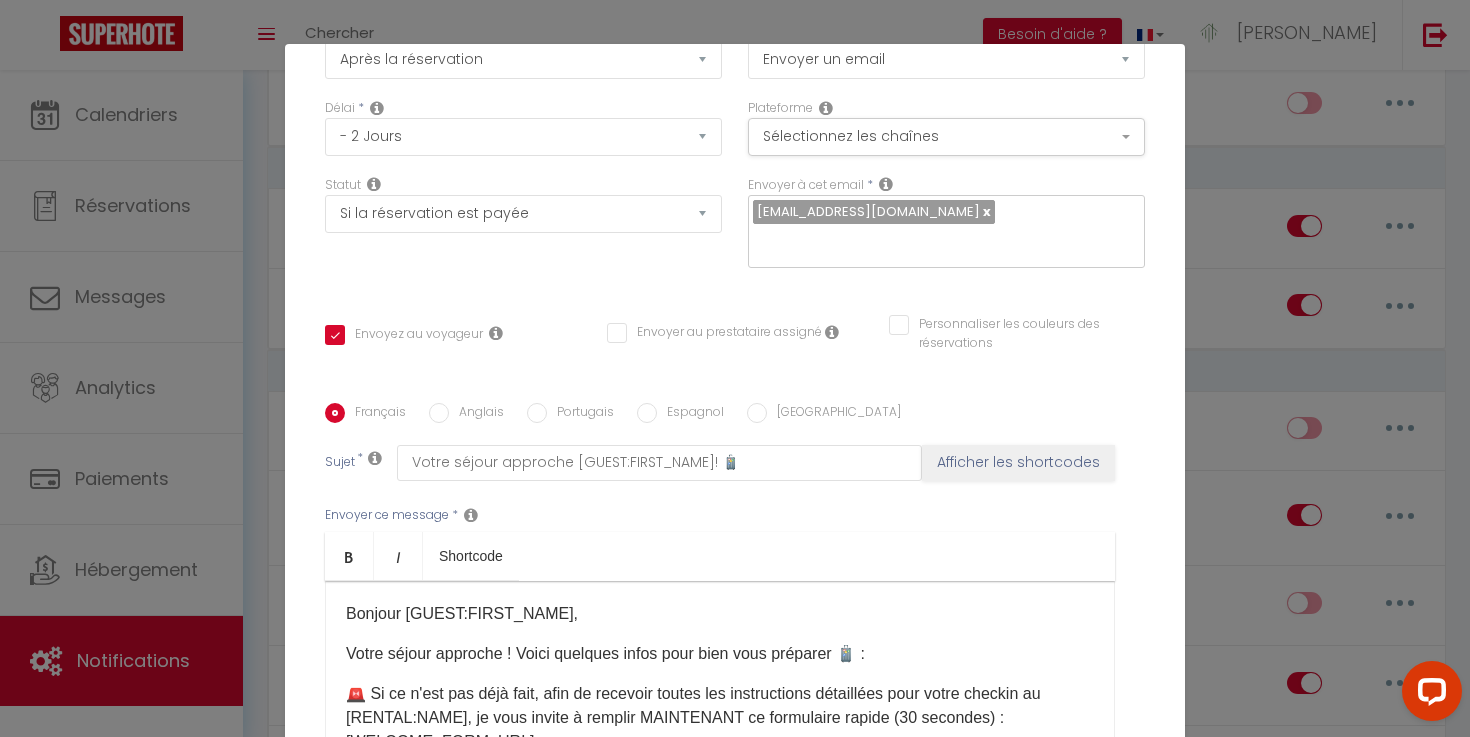 scroll, scrollTop: 356, scrollLeft: 0, axis: vertical 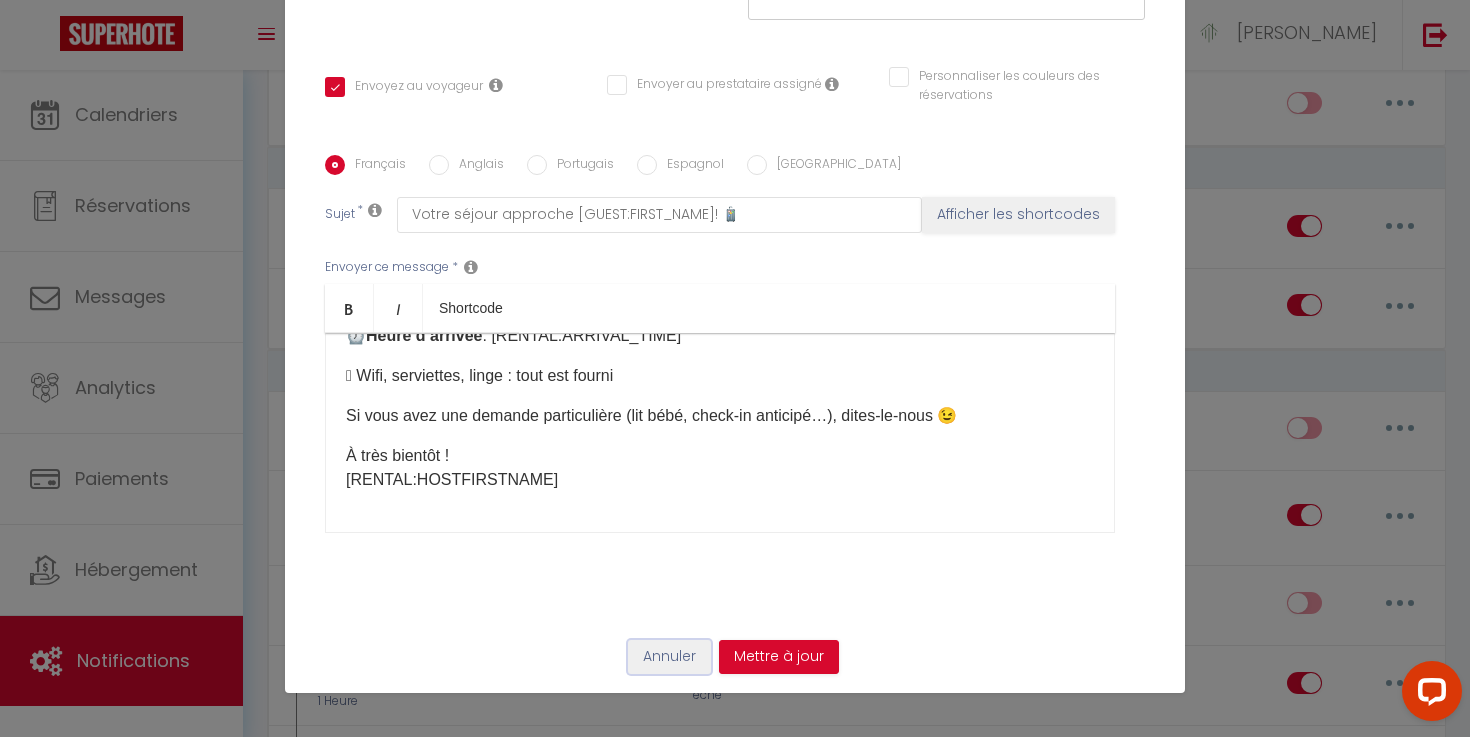 click on "Annuler" at bounding box center [669, 657] 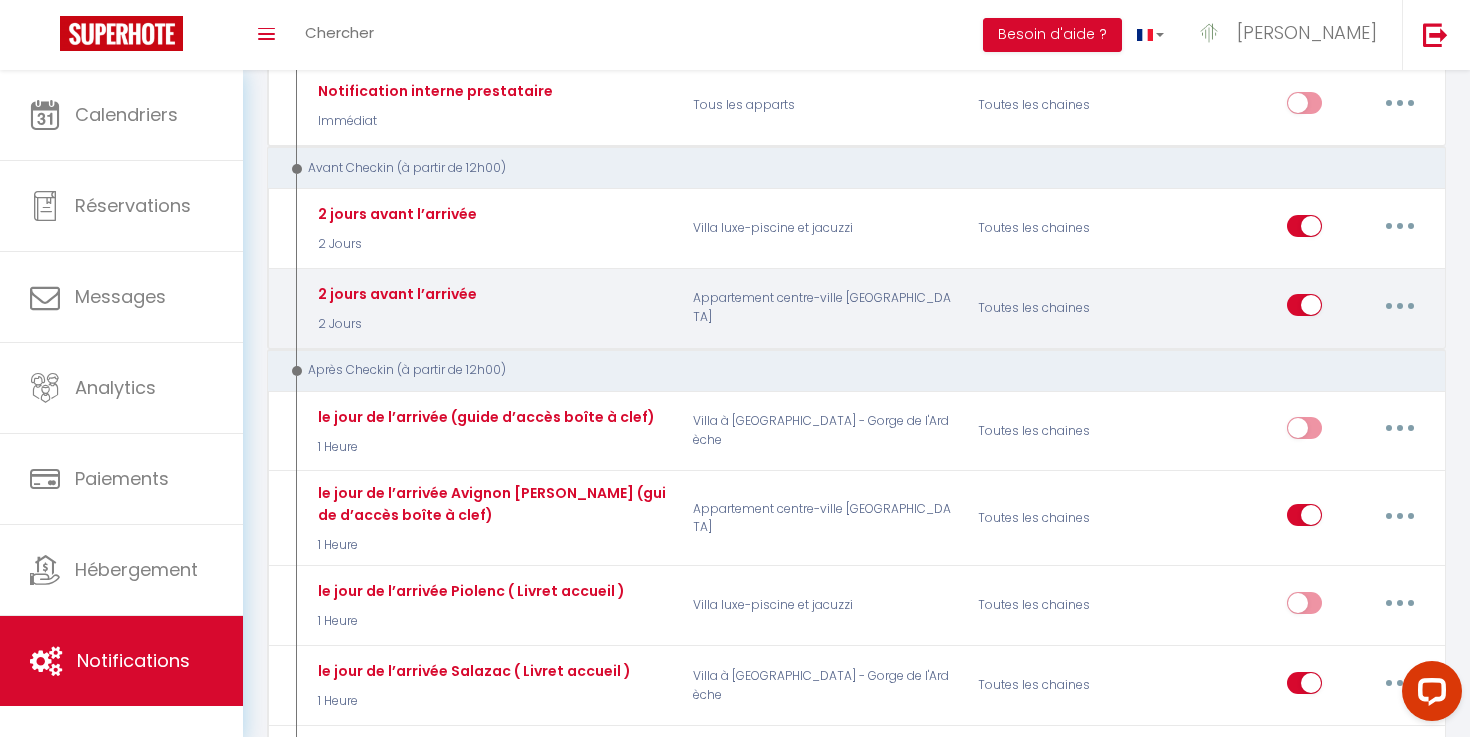 click at bounding box center [1304, 309] 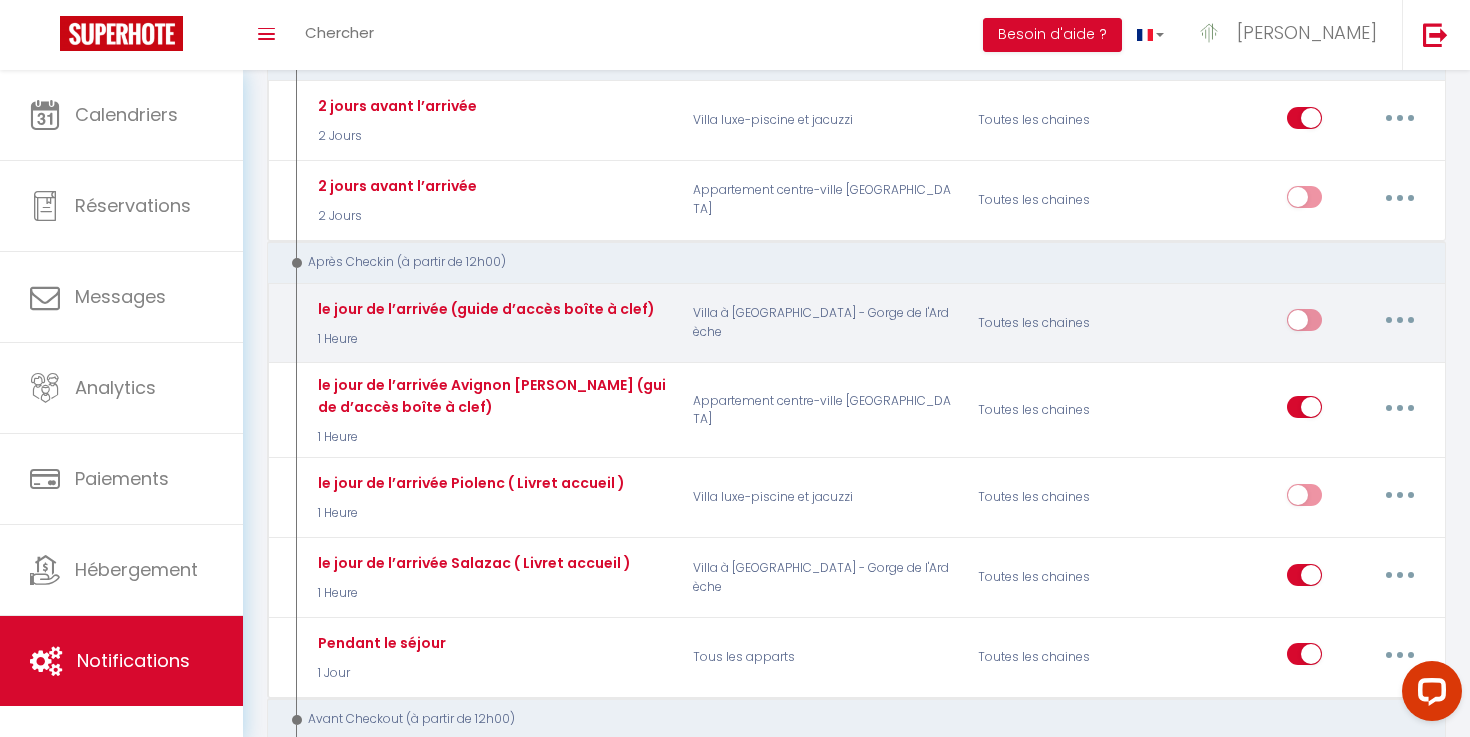 scroll, scrollTop: 544, scrollLeft: 0, axis: vertical 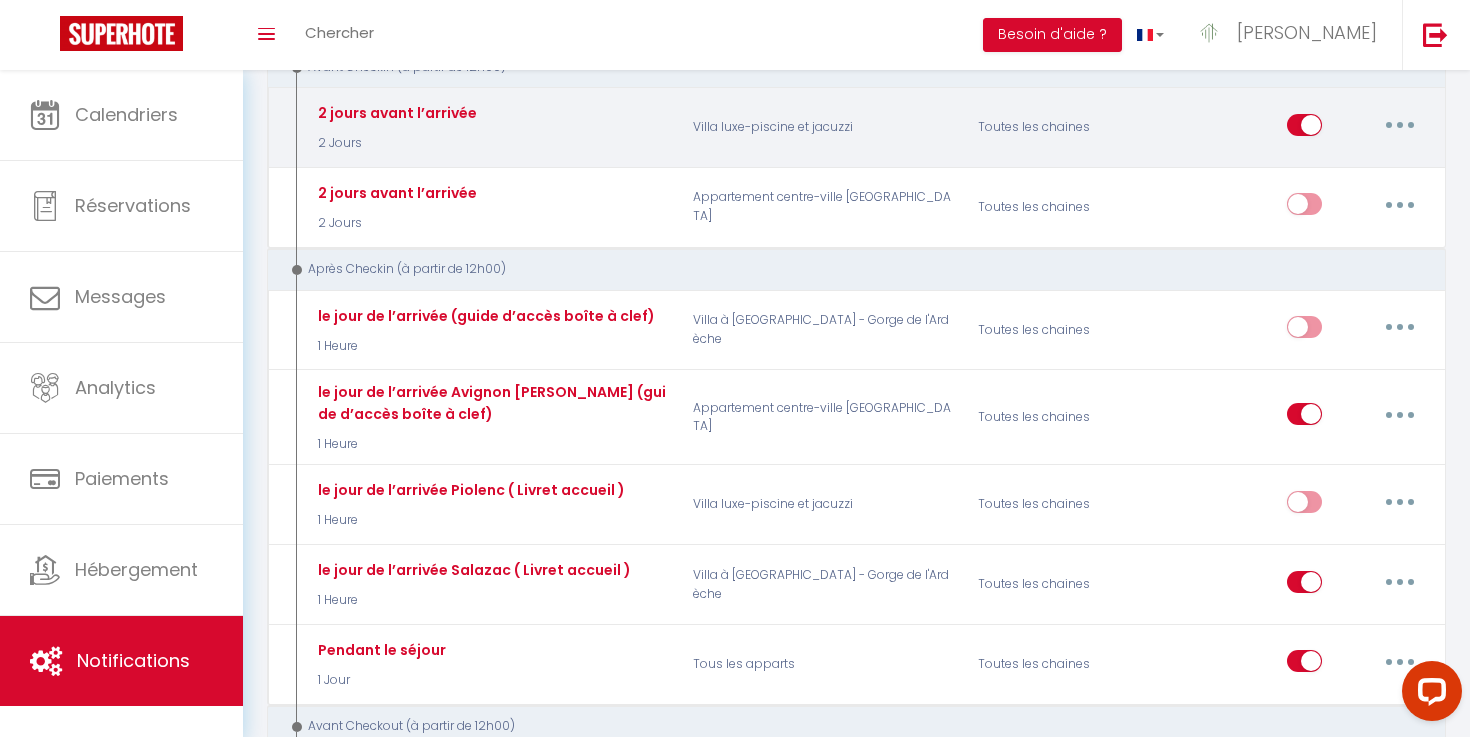 click on "Toutes les chaines" at bounding box center [1060, 128] 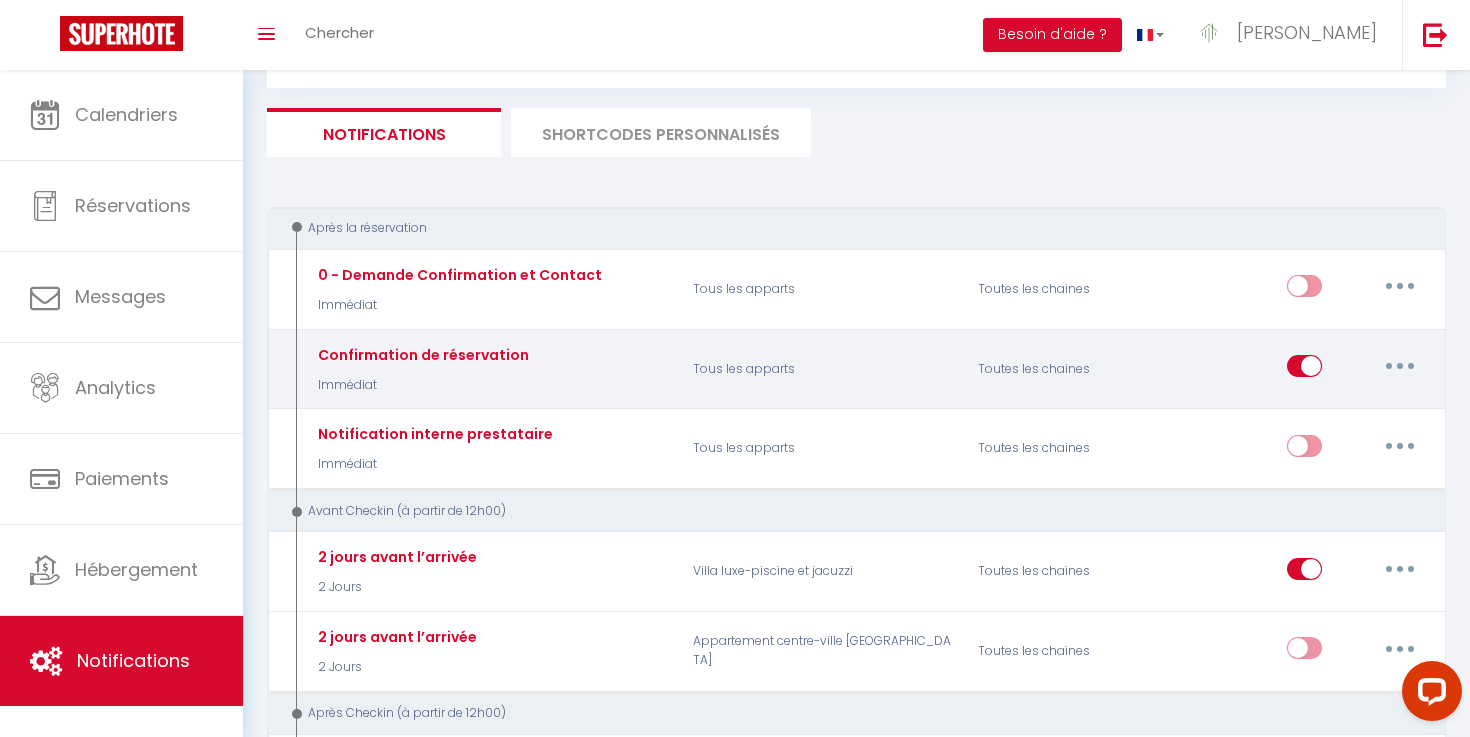 click at bounding box center [1400, 366] 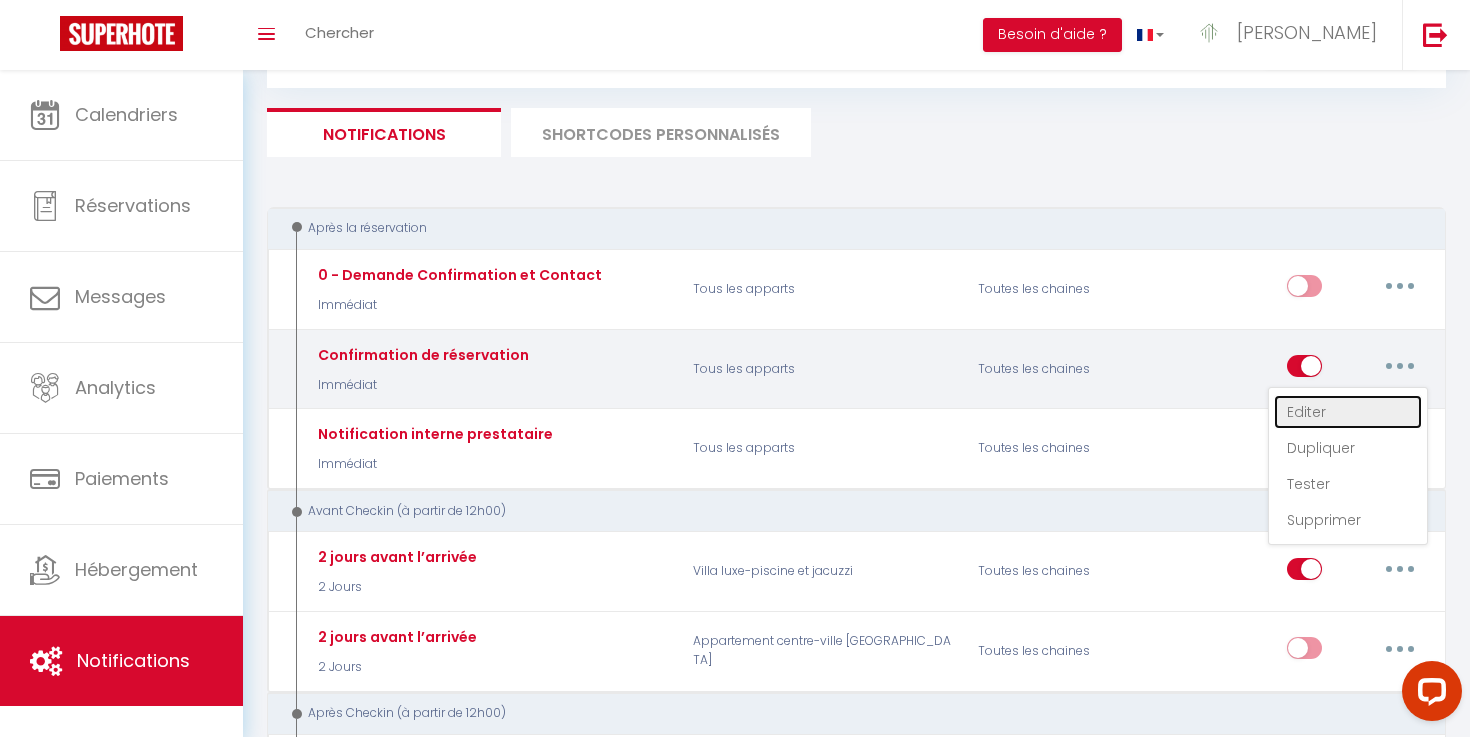 click on "Editer" at bounding box center (1348, 412) 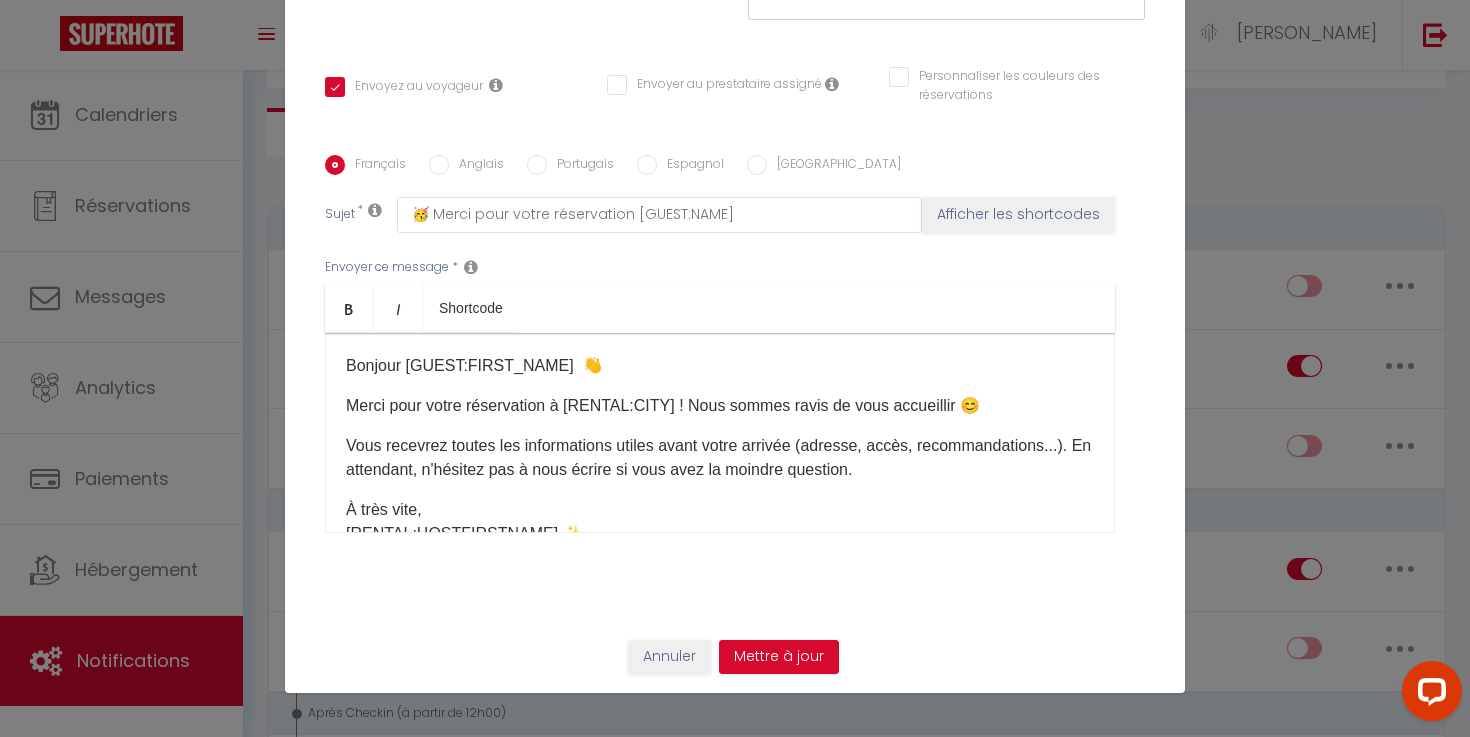 scroll, scrollTop: 1, scrollLeft: 0, axis: vertical 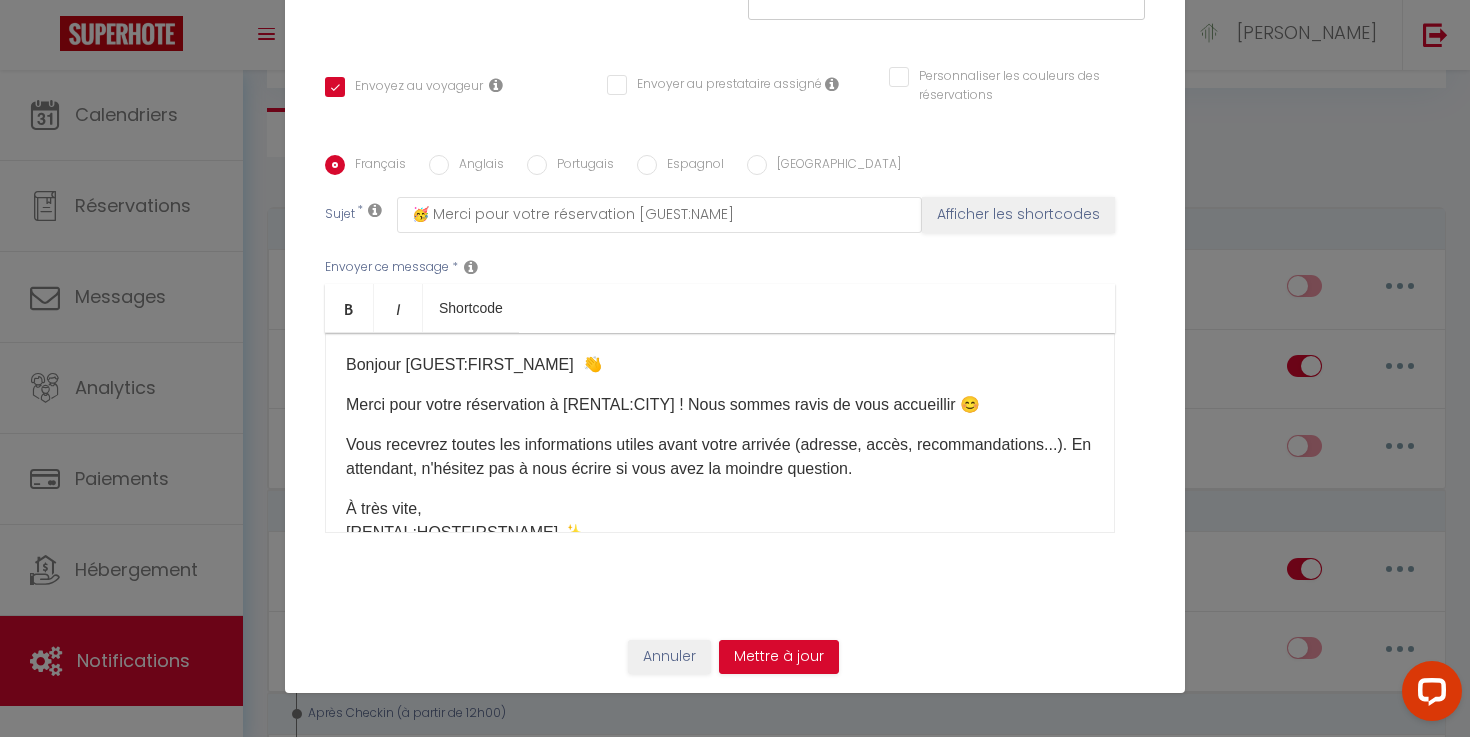 click on "Vous recevrez toutes les informations utiles avant votre arrivée (adresse, accès, recommandations...). En attendant, n'hésitez pas à nous écrire si vous avez la moindre question." at bounding box center (720, 457) 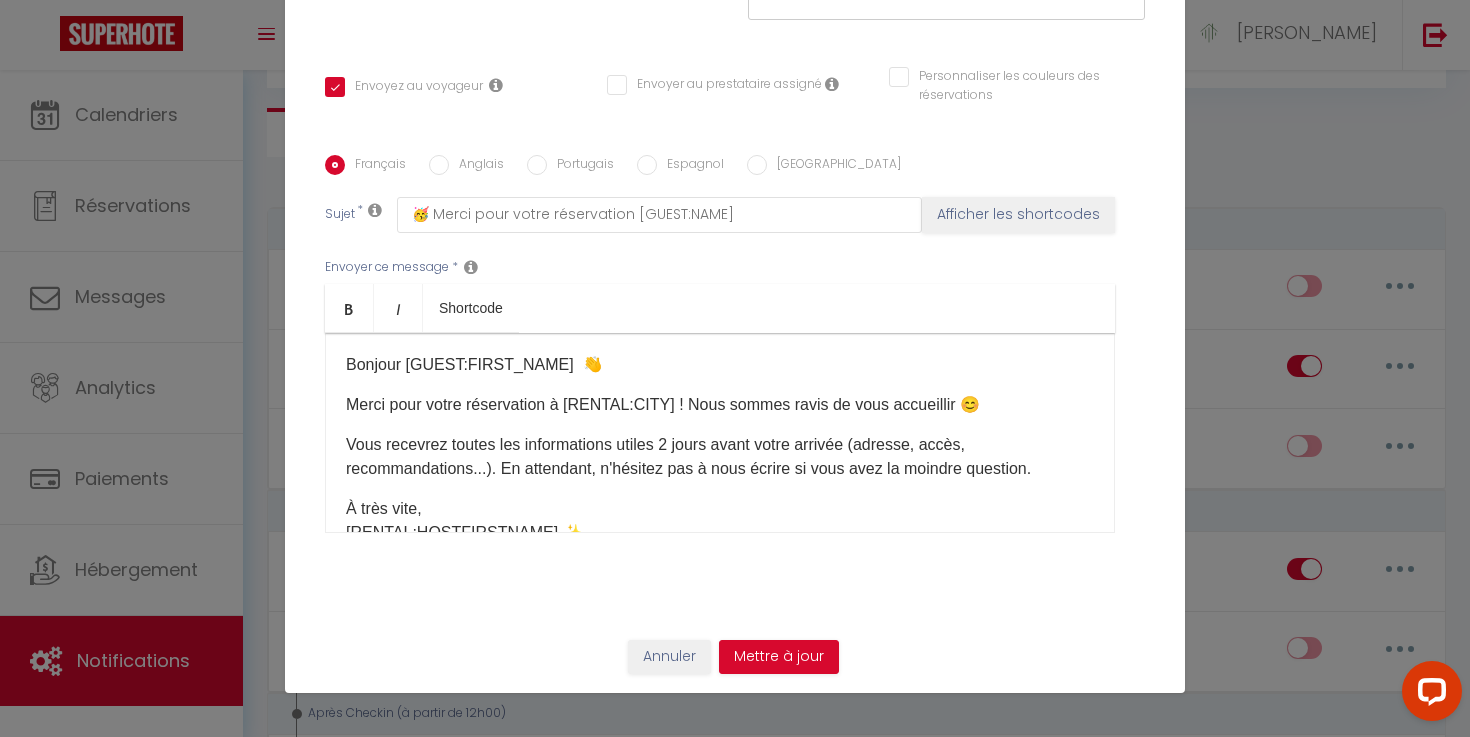 click on "Bonjour [GUEST:FIRST_NAME]  👋
Merci pour votre réservation à [RENTAL:CITY]​ ! Nous sommes ravis de vous accueillir 😊
Vous recevrez toutes les informations utiles 2 jours avant votre arrivée (adresse, accès, recommandations...). En attendant, n'hésitez pas à nous écrire si vous avez la moindre question.
À très vite,
[RENTAL:HOSTFIRSTNAME]​ ✨ ​" at bounding box center (720, 433) 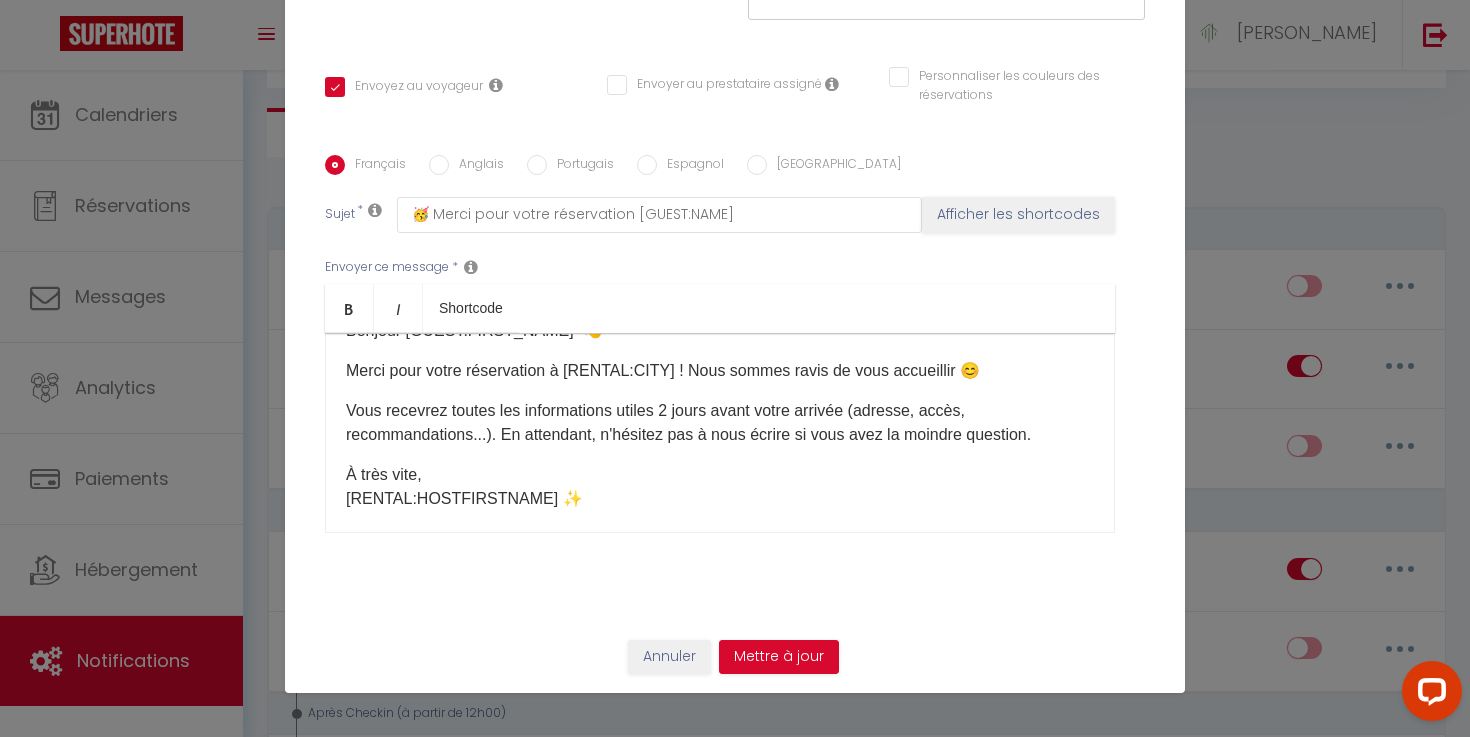 scroll, scrollTop: 36, scrollLeft: 0, axis: vertical 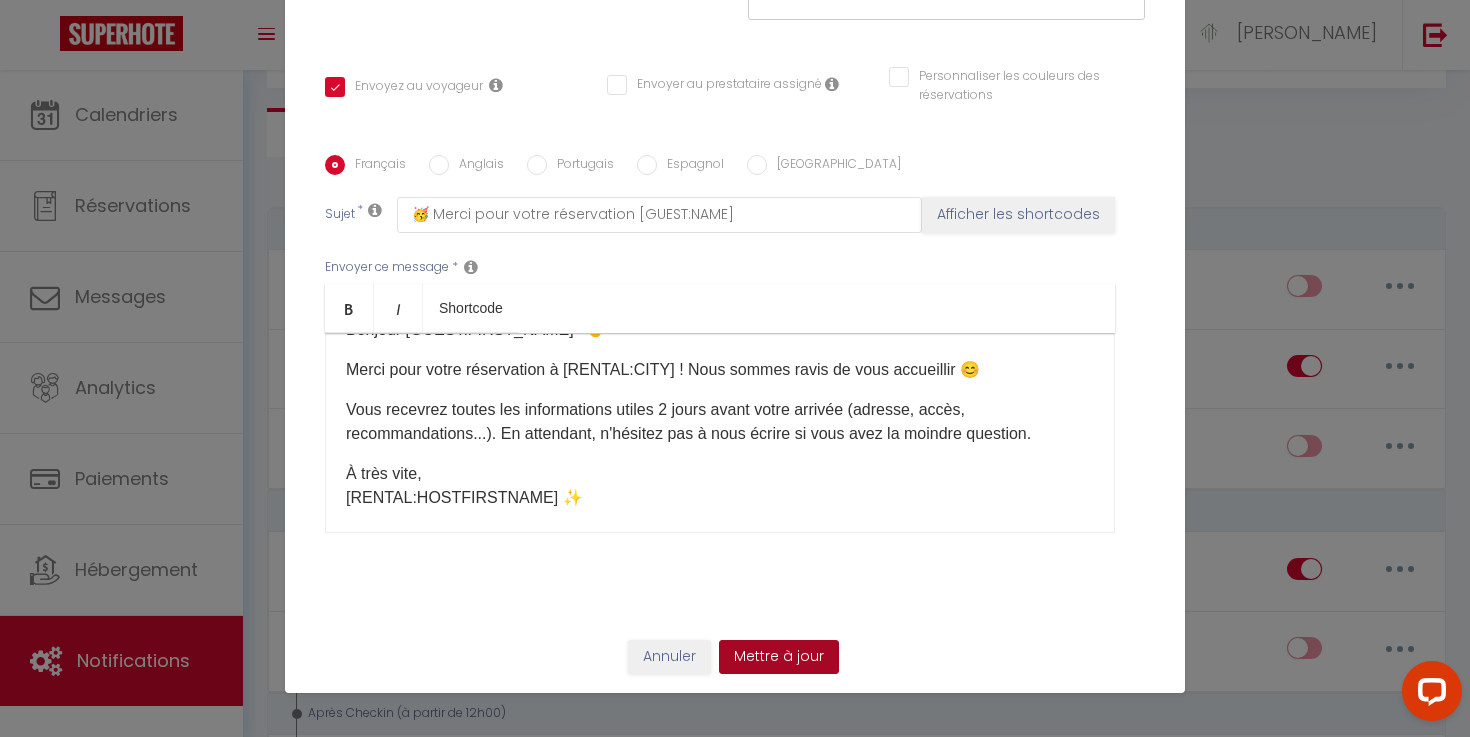 click on "Mettre à jour" at bounding box center [779, 657] 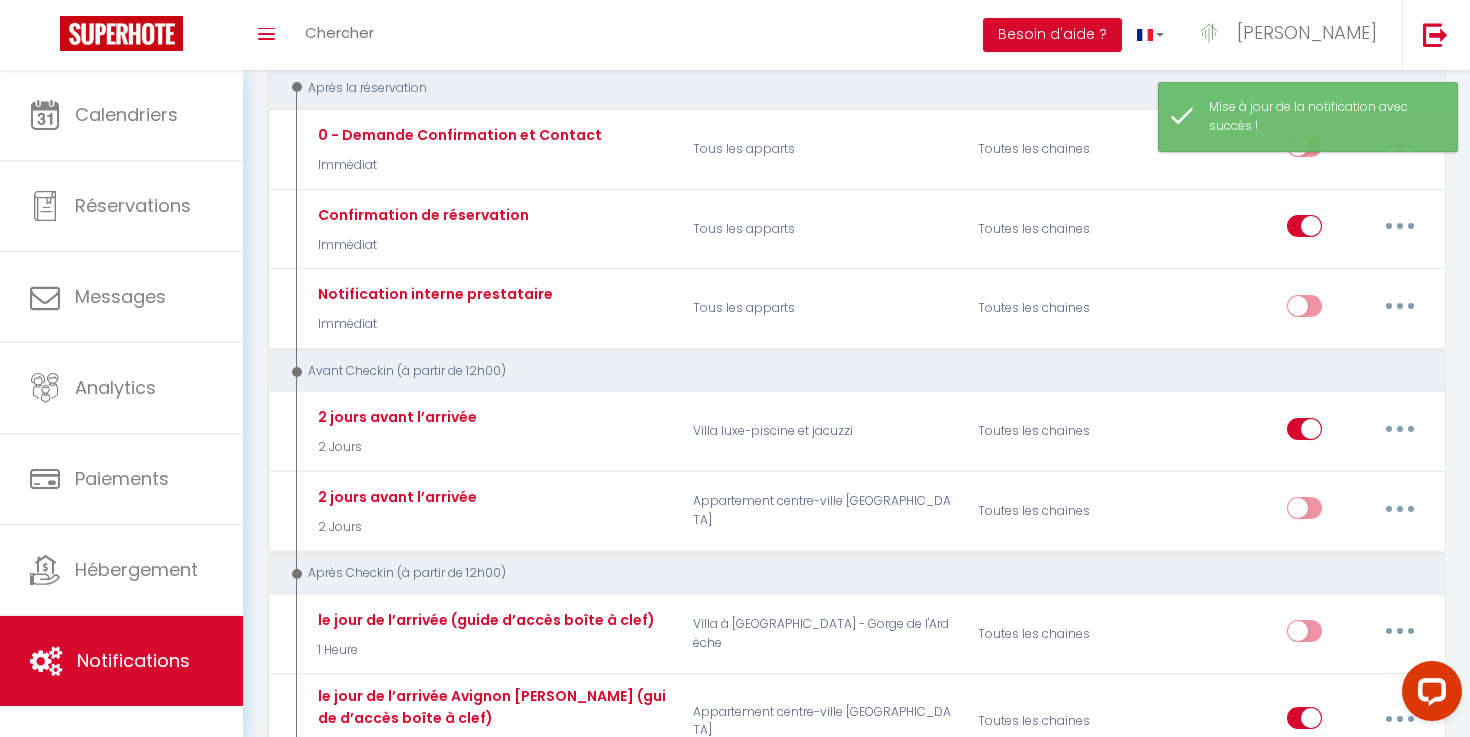 scroll, scrollTop: 289, scrollLeft: 0, axis: vertical 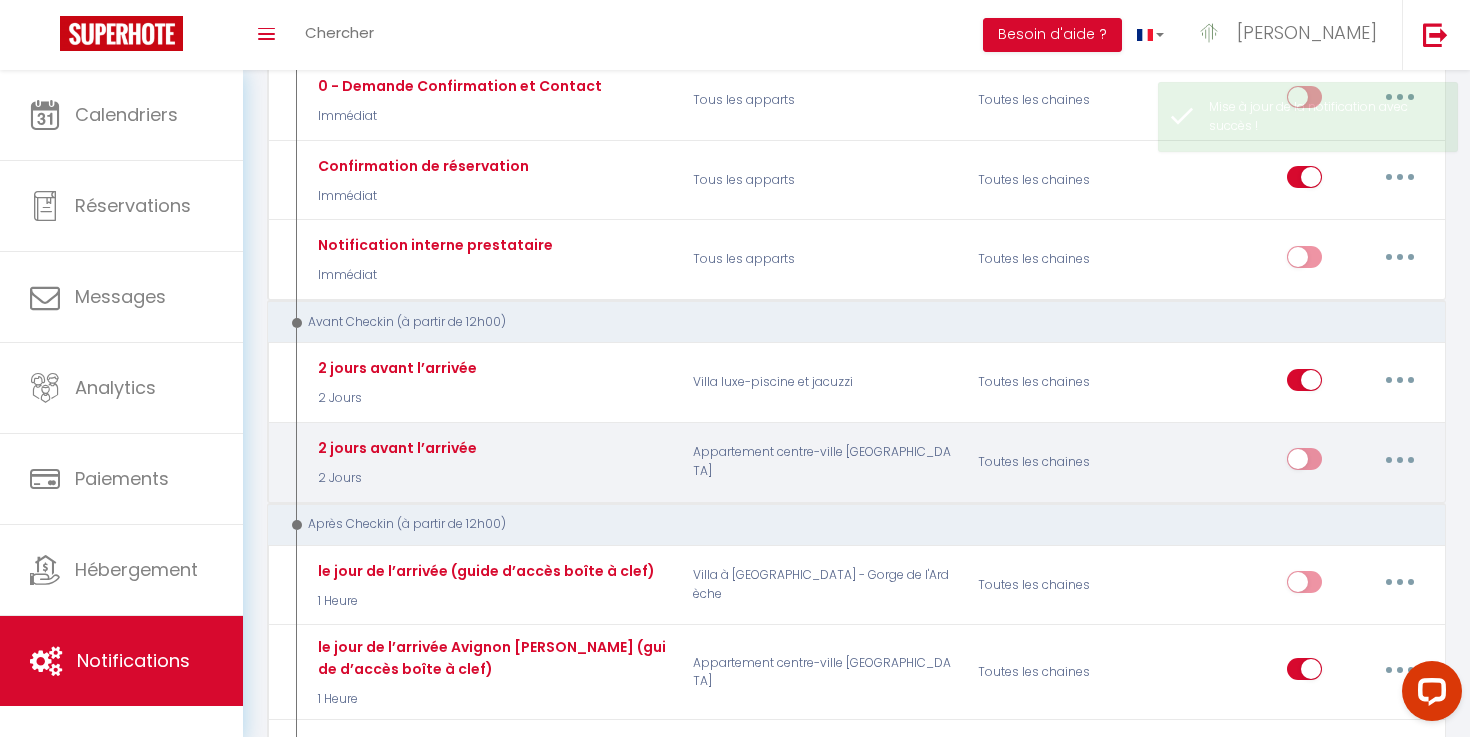 click at bounding box center (1400, 459) 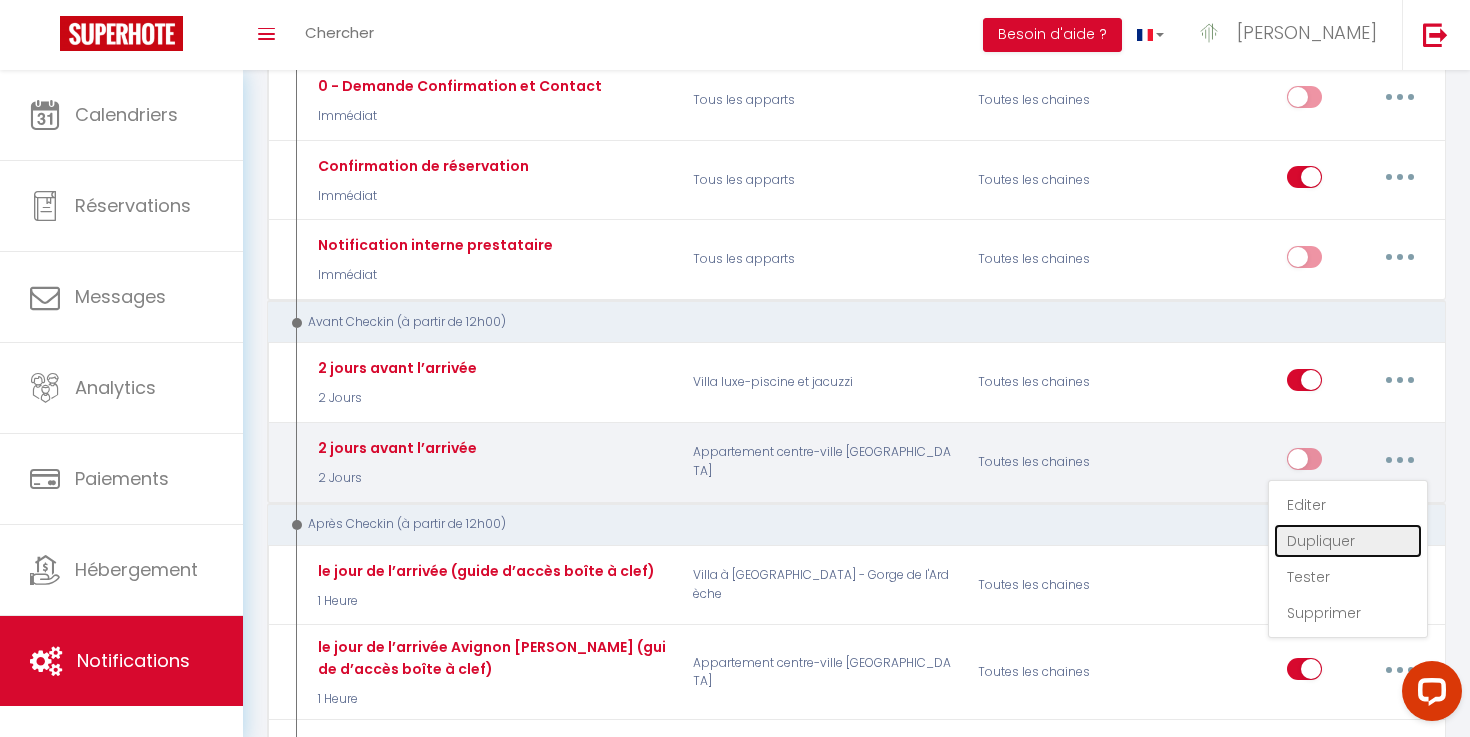 click on "Dupliquer" at bounding box center [1348, 541] 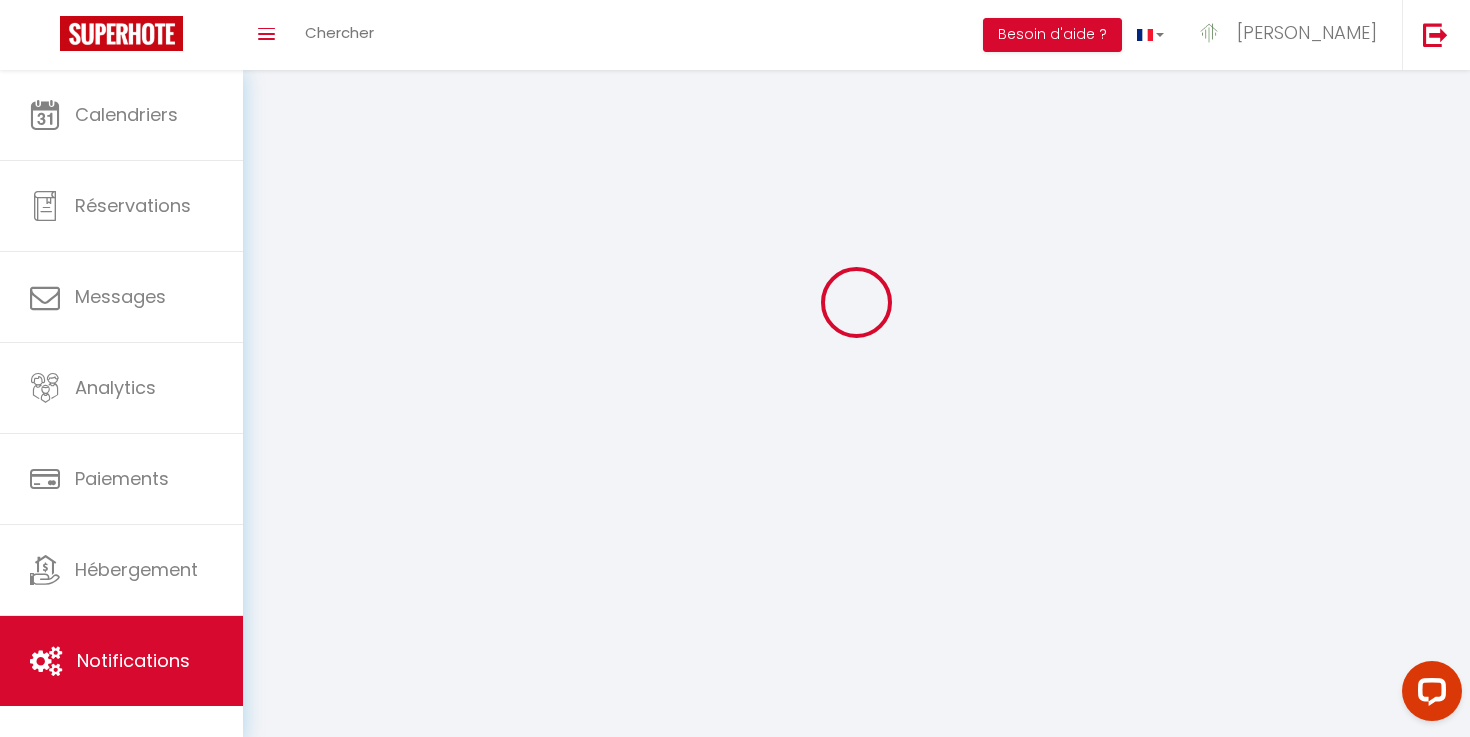 scroll, scrollTop: 289, scrollLeft: 0, axis: vertical 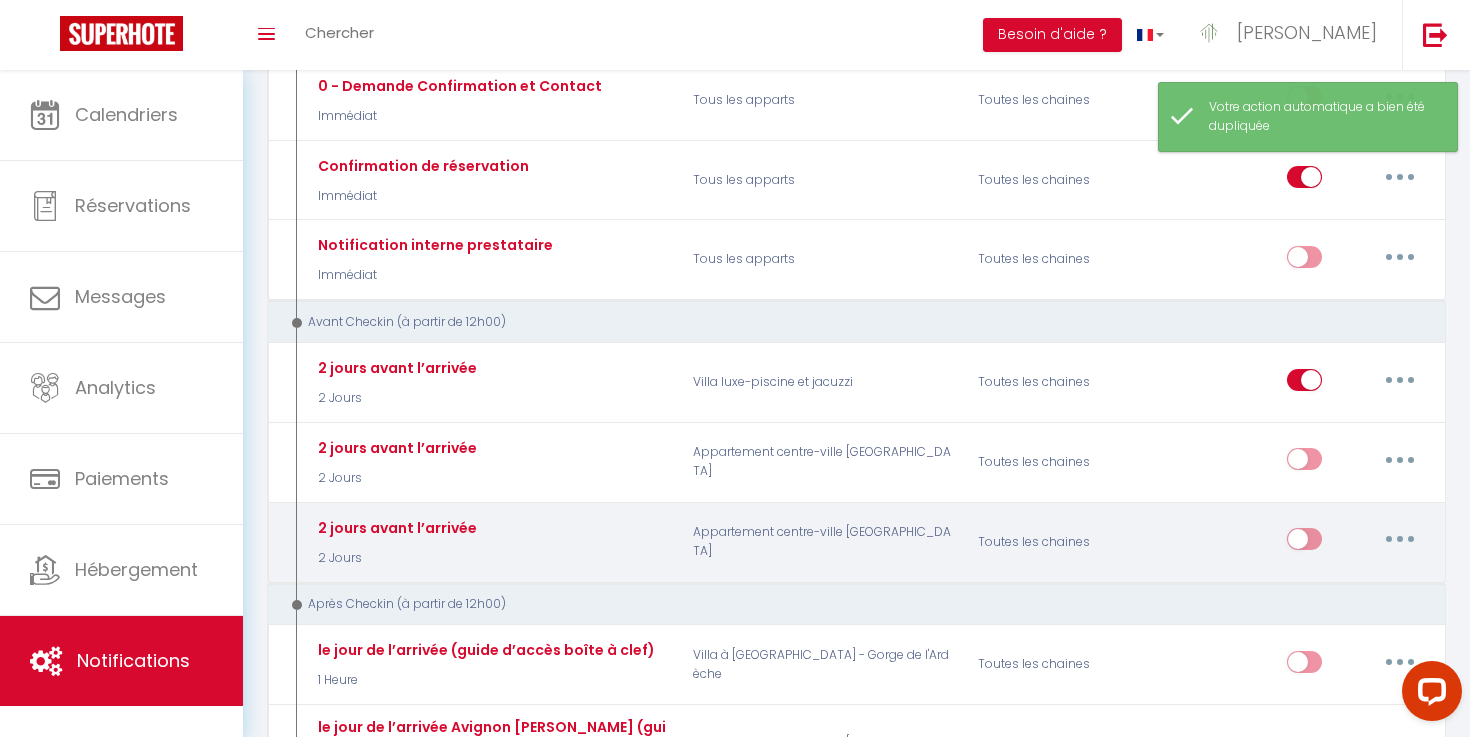 click at bounding box center (1400, 539) 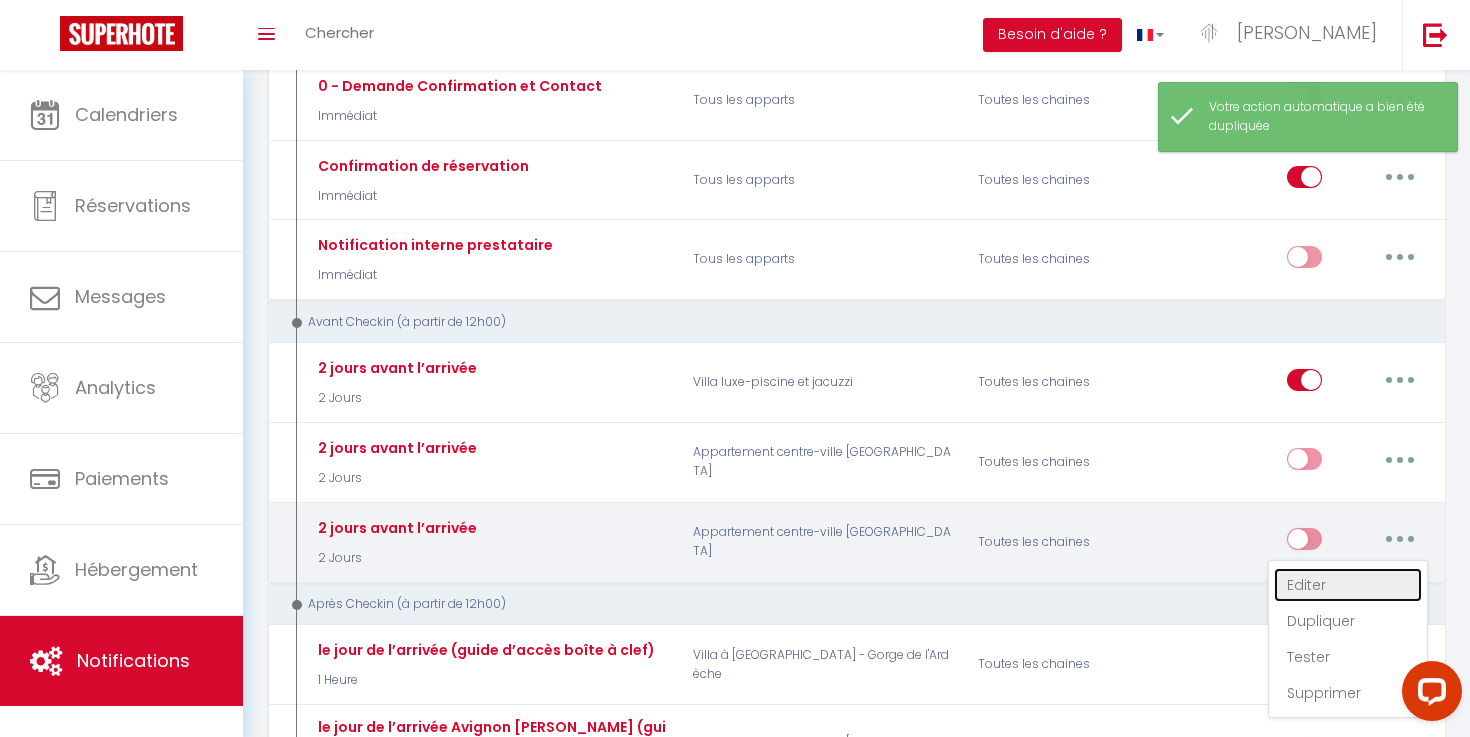 click on "Editer" at bounding box center (1348, 585) 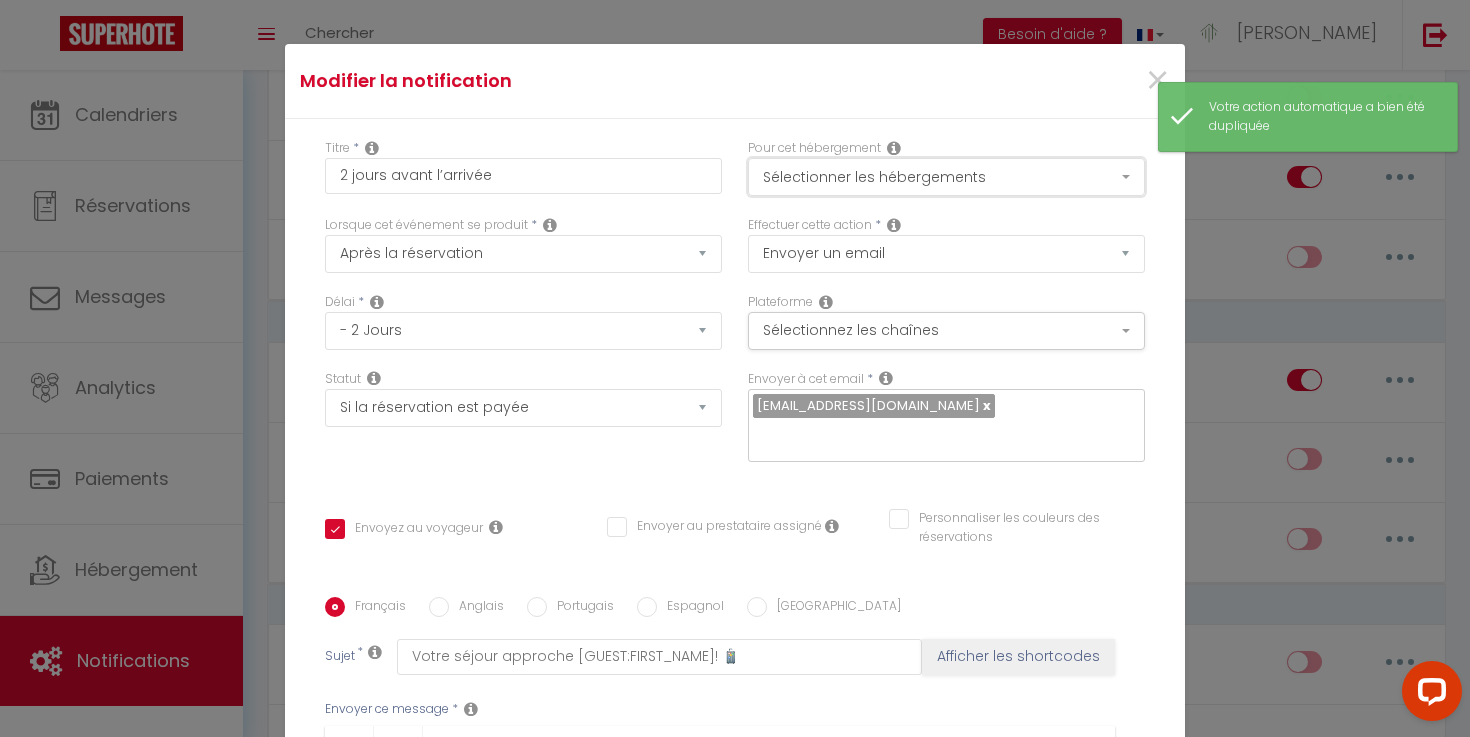 click on "Sélectionner les hébergements" at bounding box center (946, 177) 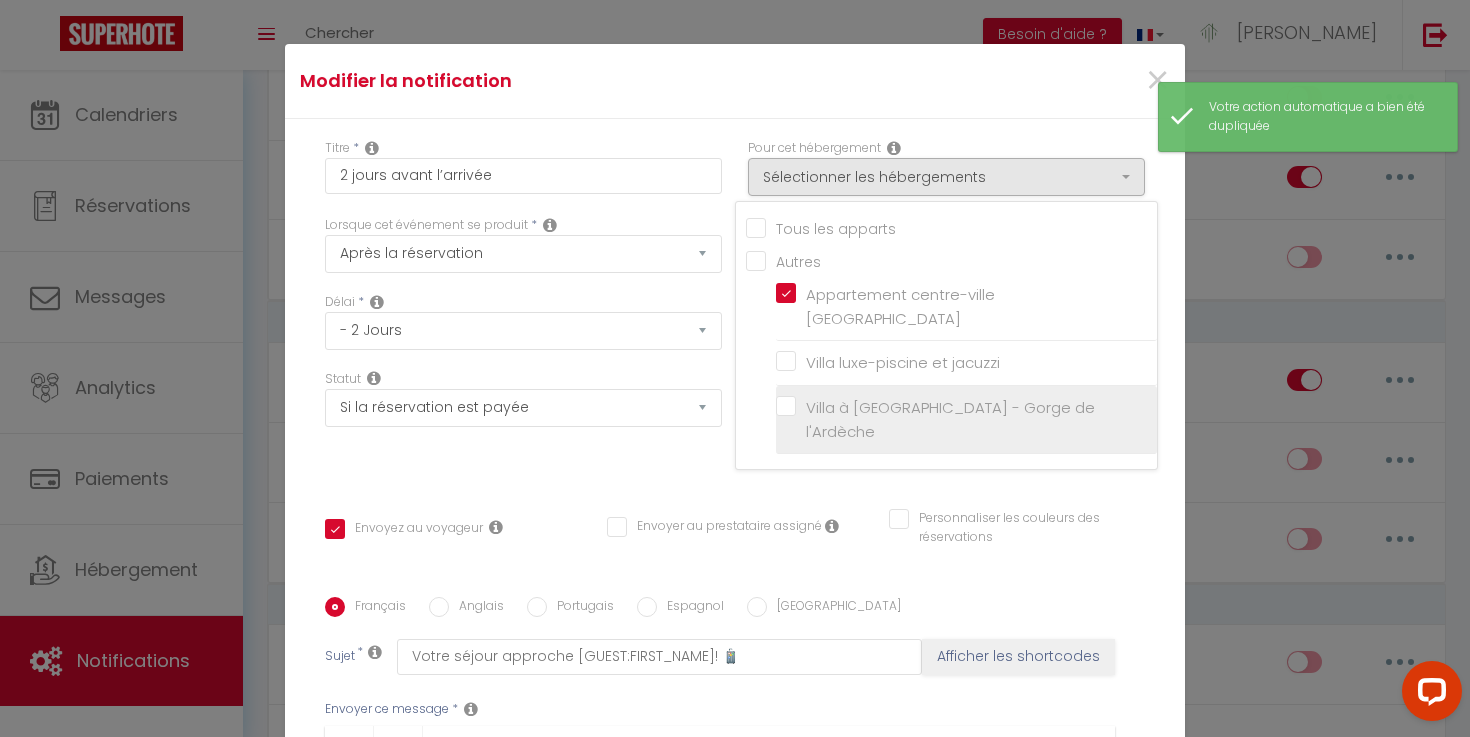 click on "Villa à Salazac - Piscine - Gorge de l'Ardèche" at bounding box center (966, 420) 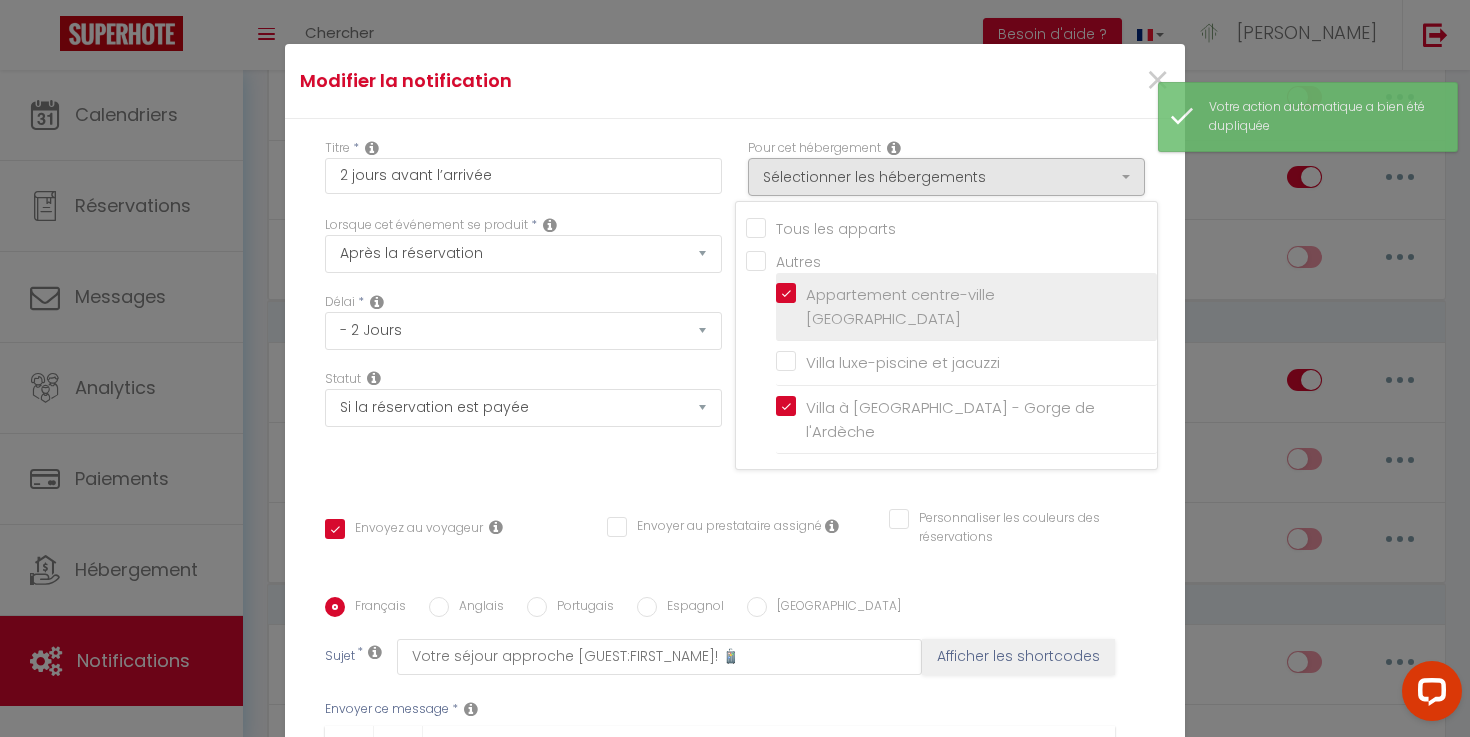 click on "Appartement centre-ville Avignon" at bounding box center [970, 306] 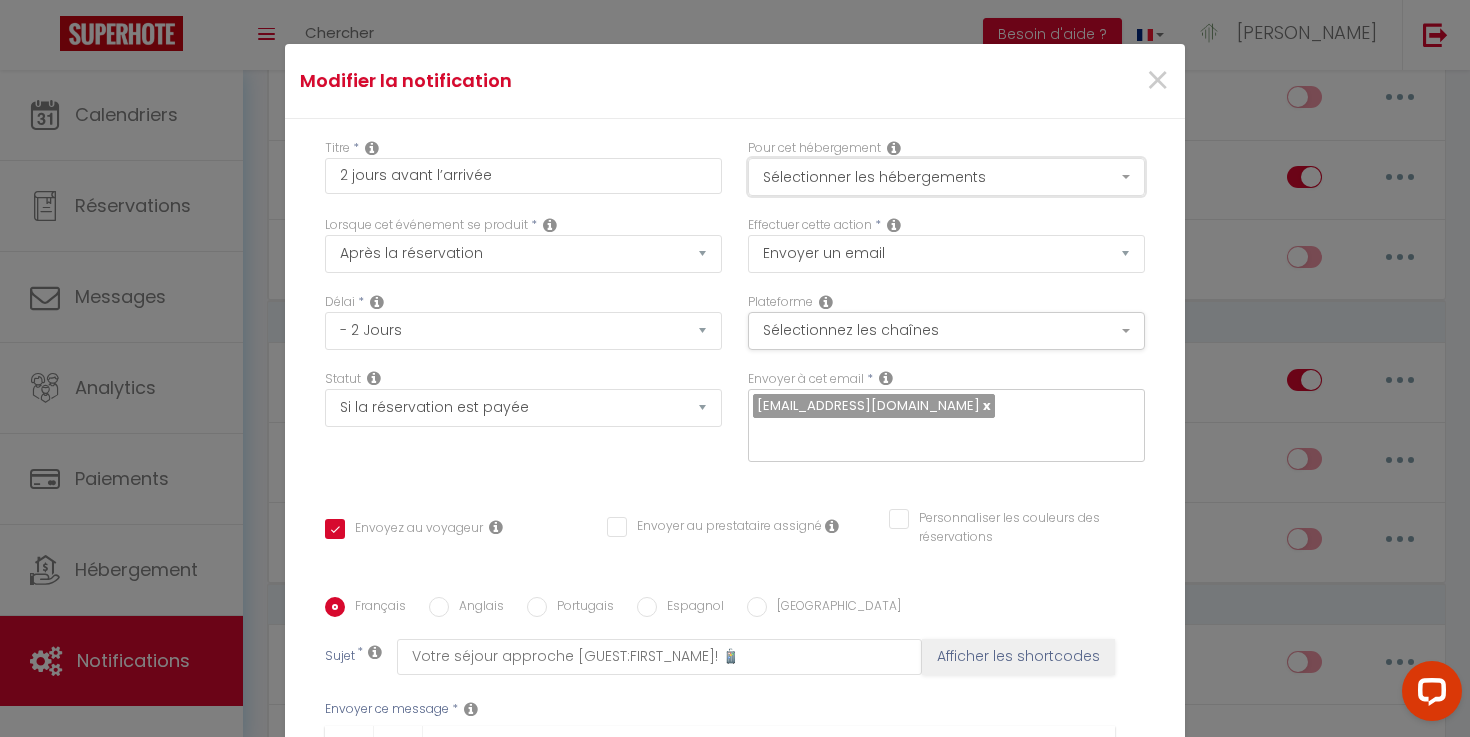 click on "Sélectionner les hébergements" at bounding box center [946, 177] 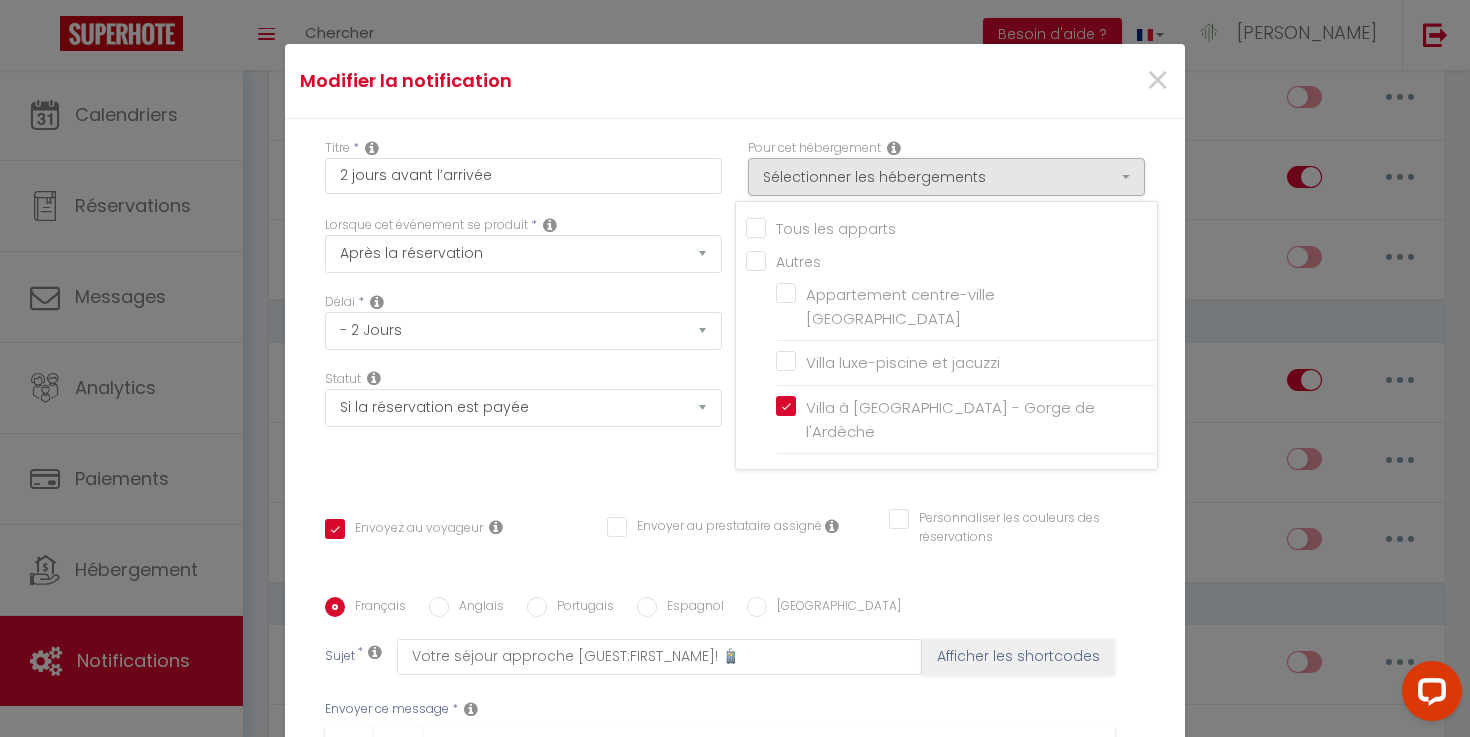 click on "Statut     Aucun   Si la réservation est payée   Si réservation non payée   Si la caution a été prise   Si caution non payée" at bounding box center [523, 426] 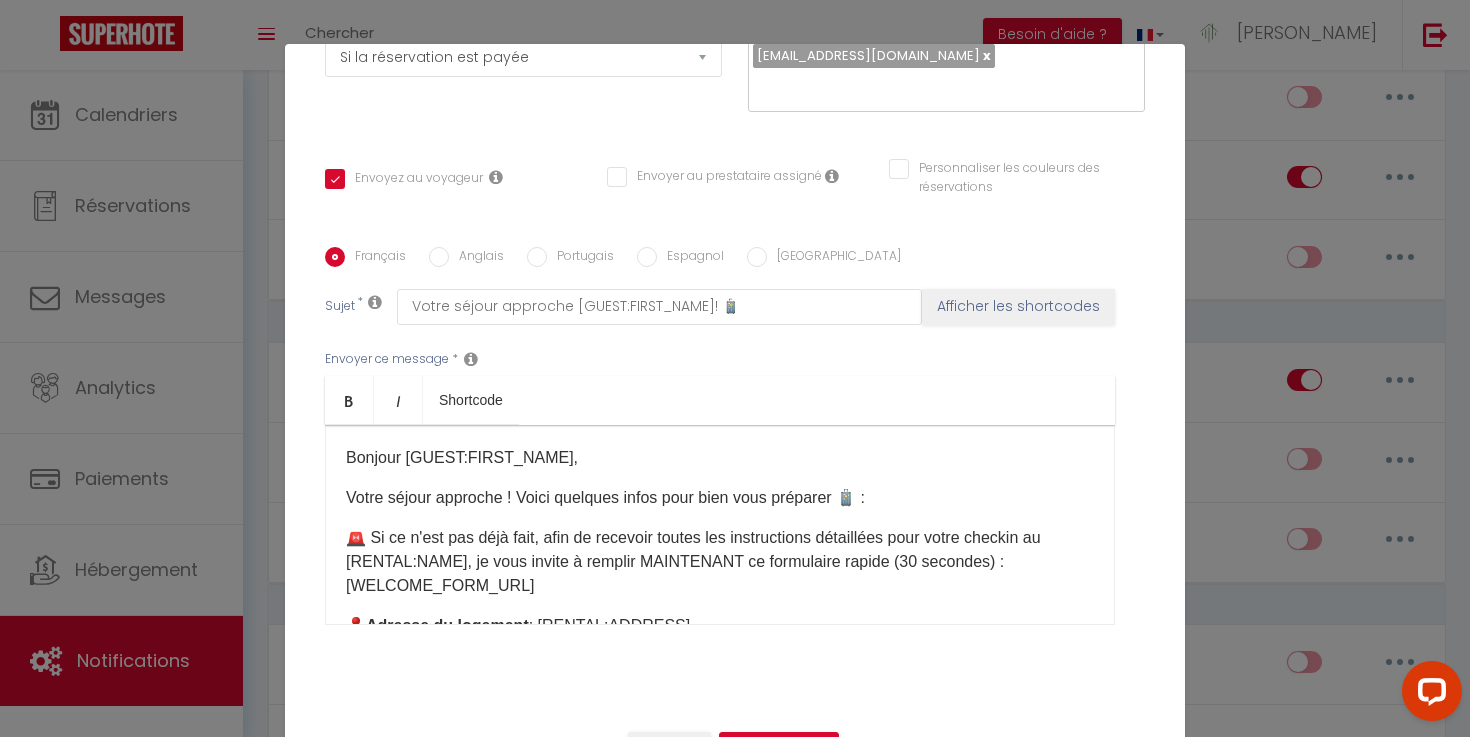 scroll, scrollTop: 356, scrollLeft: 0, axis: vertical 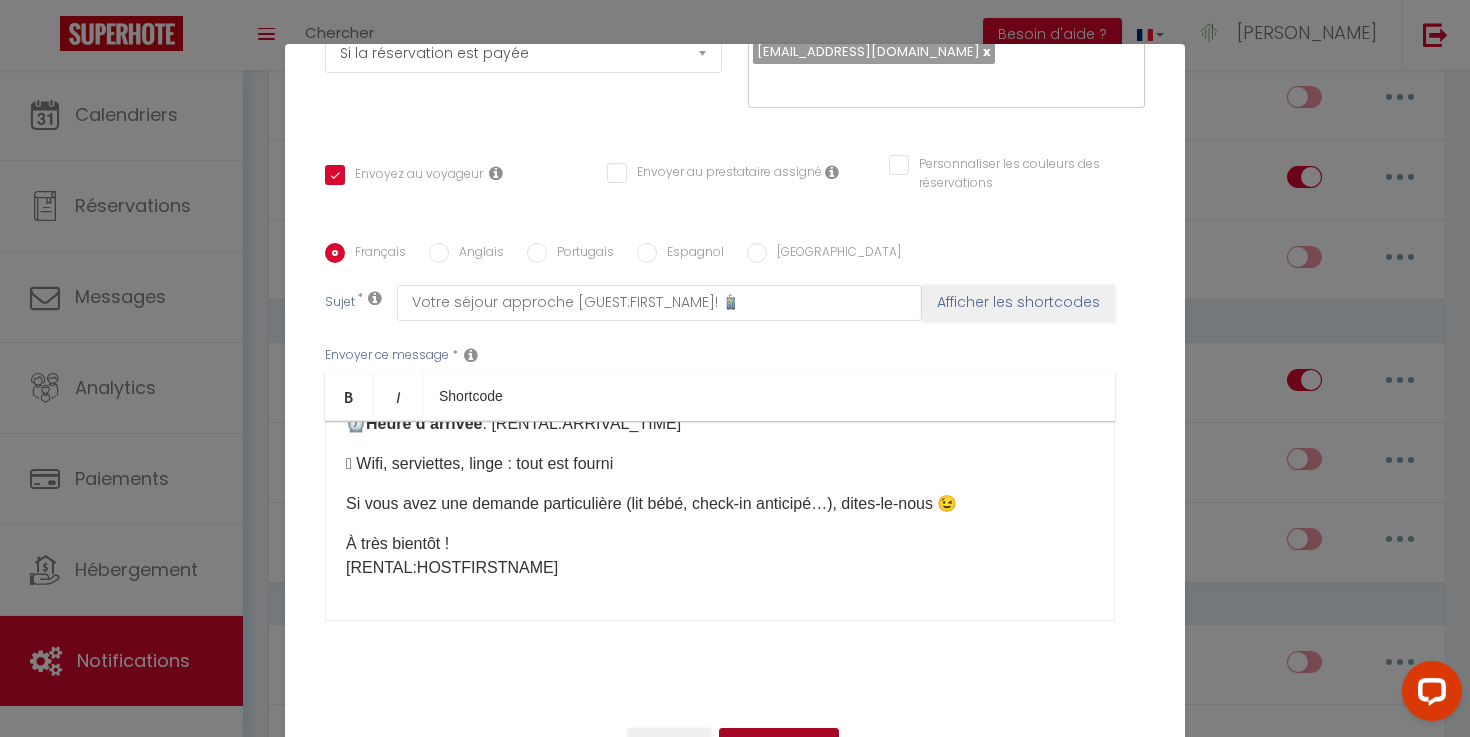 click on "Mettre à jour" at bounding box center (779, 745) 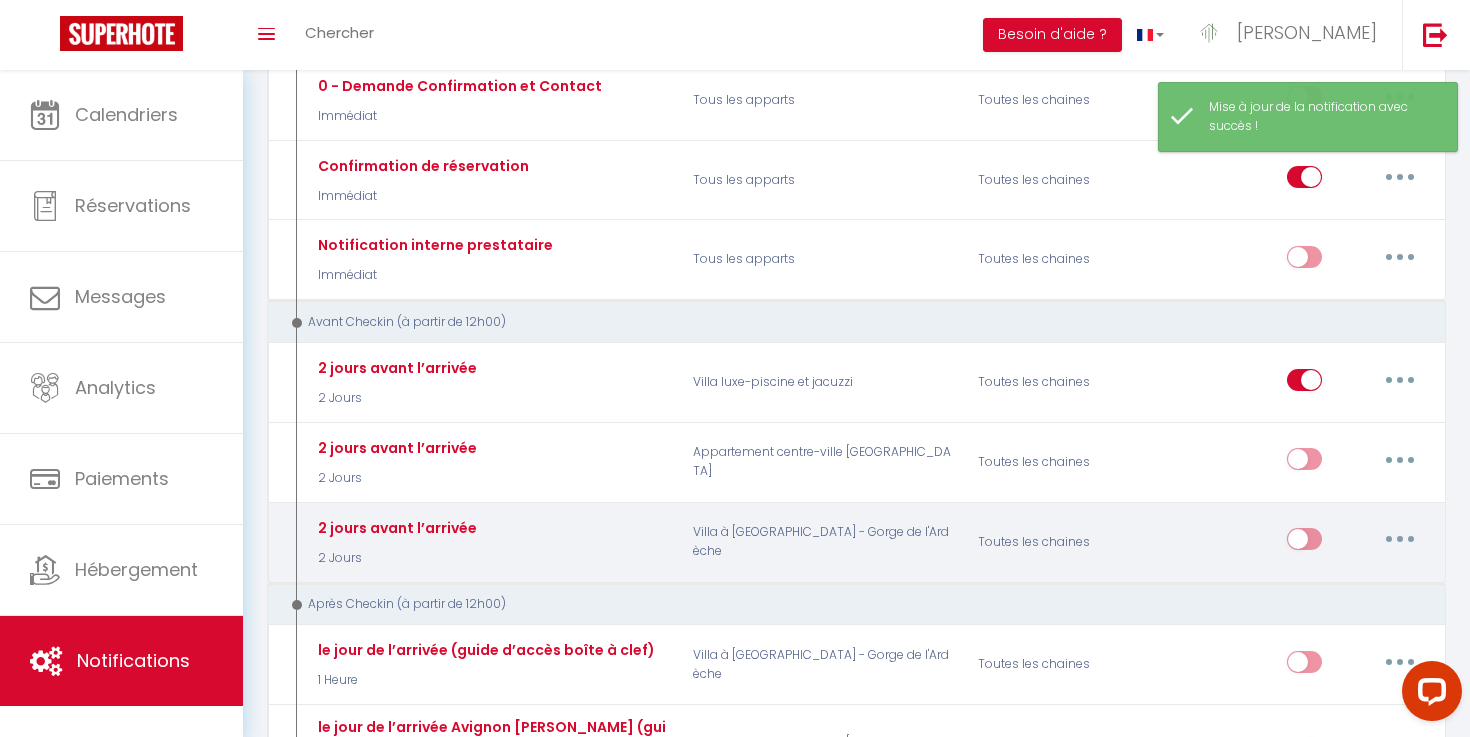 click at bounding box center (1400, 539) 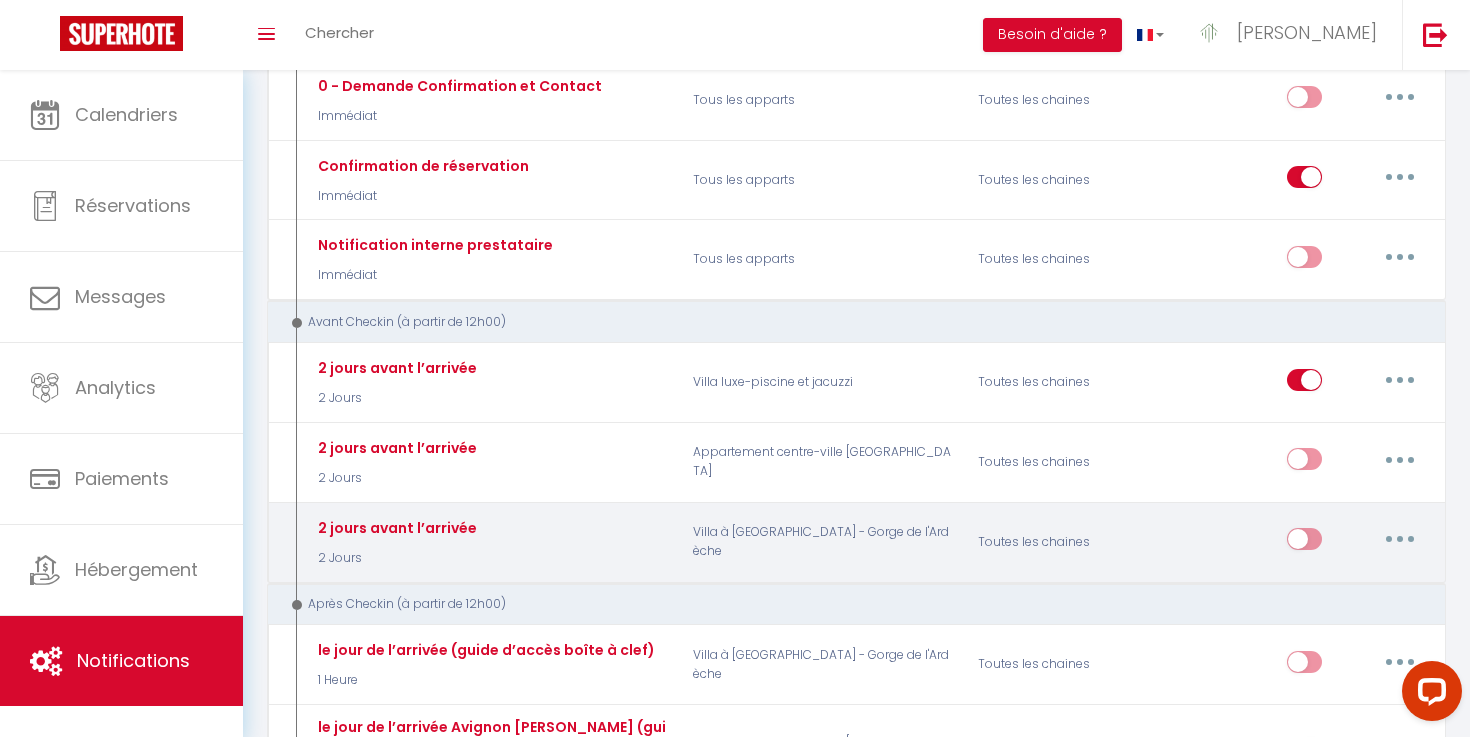 click at bounding box center [1304, 543] 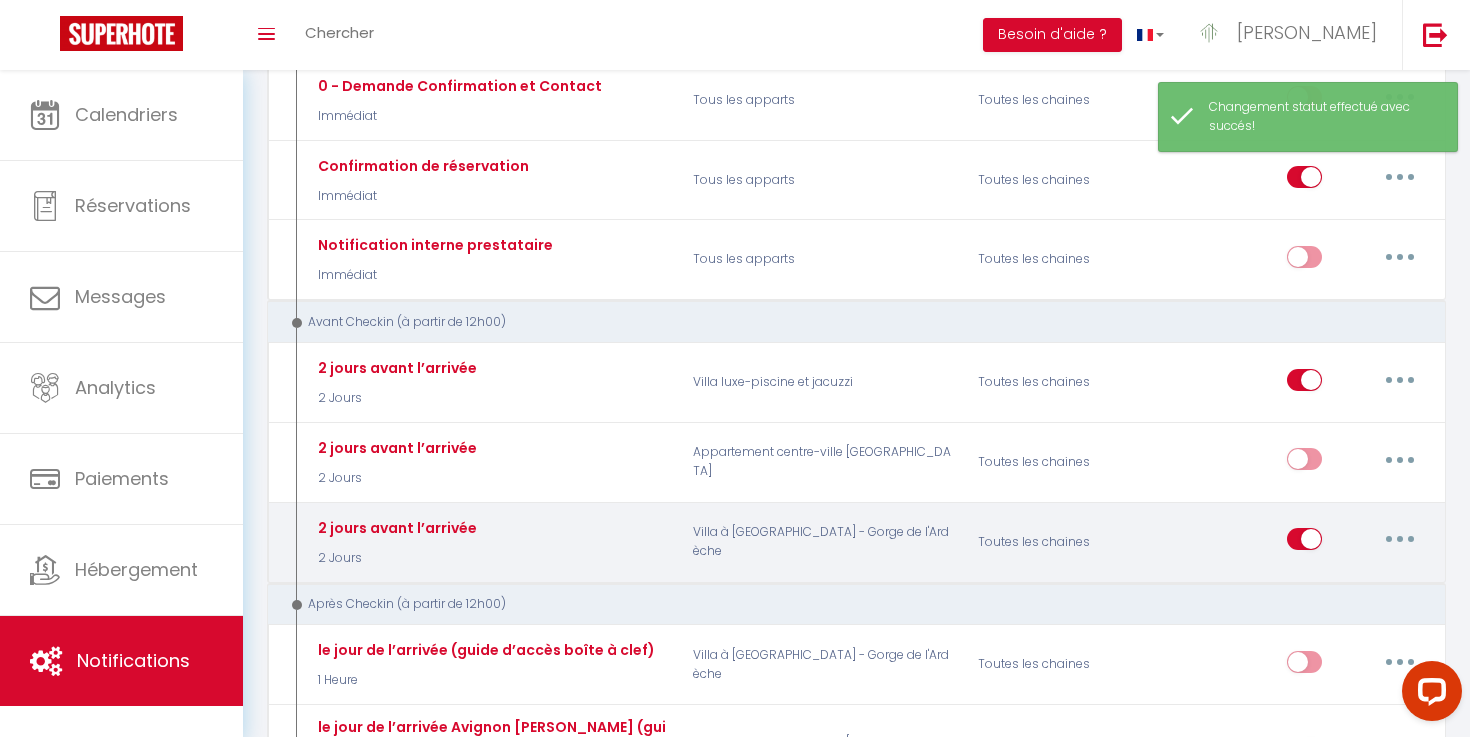 click at bounding box center [1400, 539] 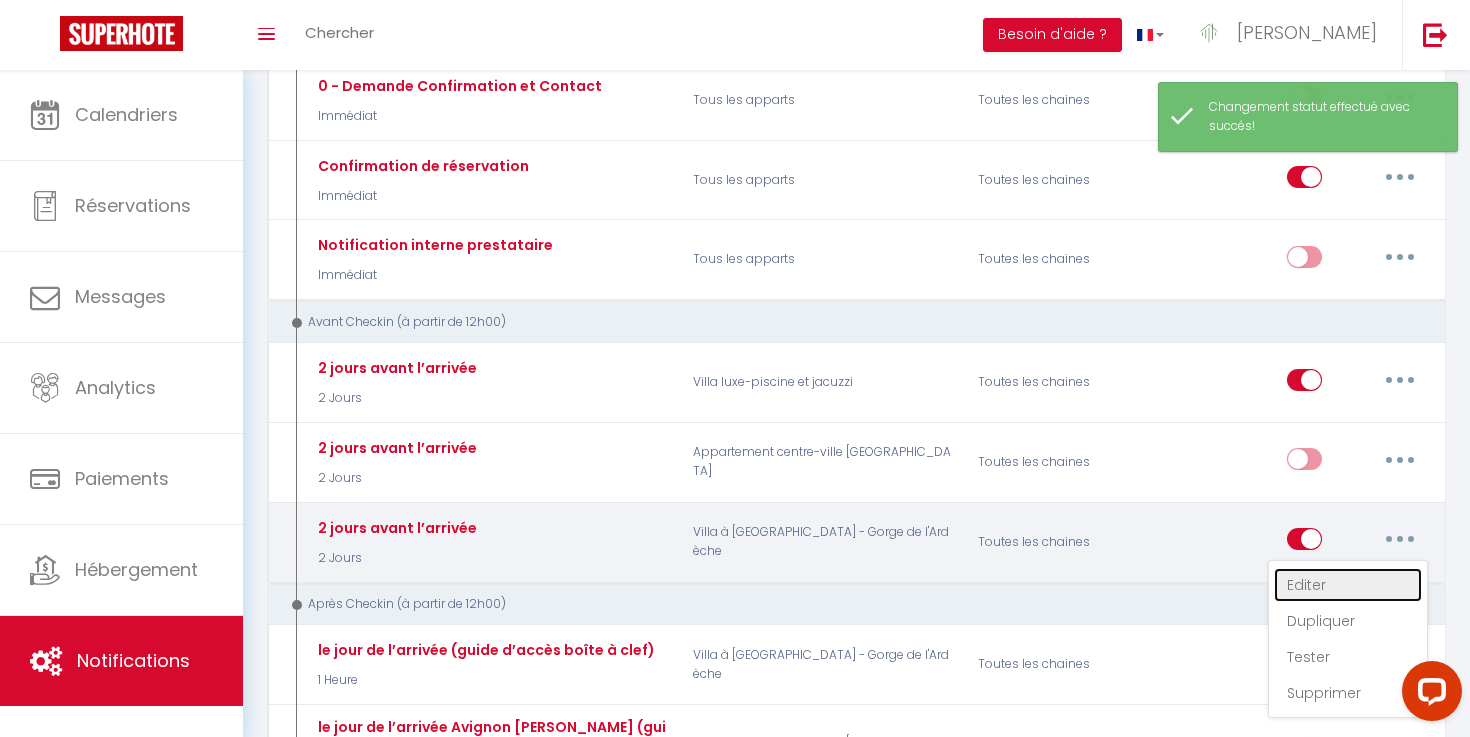 click on "Editer" at bounding box center (1348, 585) 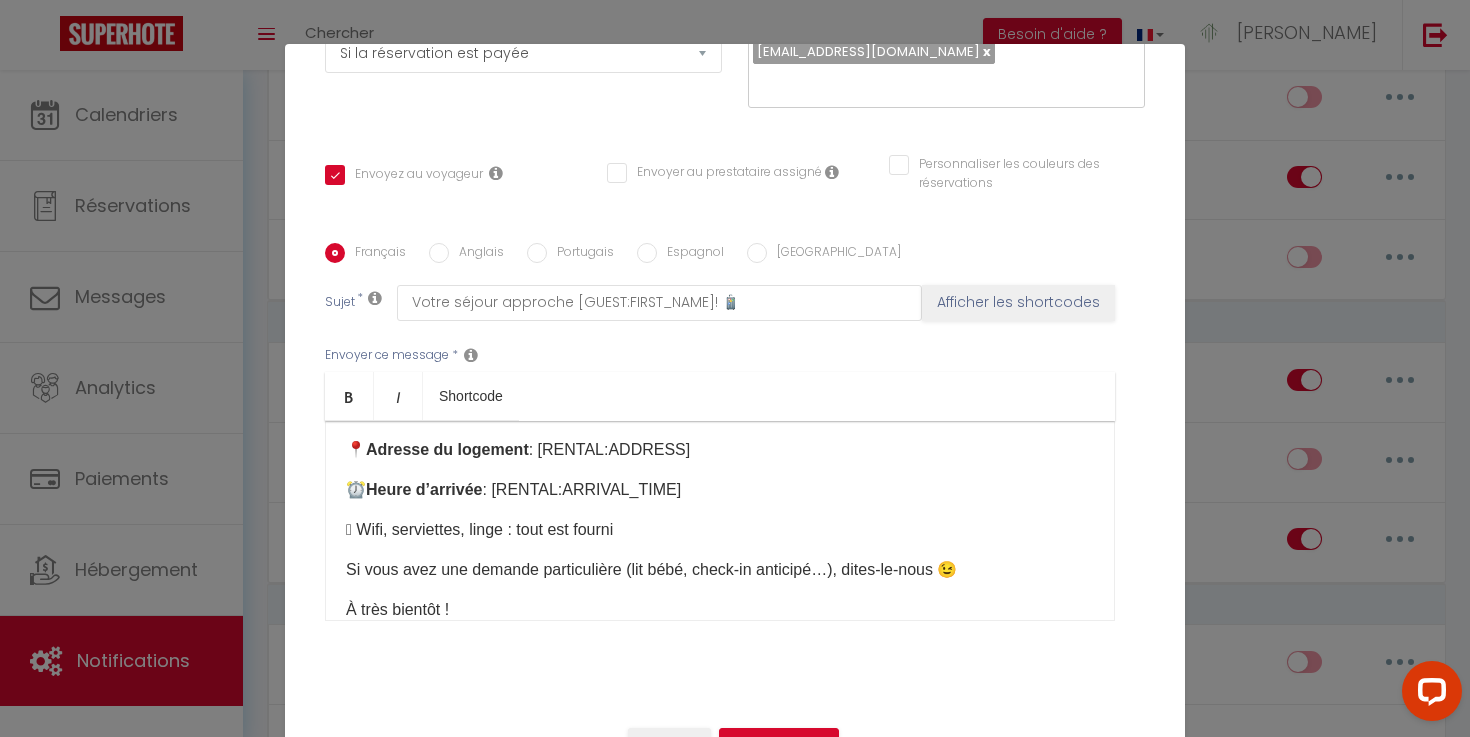 scroll, scrollTop: 173, scrollLeft: 0, axis: vertical 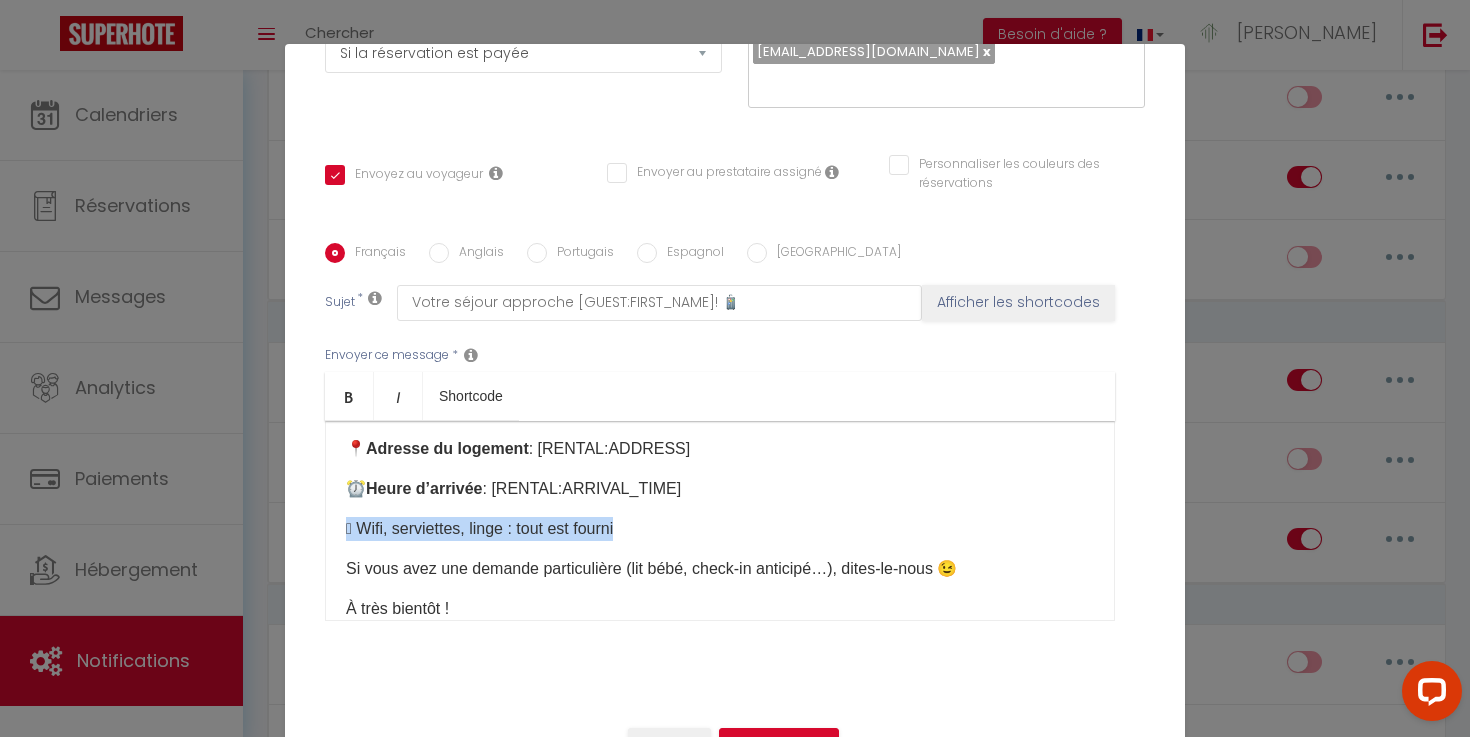 drag, startPoint x: 632, startPoint y: 538, endPoint x: 342, endPoint y: 537, distance: 290.0017 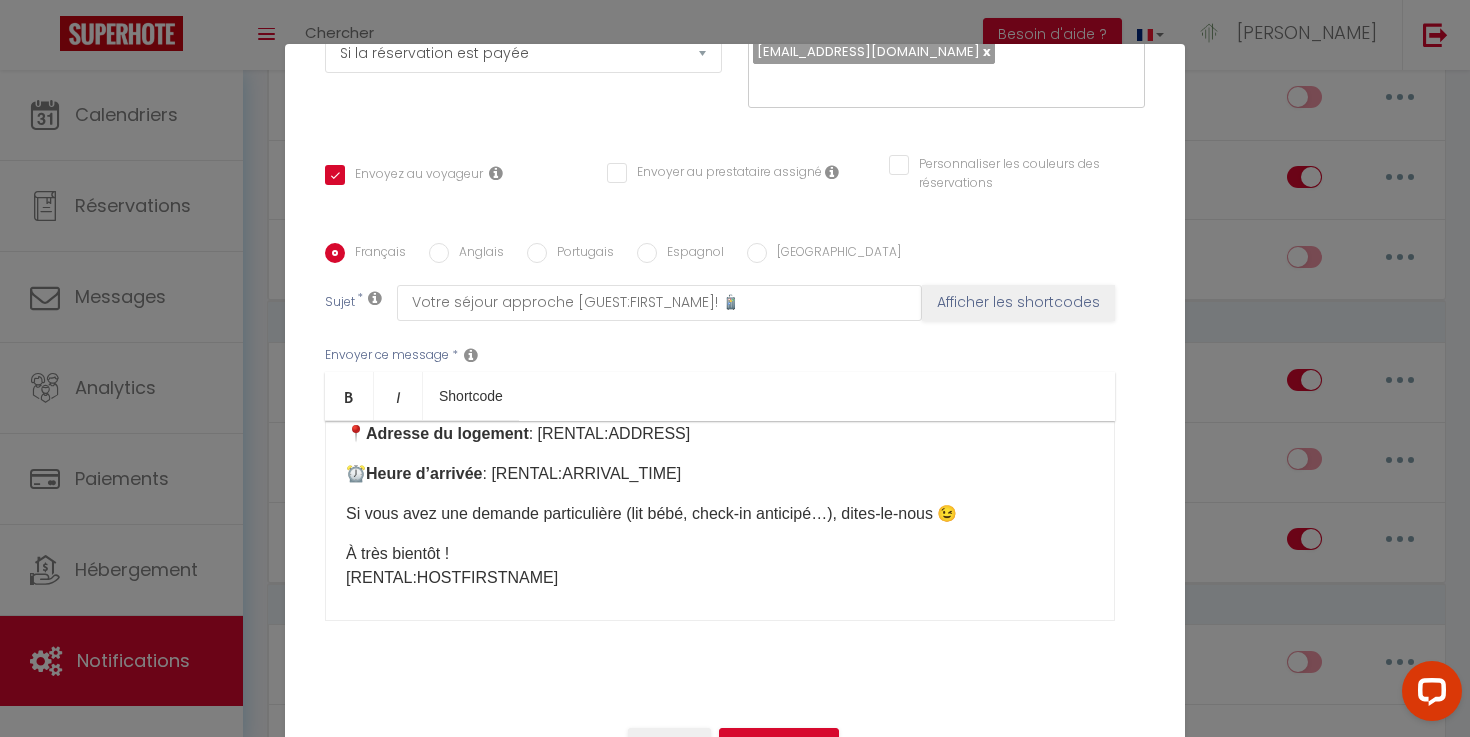 scroll, scrollTop: 198, scrollLeft: 0, axis: vertical 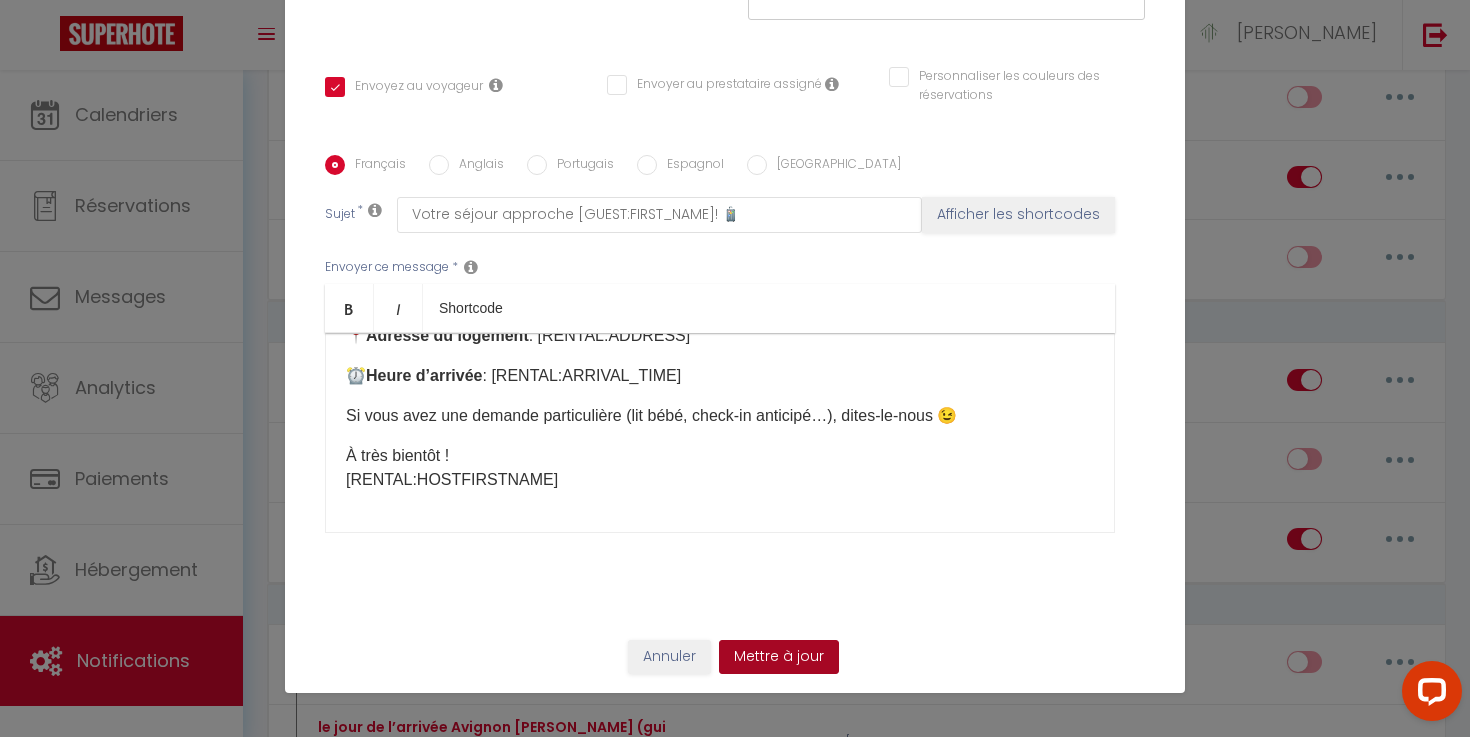 click on "Mettre à jour" at bounding box center [779, 657] 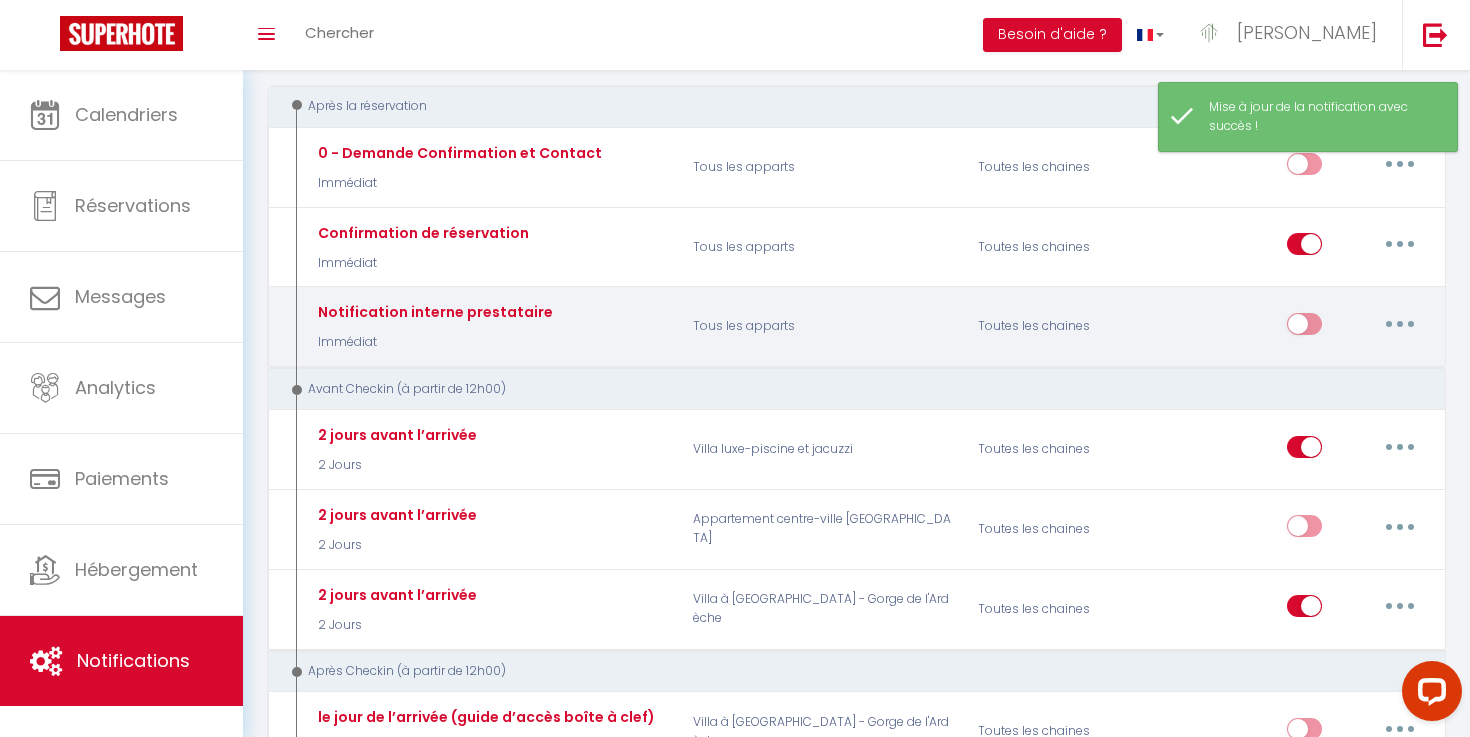 scroll, scrollTop: 281, scrollLeft: 0, axis: vertical 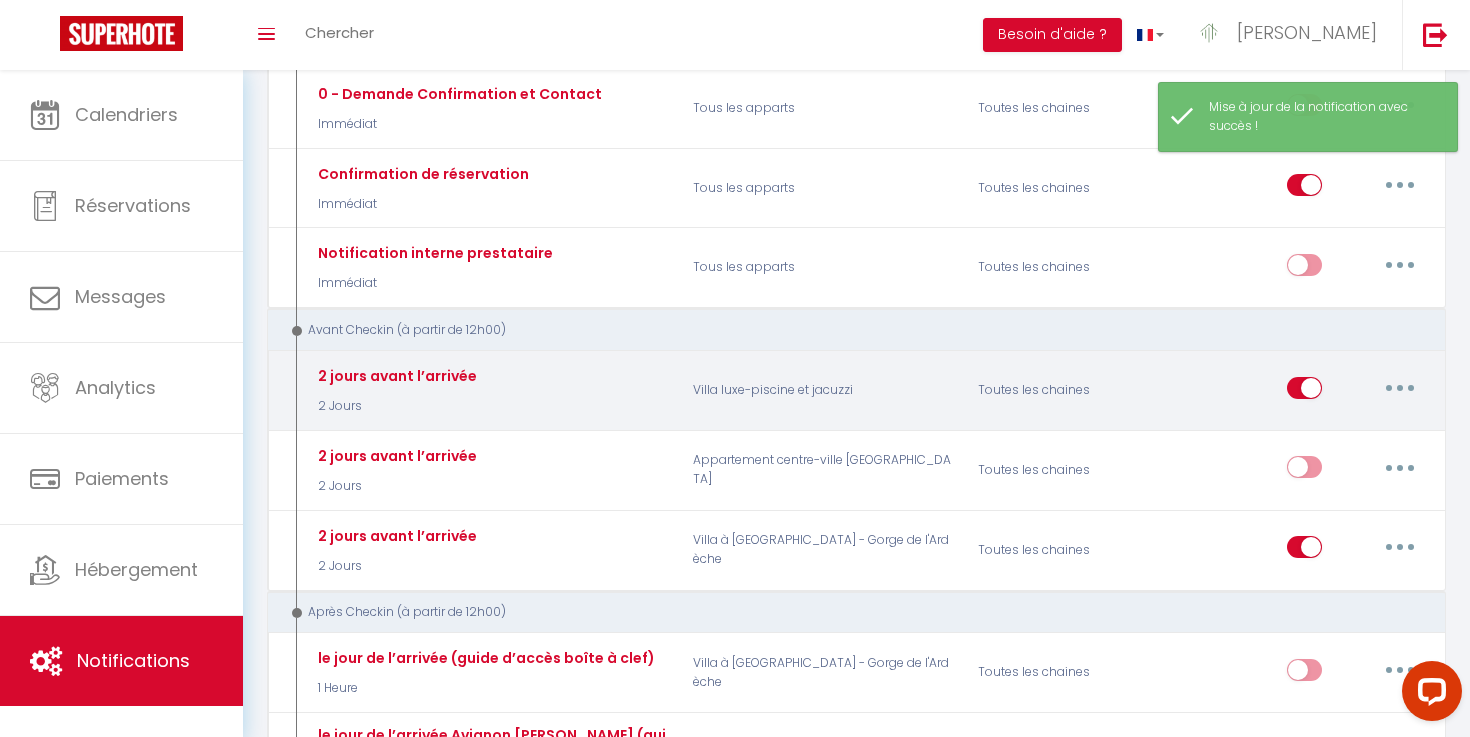 click at bounding box center (1400, 388) 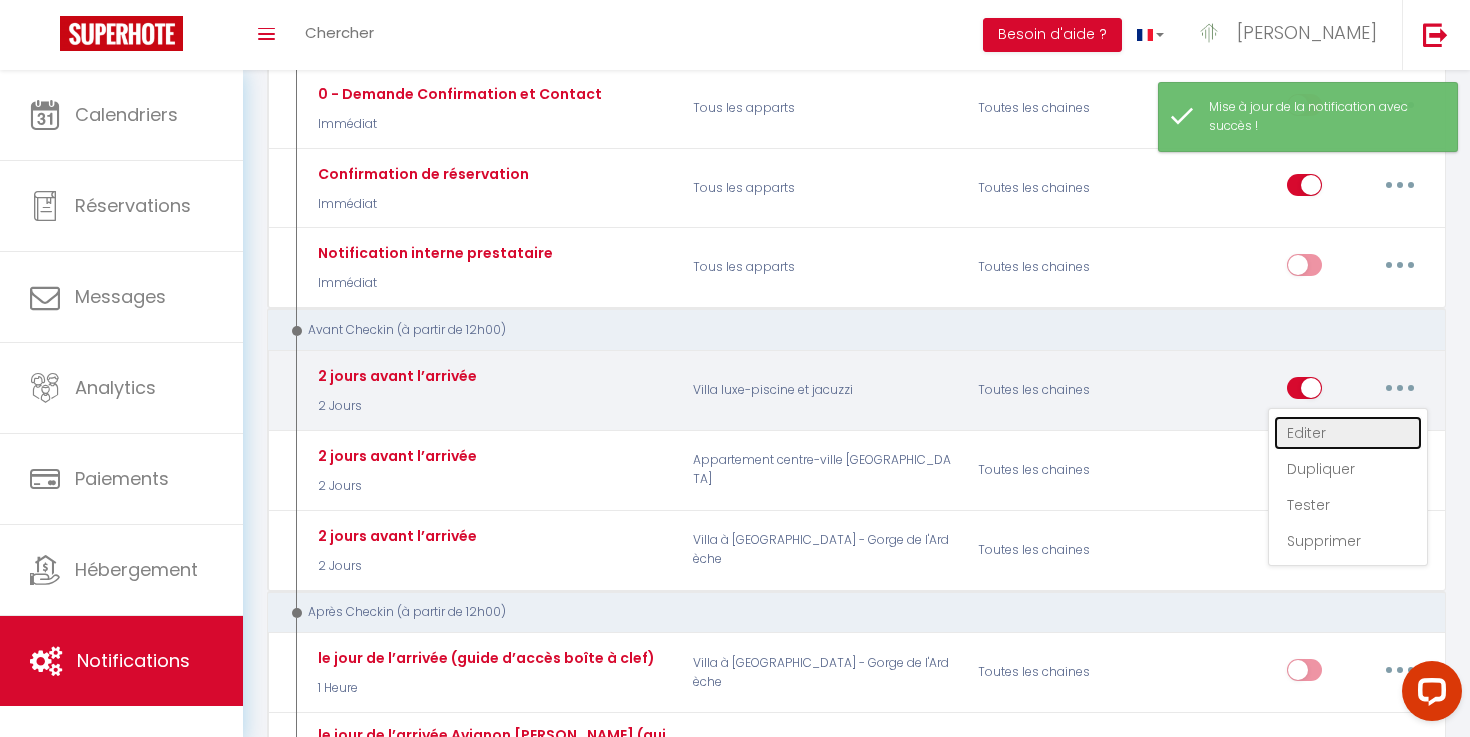 click on "Editer" at bounding box center (1348, 433) 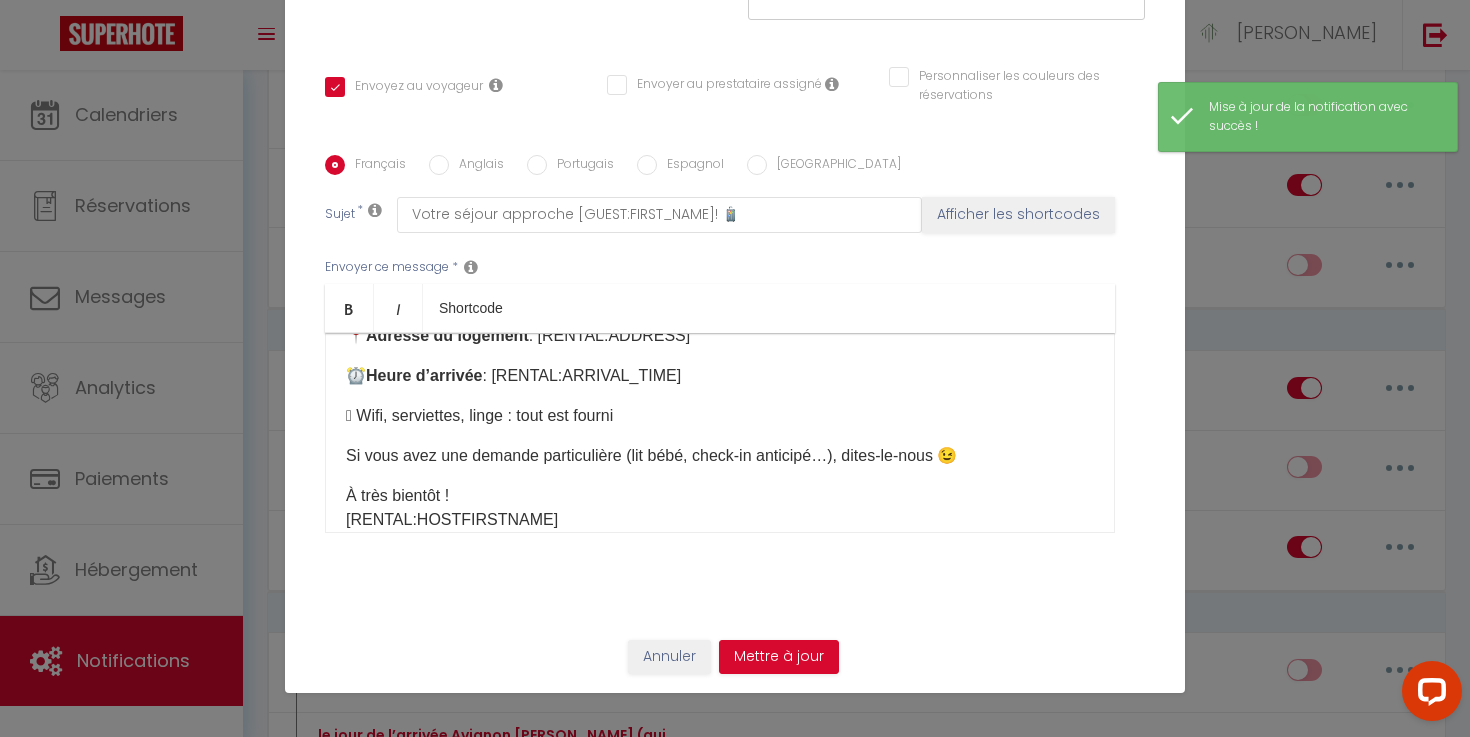 scroll, scrollTop: 238, scrollLeft: 0, axis: vertical 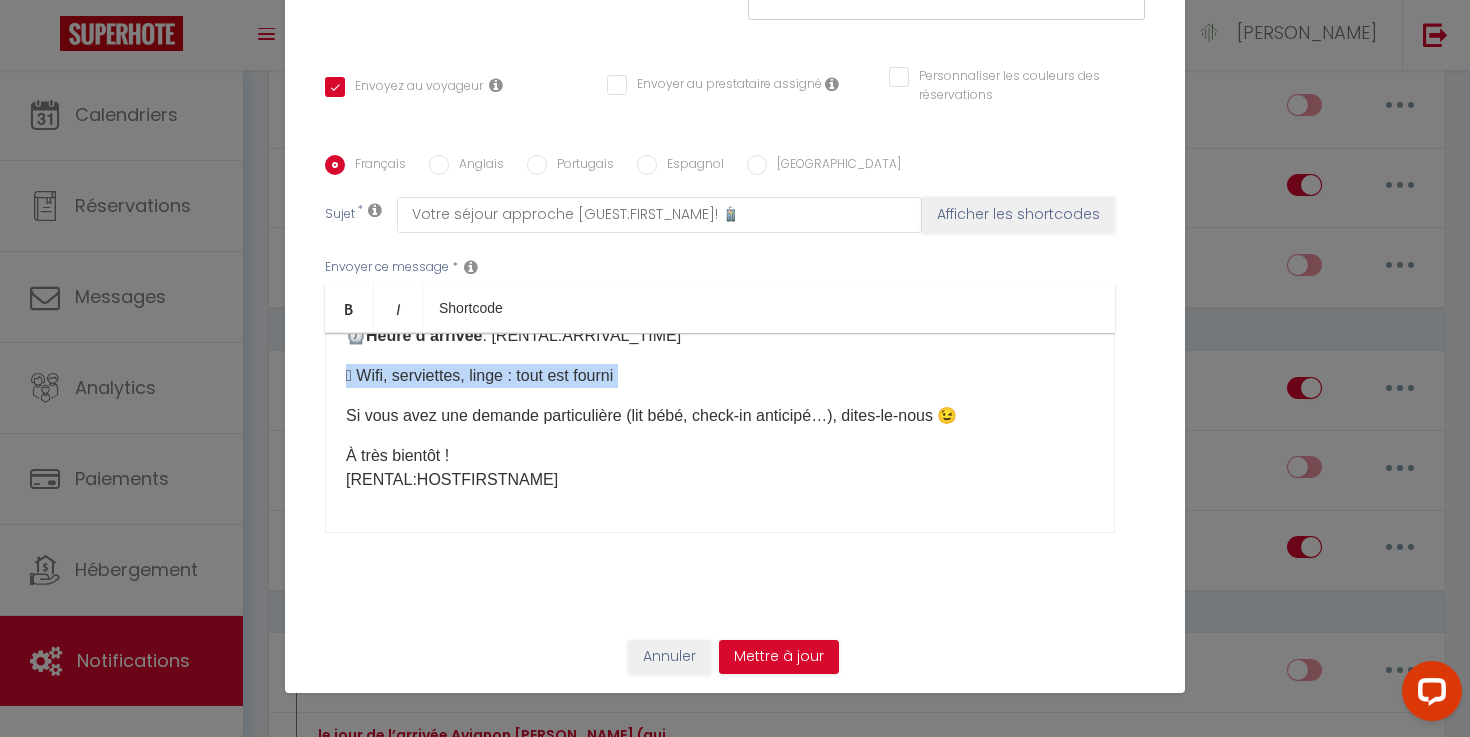 drag, startPoint x: 631, startPoint y: 392, endPoint x: 328, endPoint y: 370, distance: 303.79764 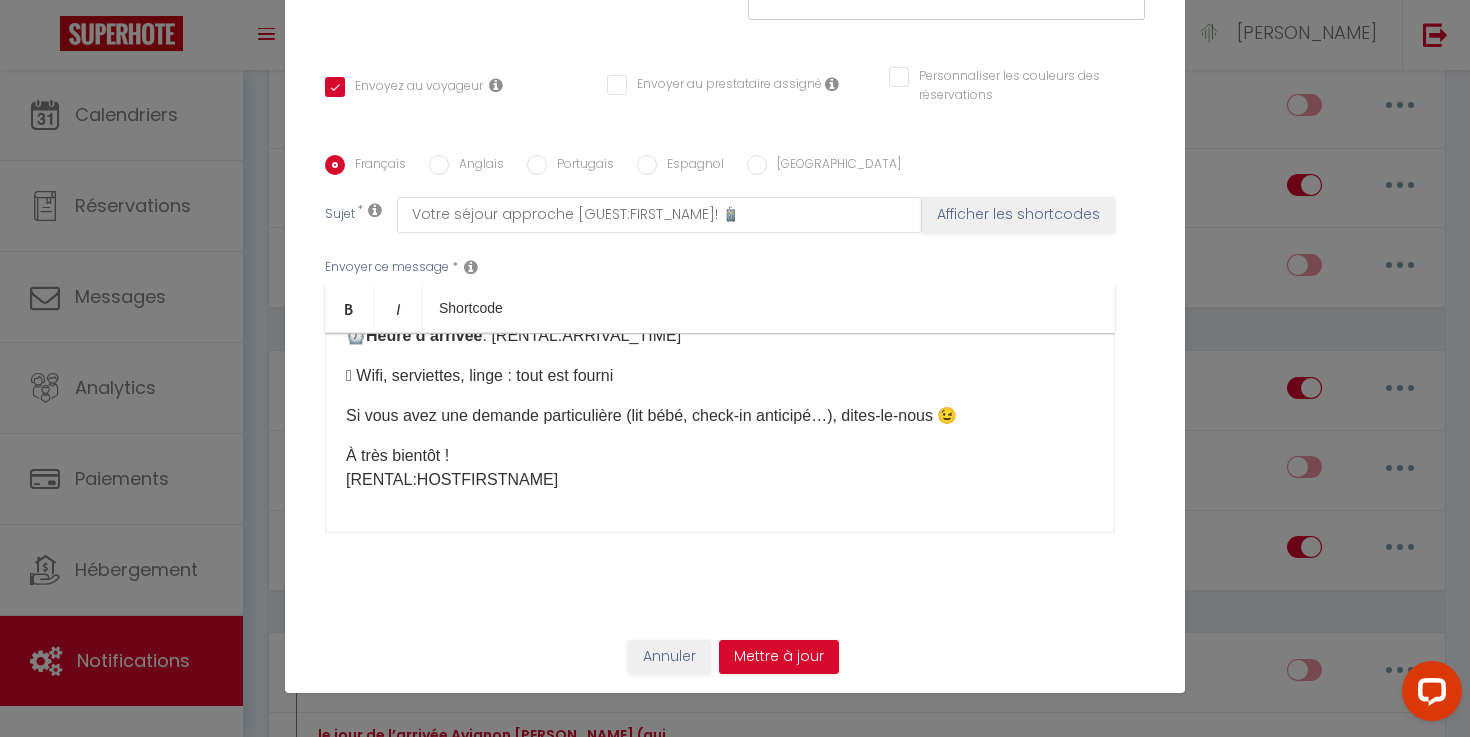 scroll, scrollTop: 198, scrollLeft: 0, axis: vertical 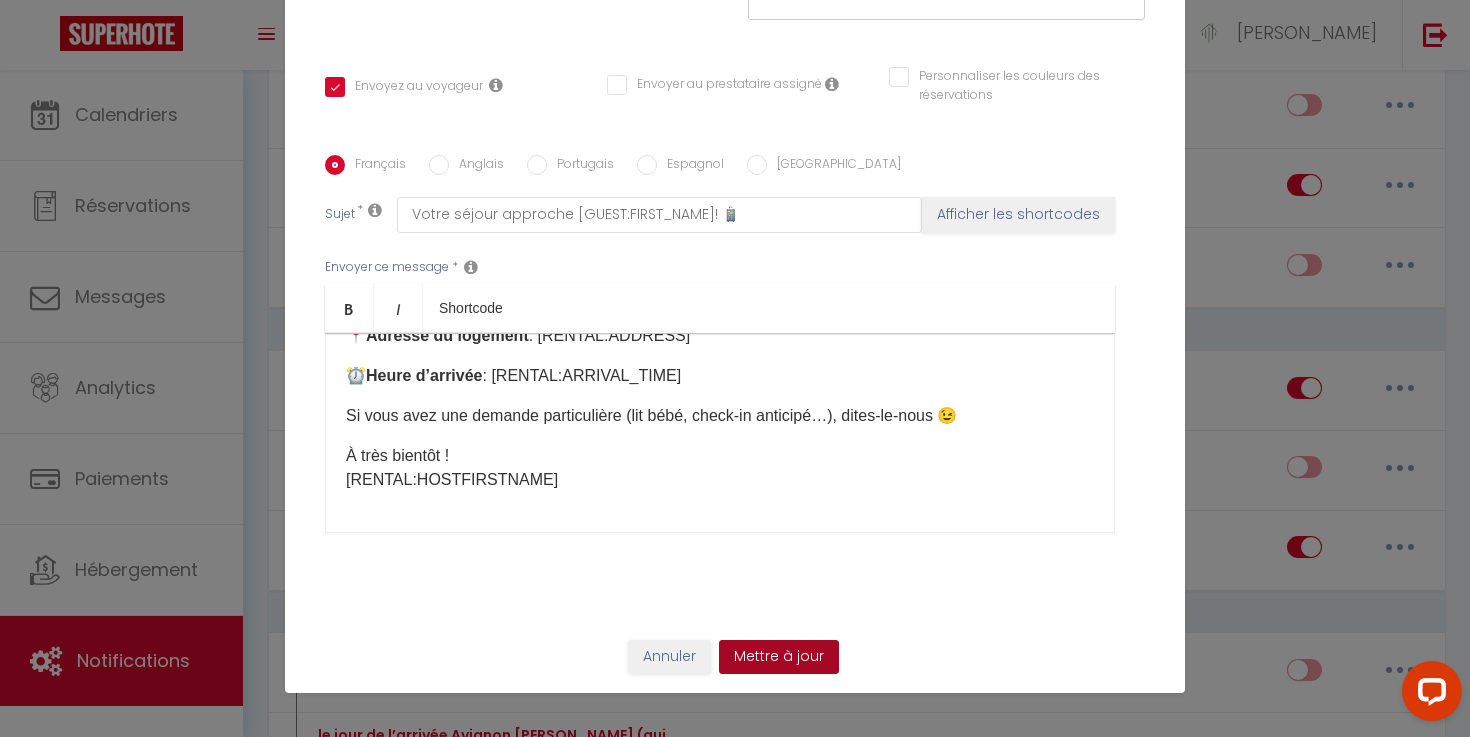 click on "Mettre à jour" at bounding box center [779, 657] 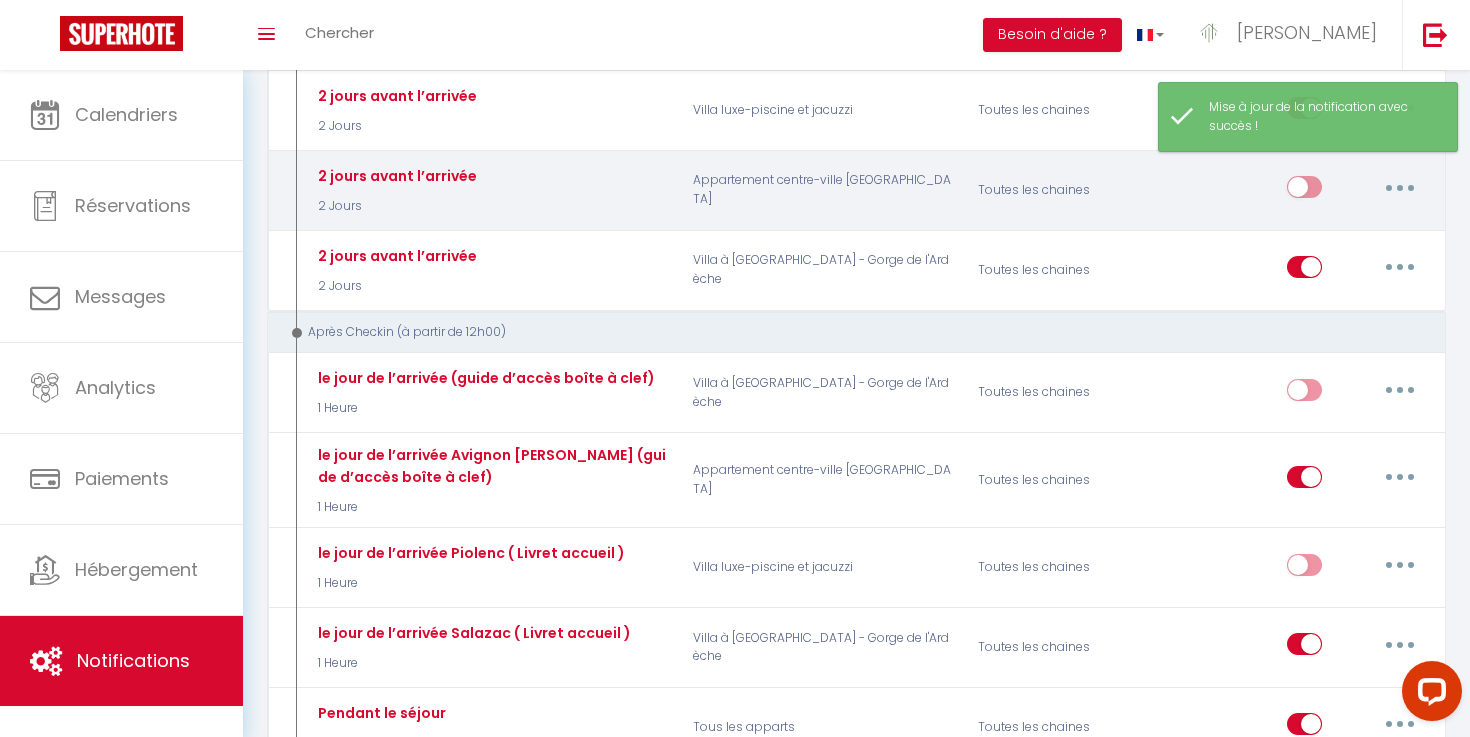 scroll, scrollTop: 596, scrollLeft: 0, axis: vertical 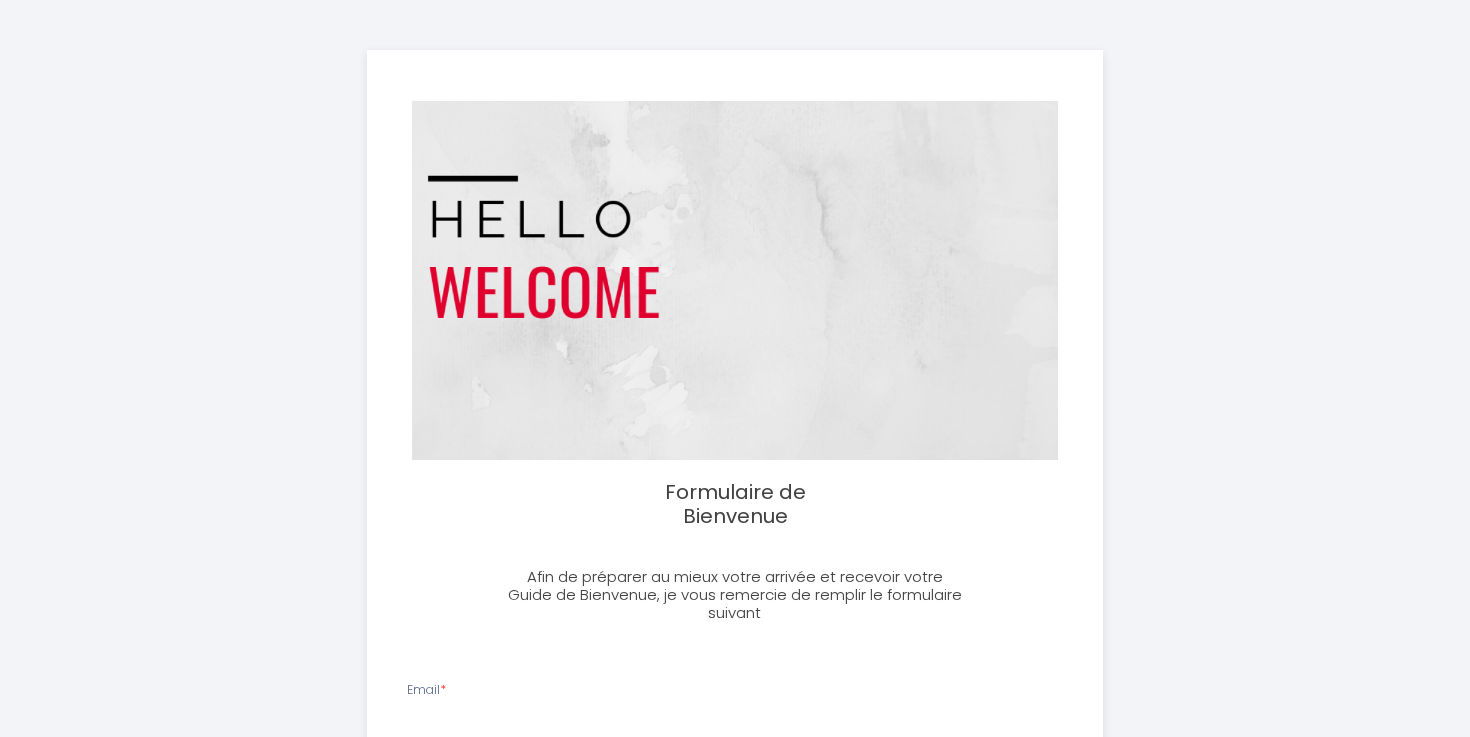 select 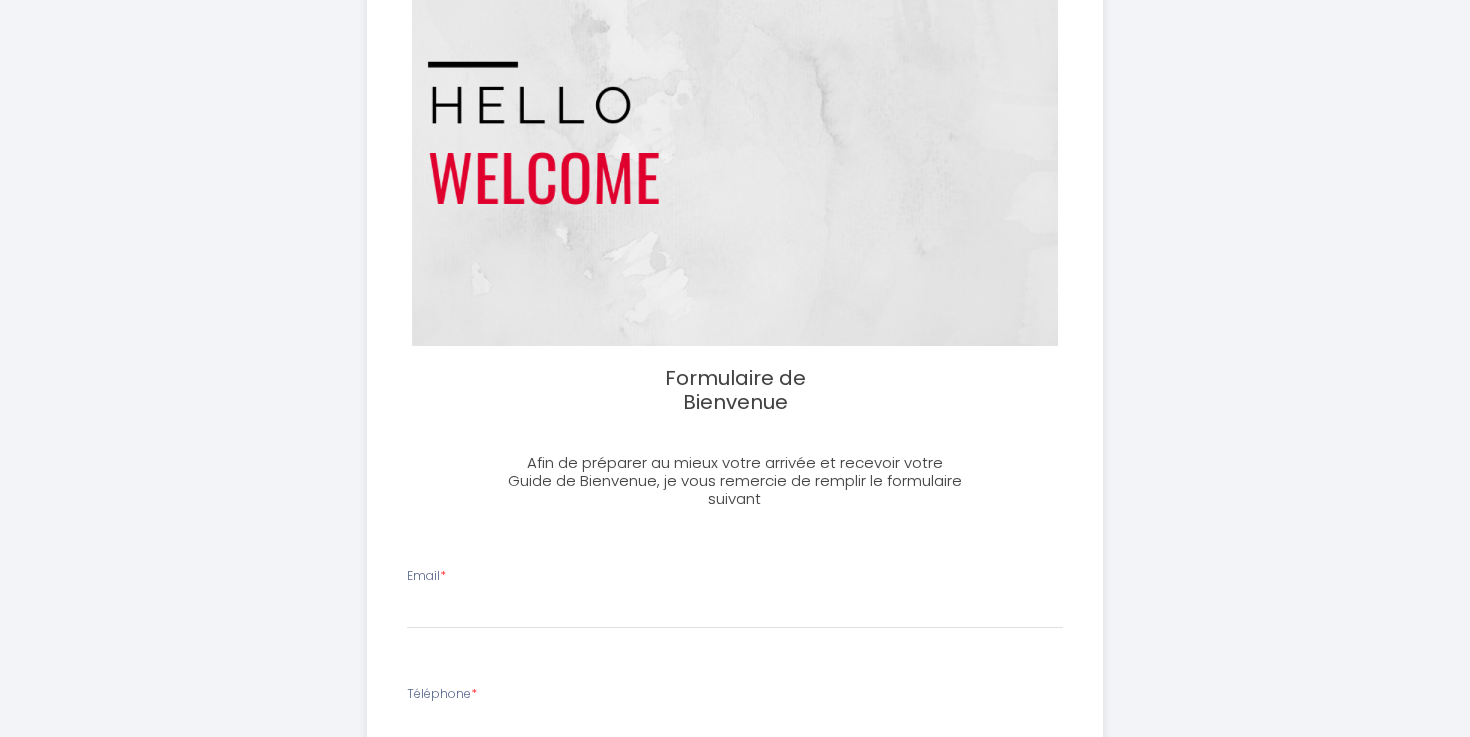 scroll, scrollTop: 384, scrollLeft: 0, axis: vertical 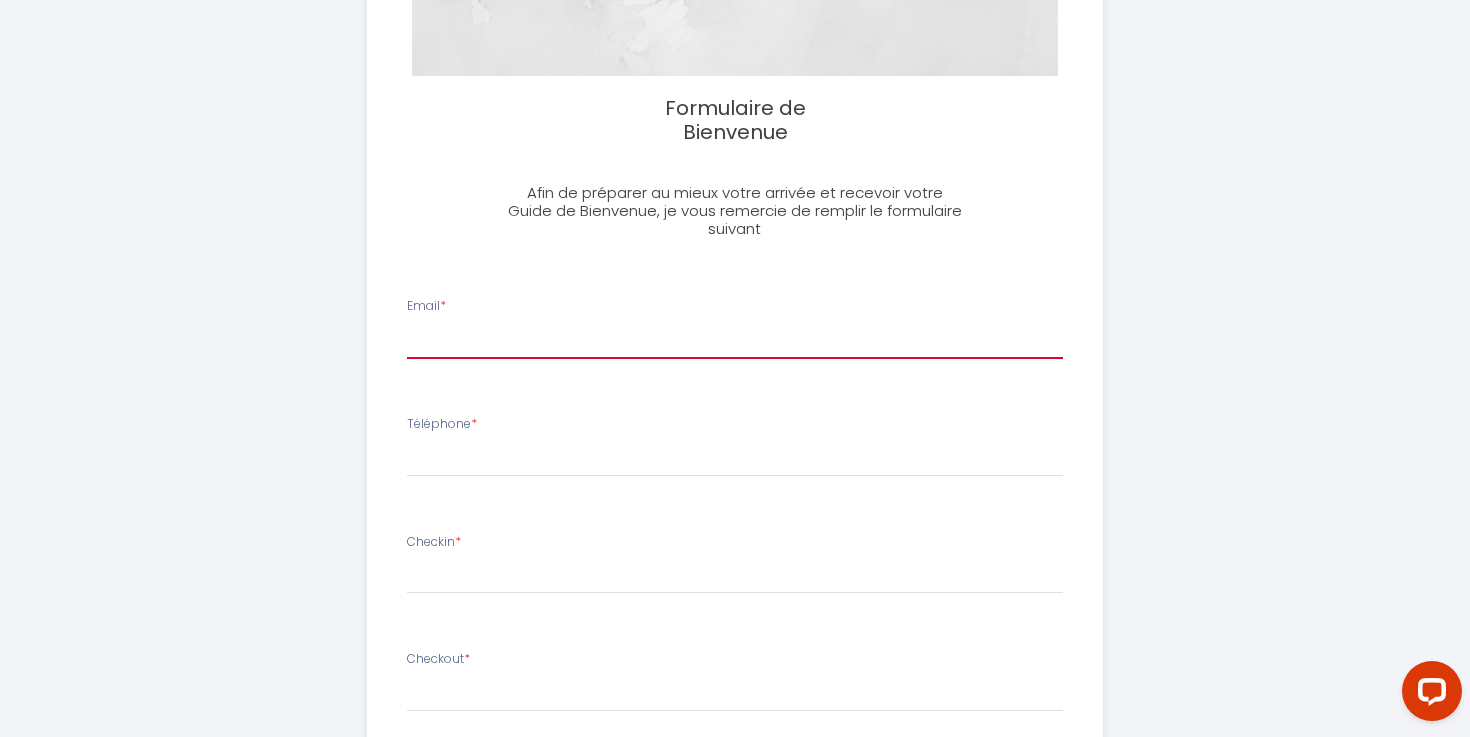click on "Email
*" at bounding box center (735, 341) 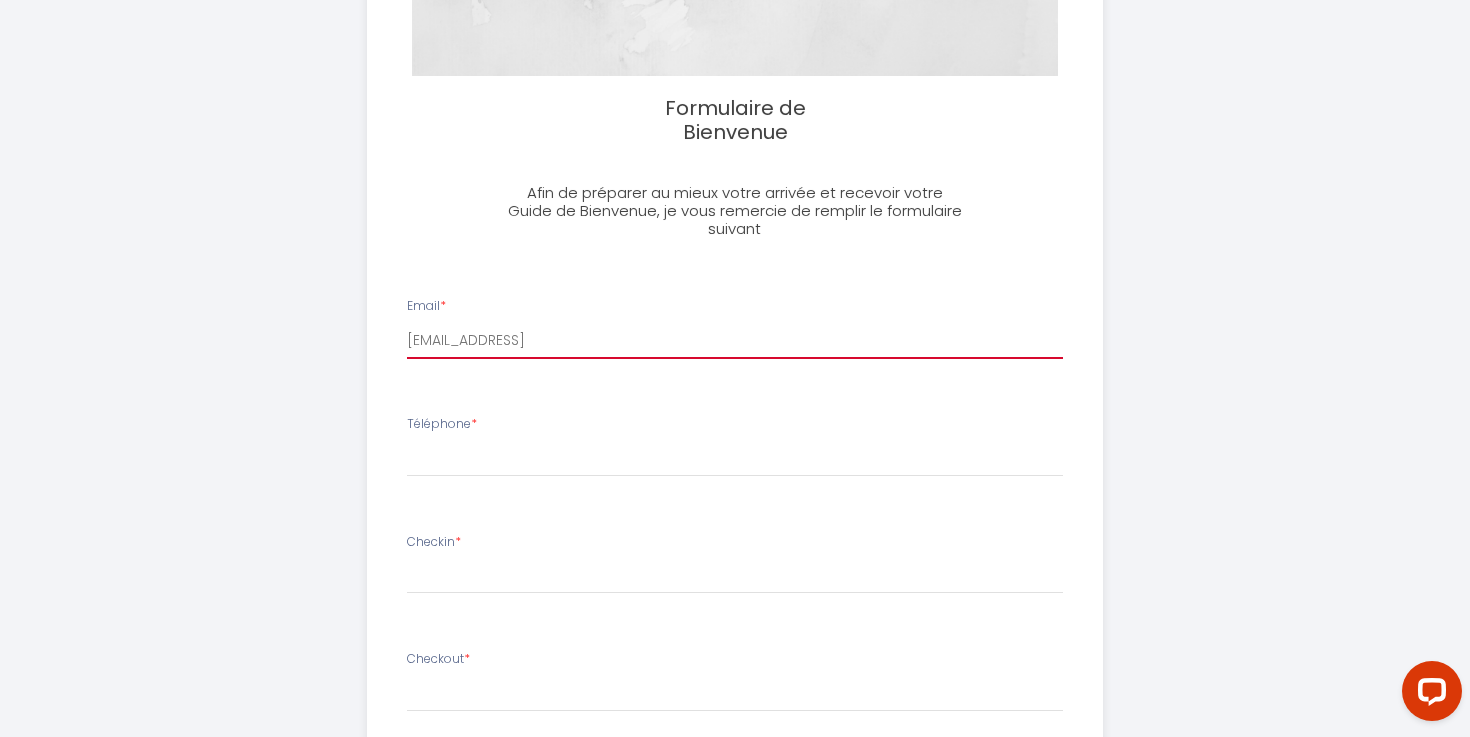 scroll, scrollTop: 429, scrollLeft: 0, axis: vertical 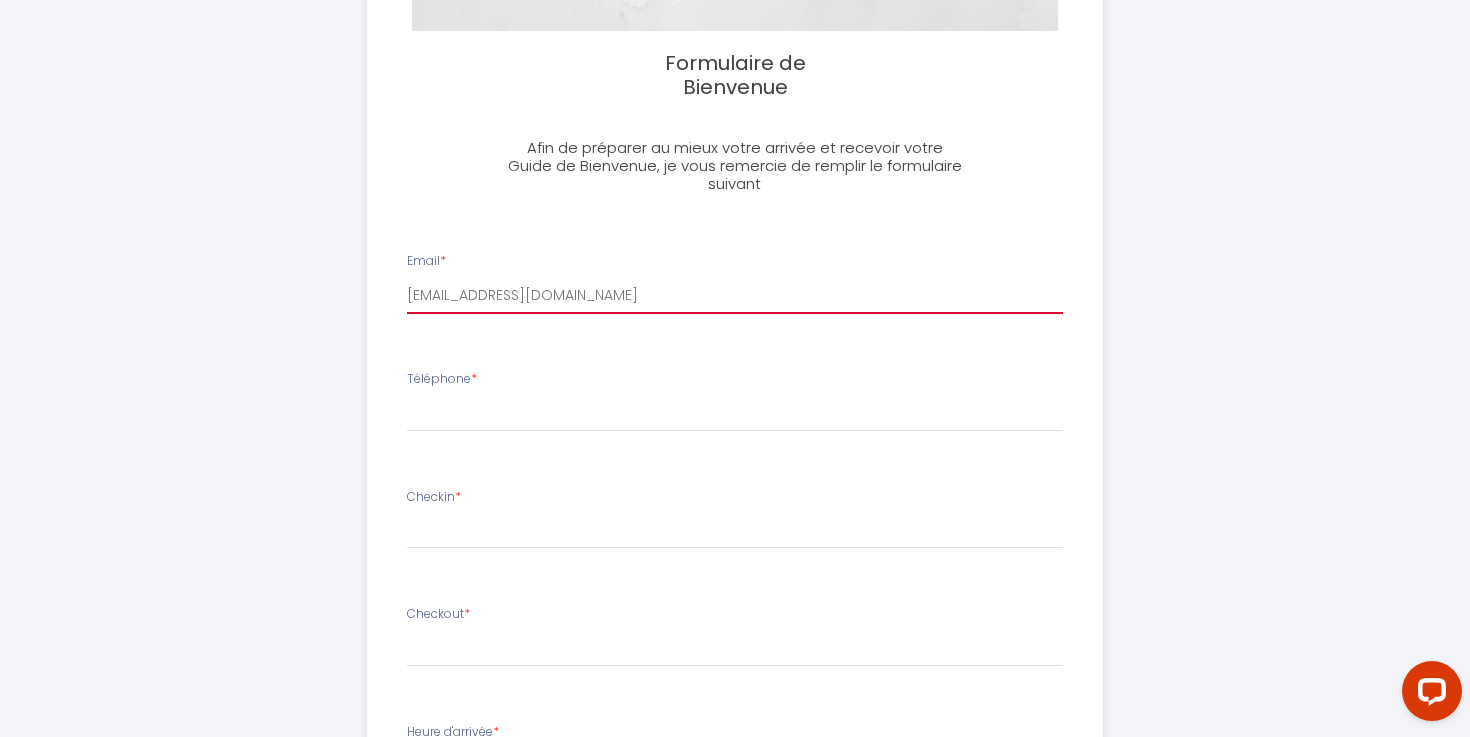type on "[EMAIL_ADDRESS][DOMAIN_NAME]" 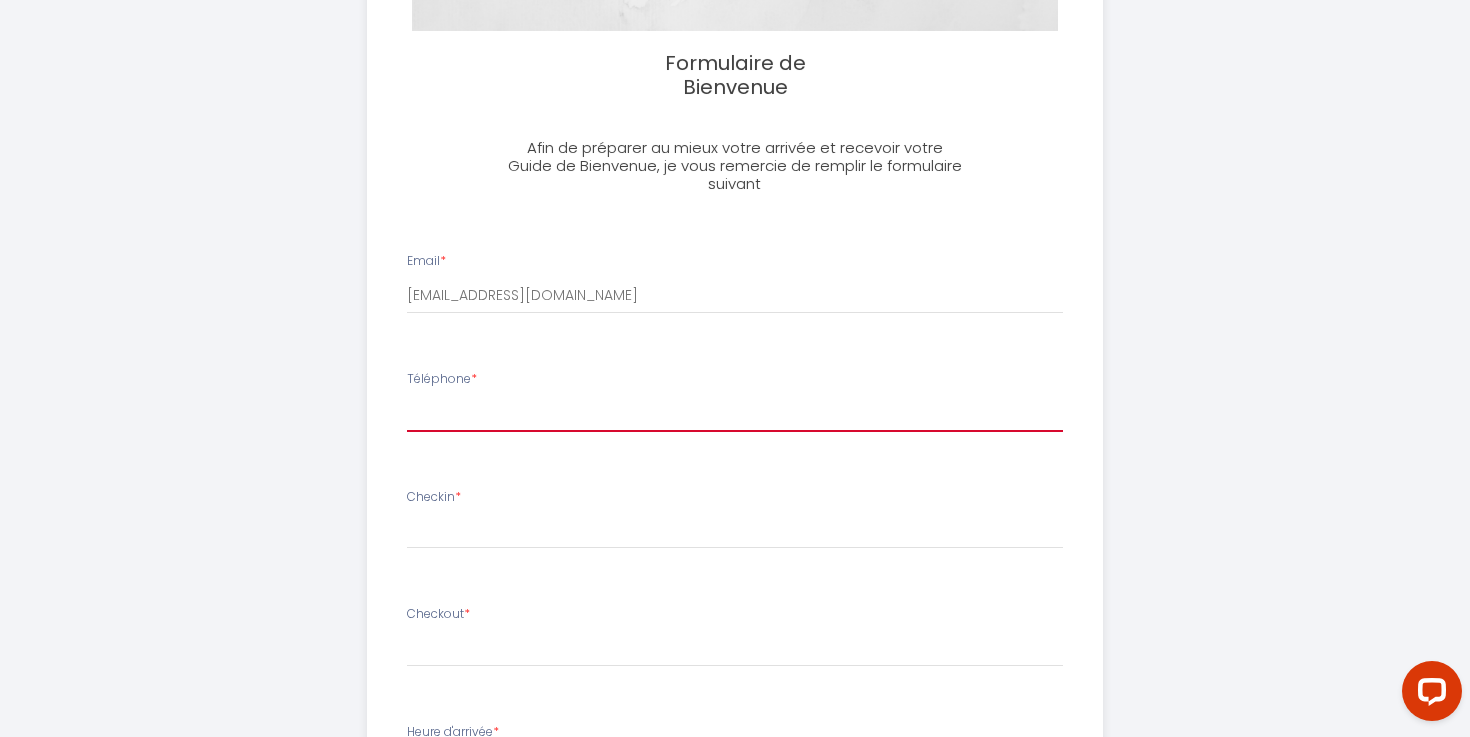 click on "Téléphone
*" at bounding box center (735, 414) 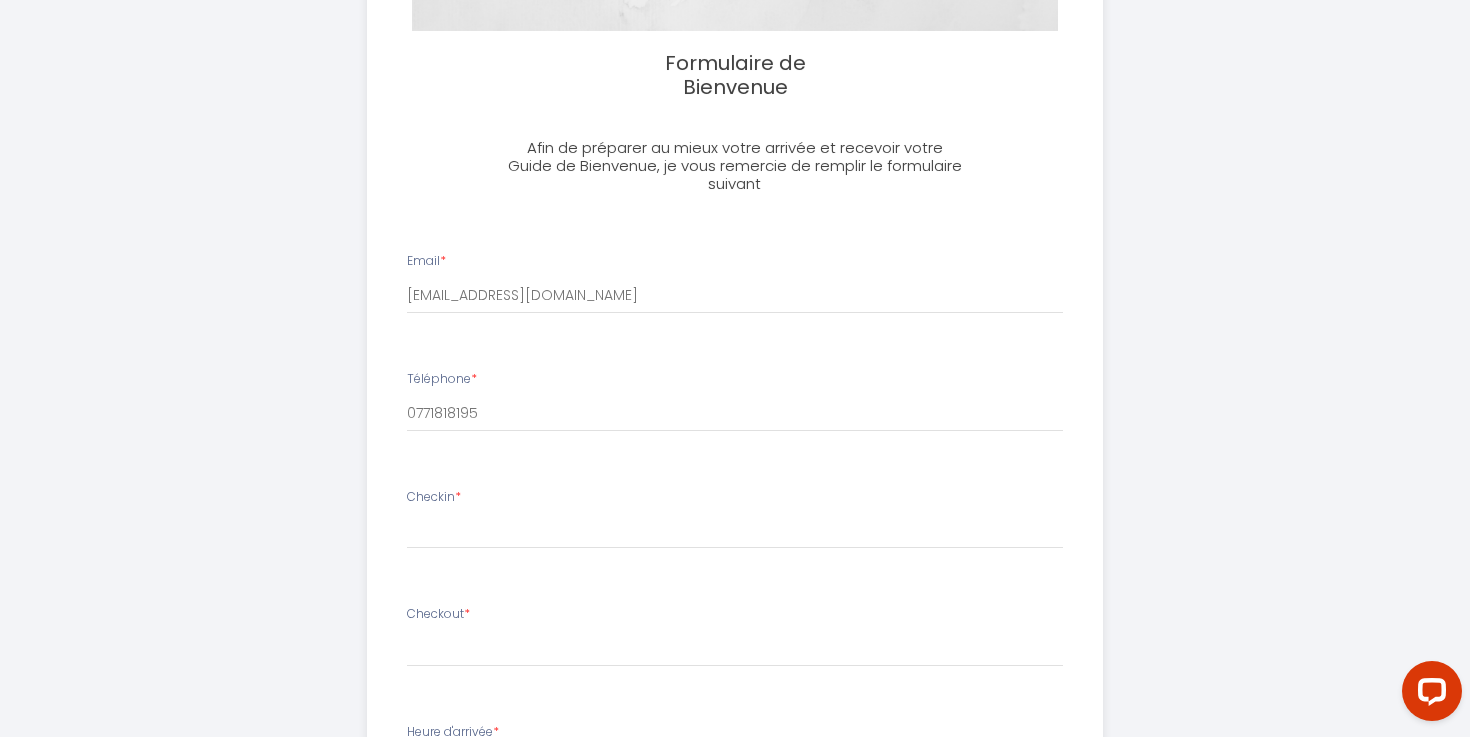 click at bounding box center [735, 533] 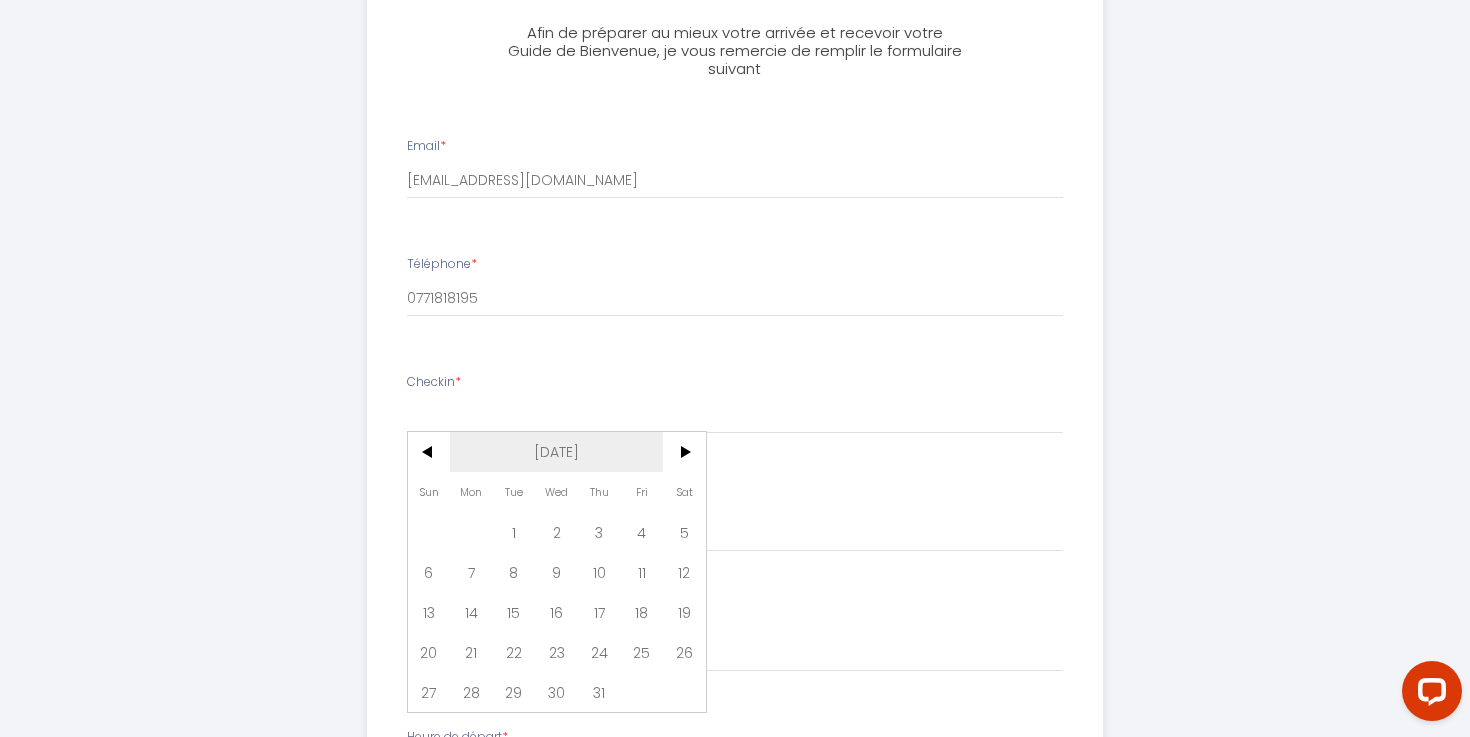 scroll, scrollTop: 586, scrollLeft: 0, axis: vertical 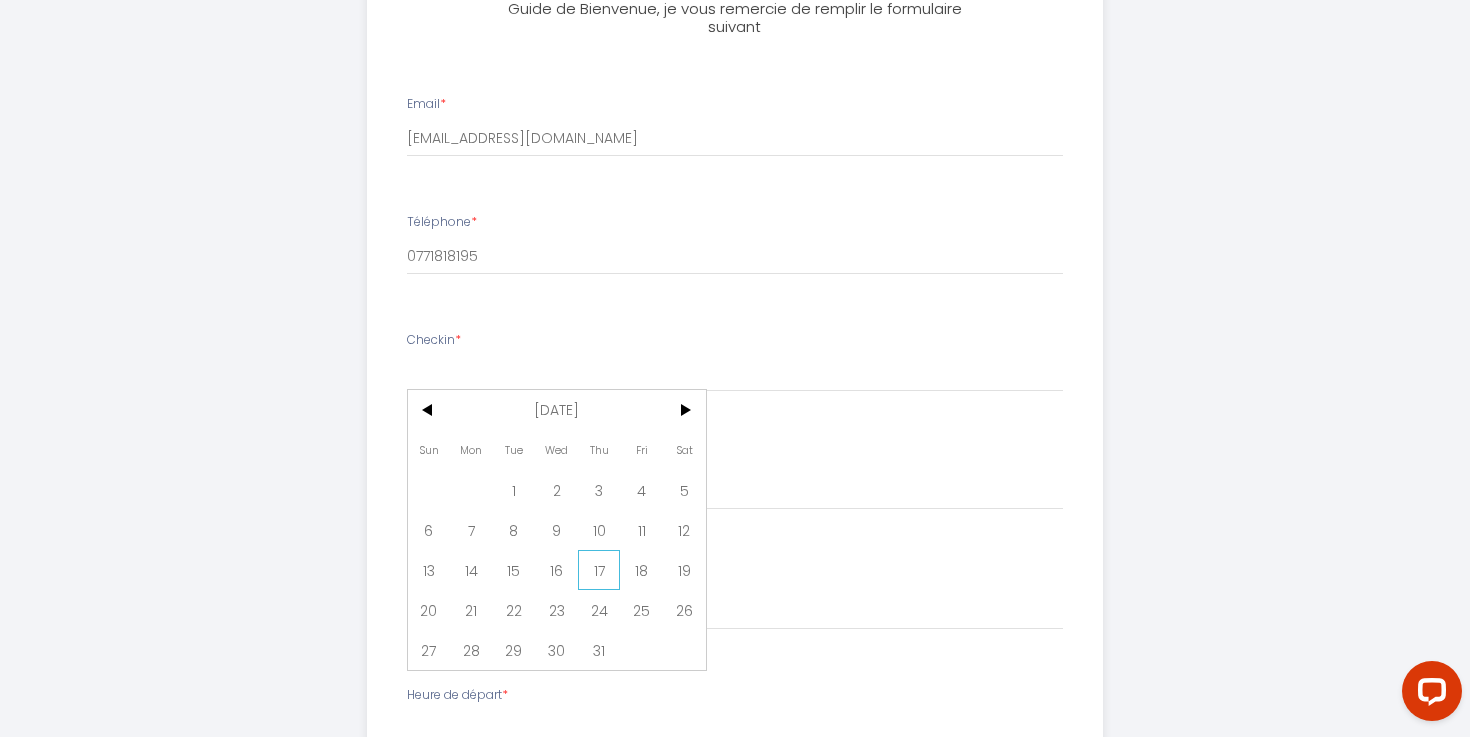 click on "17" at bounding box center (599, 570) 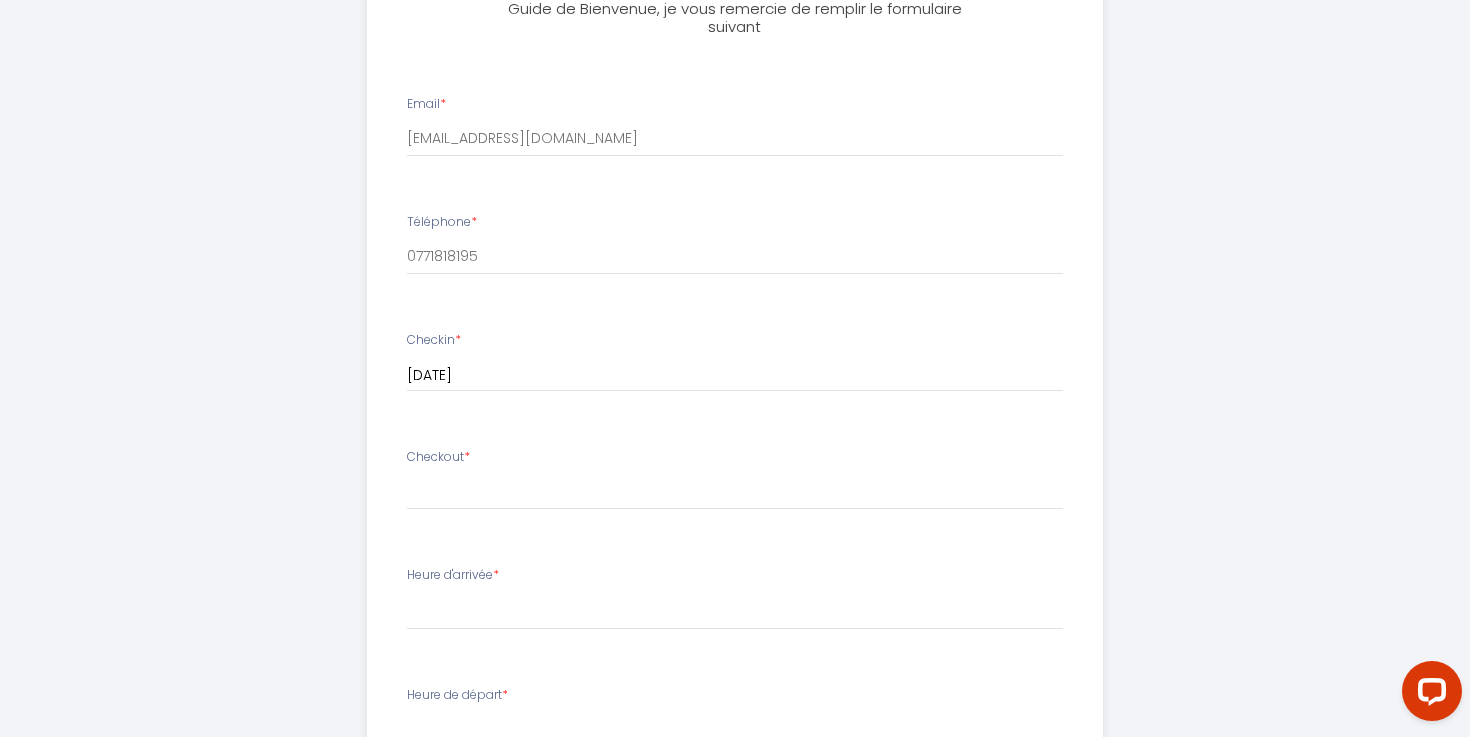click on "Checkout
*             <   Jul 2025   >   Sun Mon Tue Wed Thu Fri Sat   1 2 3 4 5 6 7 8 9 10 11 12 13 14 15 16 17 18 19 20 21 22 23 24 25 26 27 28 29 30 31     <   2025   >   January February March April May June July August September October November December     <   2020 - 2029   >   2020 2021 2022 2023 2024 2025 2026 2027 2028 2029" at bounding box center [735, 479] 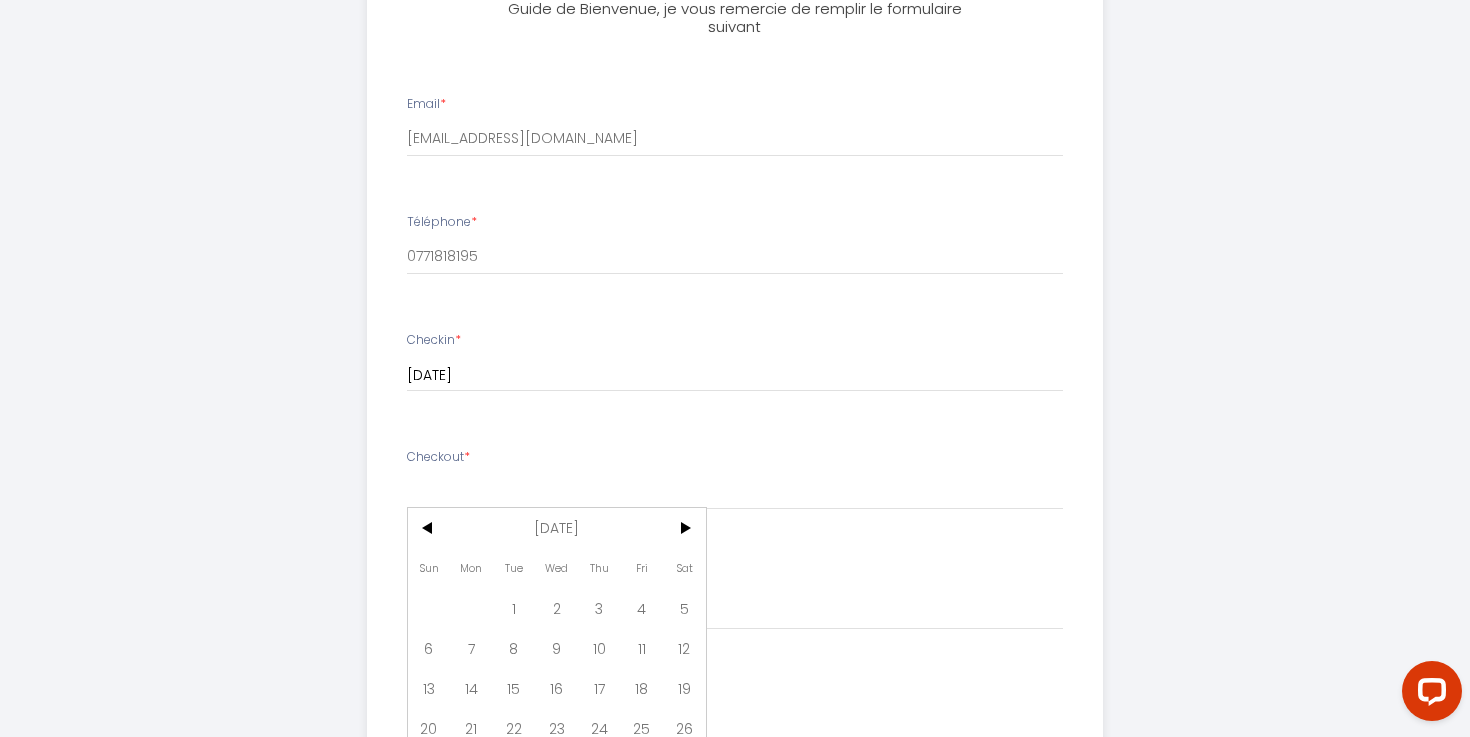 click on "Wed" at bounding box center (556, 568) 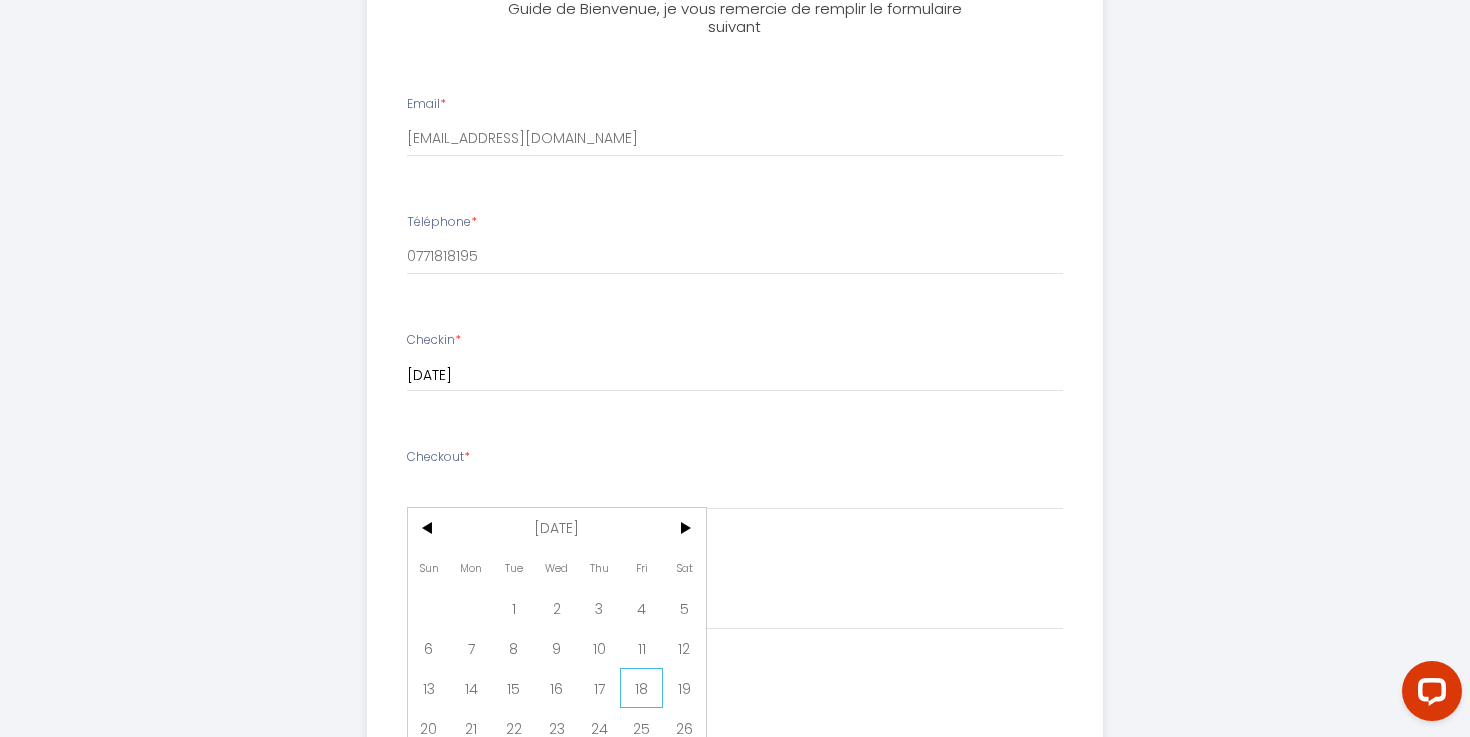 click on "18" at bounding box center [641, 688] 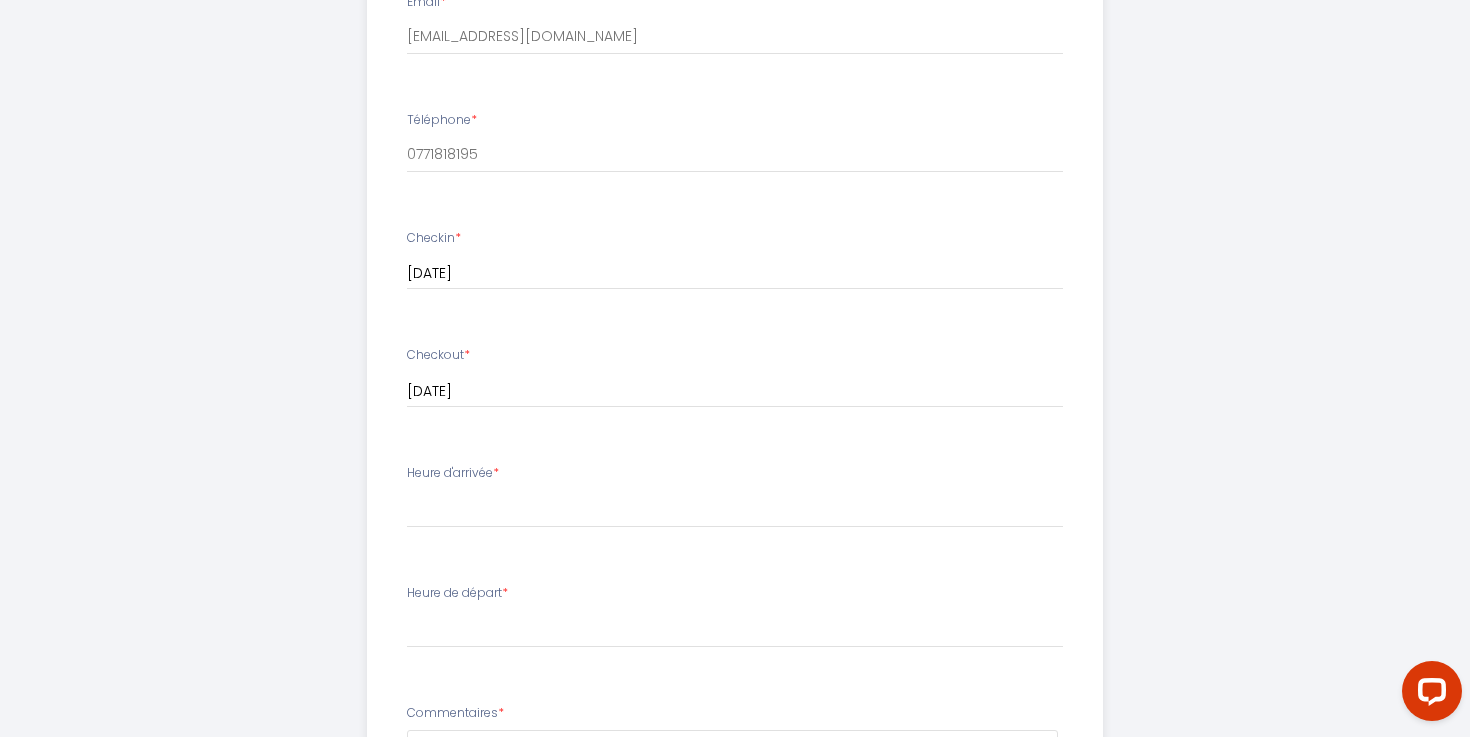 scroll, scrollTop: 717, scrollLeft: 0, axis: vertical 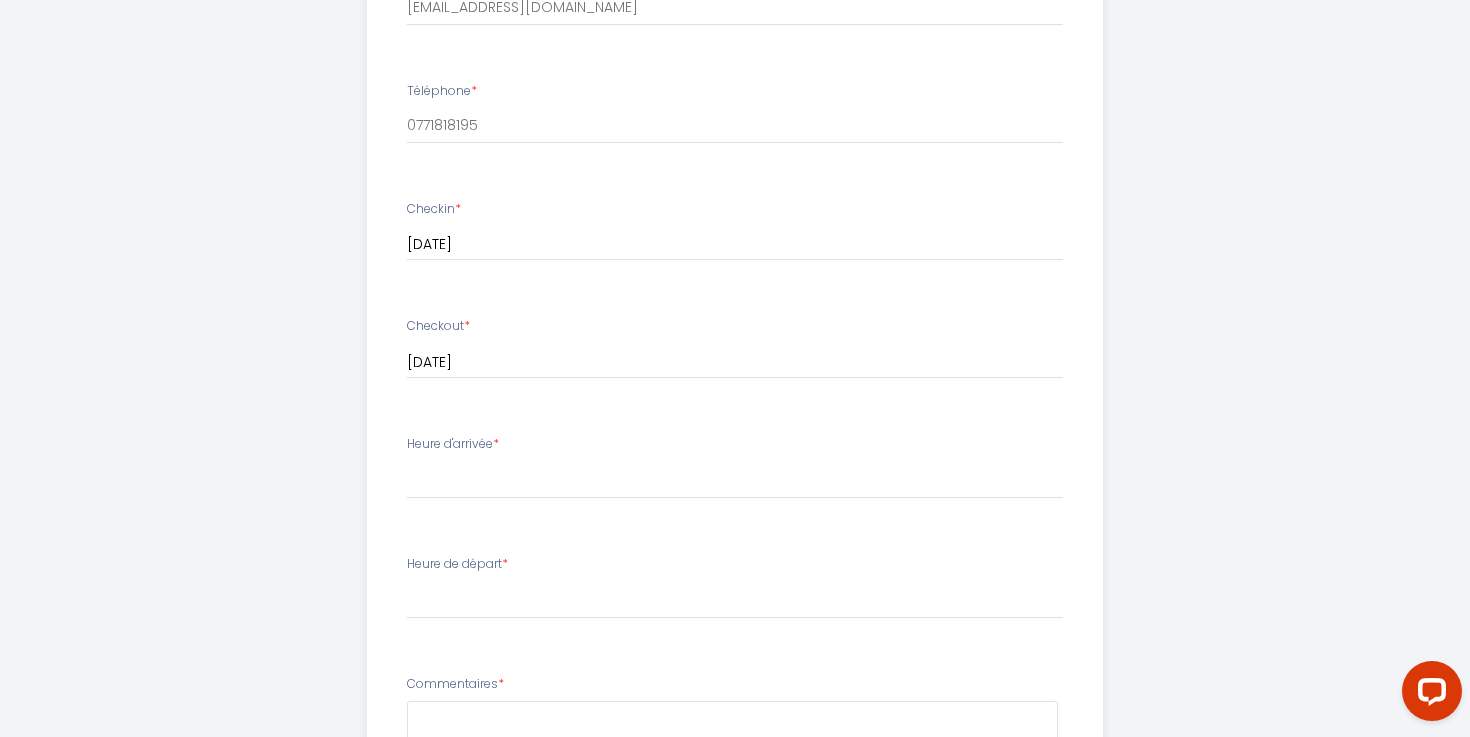 click on "Heure d'arrivée
*   14:00 14:15 14:30" at bounding box center (735, 477) 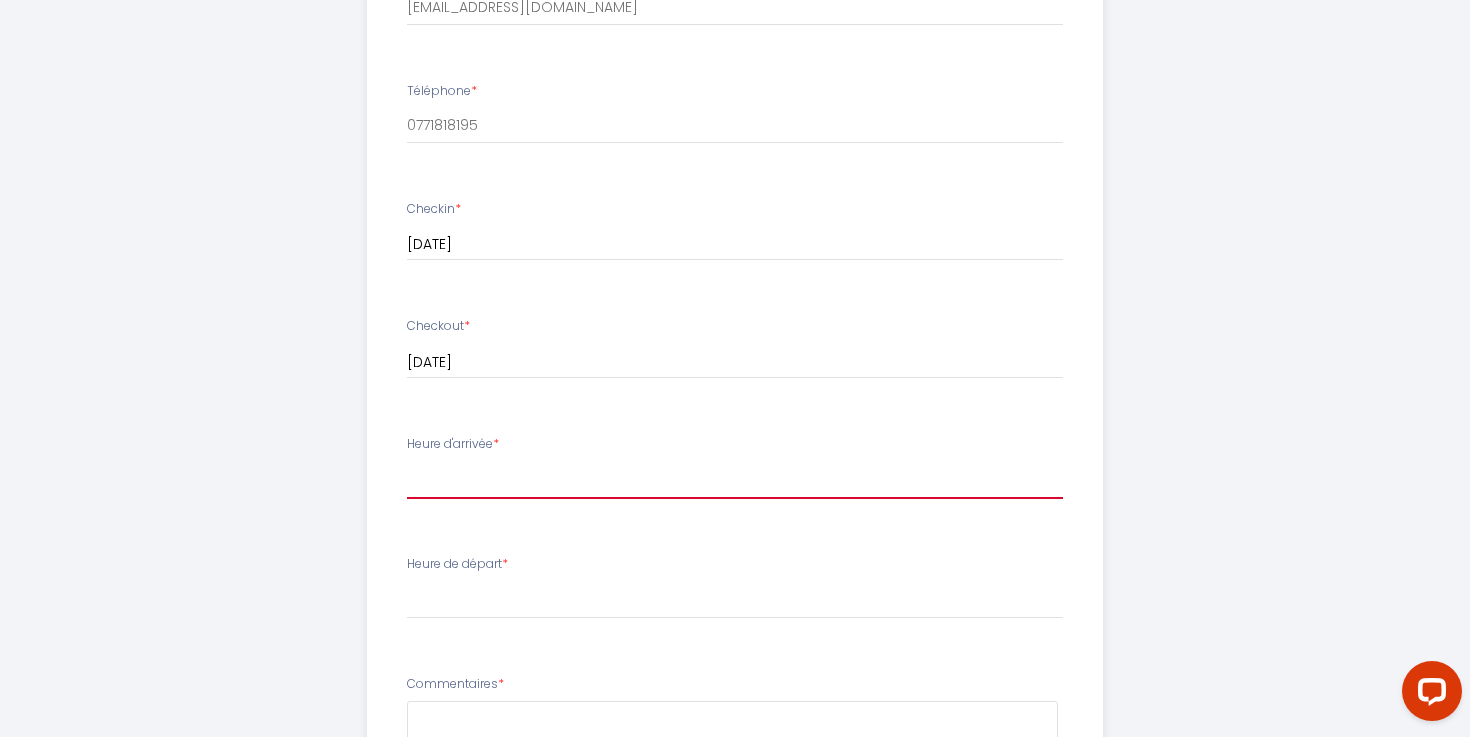 click on "14:00 14:15 14:30" at bounding box center [735, 480] 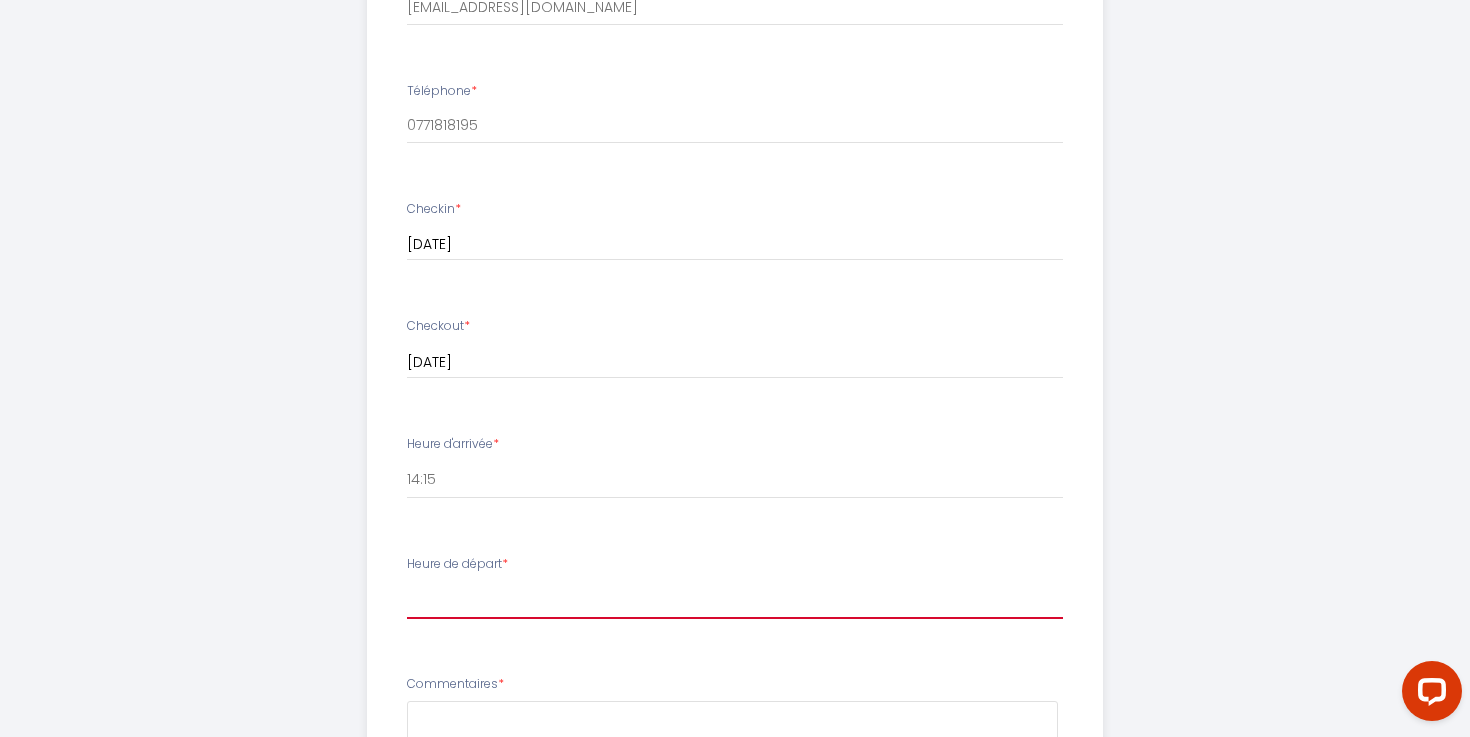 click on "00:00 00:15 00:30 00:45 01:00 01:15 01:30 01:45 02:00 02:15 02:30 02:45 03:00 03:15 03:30 03:45 04:00 04:15 04:30 04:45 05:00 05:15 05:30 05:45 06:00 06:15 06:30 06:45 07:00 07:15 07:30 07:45 08:00 08:15 08:30 08:45 09:00 09:15 09:30 09:45 10:00 10:15 10:30 10:45 11:00" at bounding box center [735, 600] 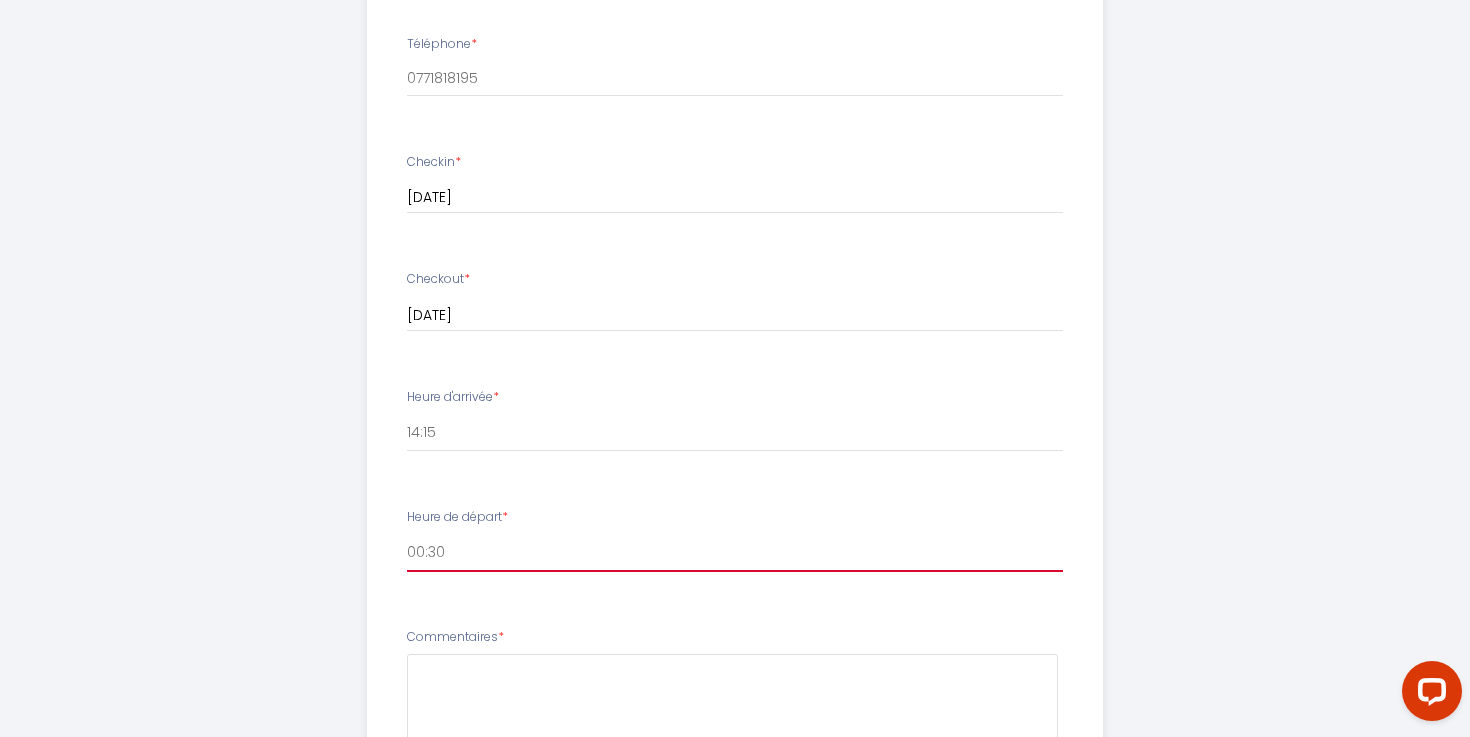 scroll, scrollTop: 780, scrollLeft: 0, axis: vertical 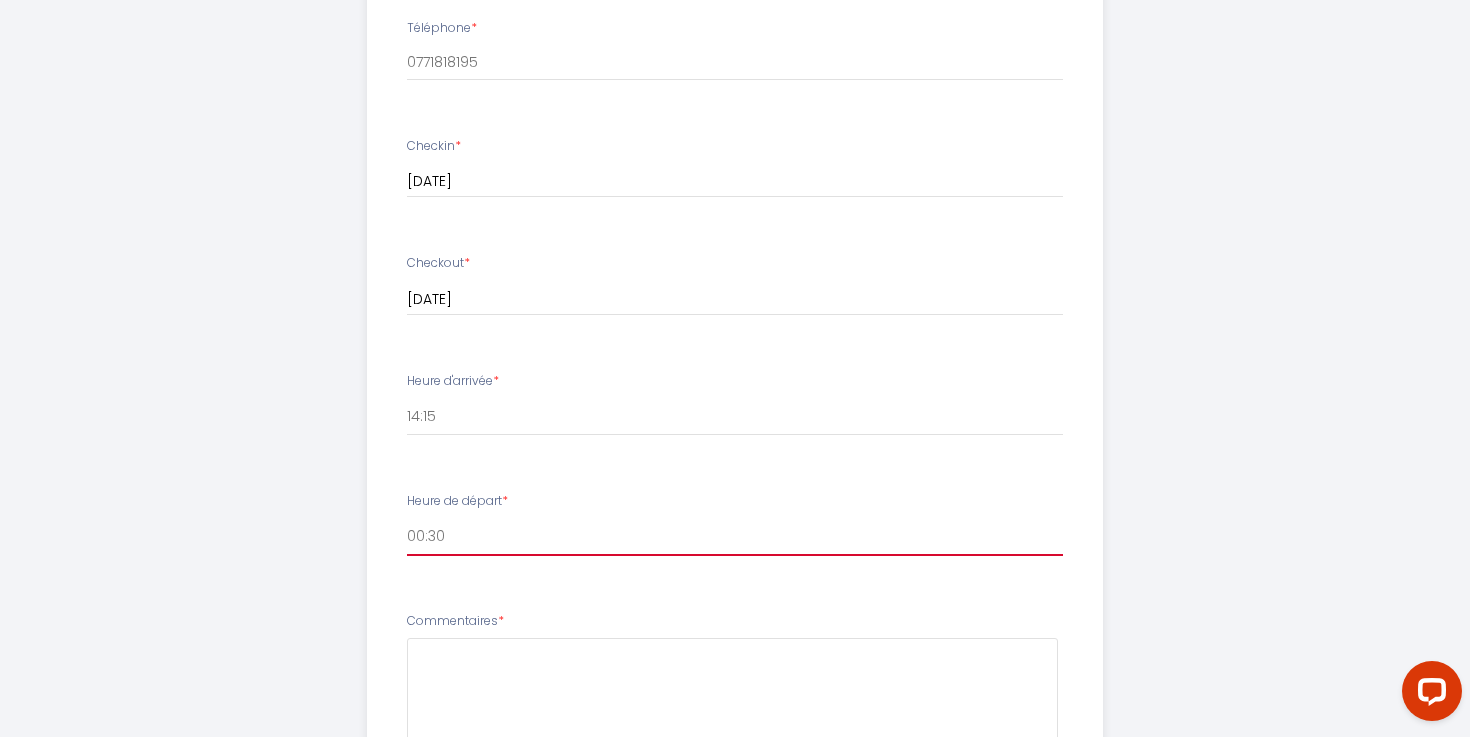click on "00:00 00:15 00:30 00:45 01:00 01:15 01:30 01:45 02:00 02:15 02:30 02:45 03:00 03:15 03:30 03:45 04:00 04:15 04:30 04:45 05:00 05:15 05:30 05:45 06:00 06:15 06:30 06:45 07:00 07:15 07:30 07:45 08:00 08:15 08:30 08:45 09:00 09:15 09:30 09:45 10:00 10:15 10:30 10:45 11:00" at bounding box center (735, 537) 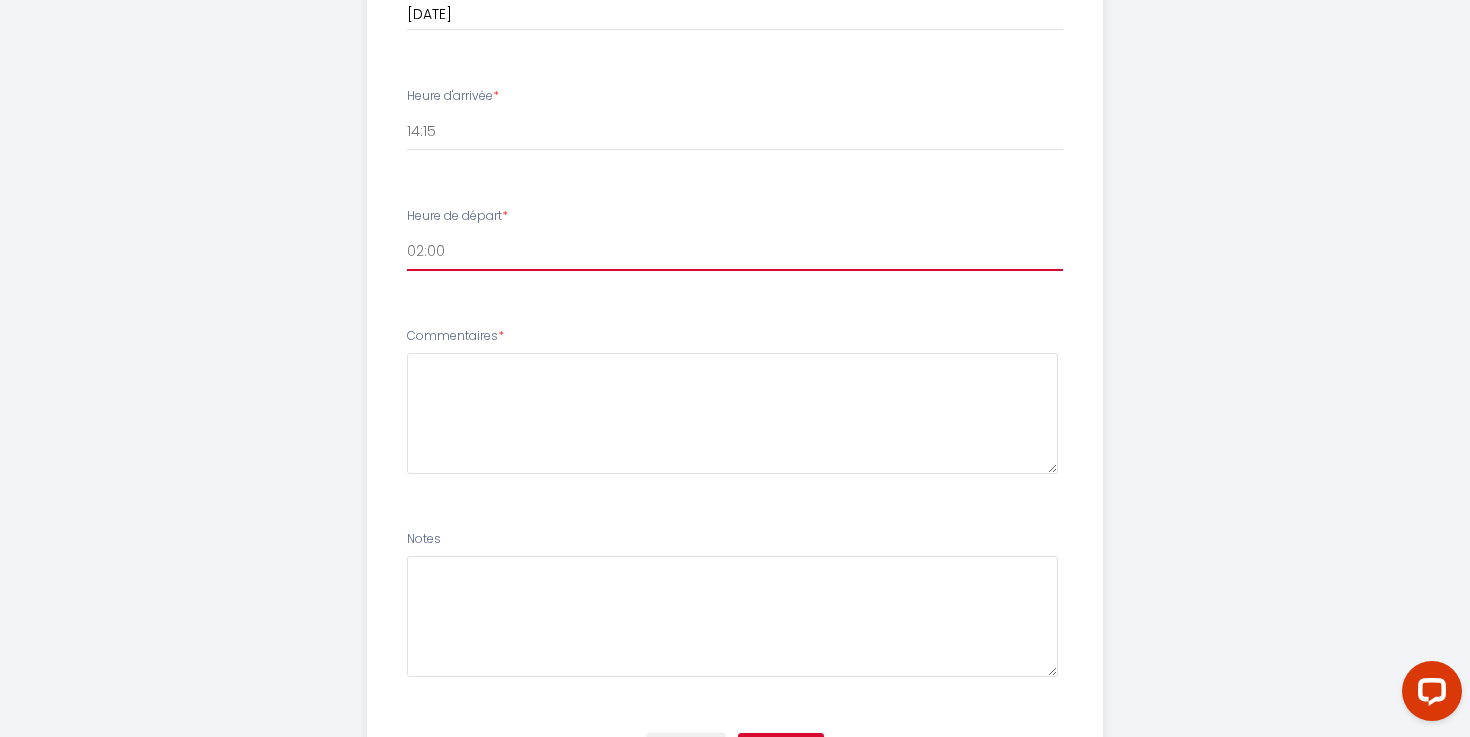 scroll, scrollTop: 1159, scrollLeft: 0, axis: vertical 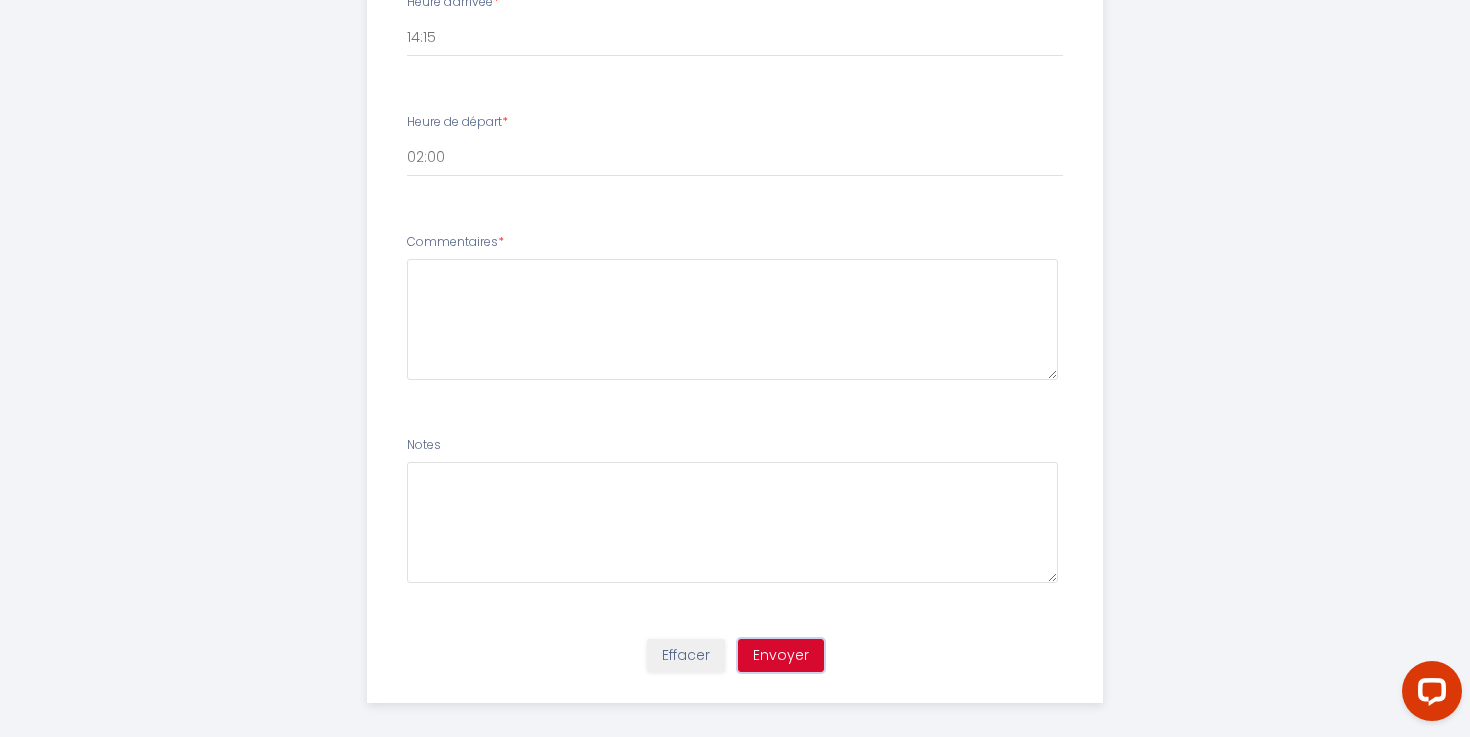 click on "Envoyer" at bounding box center [781, 656] 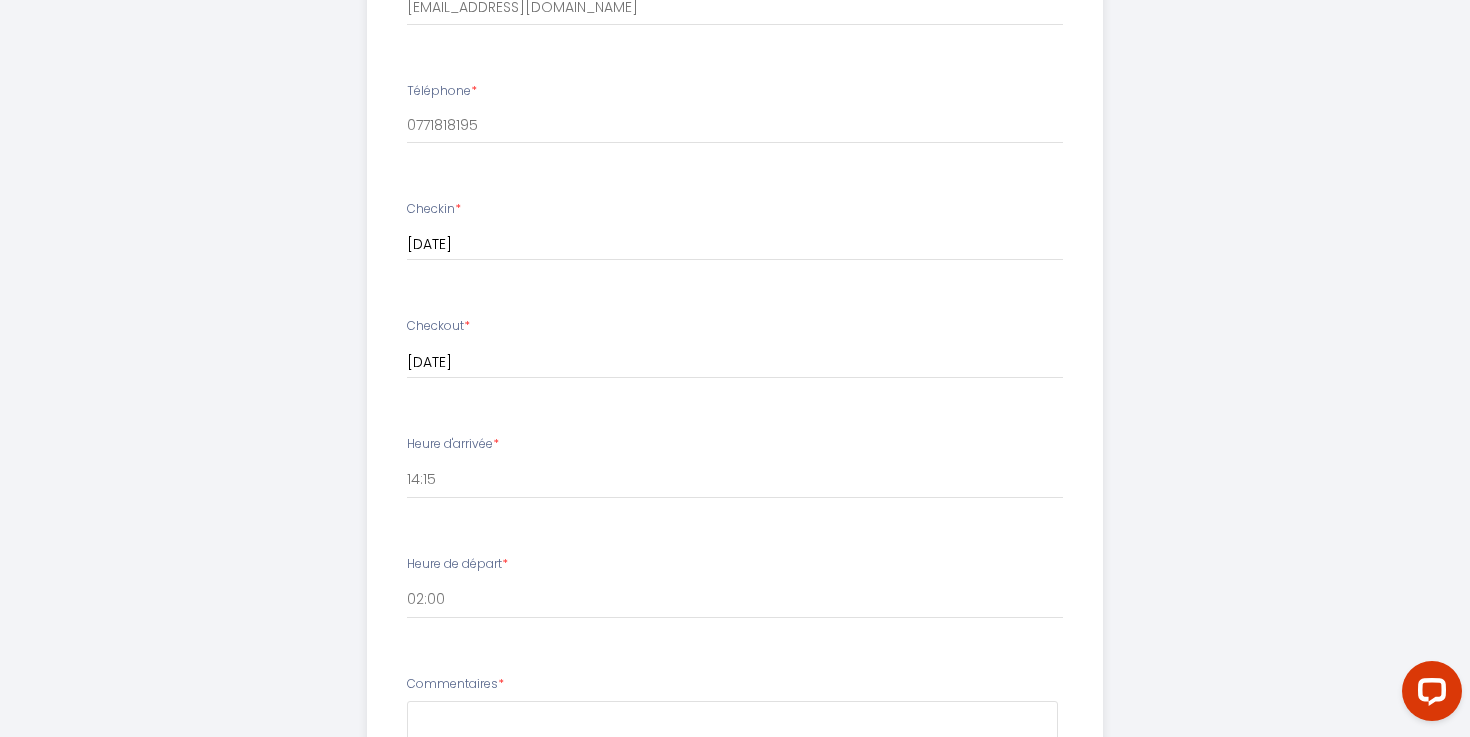 scroll, scrollTop: 1175, scrollLeft: 0, axis: vertical 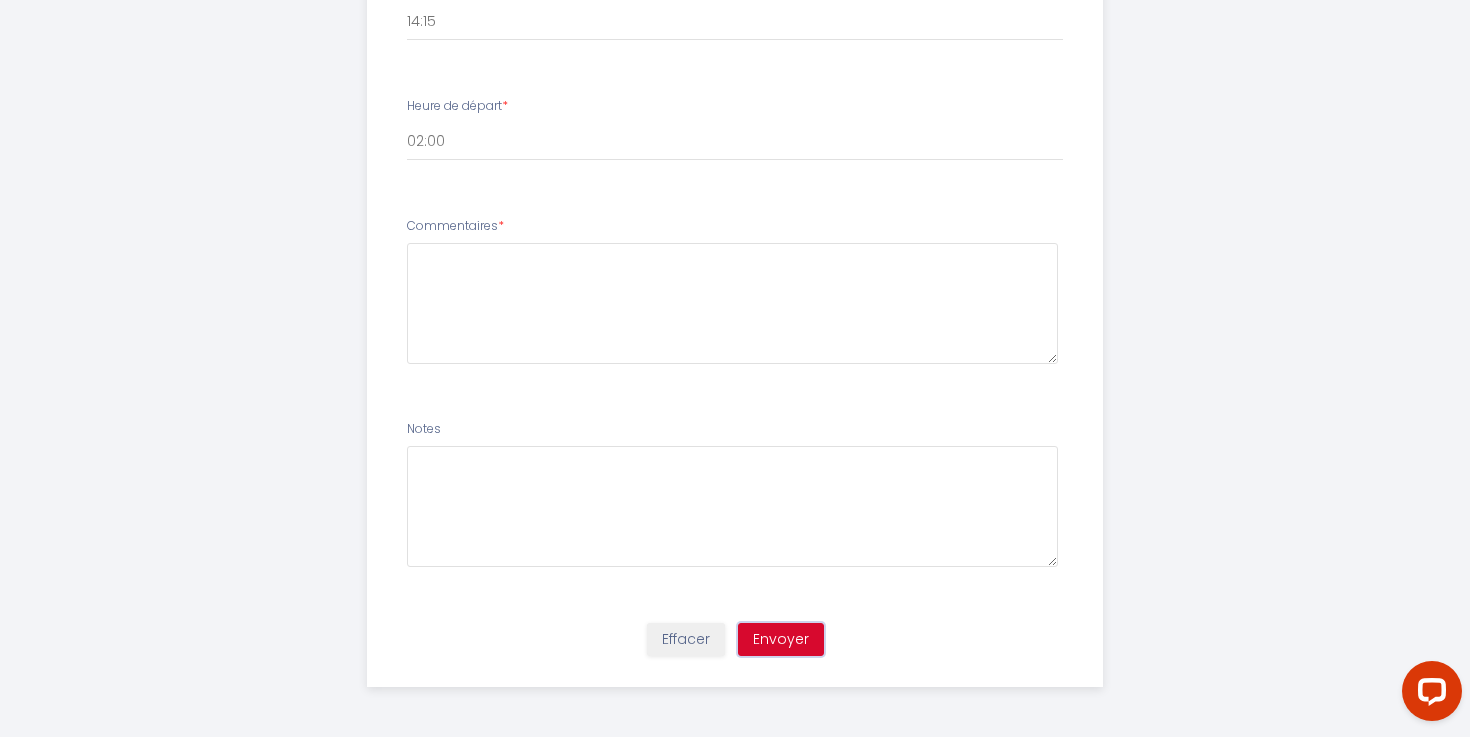 click on "Envoyer" at bounding box center (781, 640) 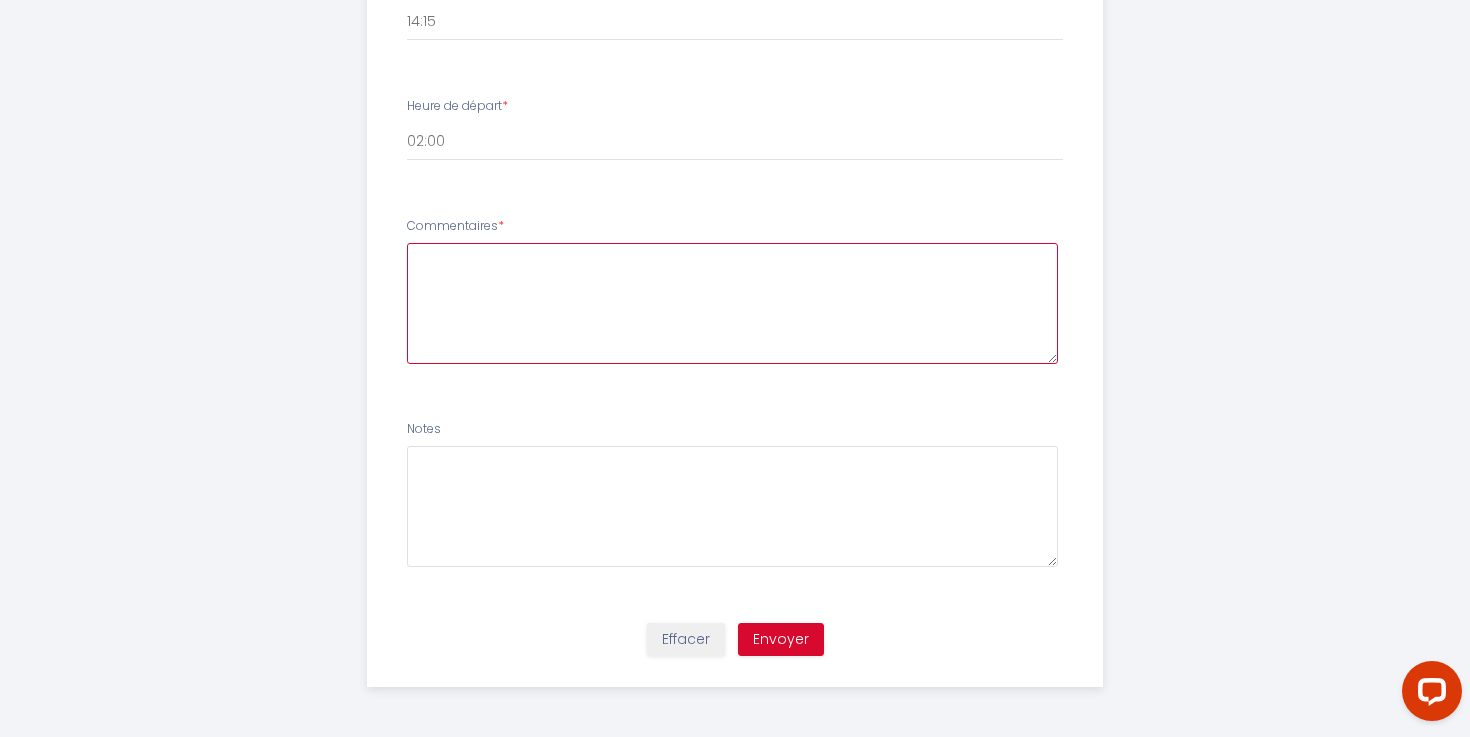 click at bounding box center (733, 303) 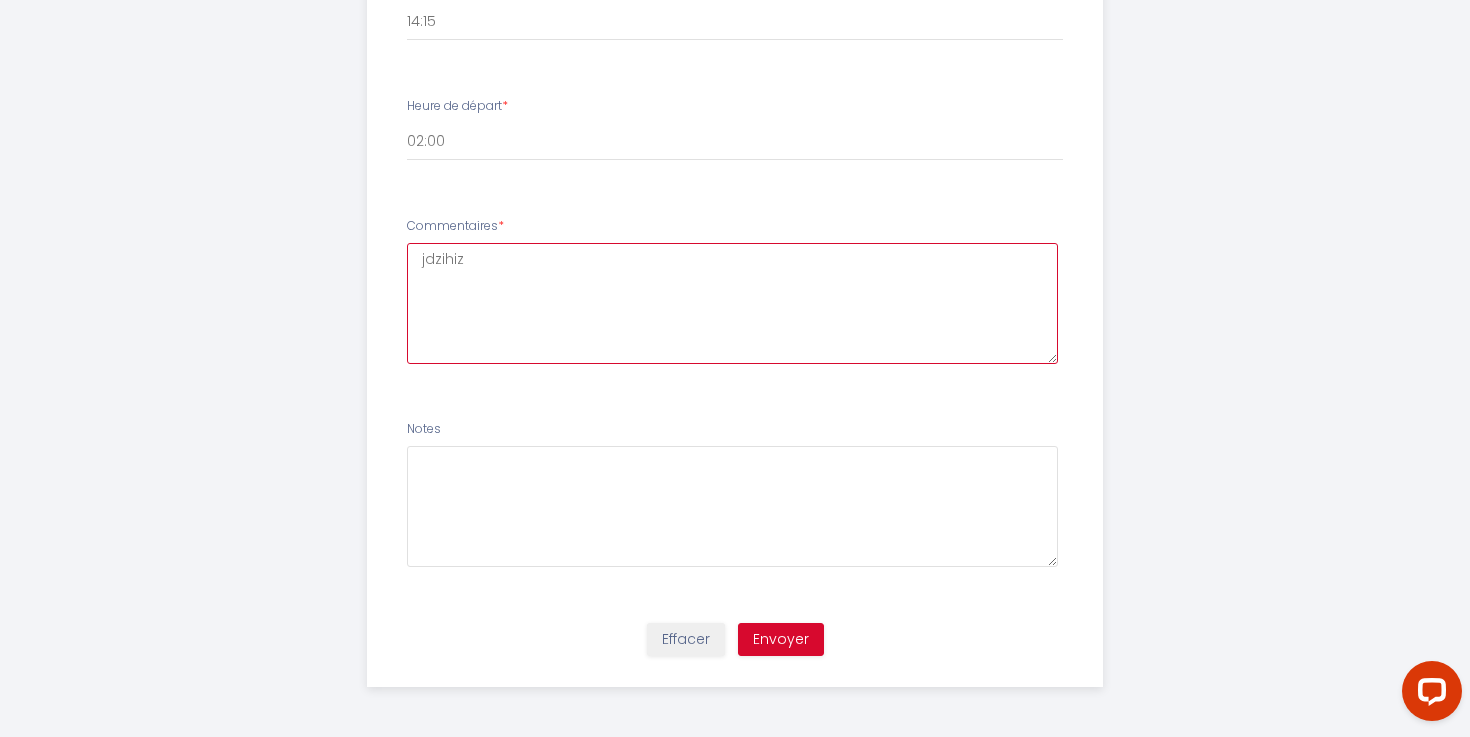type on "jdzihiz" 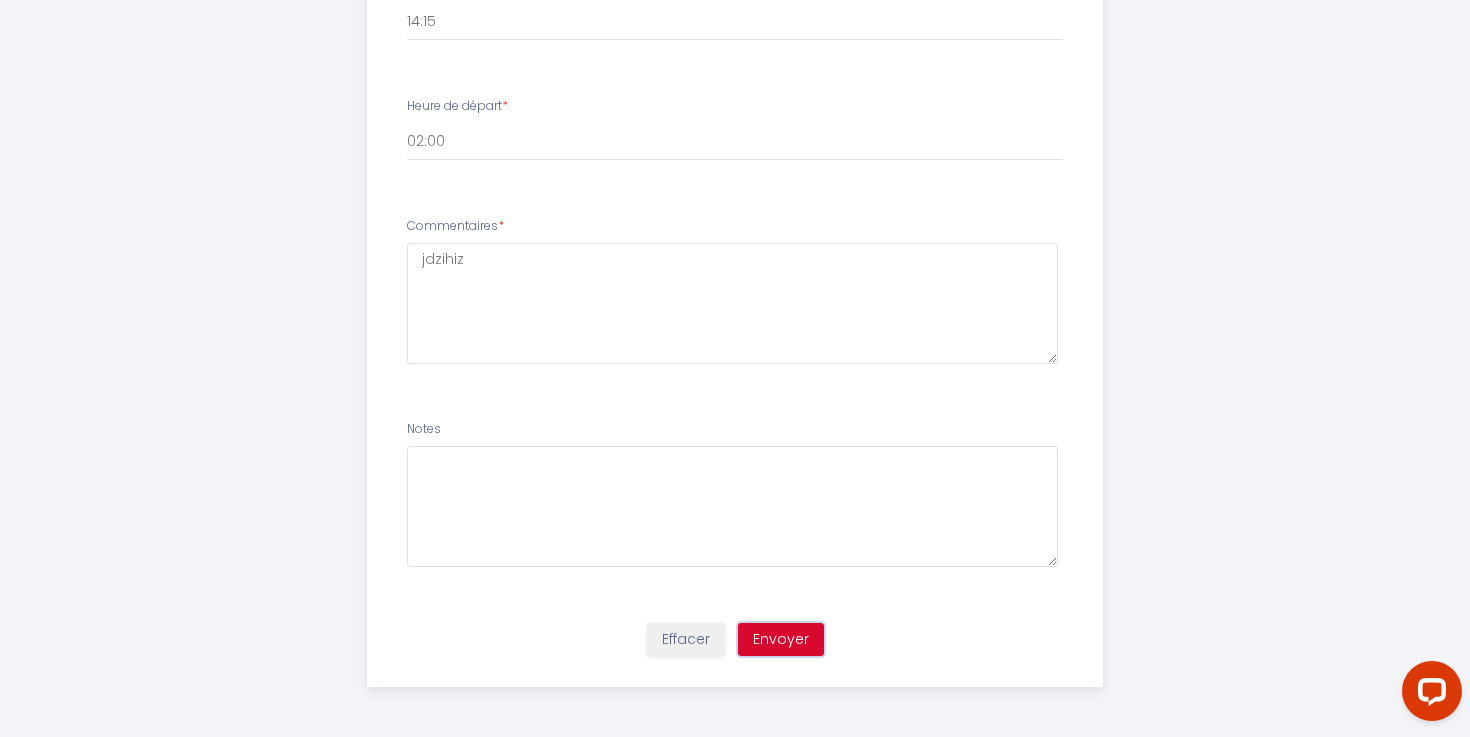 click on "Envoyer" at bounding box center [781, 640] 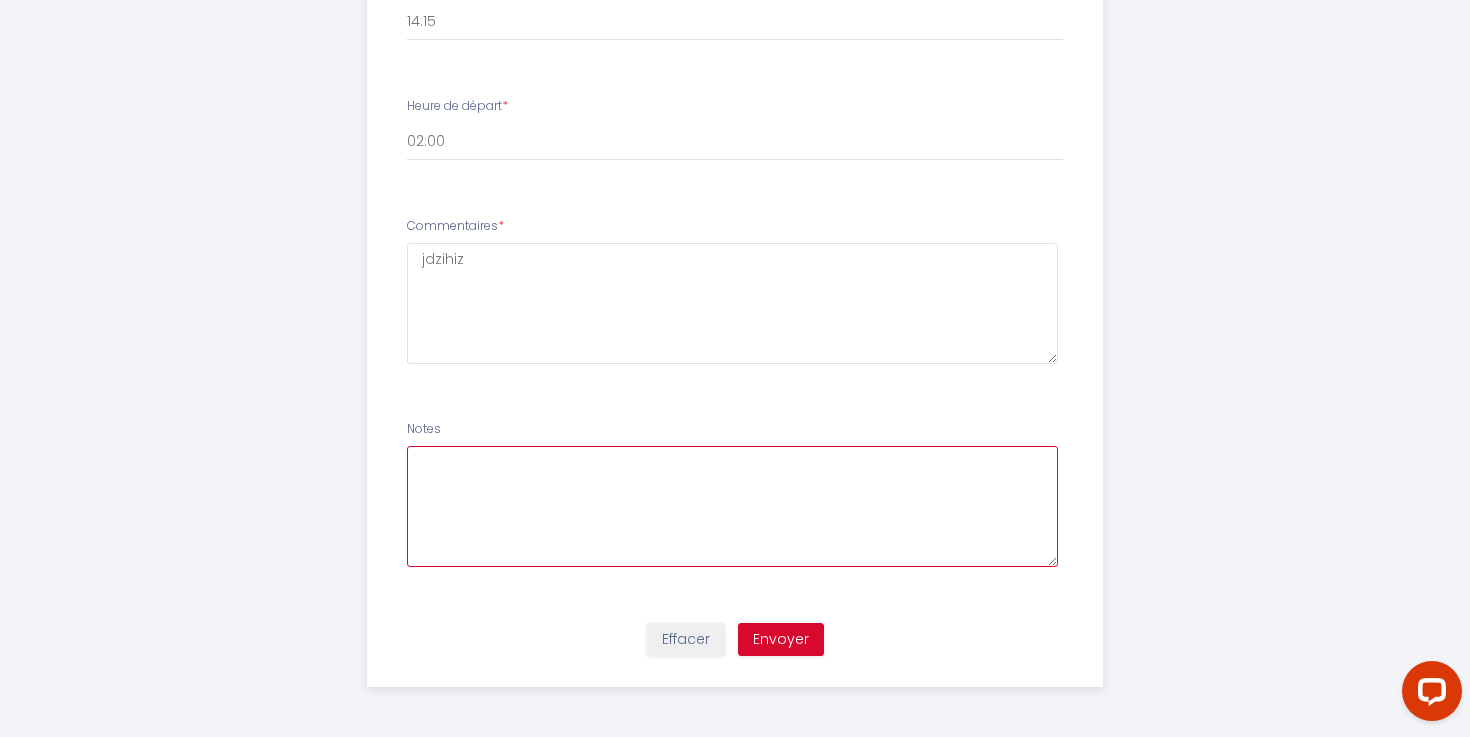 click at bounding box center (733, 506) 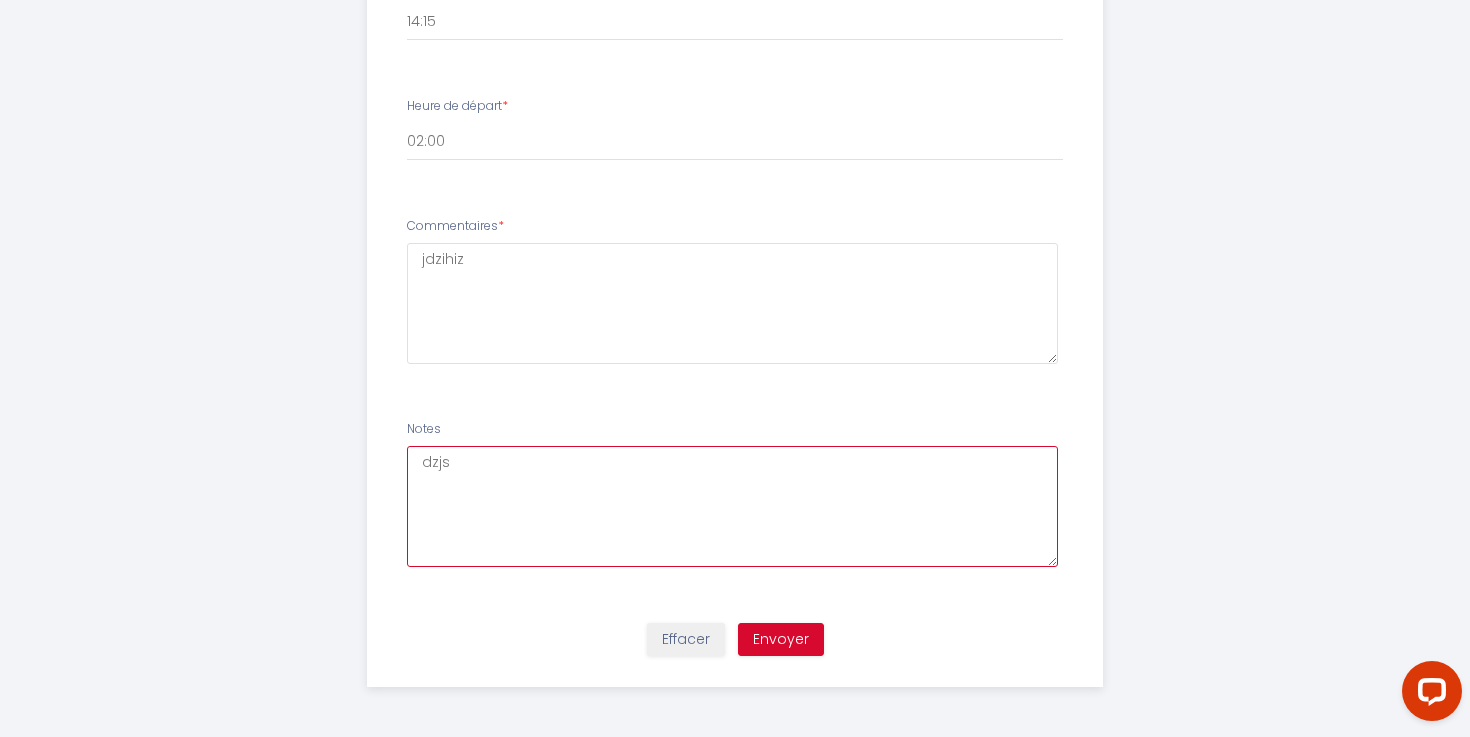 type on "dzjs" 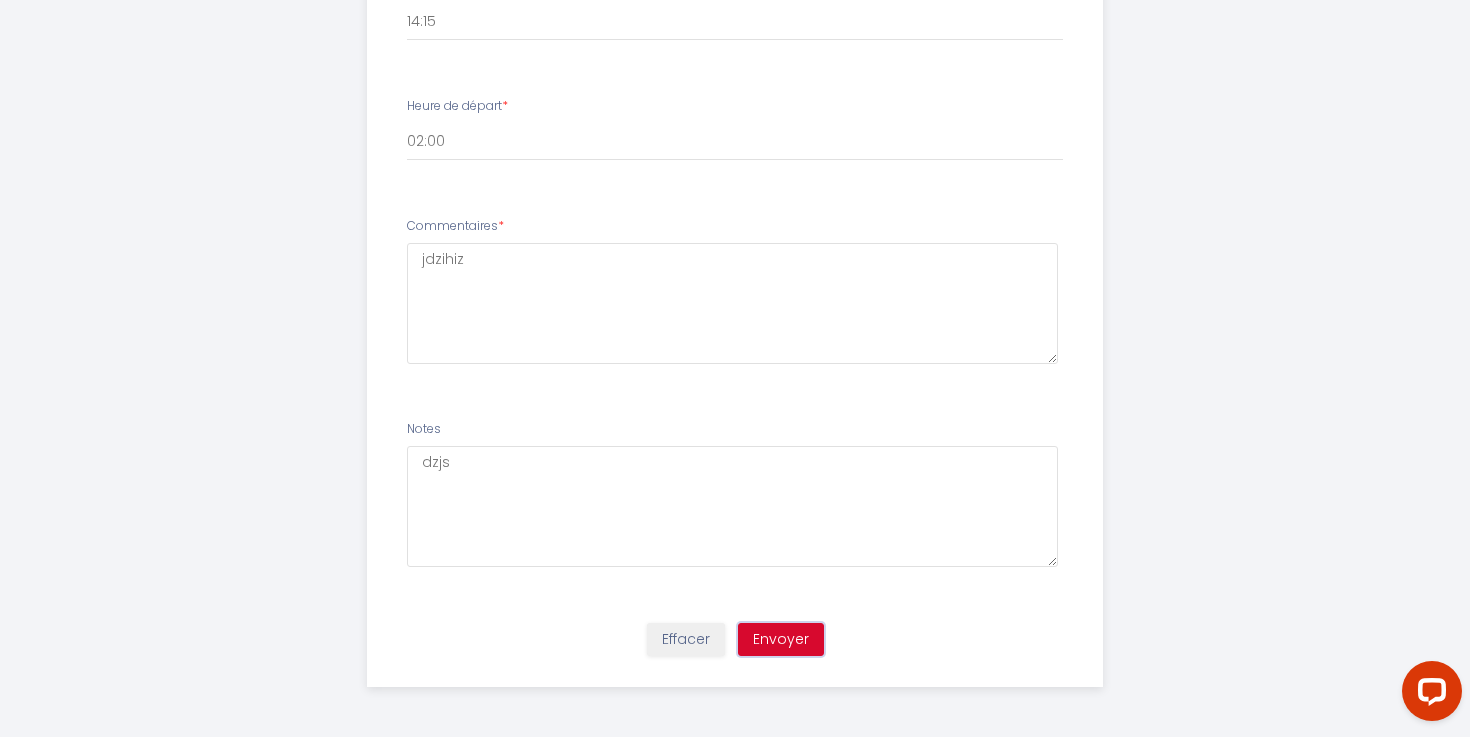 click on "Envoyer" at bounding box center [781, 640] 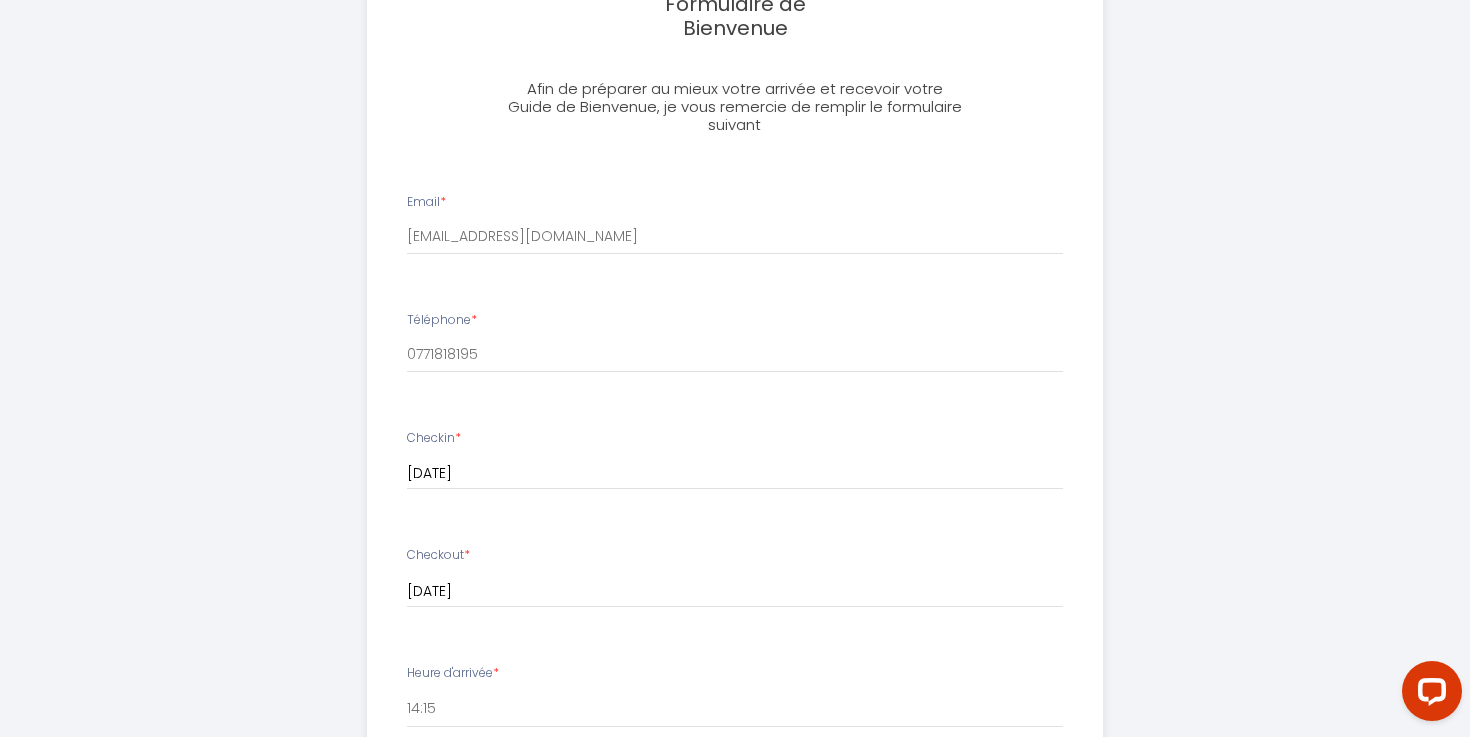 scroll, scrollTop: 484, scrollLeft: 0, axis: vertical 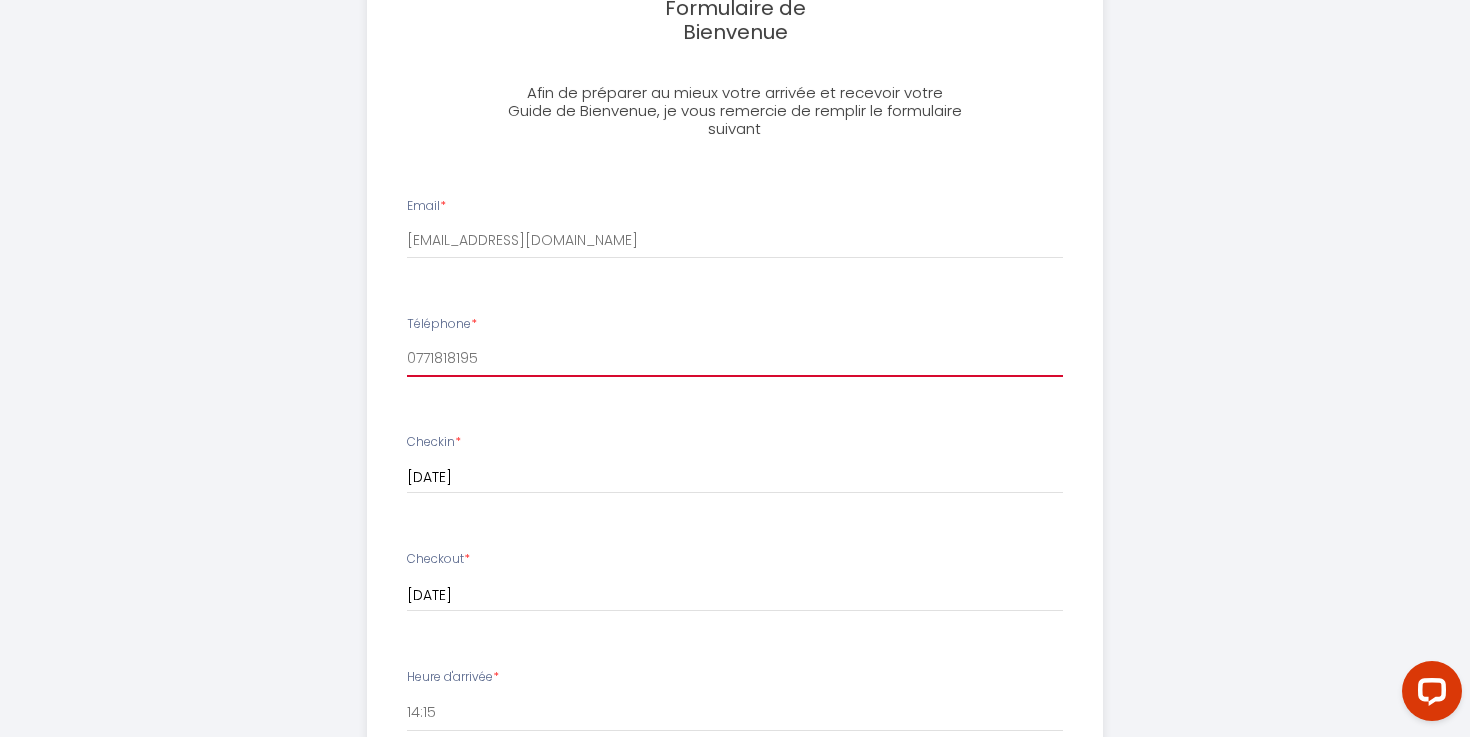 click on "0771818195" at bounding box center [735, 359] 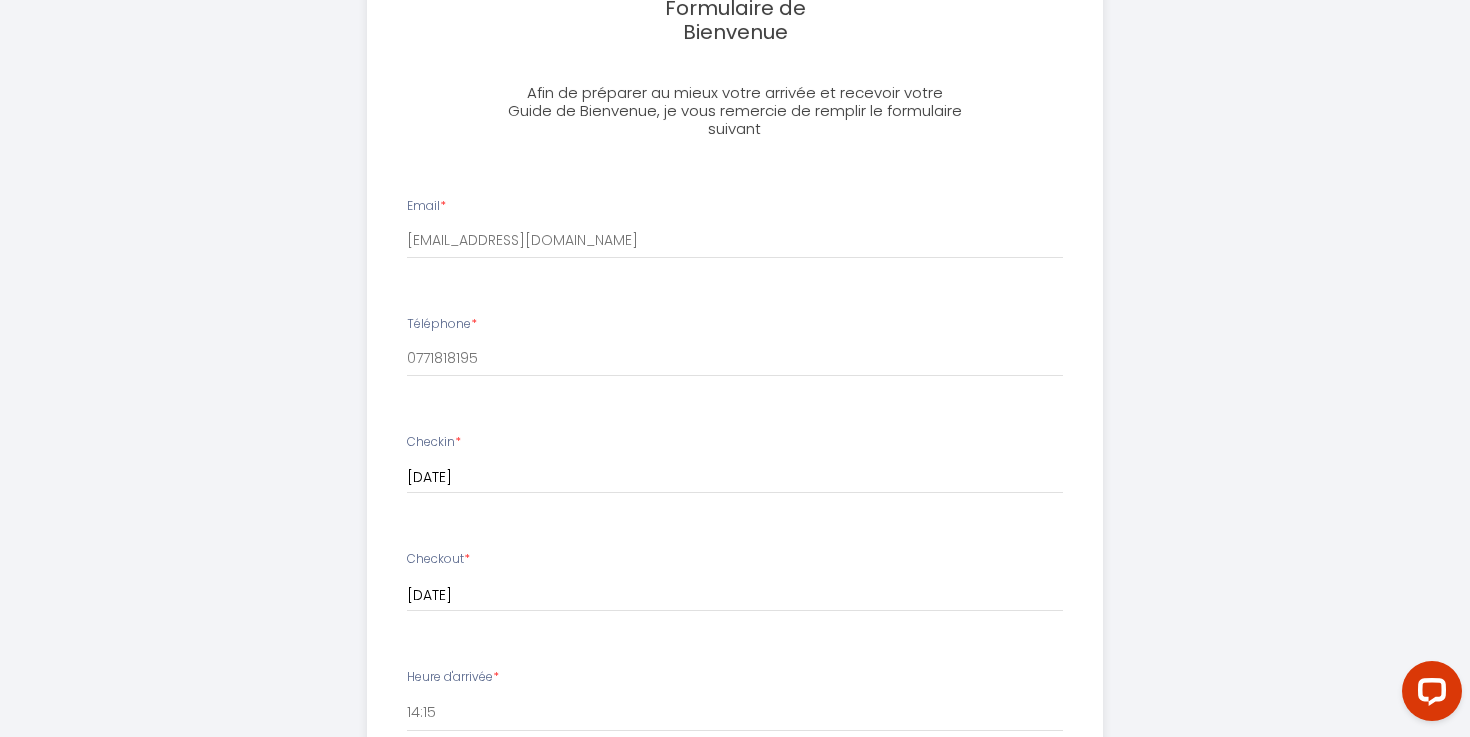 click on "Checkin
*     17 Thu July 2025         <   Jul 2025   >   Sun Mon Tue Wed Thu Fri Sat   1 2 3 4 5 6 7 8 9 10 11 12 13 14 15 16 17 18 19 20 21 22 23 24 25 26 27 28 29 30 31     <   2025   >   January February March April May June July August September October November December     <   2020 - 2029   >   2020 2021 2022 2023 2024 2025 2026 2027 2028 2029" at bounding box center (735, 464) 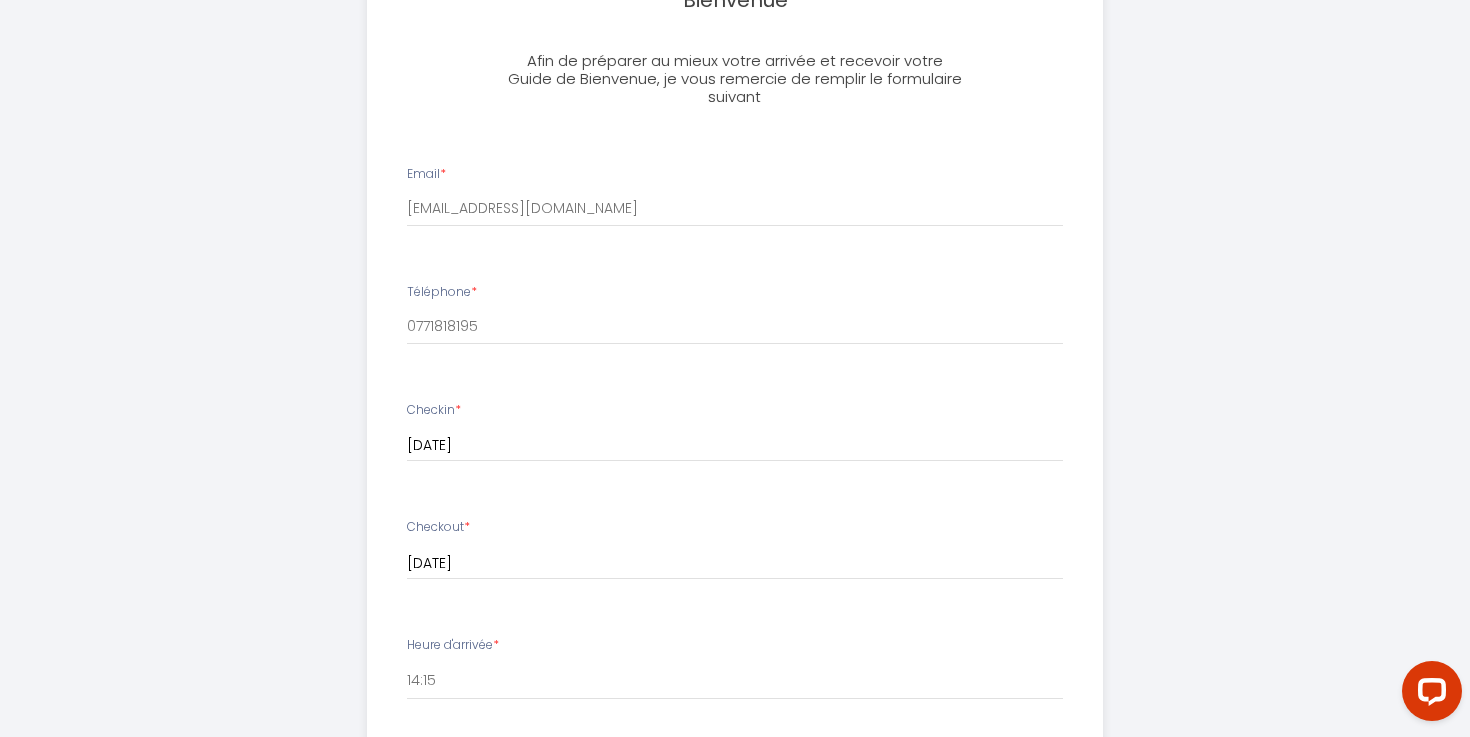 scroll, scrollTop: 517, scrollLeft: 0, axis: vertical 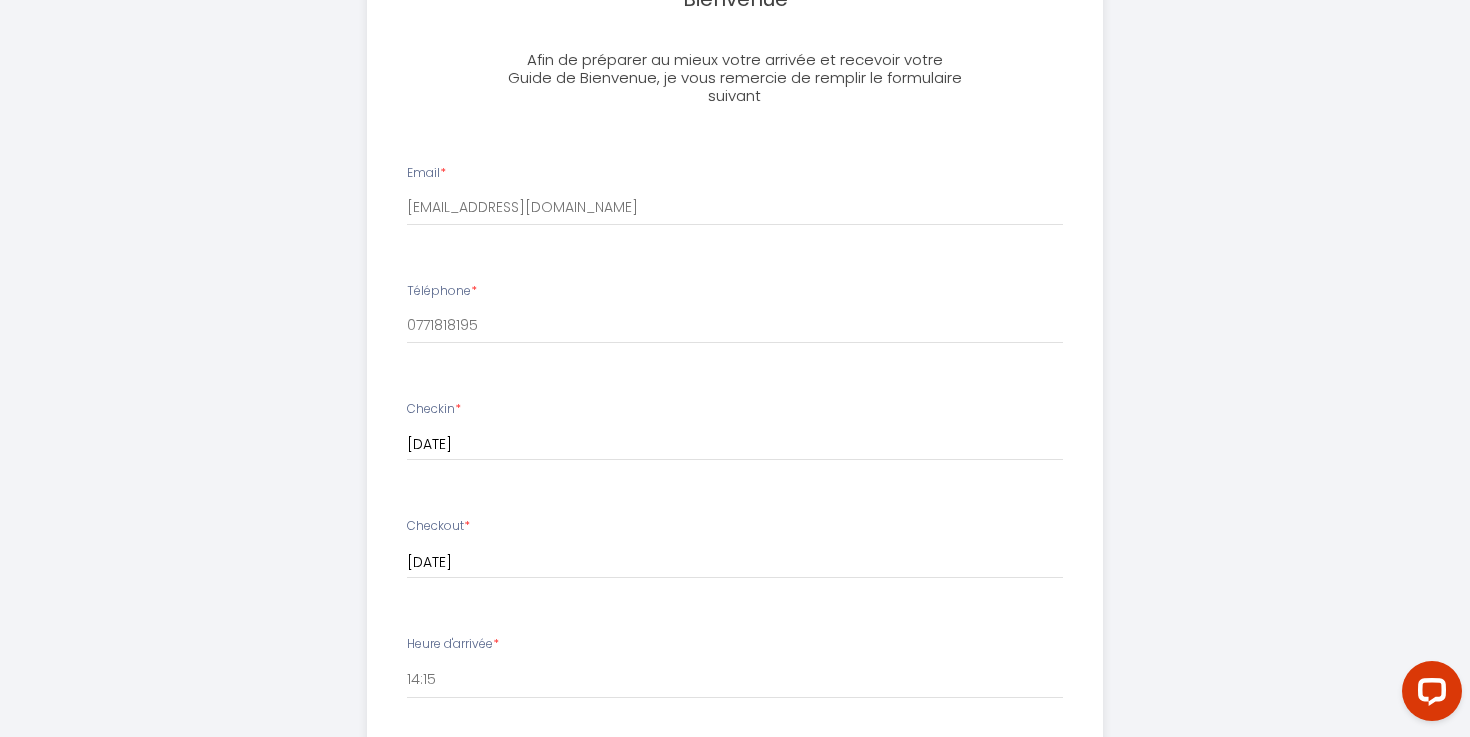 click on "18 Fri July 2025" at bounding box center [735, 445] 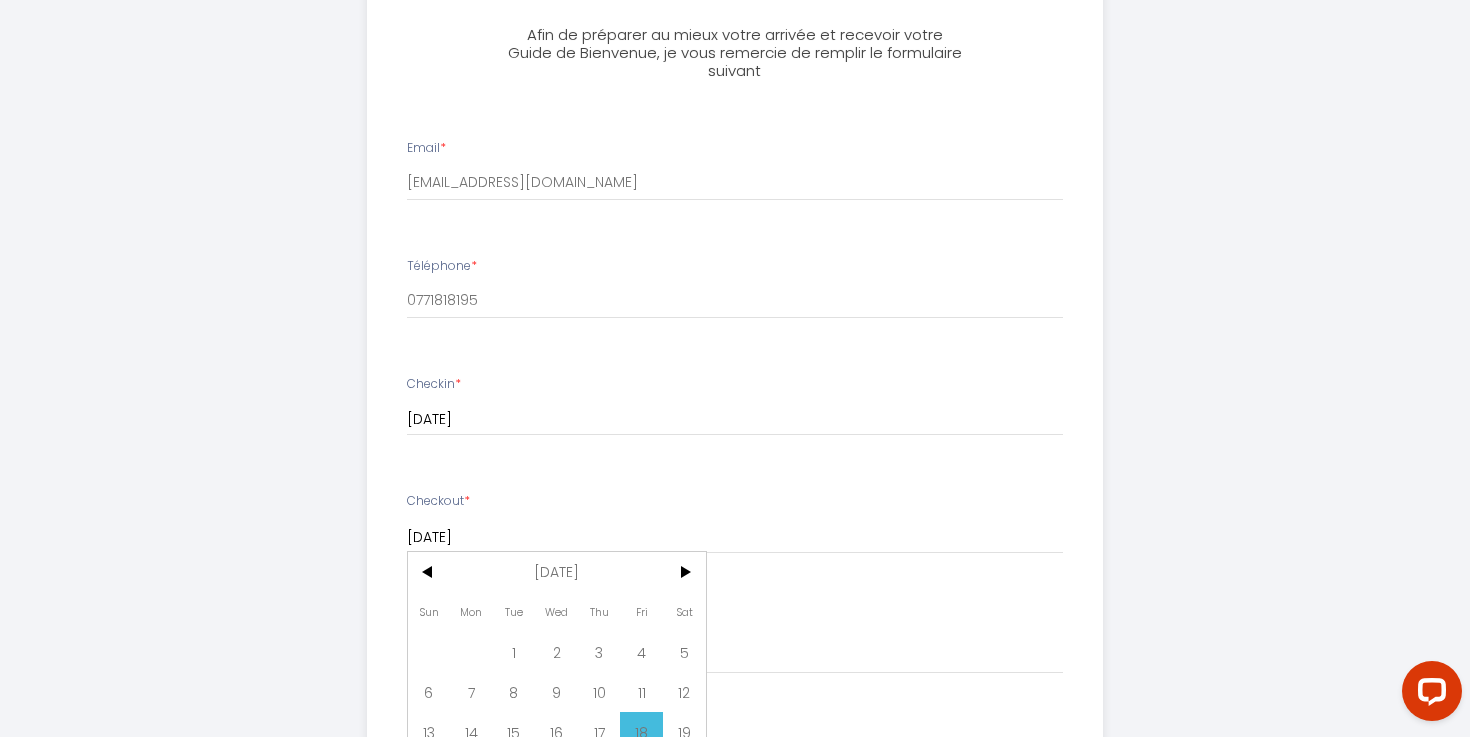 click on "Checkout
*     18 Fri July 2025         <   Jul 2025   >   Sun Mon Tue Wed Thu Fri Sat   1 2 3 4 5 6 7 8 9 10 11 12 13 14 15 16 17 18 19 20 21 22 23 24 25 26 27 28 29 30 31     <   2025   >   January February March April May June July August September October November December     <   2020 - 2029   >   2020 2021 2022 2023 2024 2025 2026 2027 2028 2029" at bounding box center (735, 523) 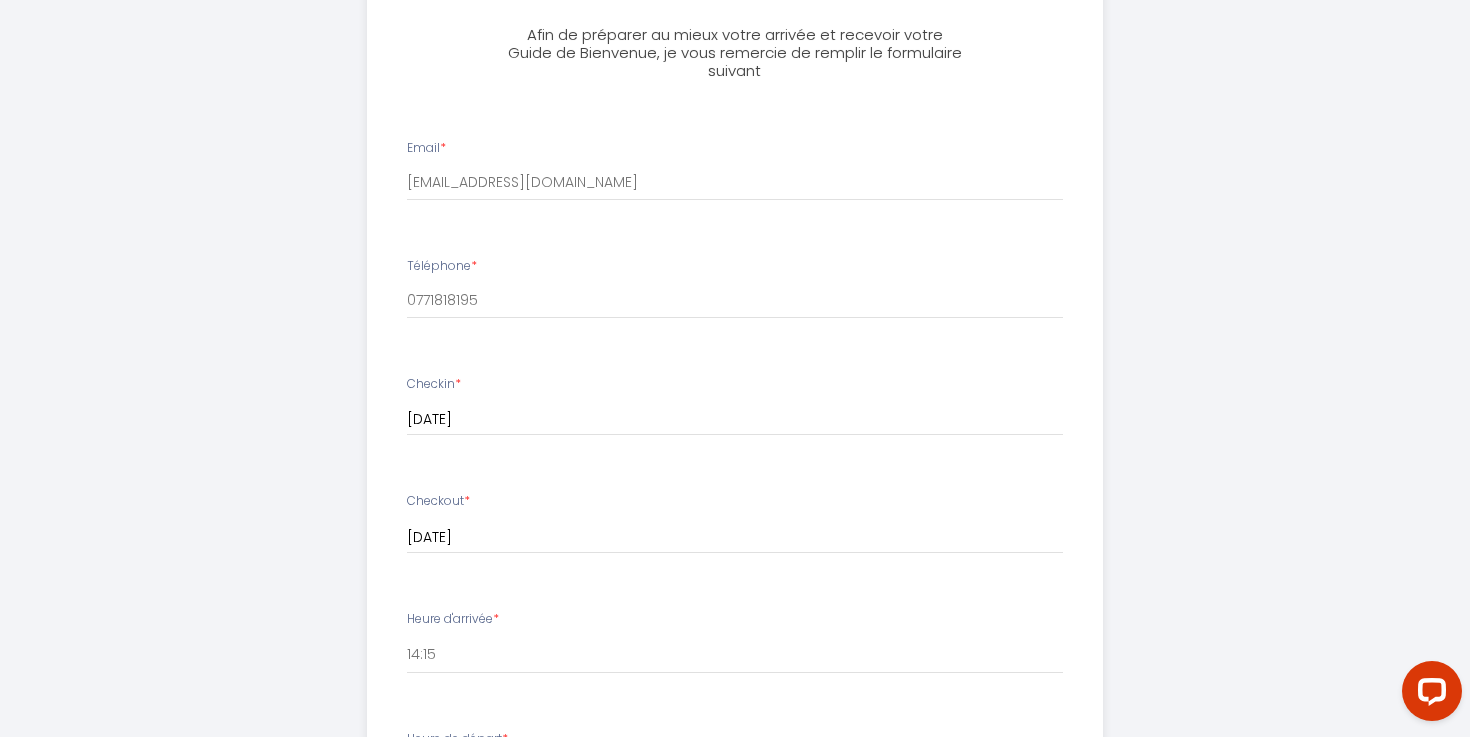 scroll, scrollTop: 847, scrollLeft: 0, axis: vertical 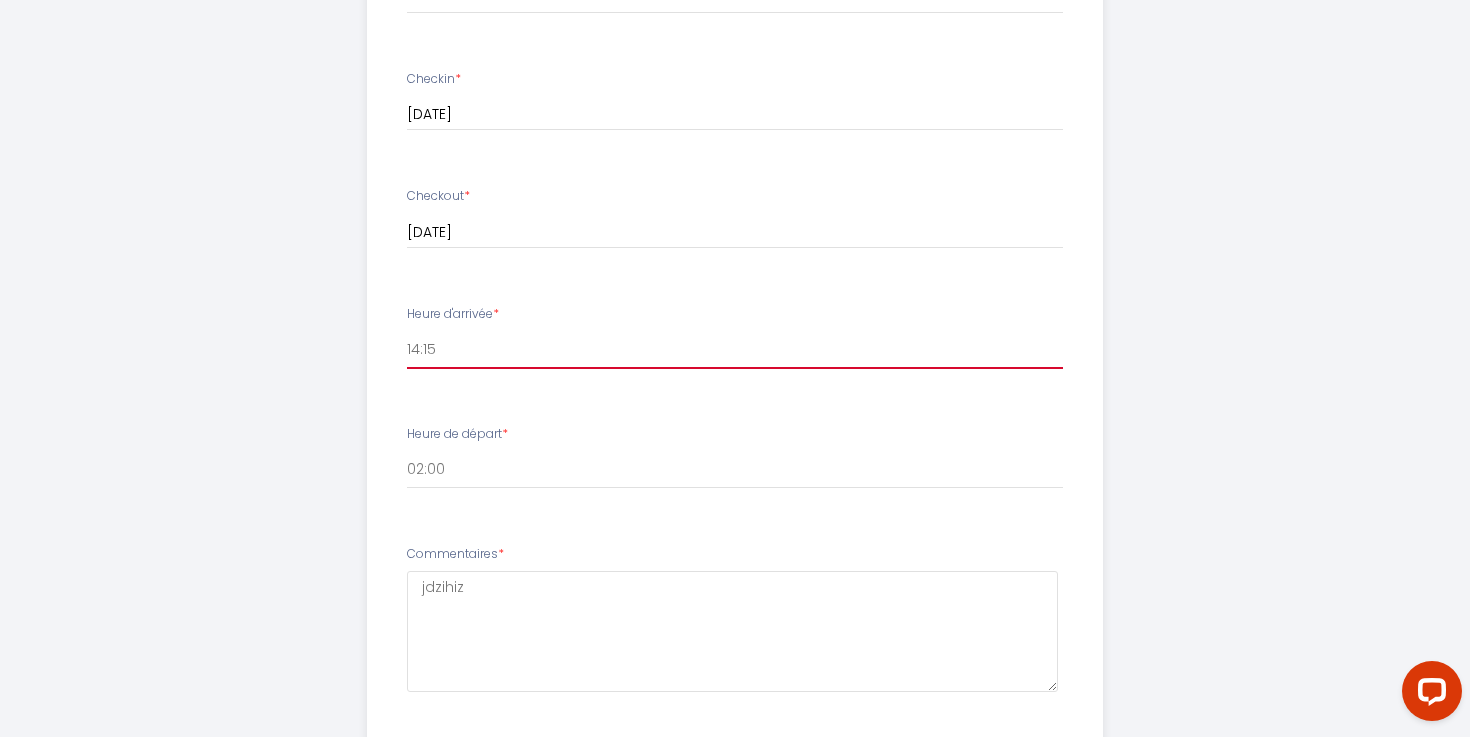click on "14:00 14:15 14:30" at bounding box center [735, 350] 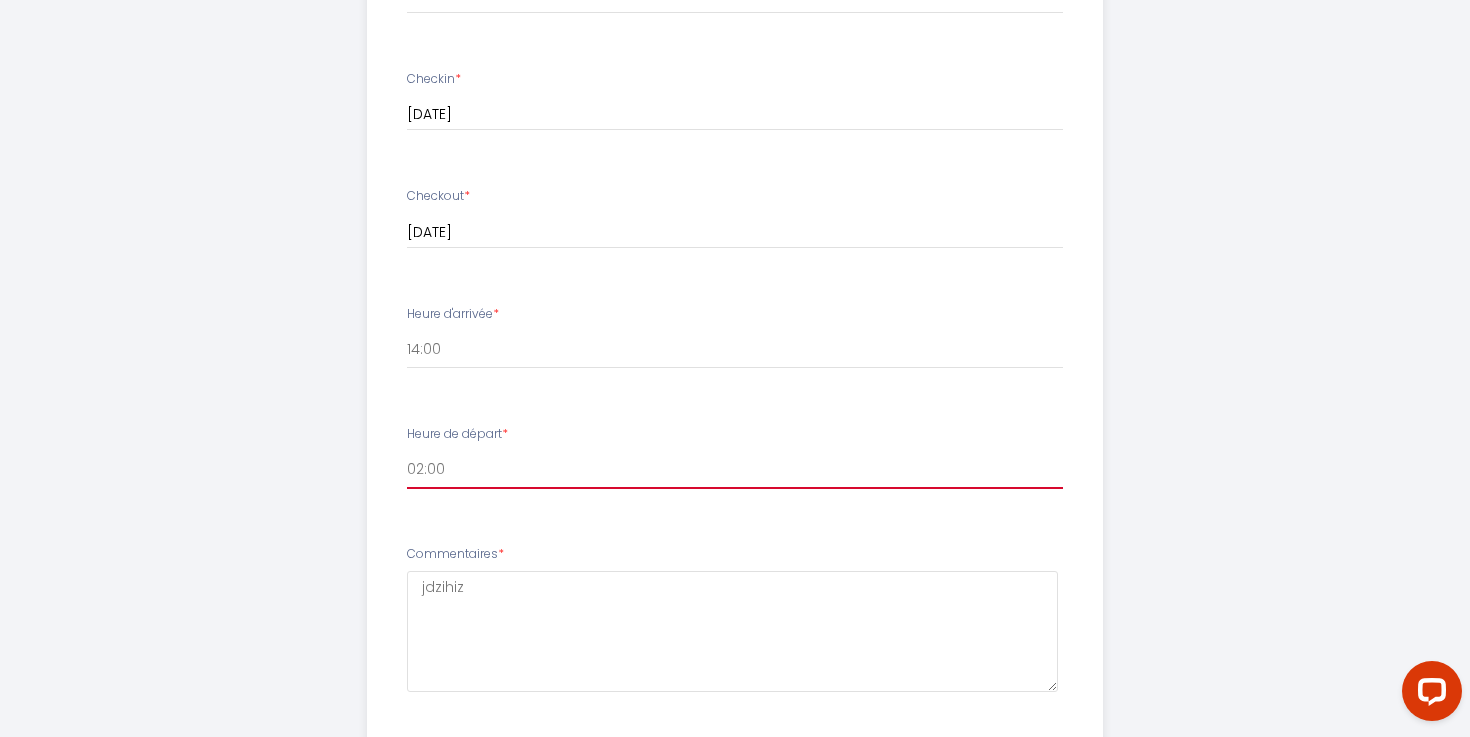 click on "00:00 00:15 00:30 00:45 01:00 01:15 01:30 01:45 02:00 02:15 02:30 02:45 03:00 03:15 03:30 03:45 04:00 04:15 04:30 04:45 05:00 05:15 05:30 05:45 06:00 06:15 06:30 06:45 07:00 07:15 07:30 07:45 08:00 08:15 08:30 08:45 09:00 09:15 09:30 09:45 10:00 10:15 10:30 10:45 11:00" at bounding box center (735, 470) 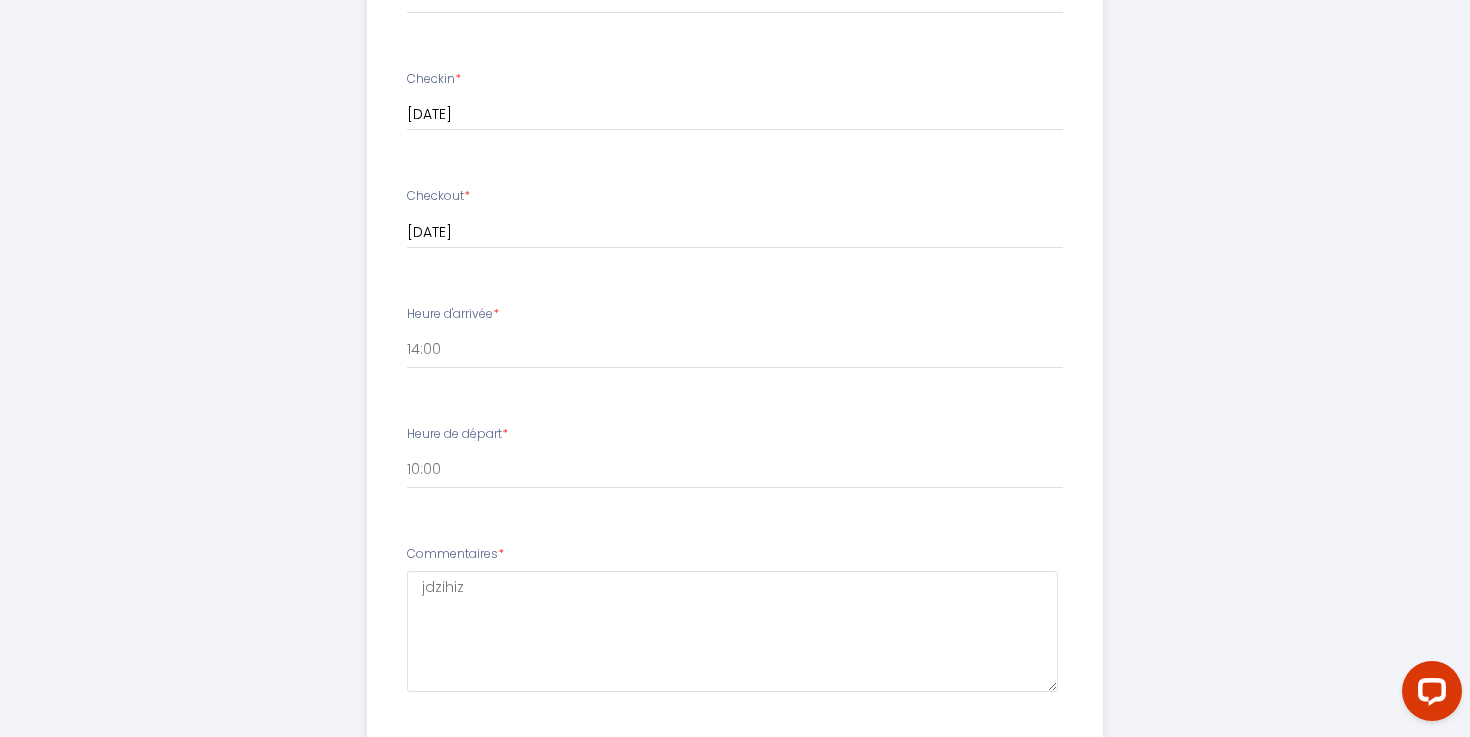 click on "Heure d'arrivée
*   14:00 14:15 14:30" at bounding box center (735, 347) 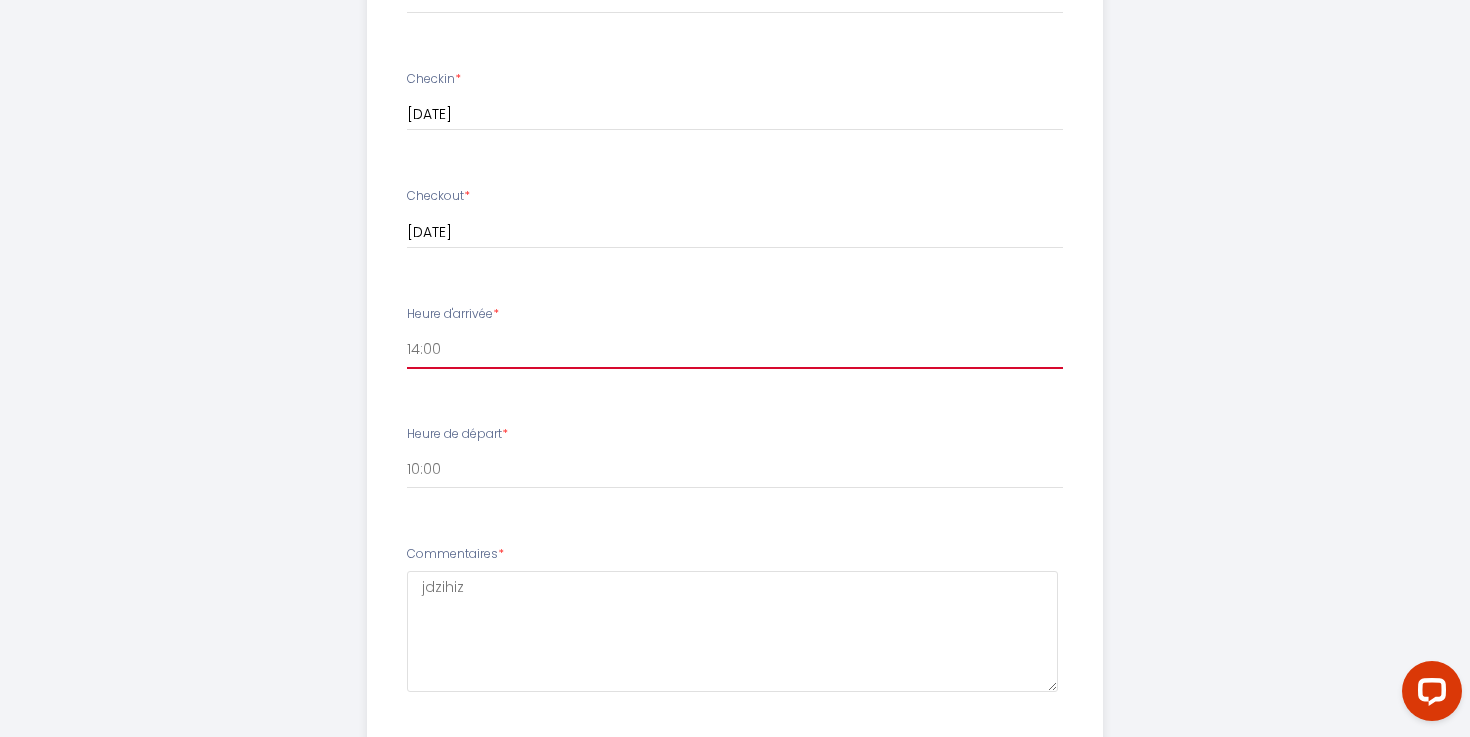 click on "14:00 14:15 14:30" at bounding box center [735, 350] 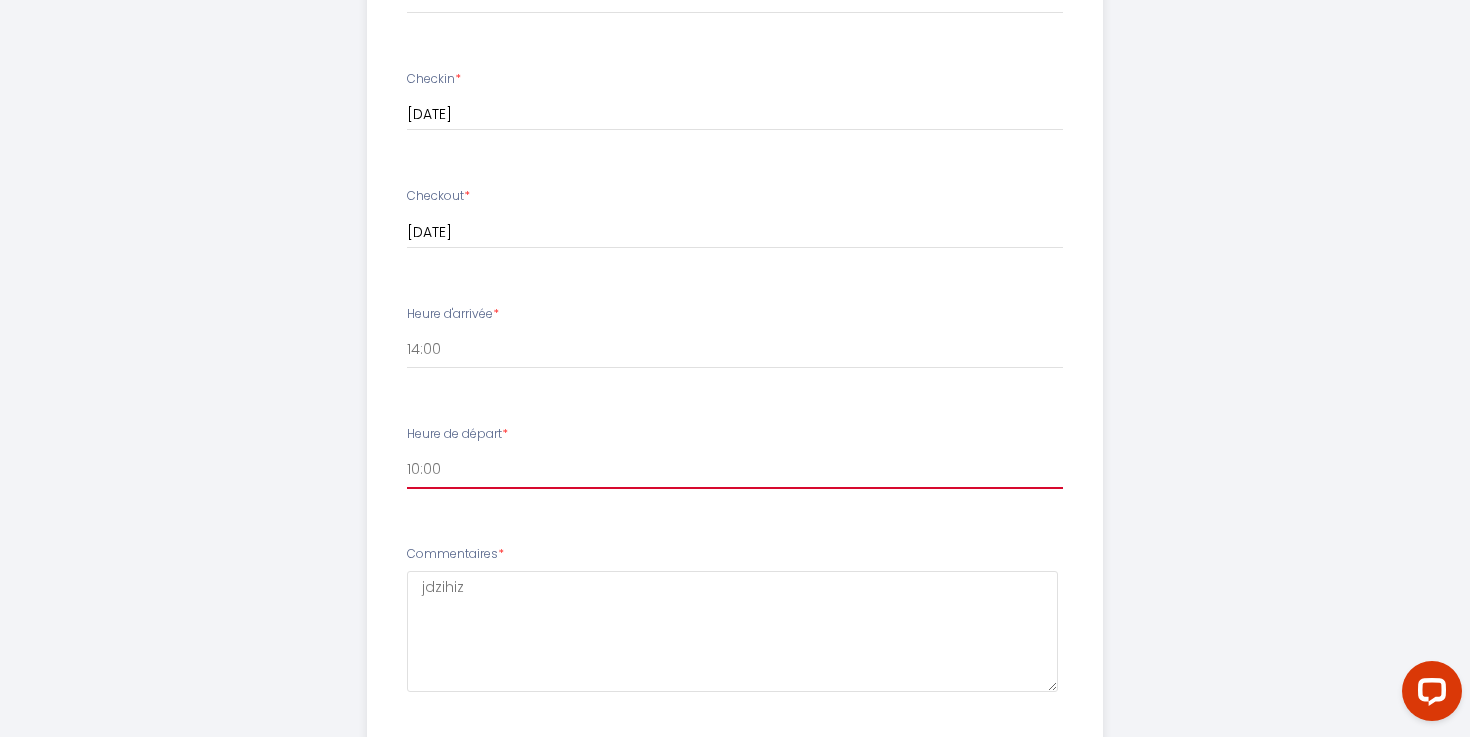 click on "00:00 00:15 00:30 00:45 01:00 01:15 01:30 01:45 02:00 02:15 02:30 02:45 03:00 03:15 03:30 03:45 04:00 04:15 04:30 04:45 05:00 05:15 05:30 05:45 06:00 06:15 06:30 06:45 07:00 07:15 07:30 07:45 08:00 08:15 08:30 08:45 09:00 09:15 09:30 09:45 10:00 10:15 10:30 10:45 11:00" at bounding box center [735, 470] 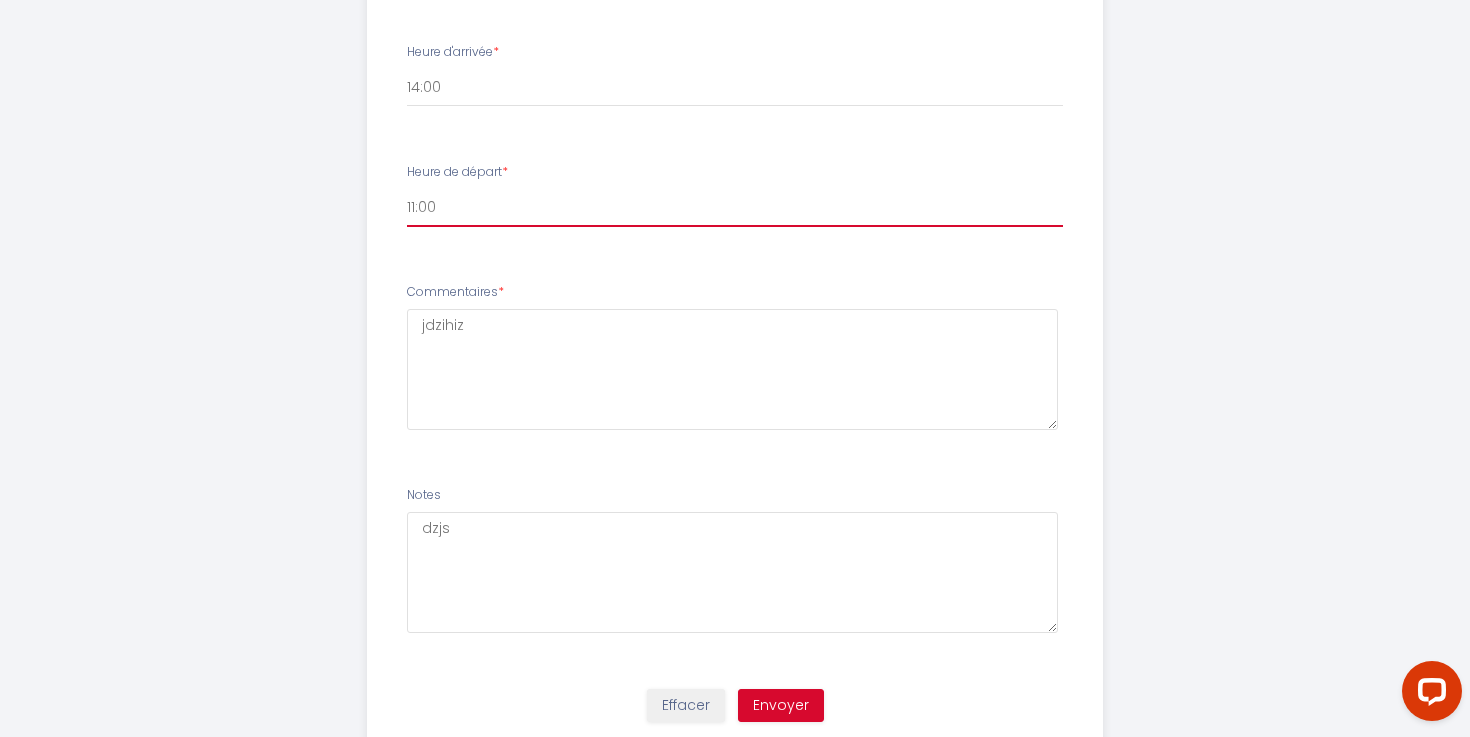 scroll, scrollTop: 1128, scrollLeft: 0, axis: vertical 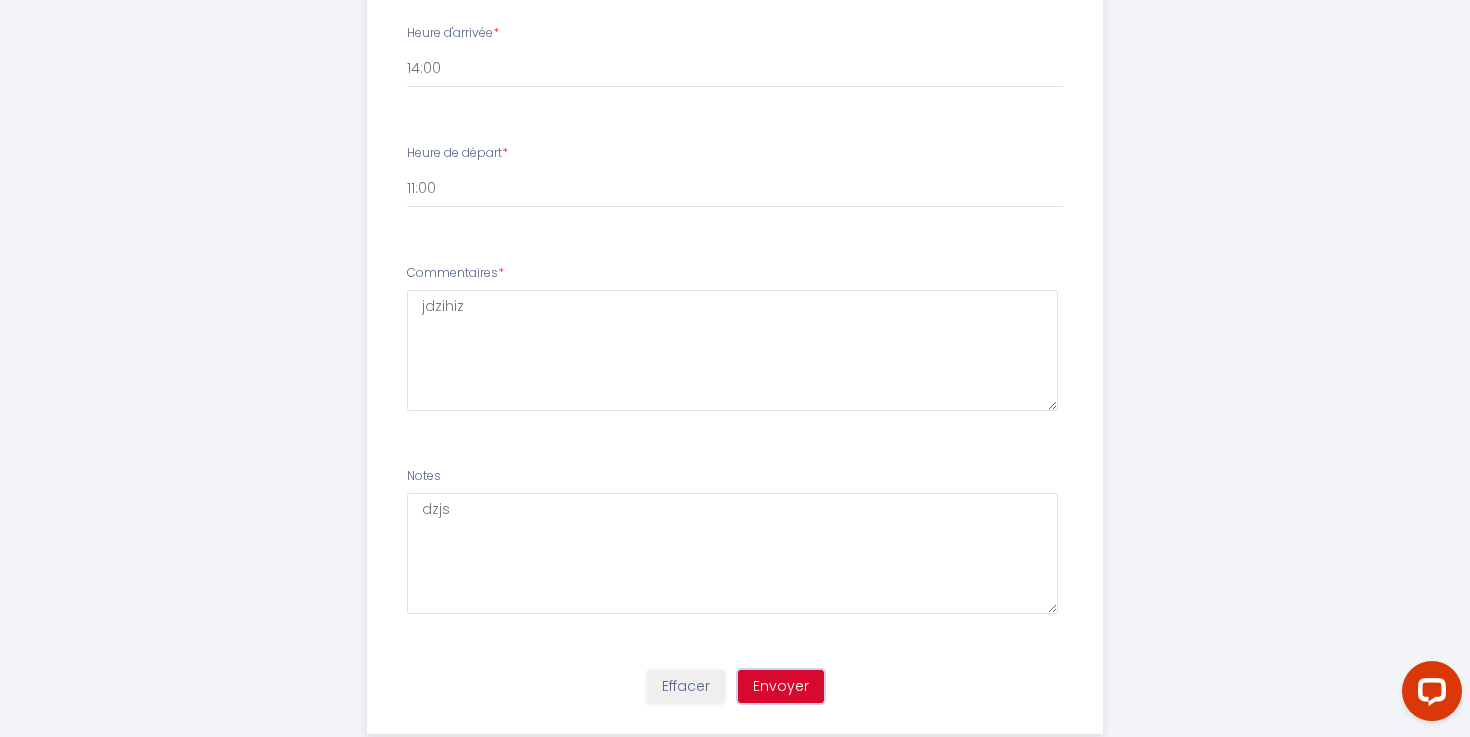 click on "Envoyer" at bounding box center (781, 687) 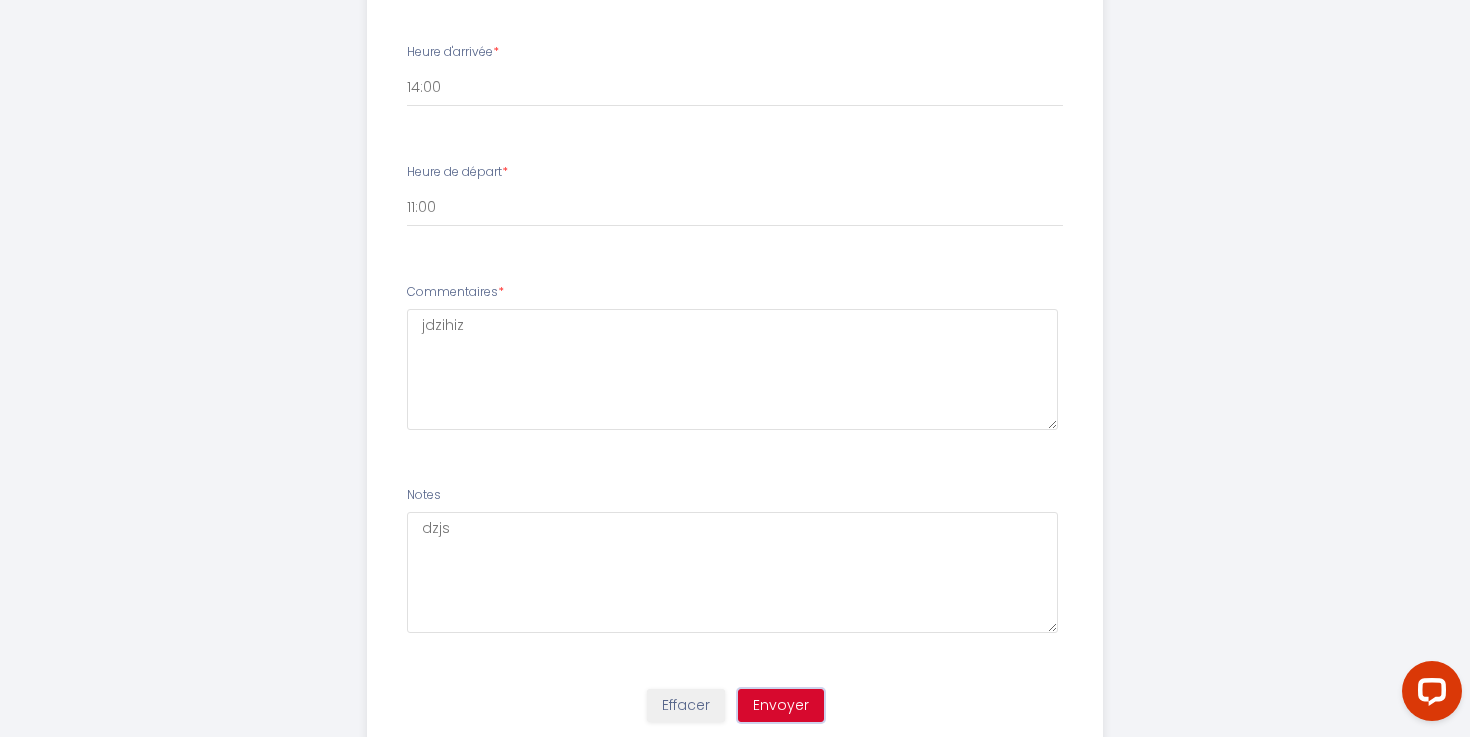 scroll, scrollTop: 1175, scrollLeft: 0, axis: vertical 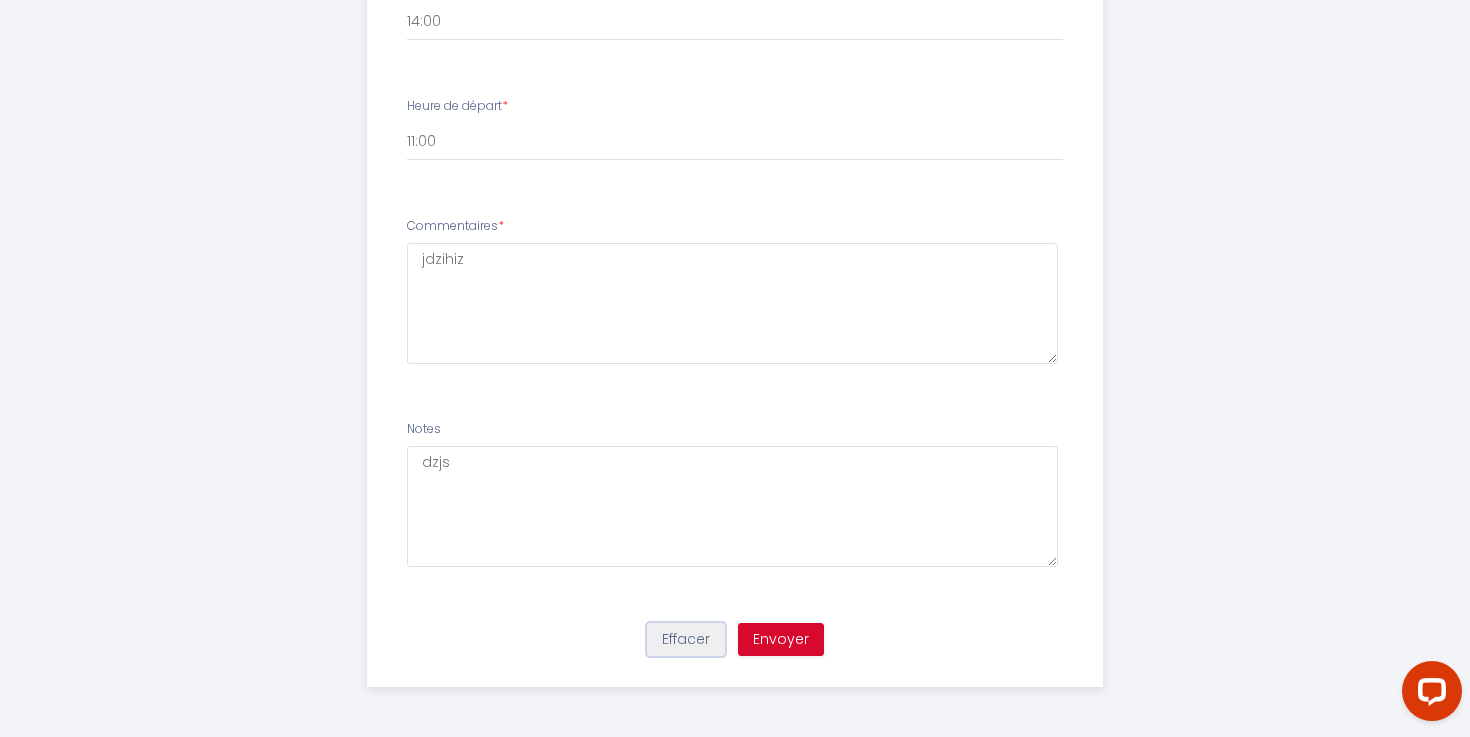 click on "Effacer" at bounding box center (686, 640) 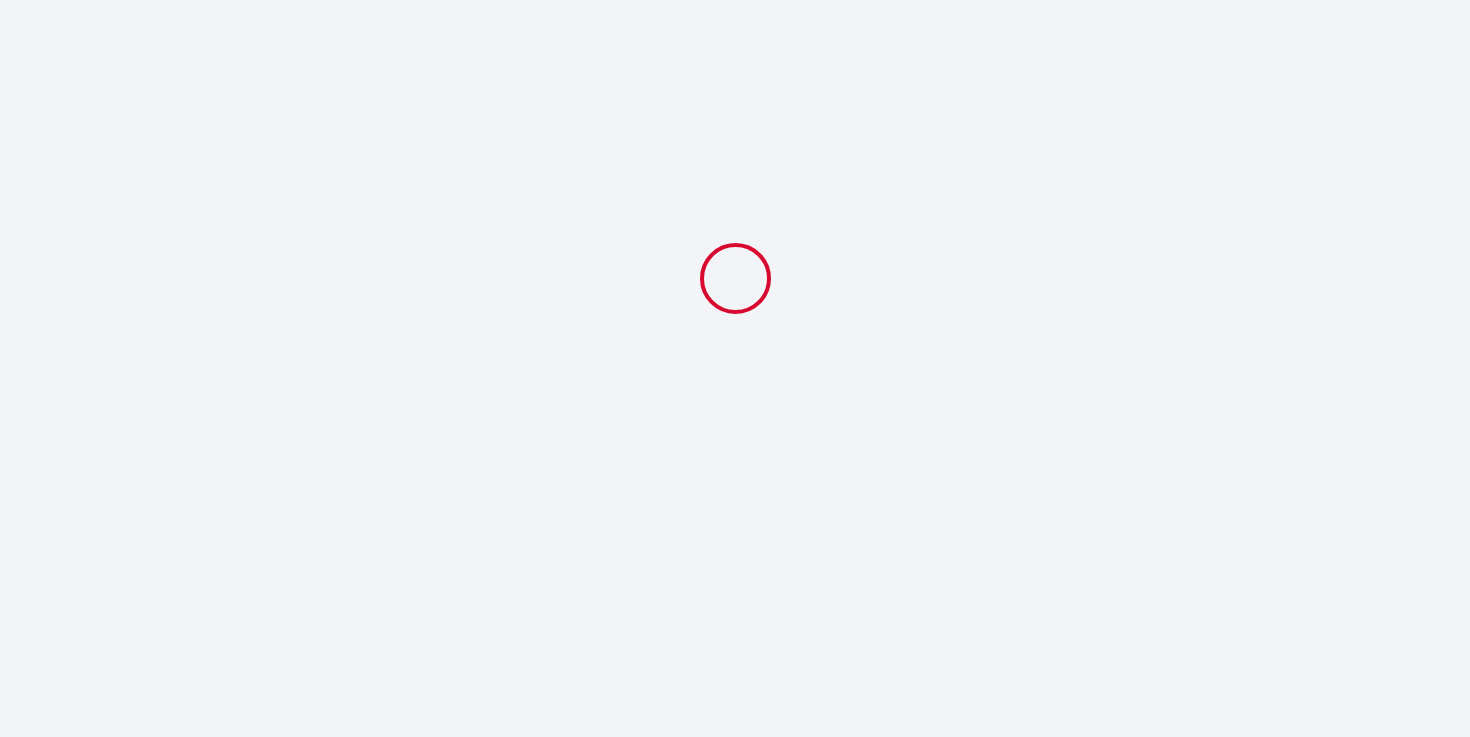 scroll, scrollTop: 0, scrollLeft: 0, axis: both 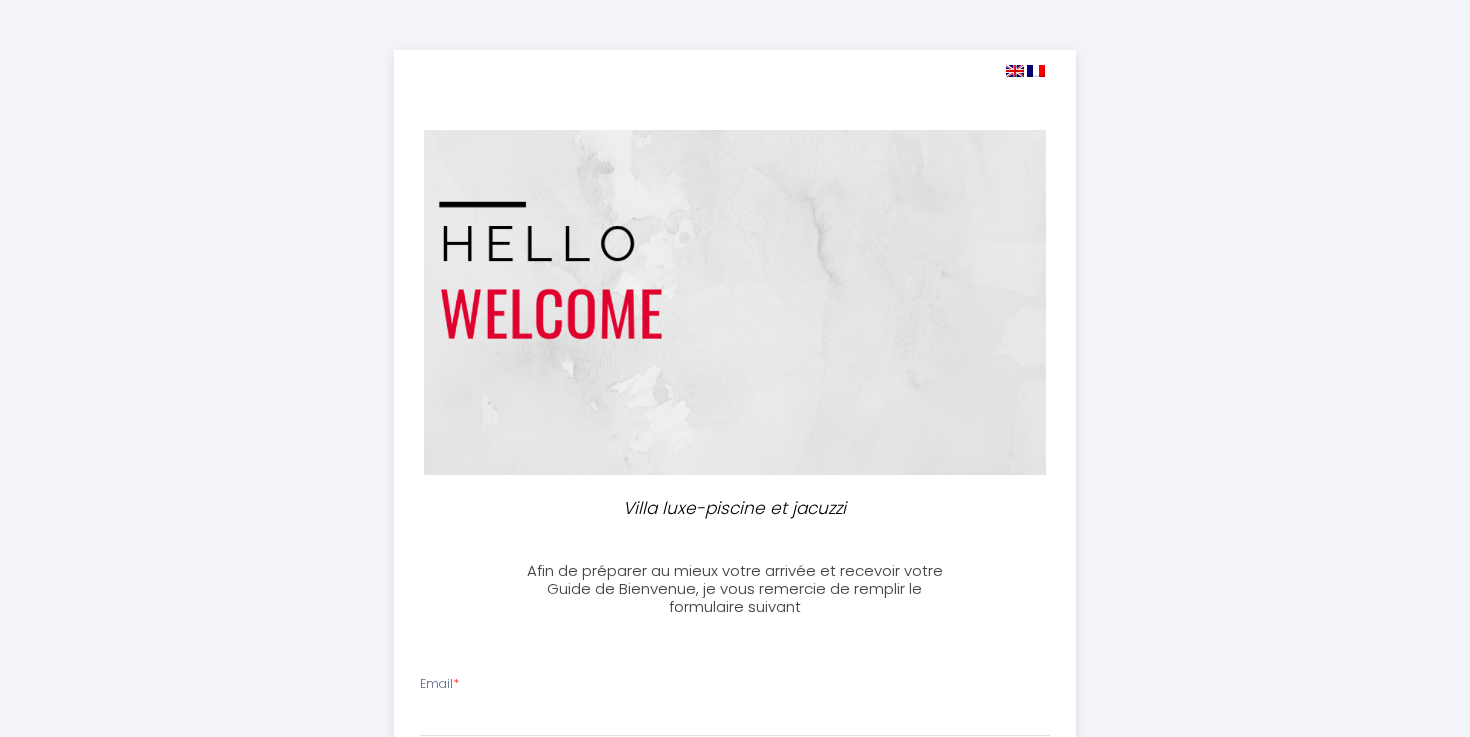 select 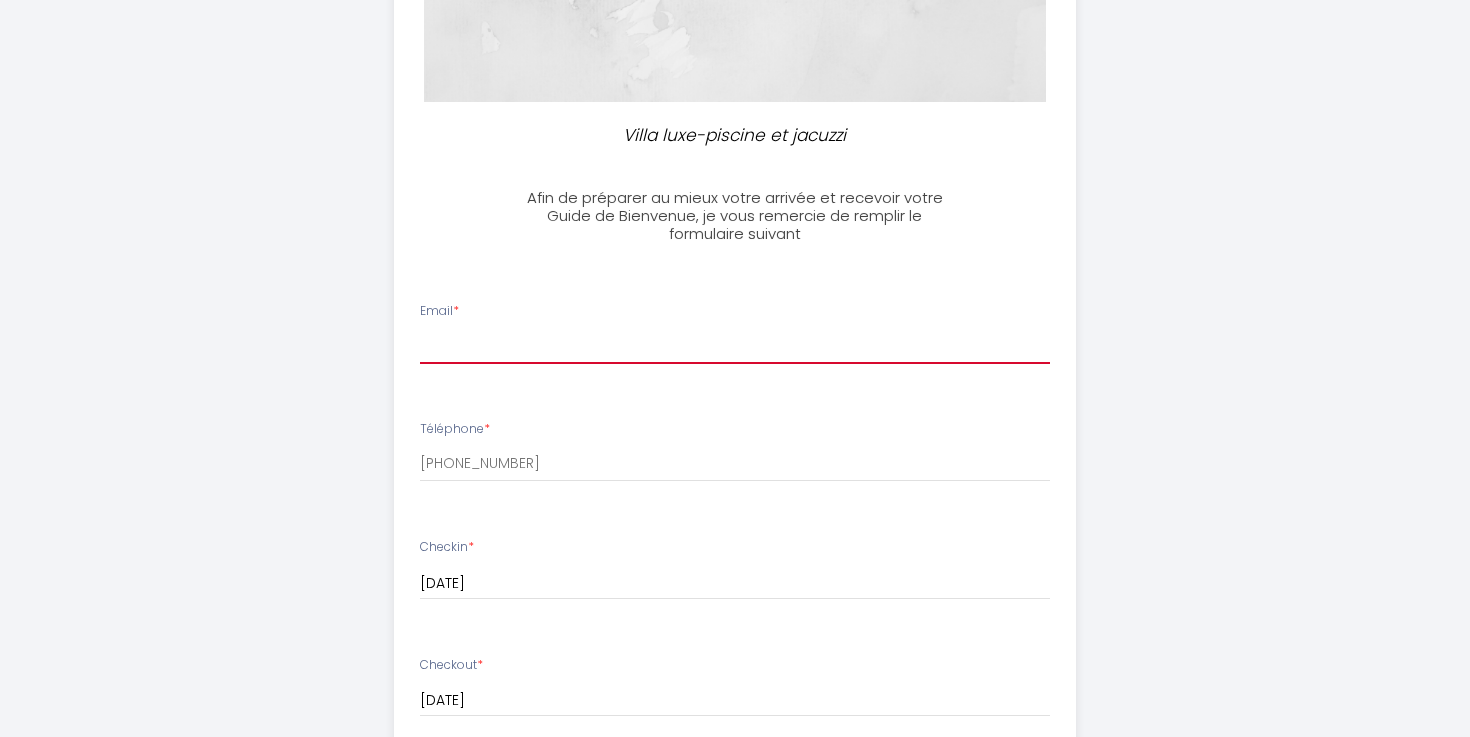 click on "Email
*" at bounding box center (735, 346) 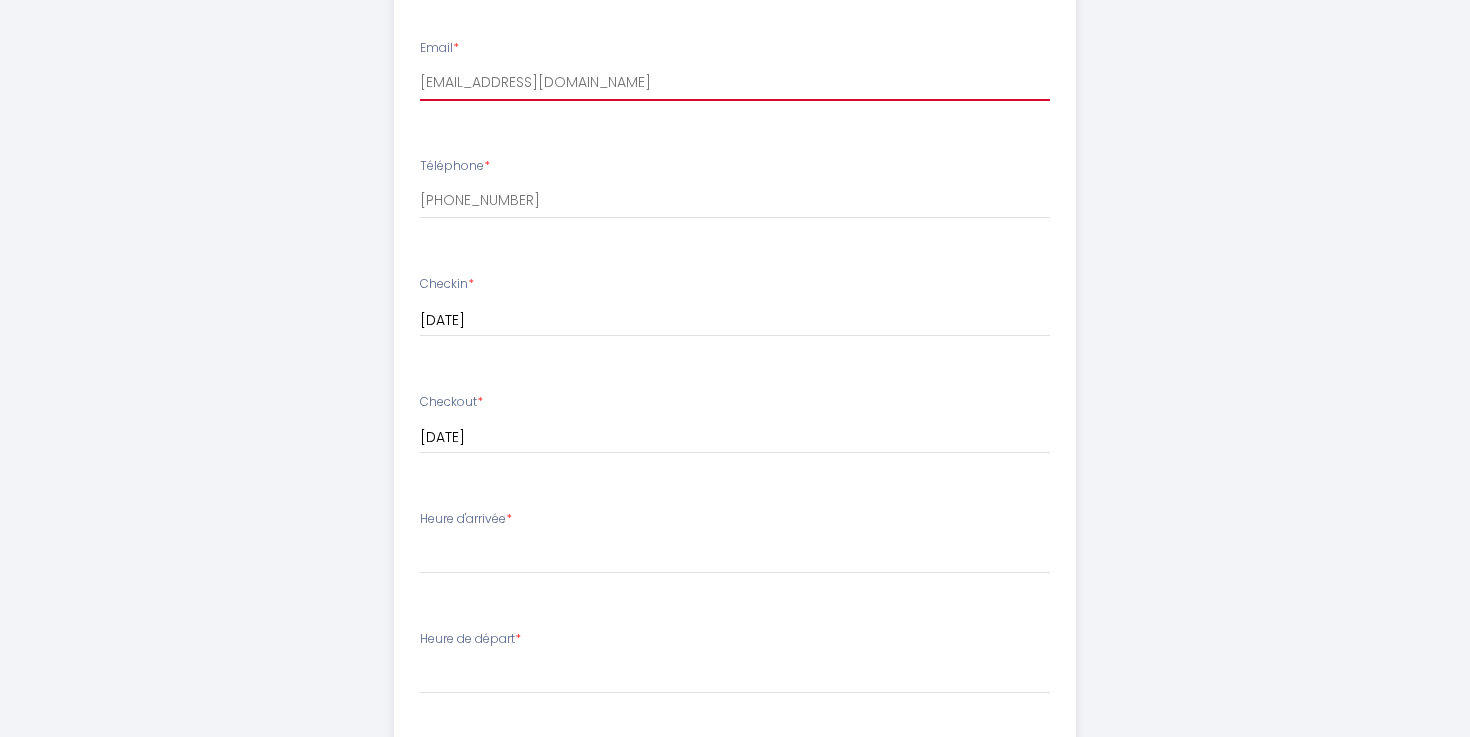 scroll, scrollTop: 731, scrollLeft: 0, axis: vertical 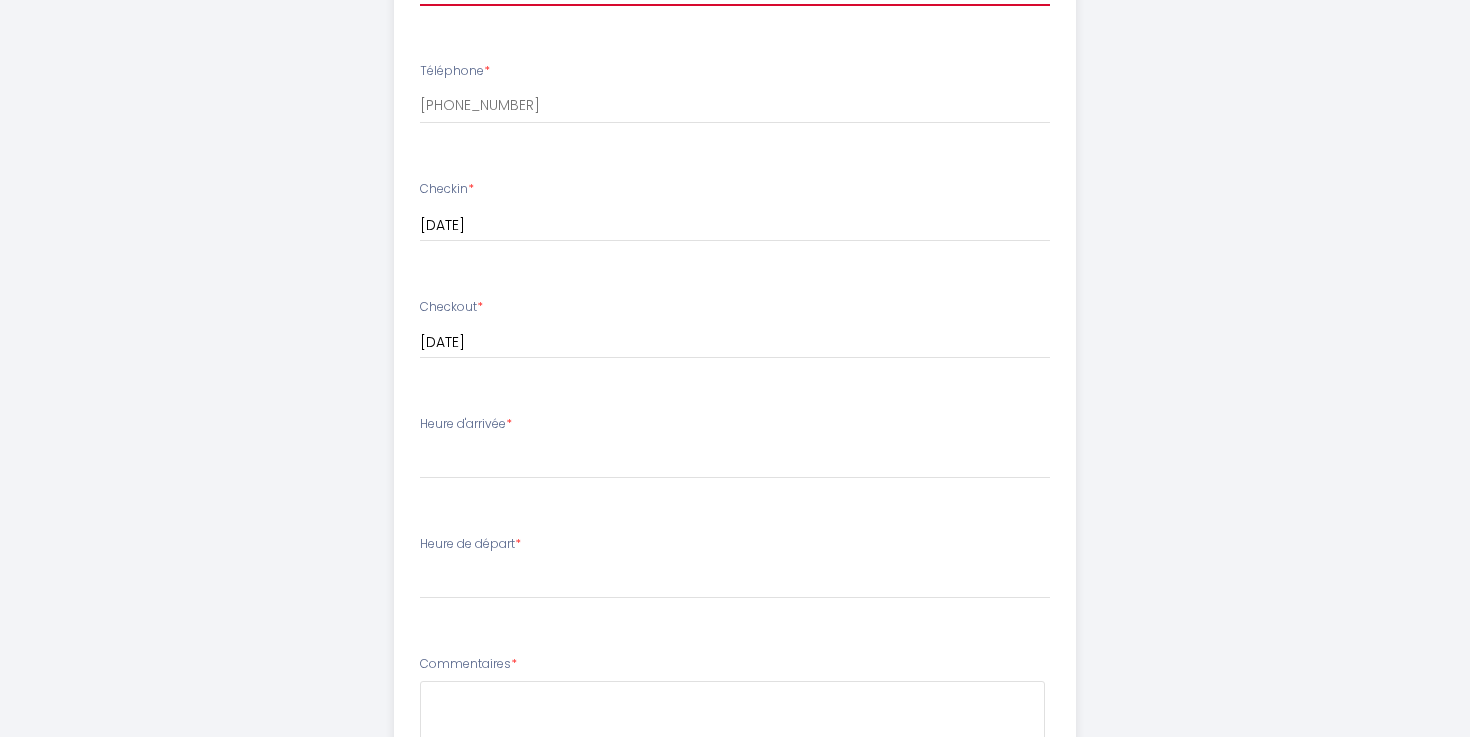type on "[EMAIL_ADDRESS][DOMAIN_NAME]" 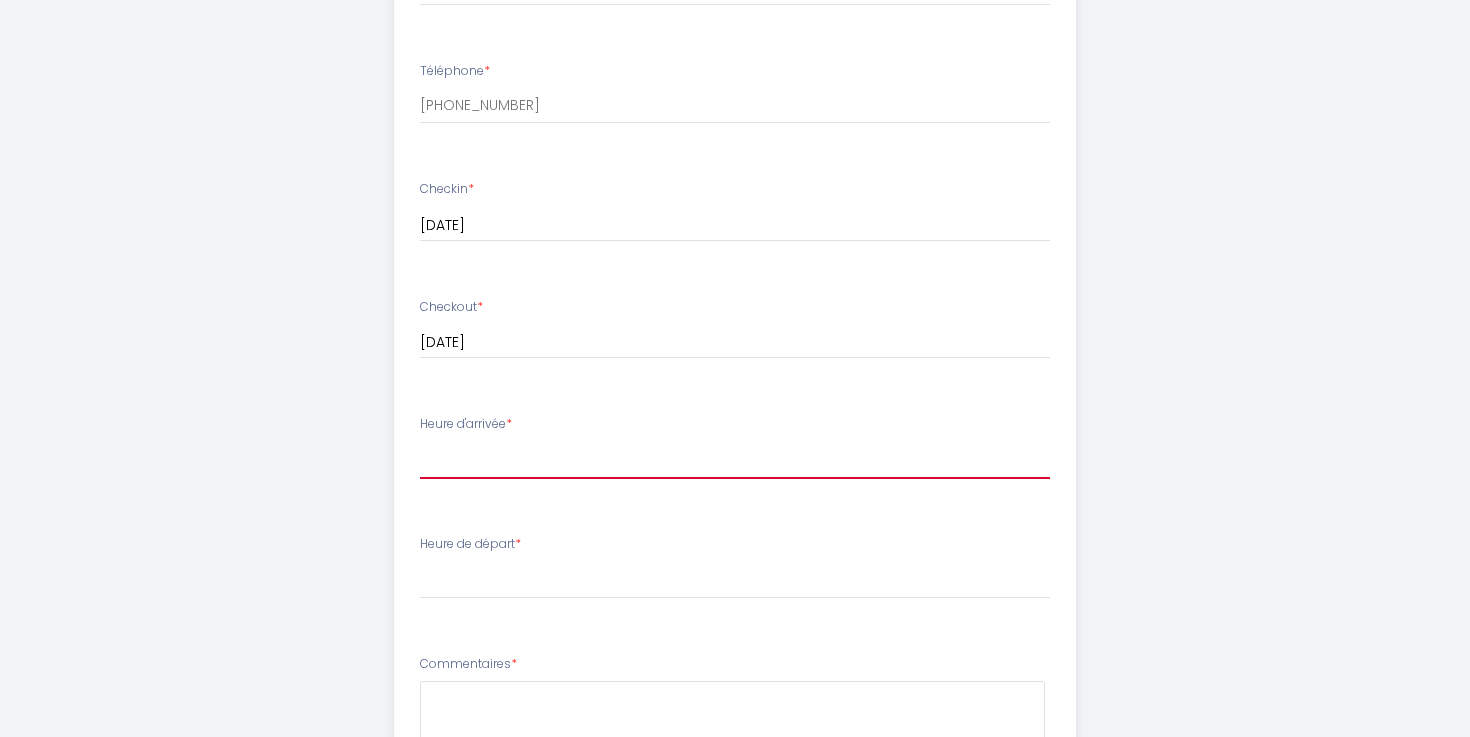 click on "14:00 14:30" at bounding box center (735, 460) 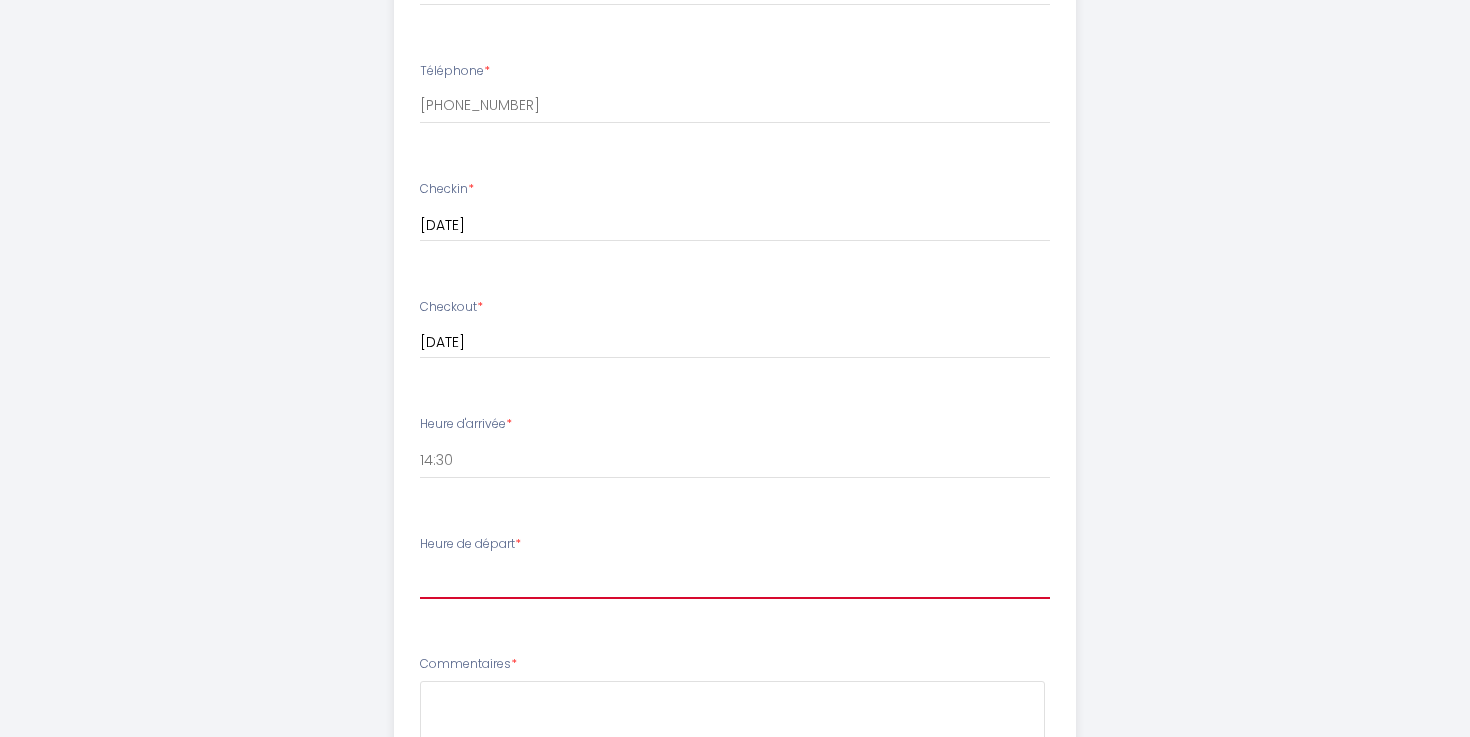 click on "00:00 00:30 01:00 01:30 02:00 02:30 03:00 03:30 04:00 04:30 05:00 05:30 06:00 06:30 07:00 07:30 08:00 08:30 09:00 09:30 10:00 10:30 11:00" at bounding box center [735, 580] 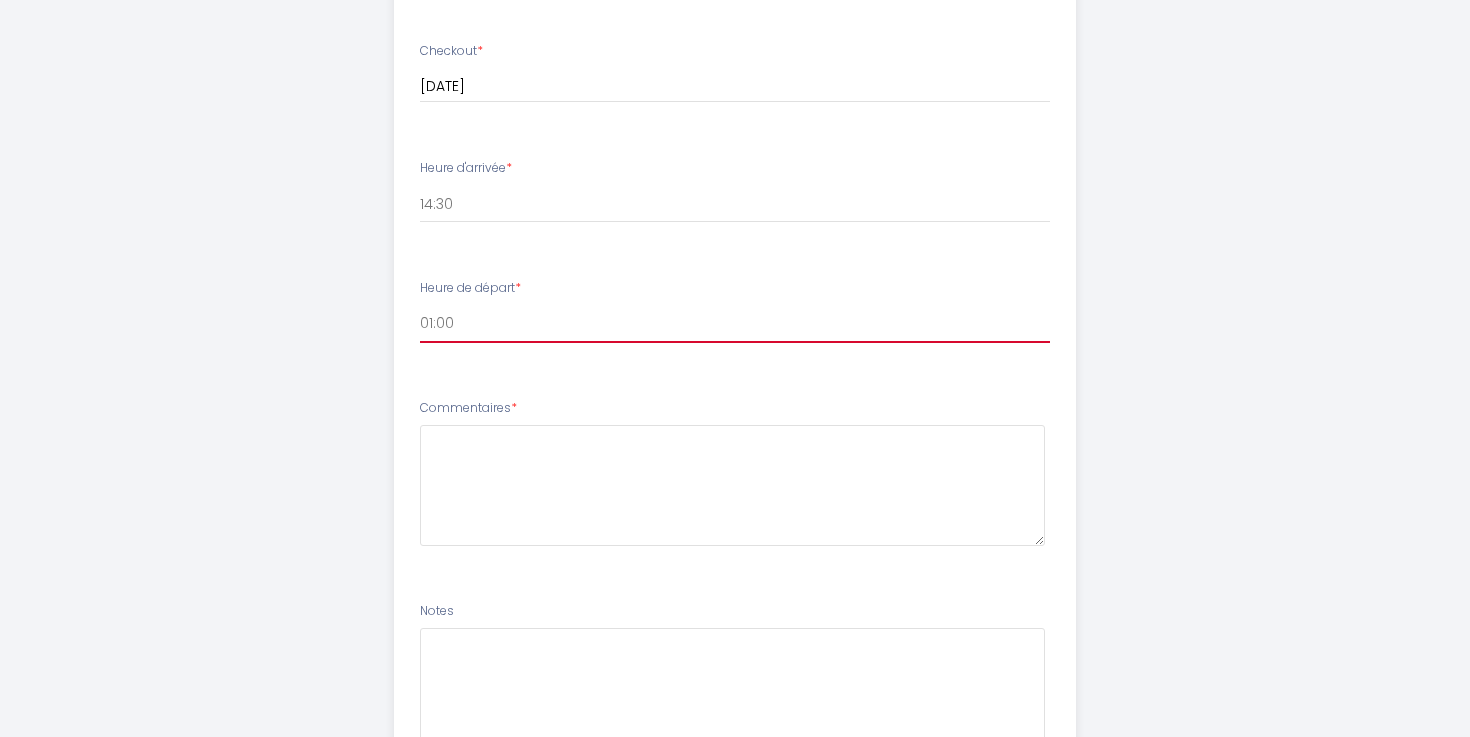 scroll, scrollTop: 1169, scrollLeft: 0, axis: vertical 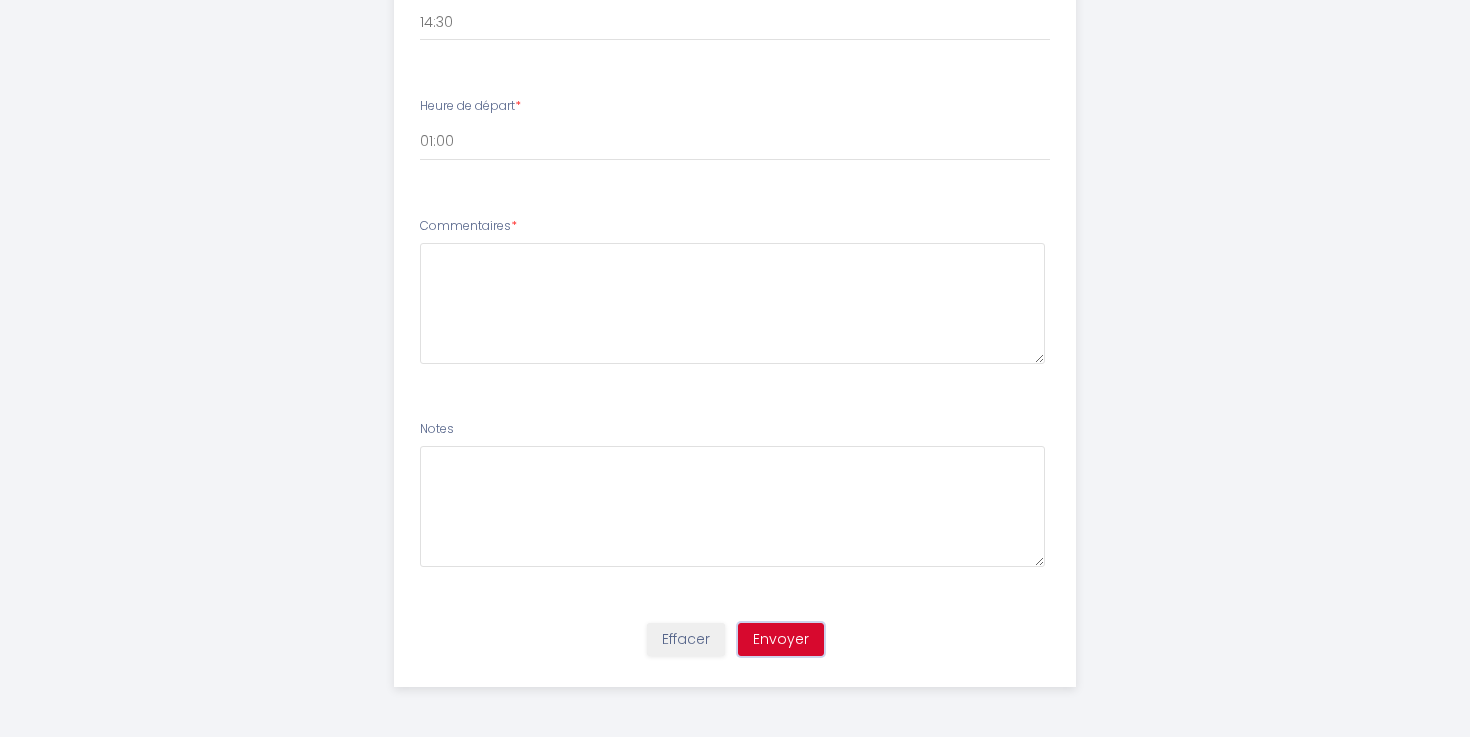click on "Envoyer" at bounding box center (781, 640) 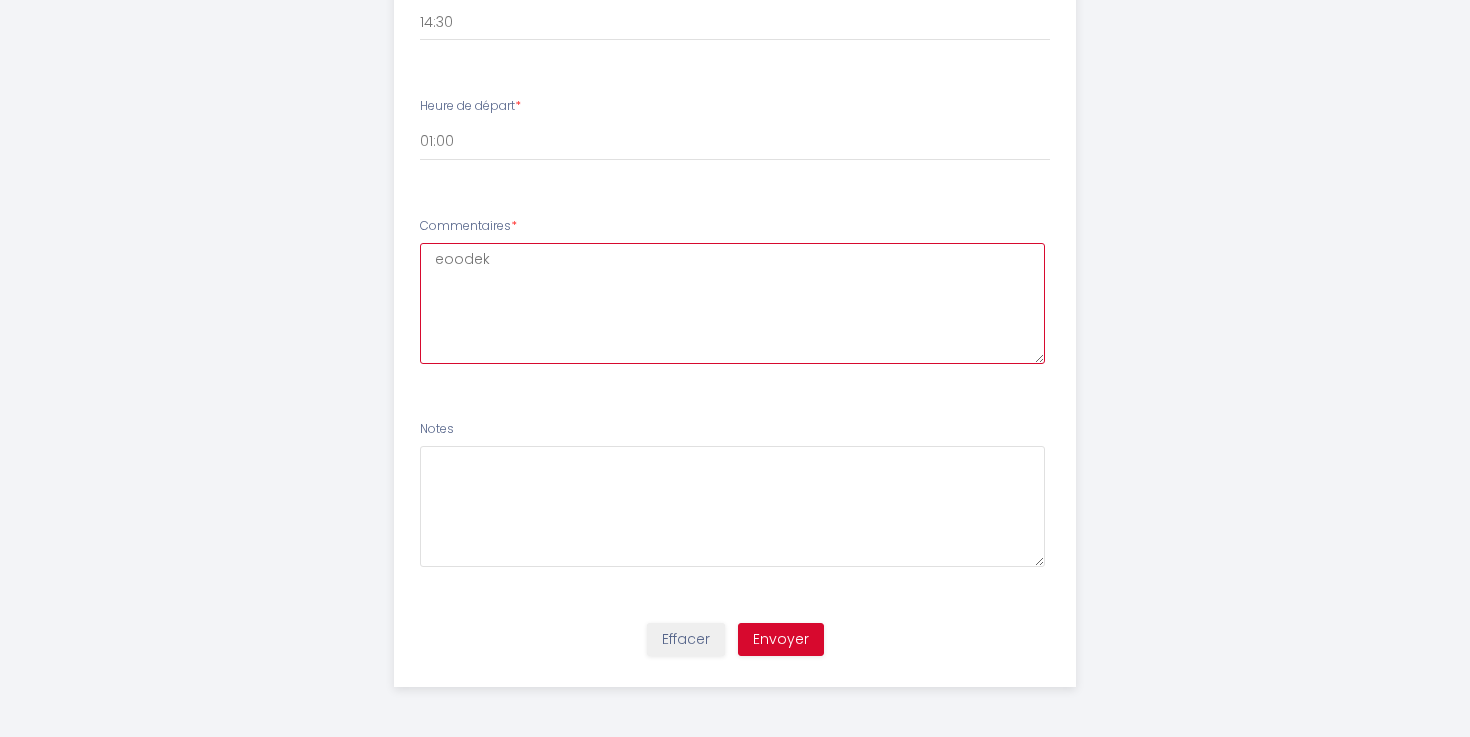 type on "eoodek" 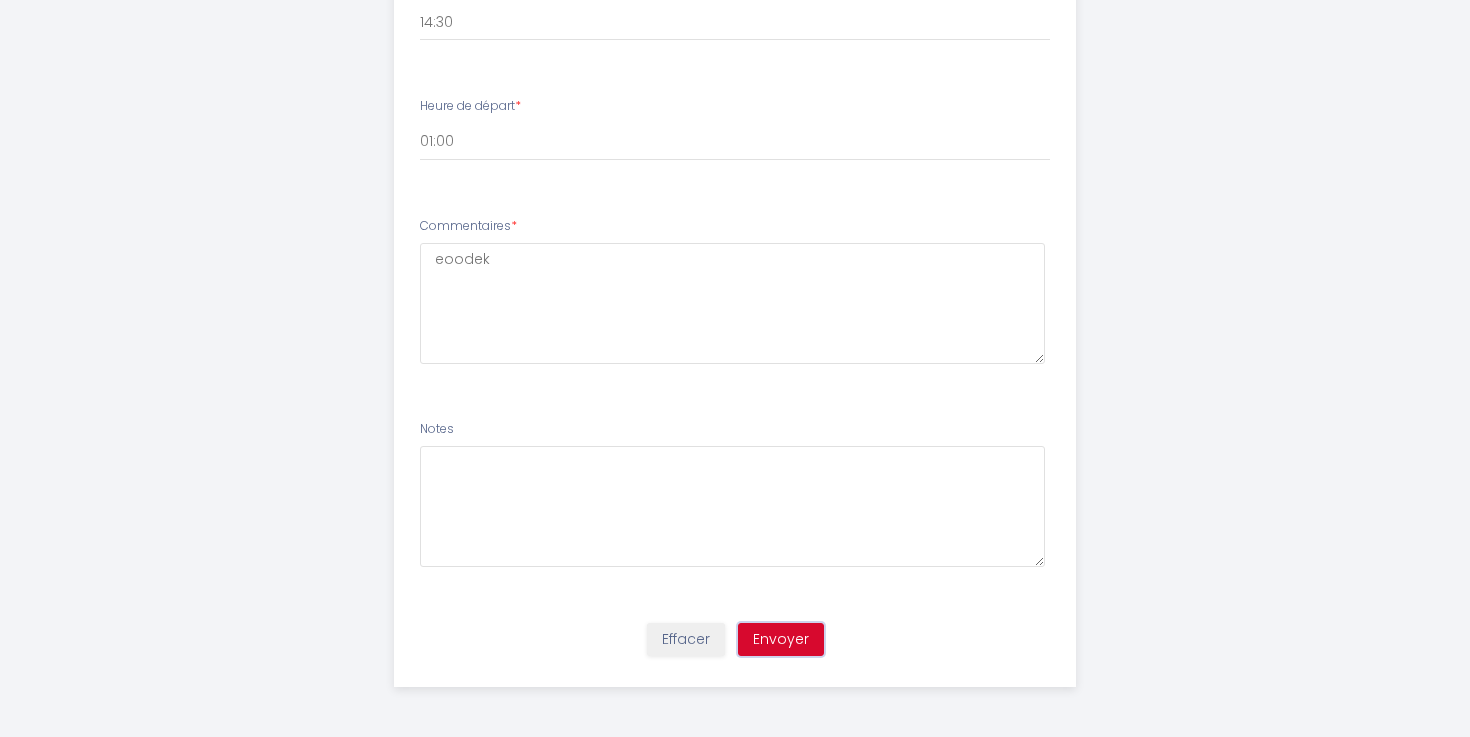 click on "Envoyer" at bounding box center [781, 640] 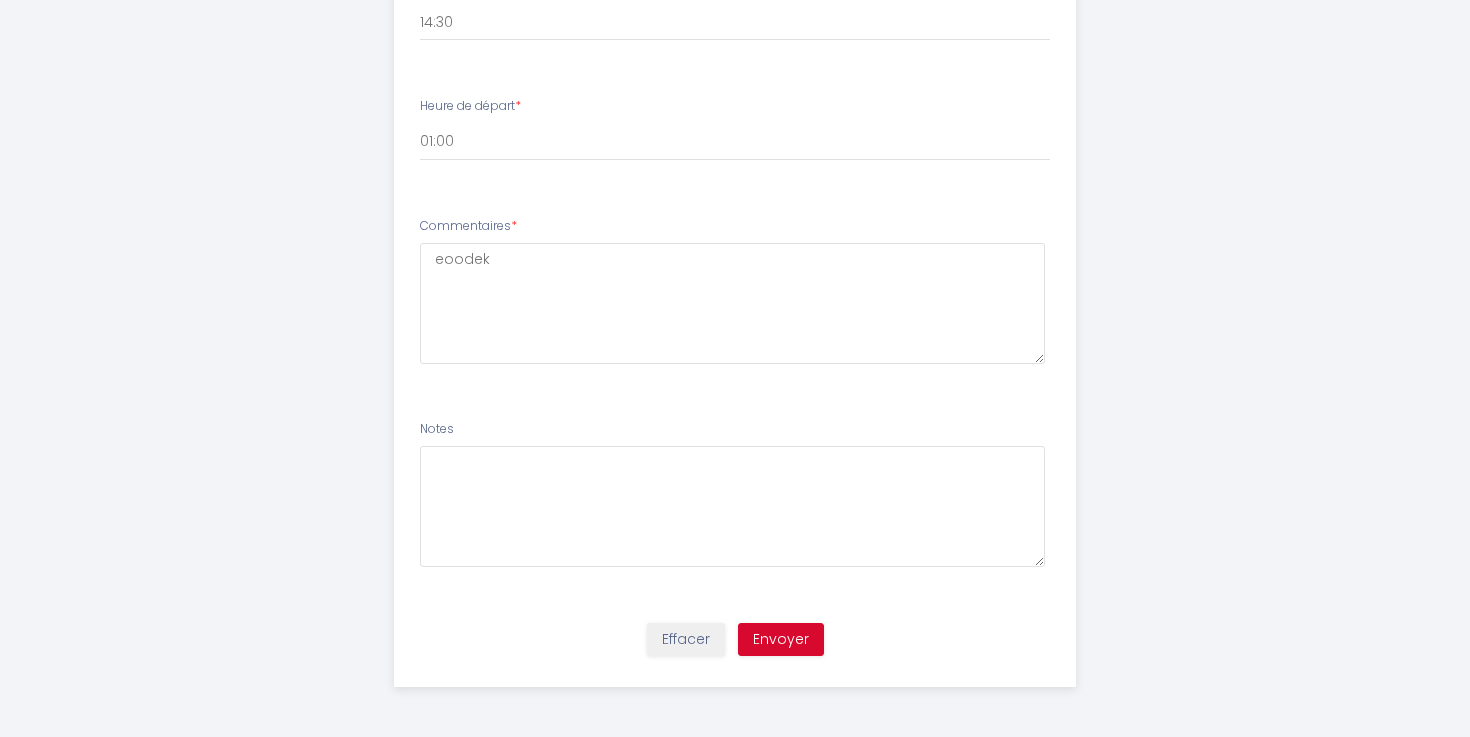 scroll, scrollTop: 0, scrollLeft: 0, axis: both 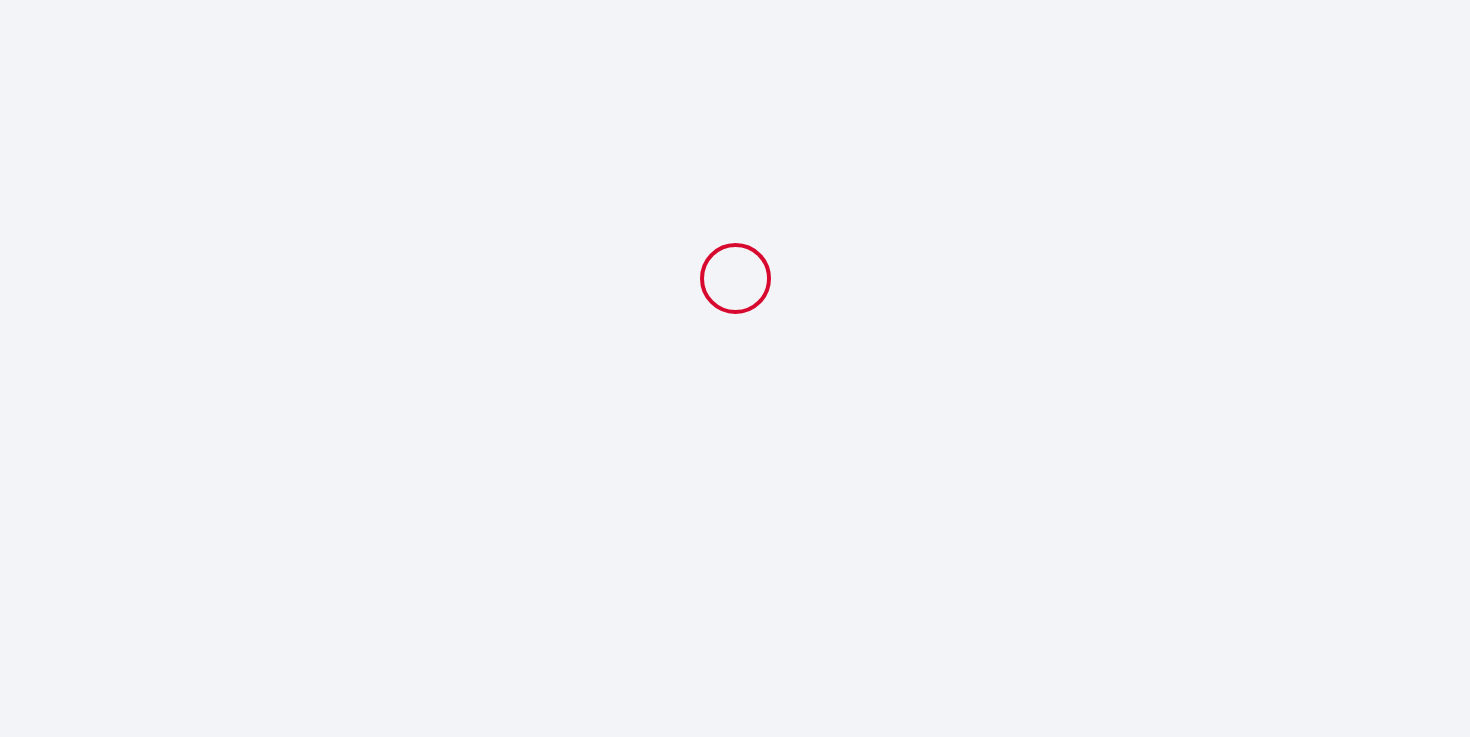 select on "14:30" 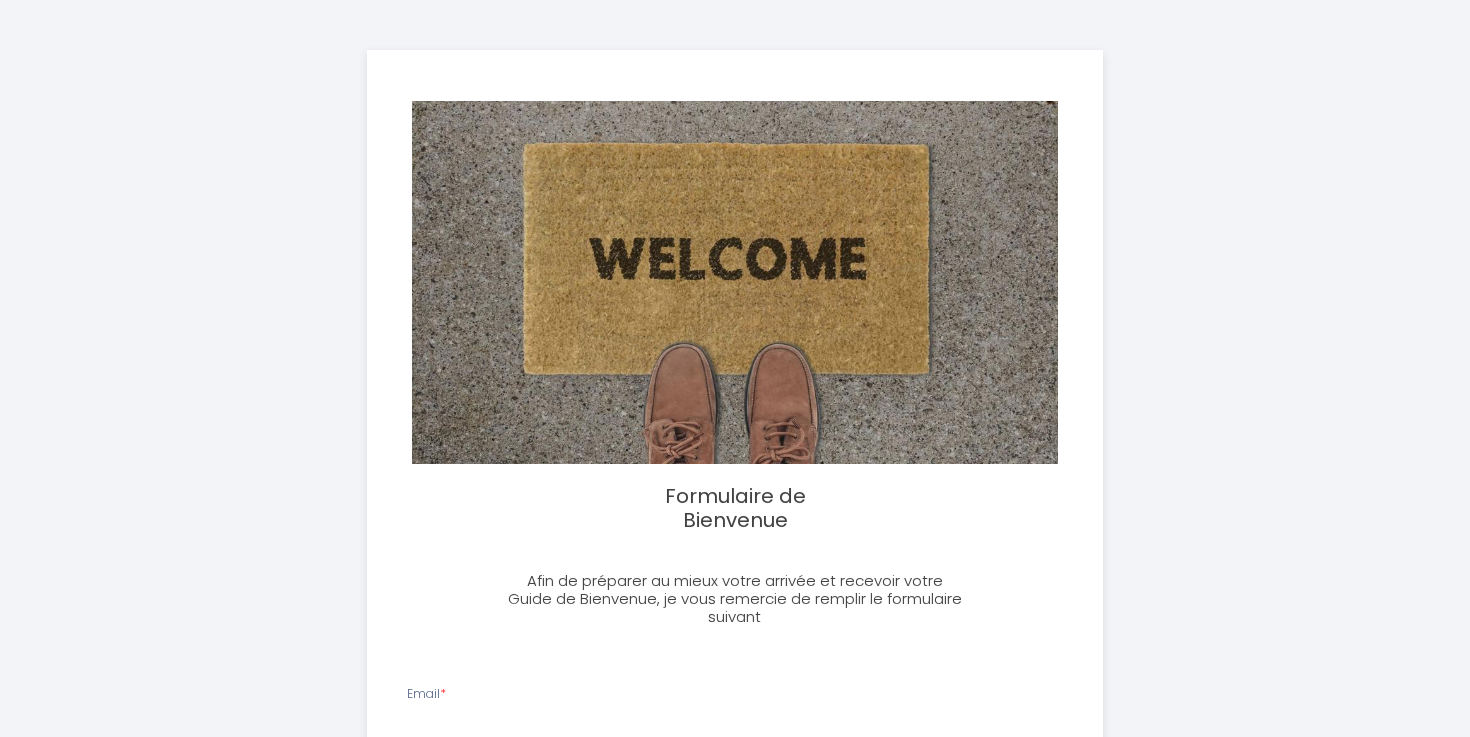 select 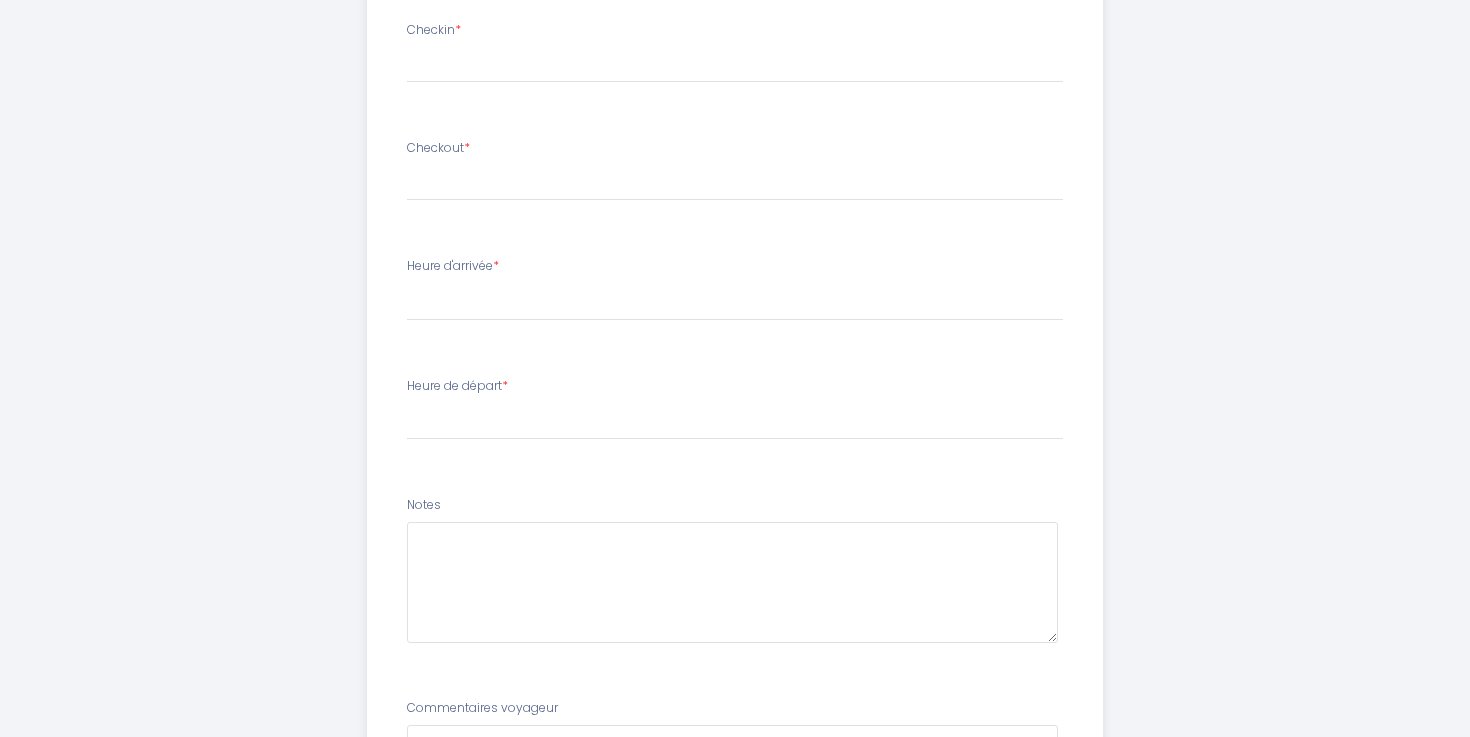 scroll, scrollTop: 922, scrollLeft: 0, axis: vertical 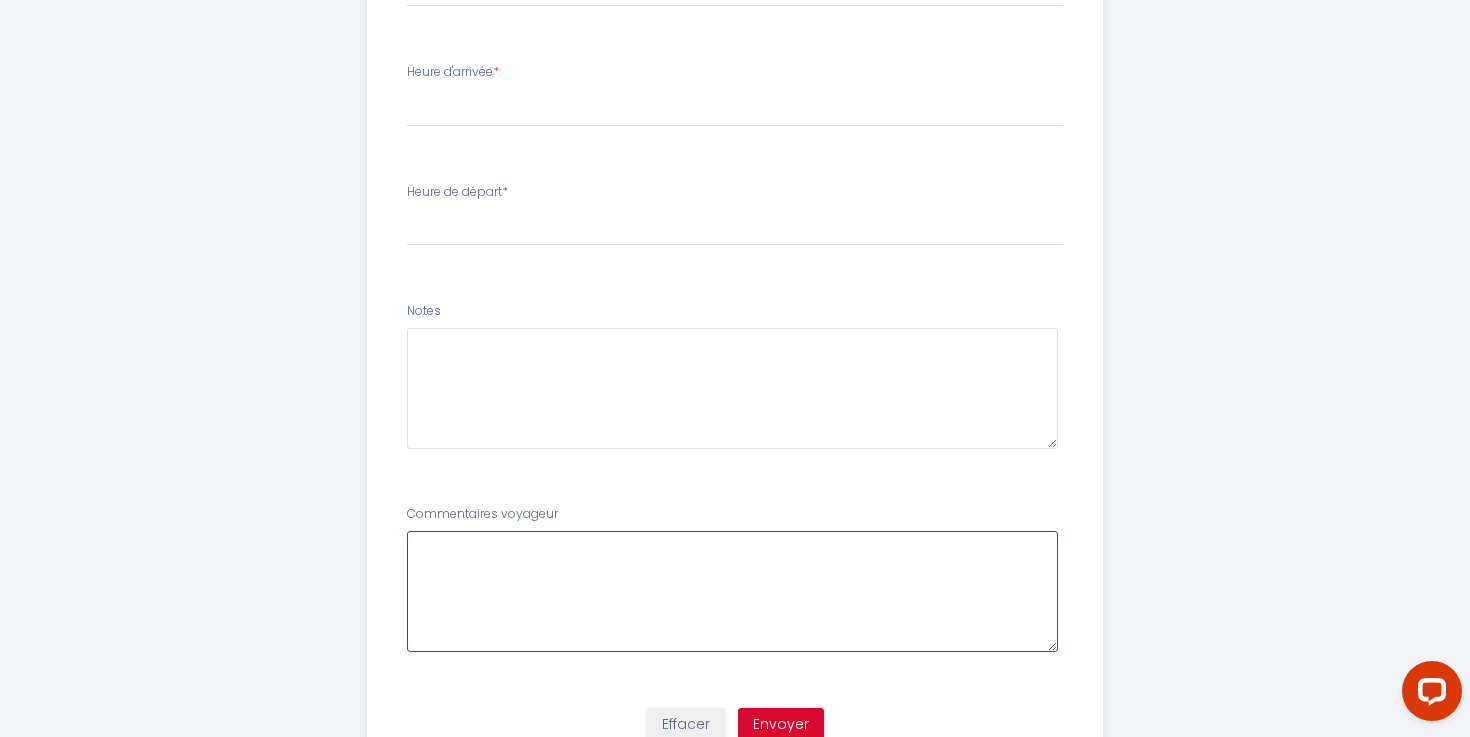 click at bounding box center (733, 591) 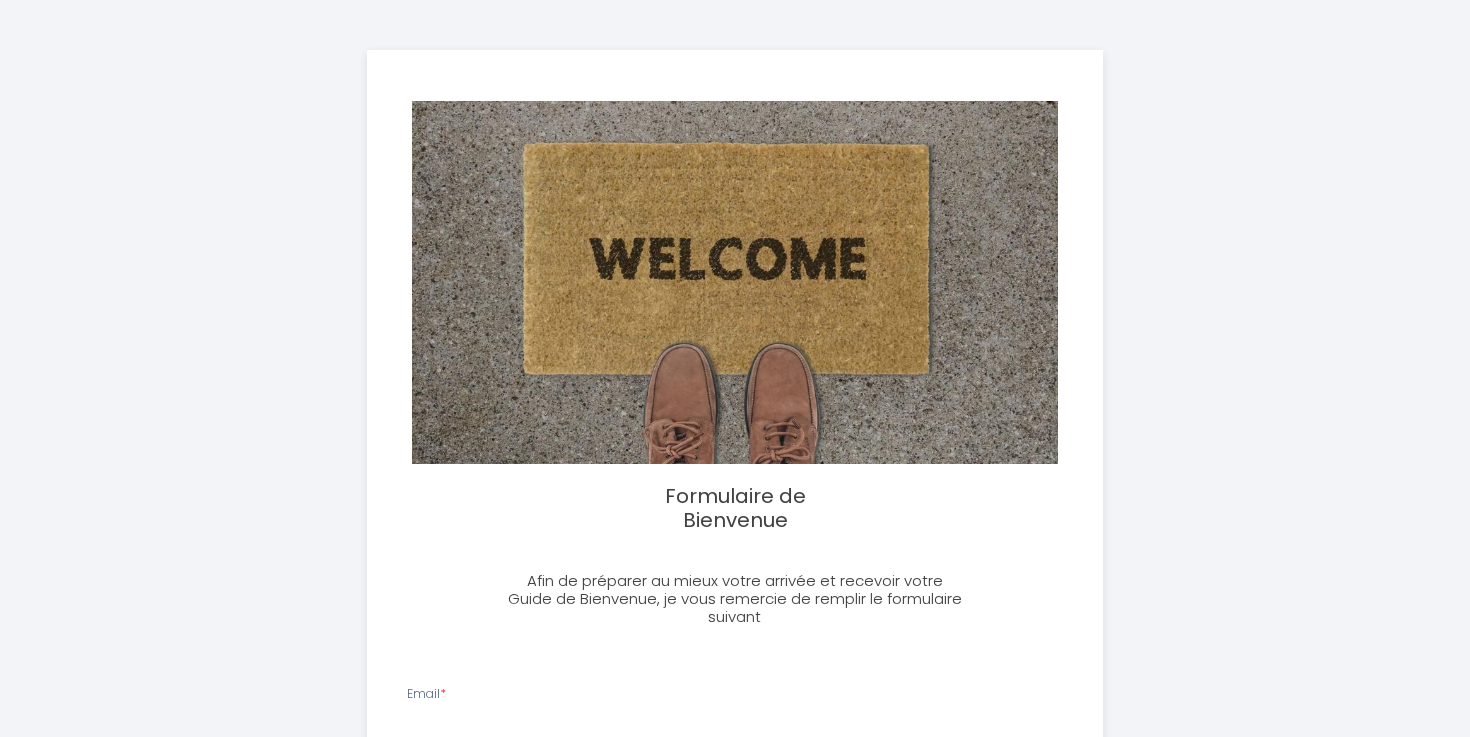 select 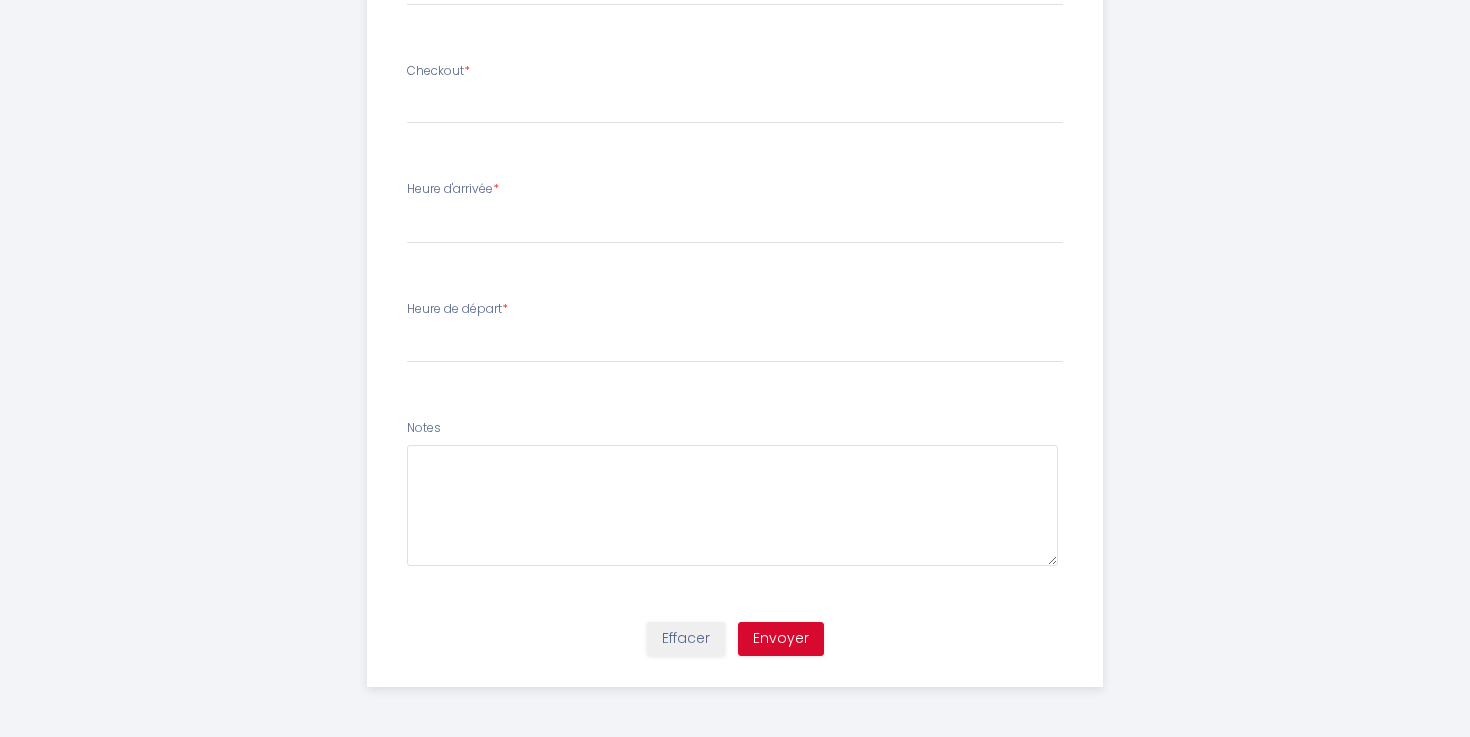 scroll, scrollTop: 977, scrollLeft: 0, axis: vertical 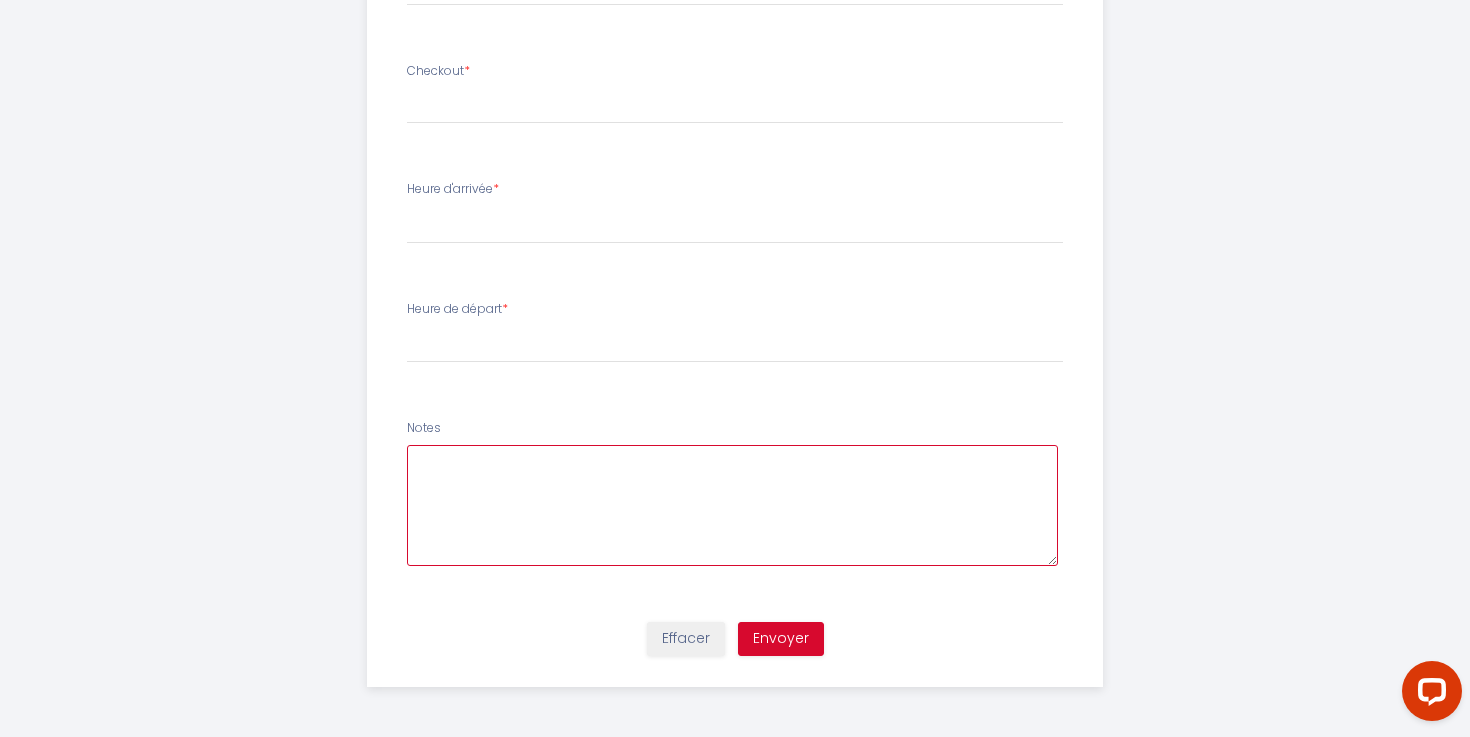click at bounding box center (733, 505) 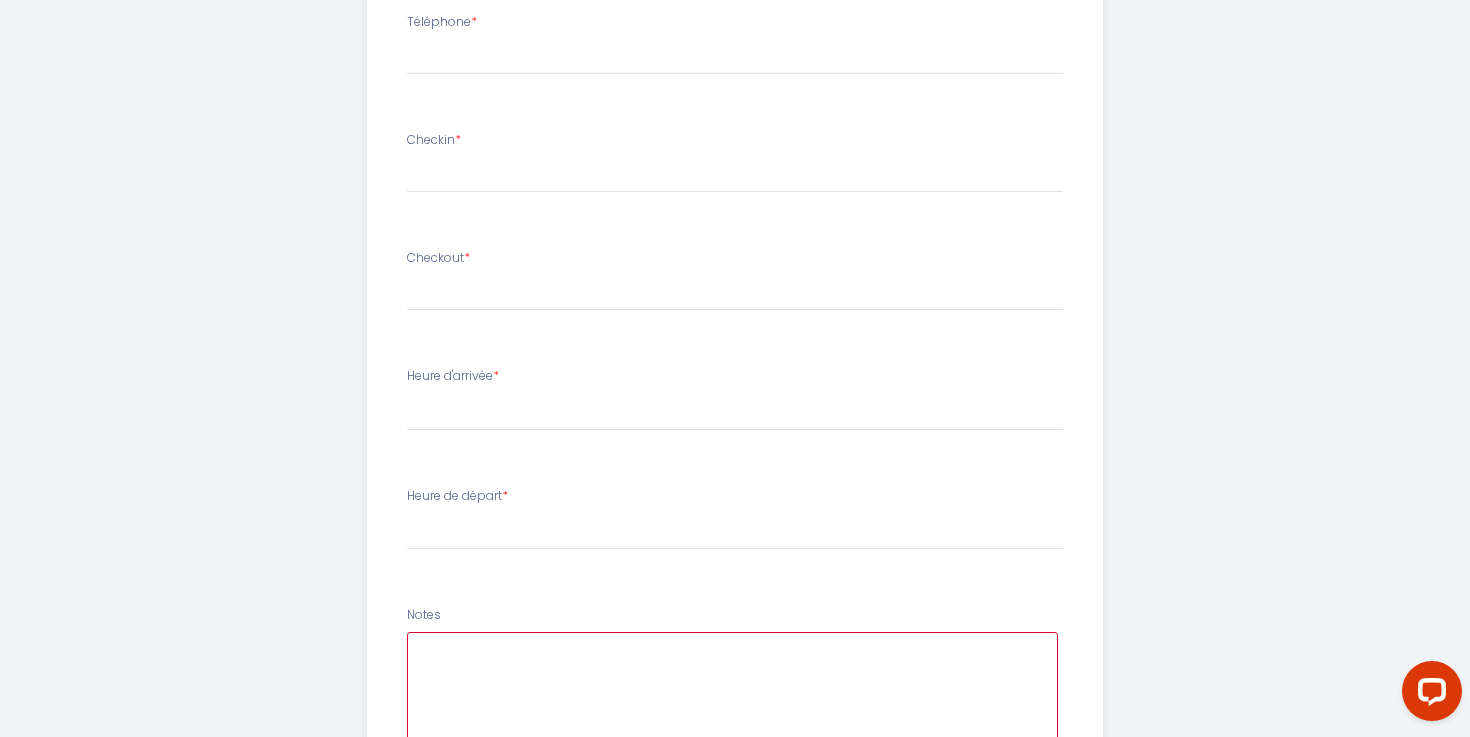 scroll, scrollTop: 773, scrollLeft: 0, axis: vertical 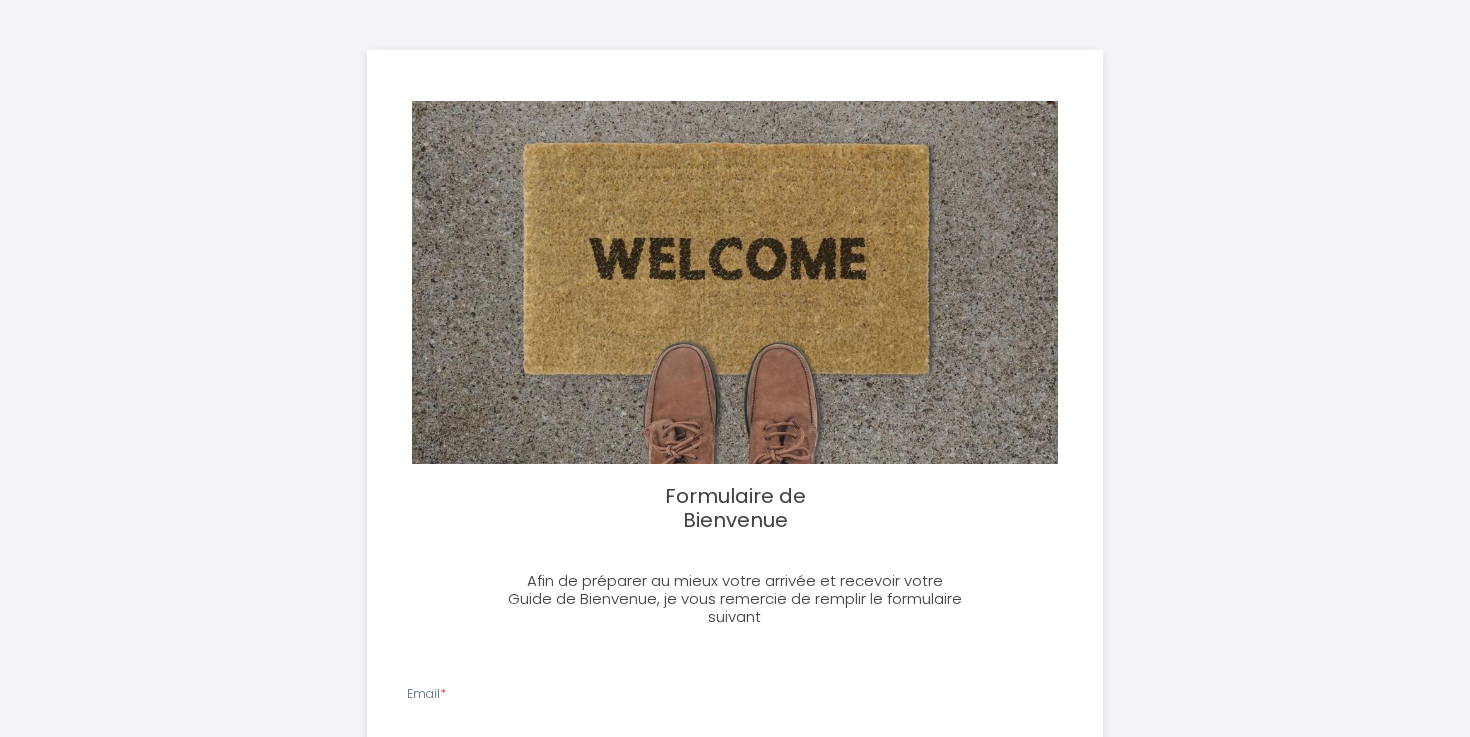 select 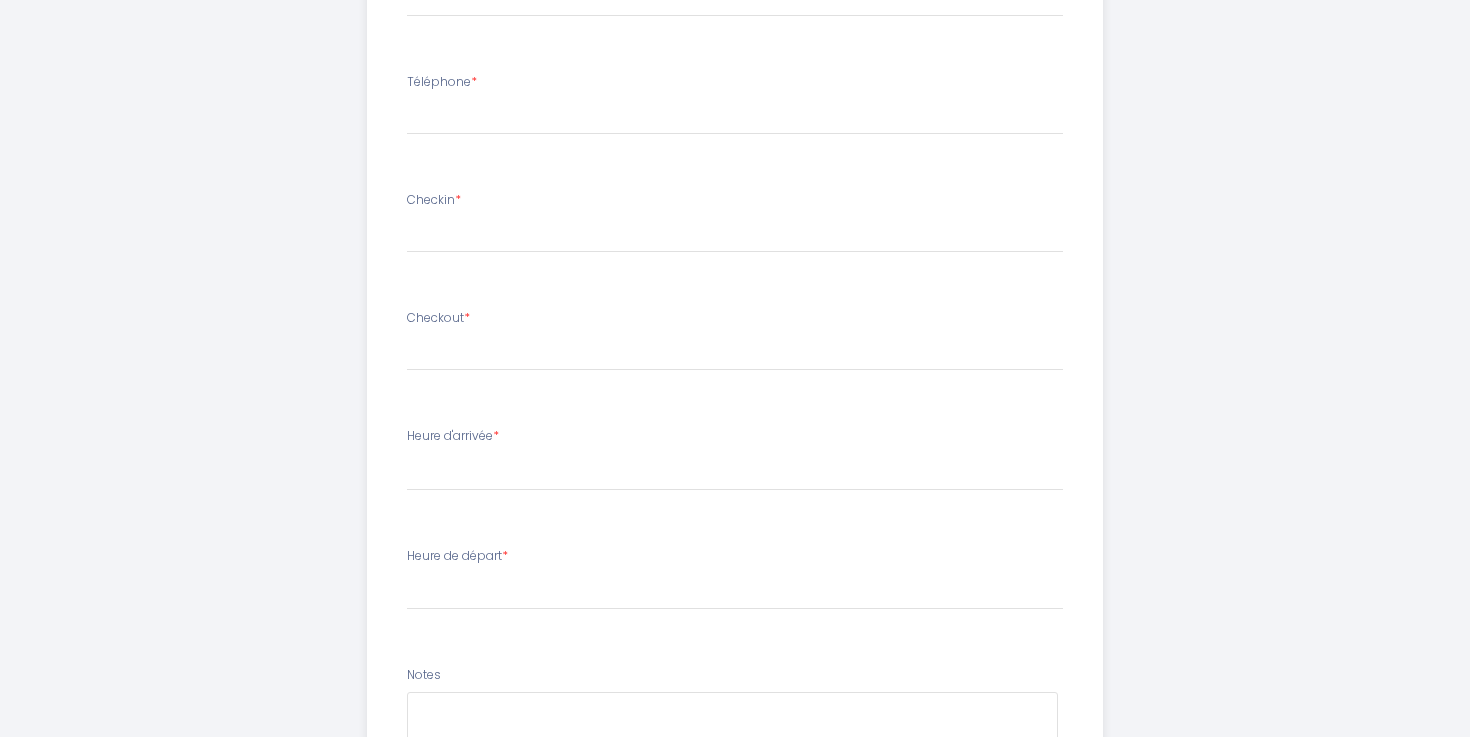 scroll, scrollTop: 977, scrollLeft: 0, axis: vertical 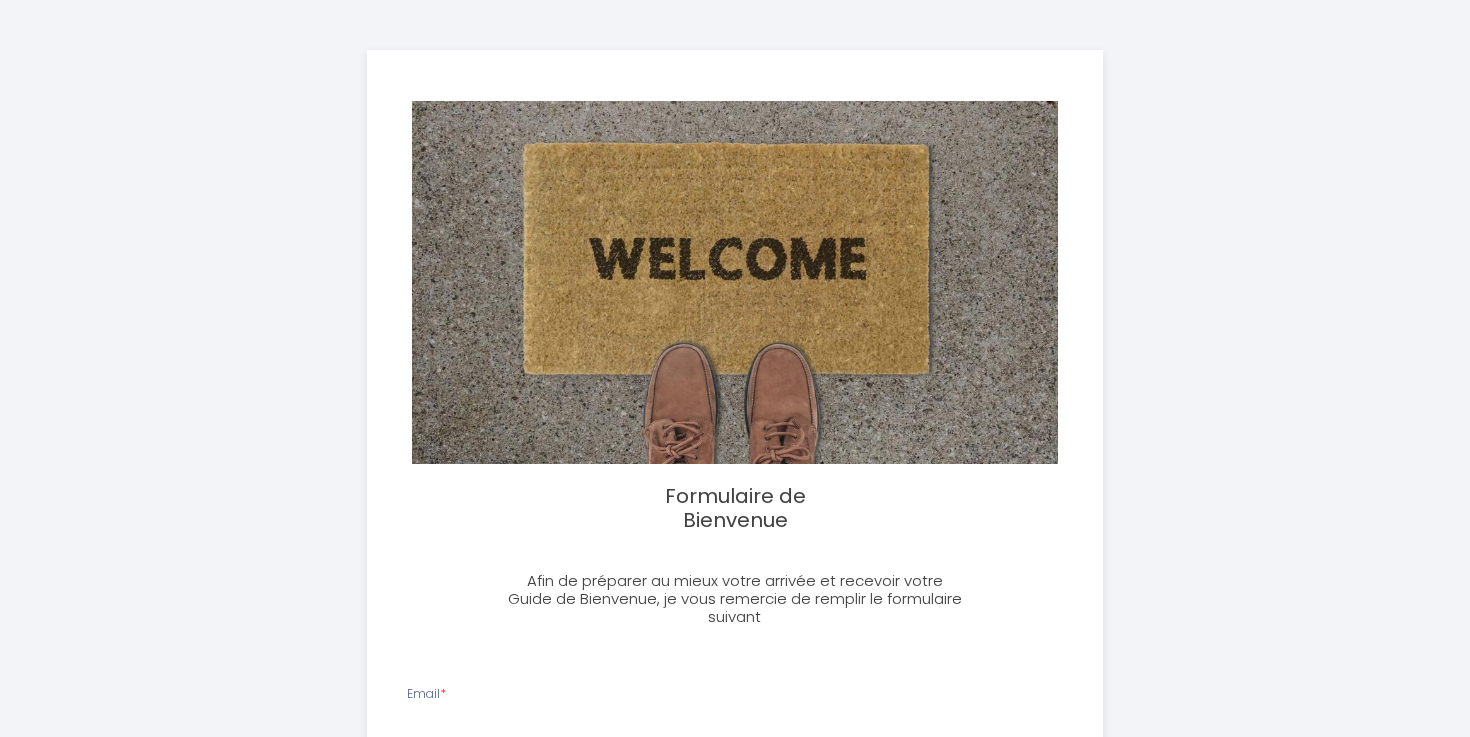select 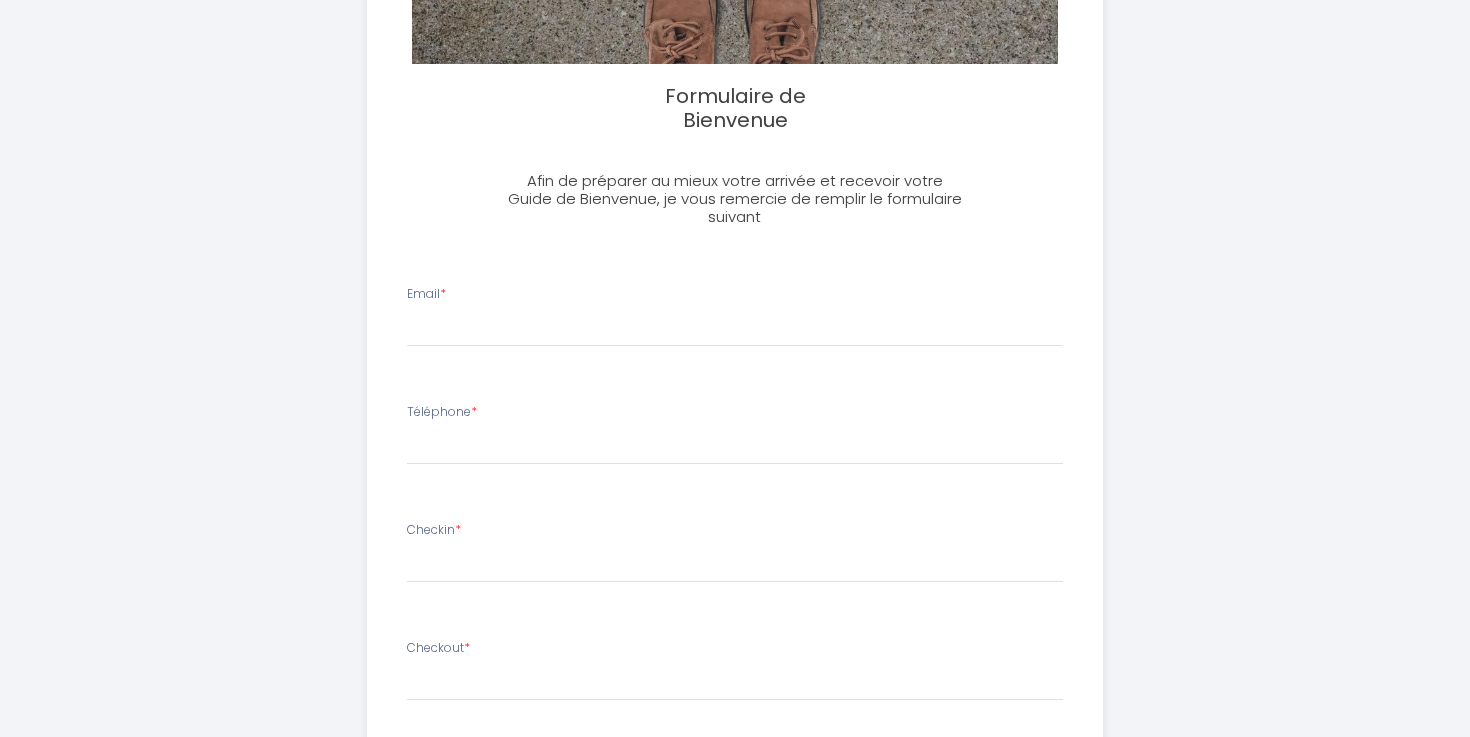 scroll, scrollTop: 416, scrollLeft: 0, axis: vertical 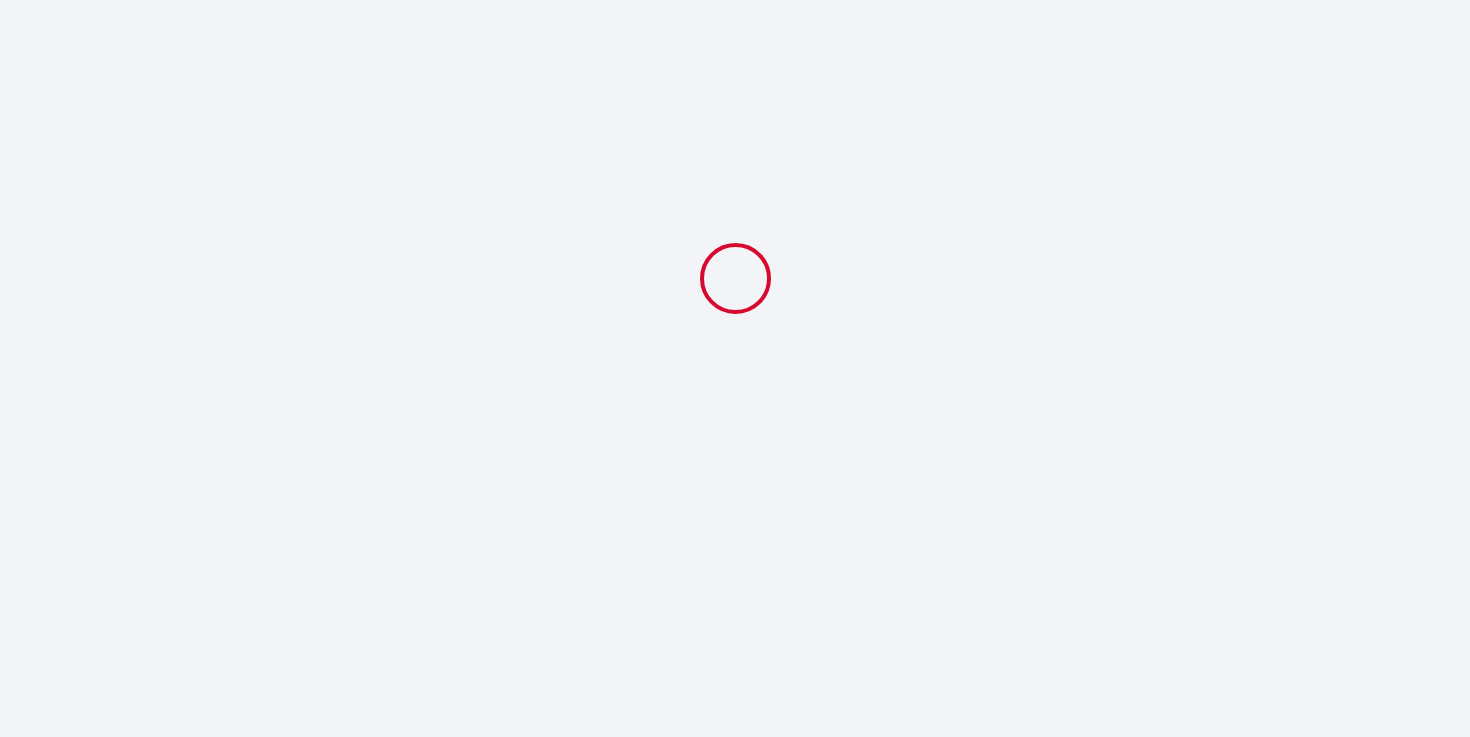 select 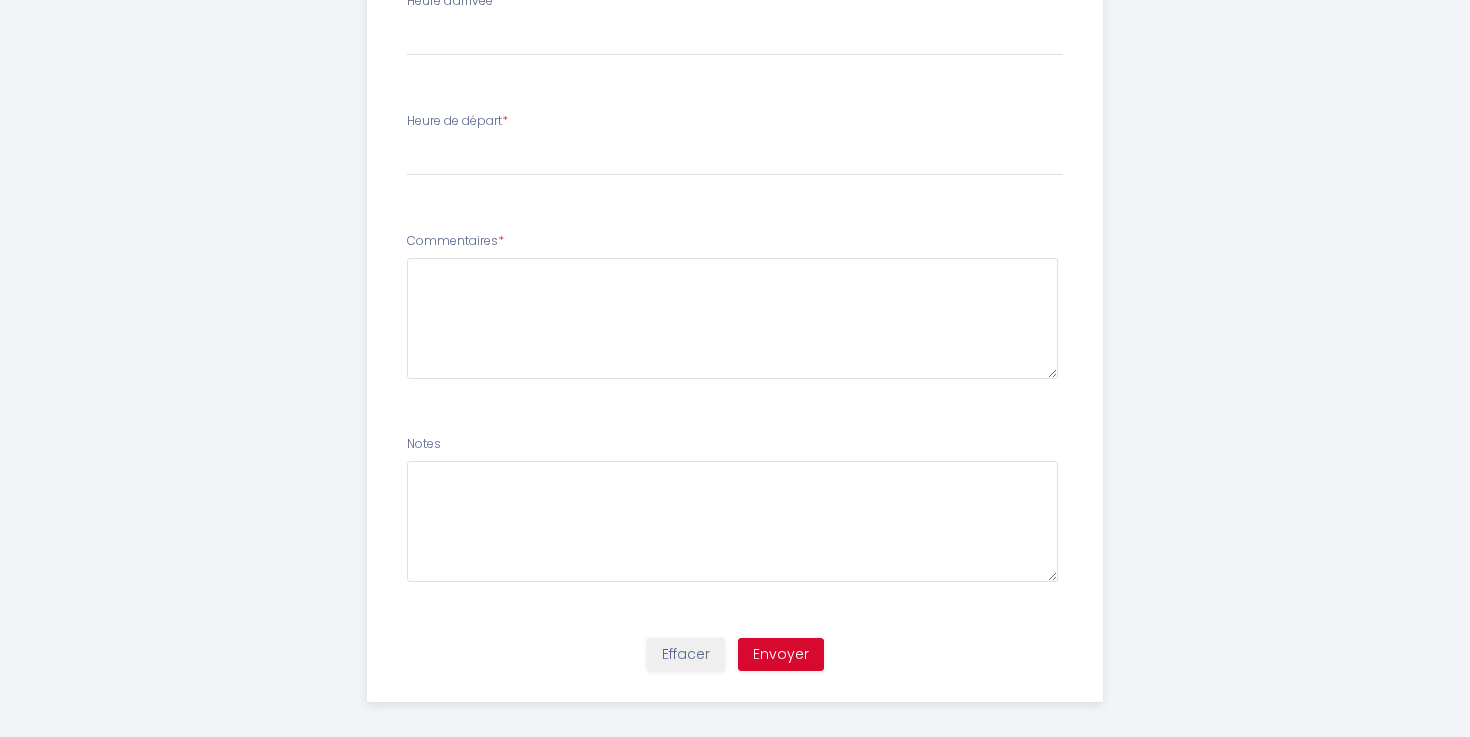 scroll, scrollTop: 1051, scrollLeft: 0, axis: vertical 